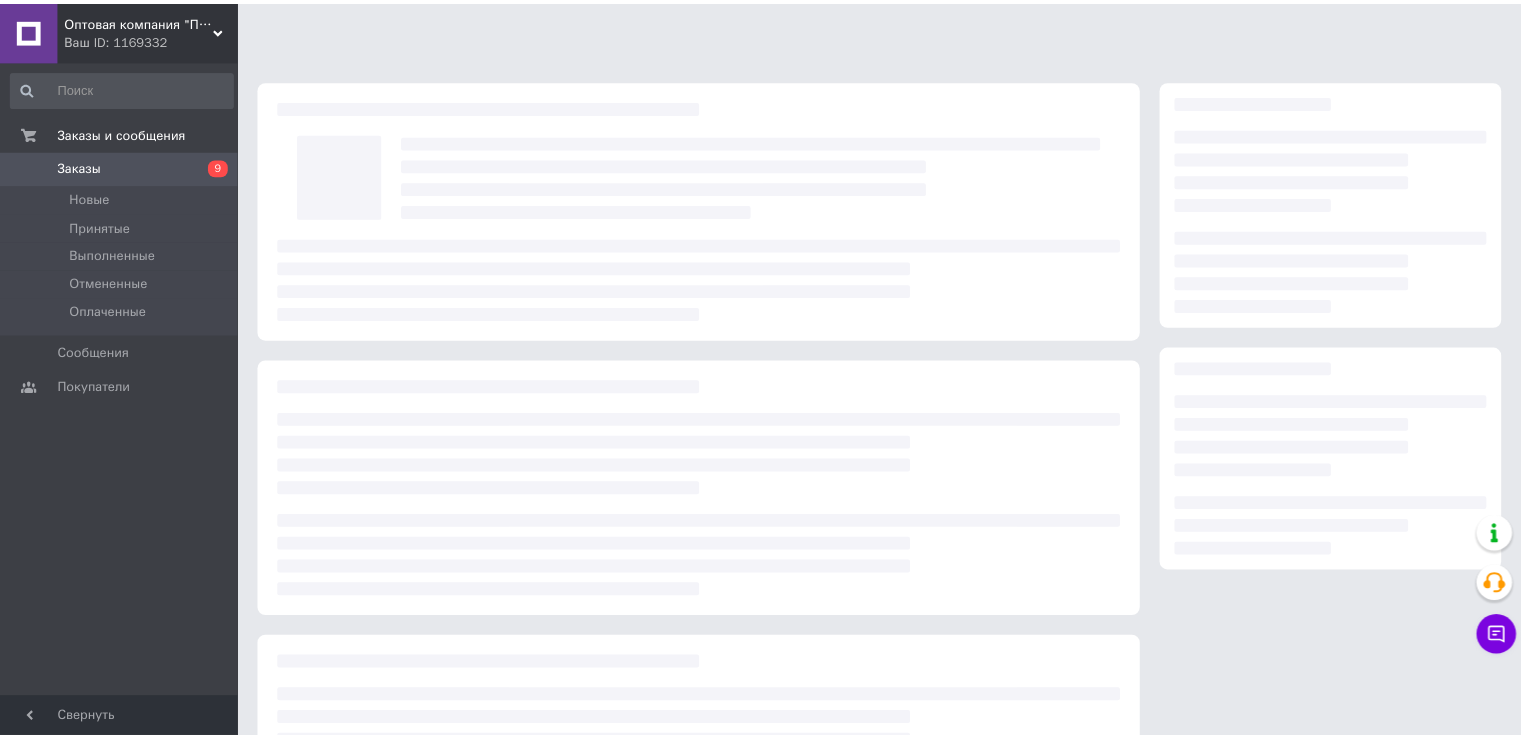 scroll, scrollTop: 0, scrollLeft: 0, axis: both 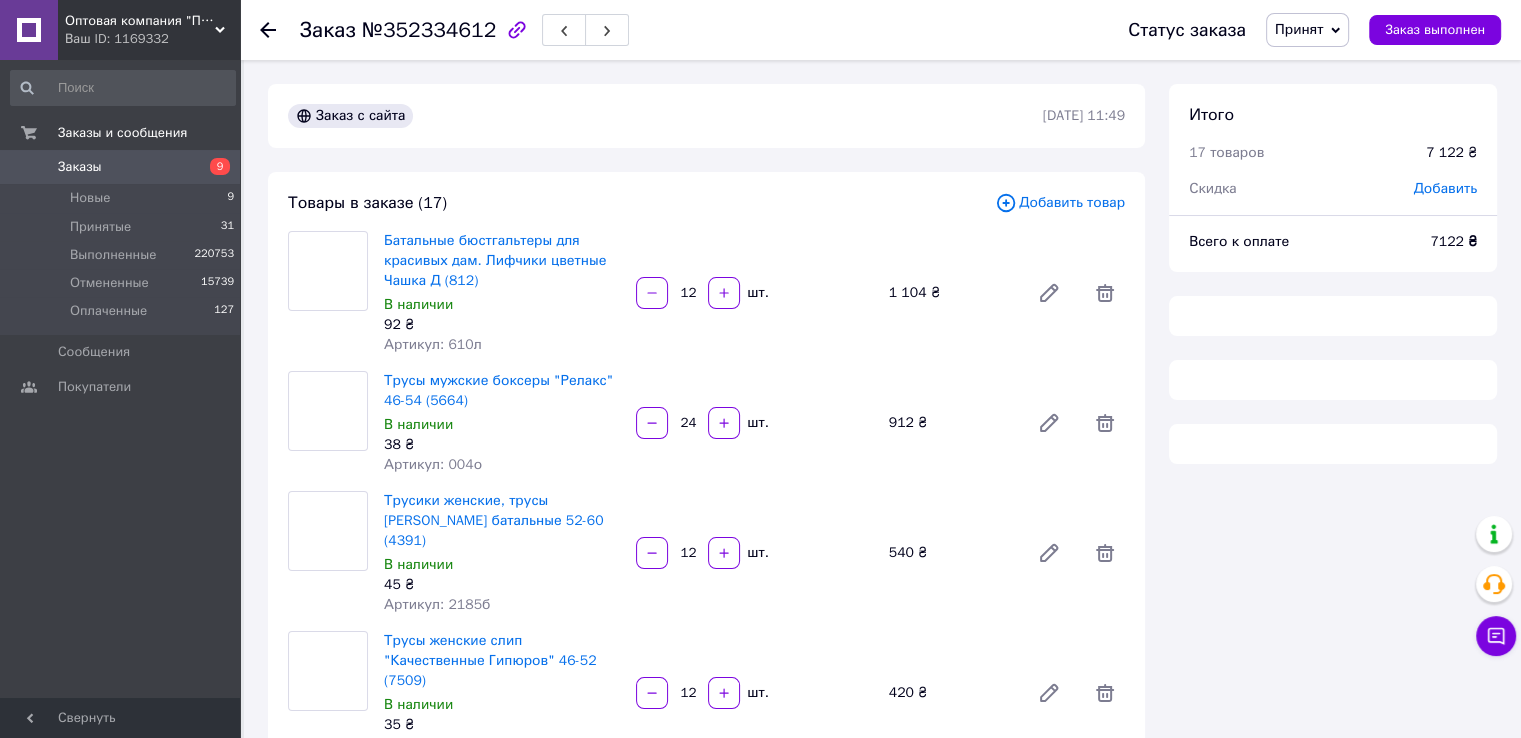click on "Заказы" at bounding box center [121, 167] 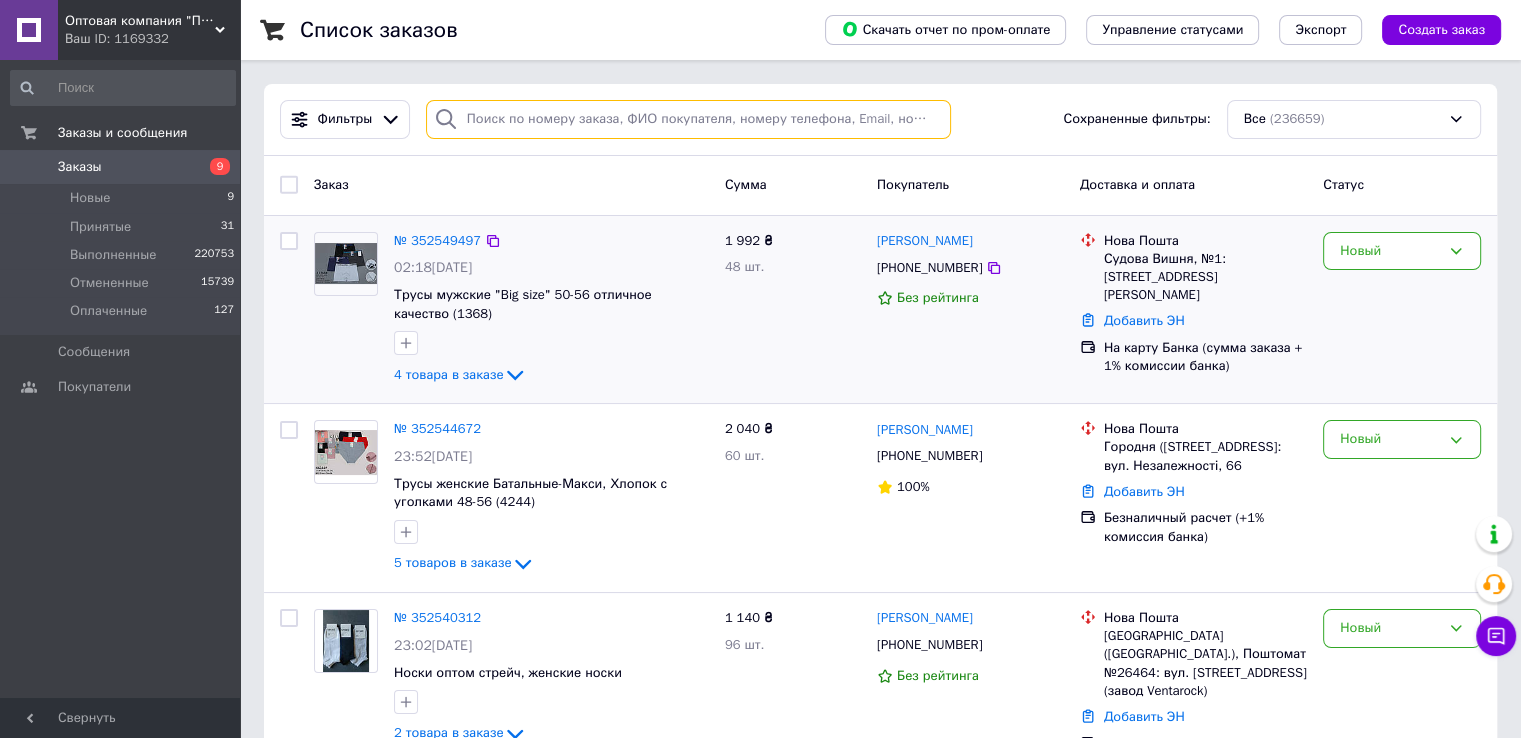 click at bounding box center [688, 119] 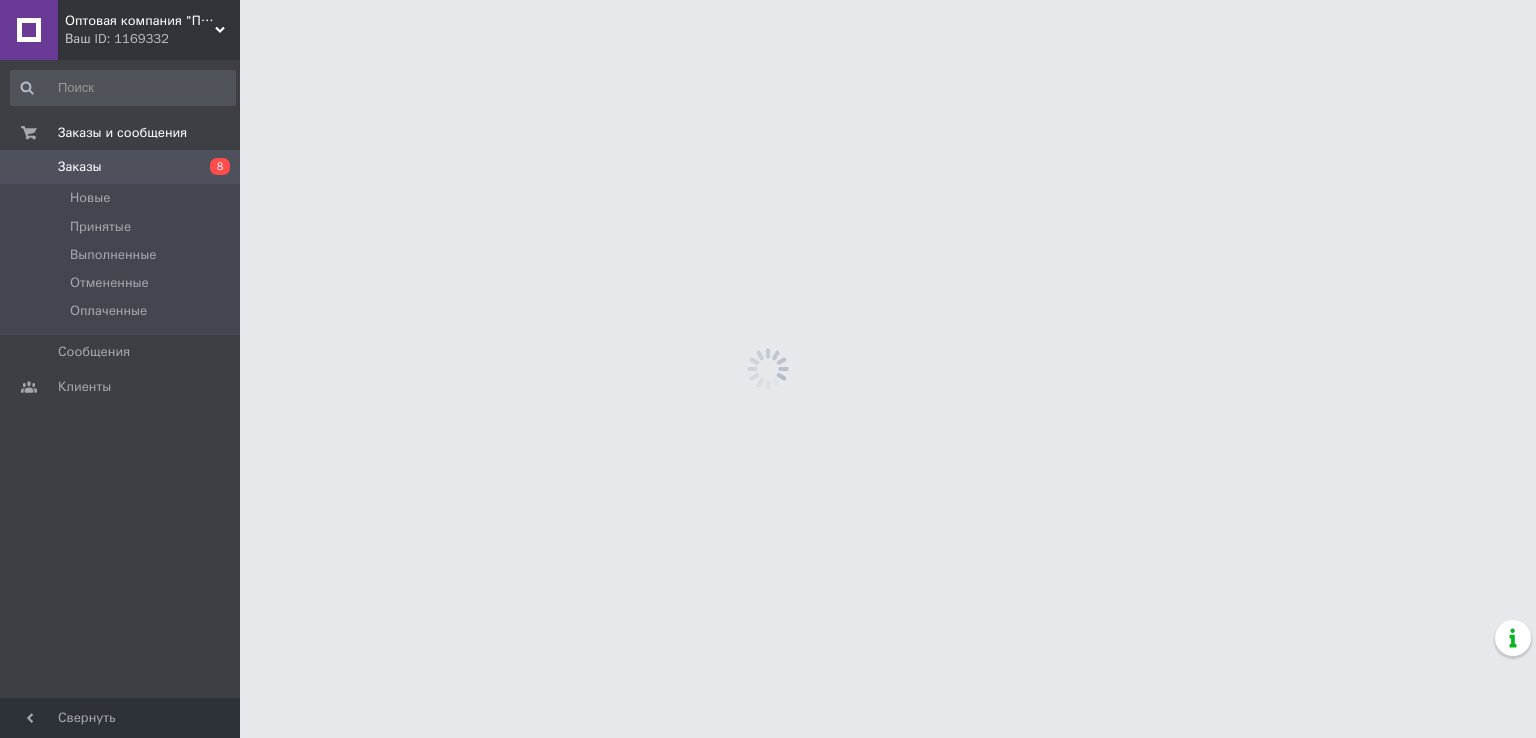 scroll, scrollTop: 0, scrollLeft: 0, axis: both 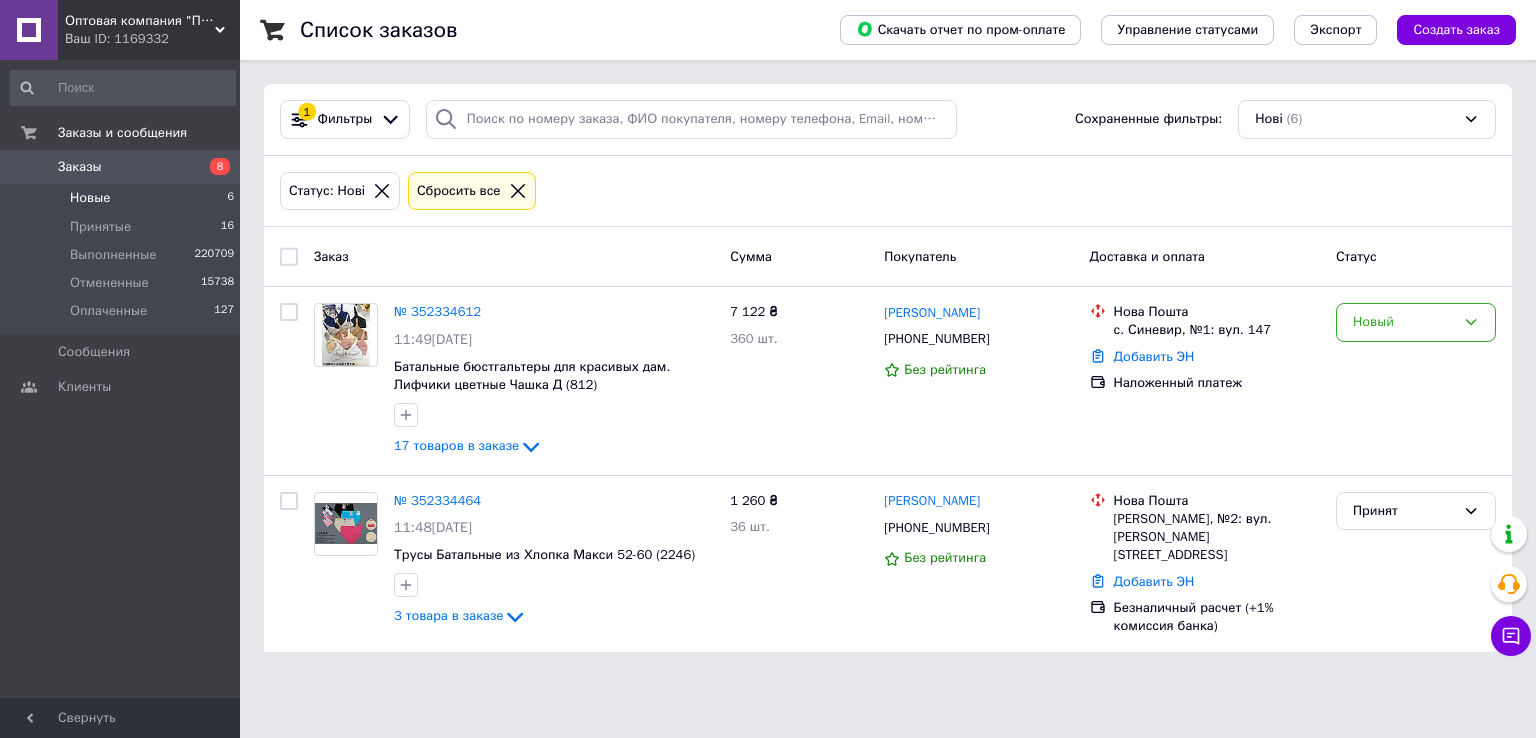 click on "Заказы" at bounding box center [121, 167] 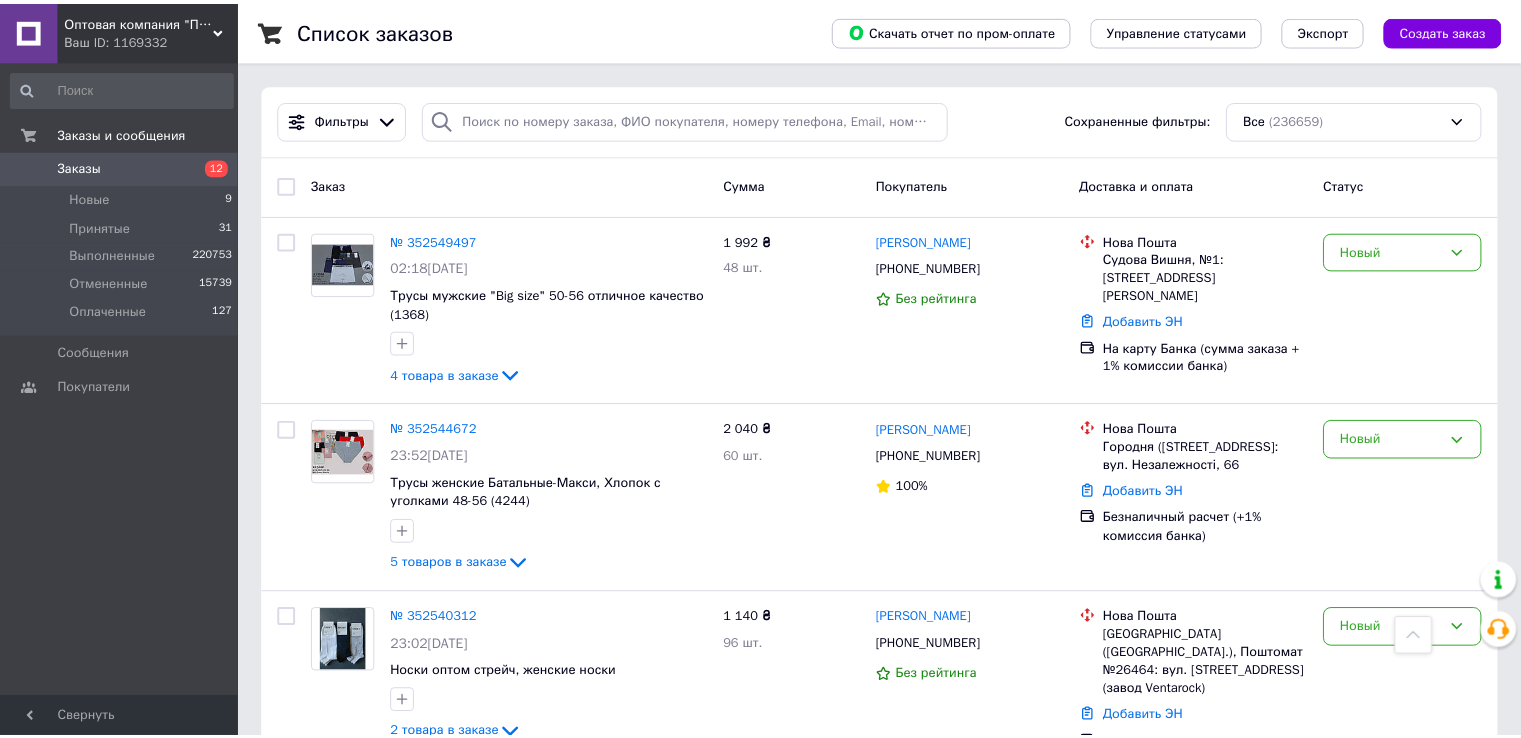 scroll, scrollTop: 1100, scrollLeft: 0, axis: vertical 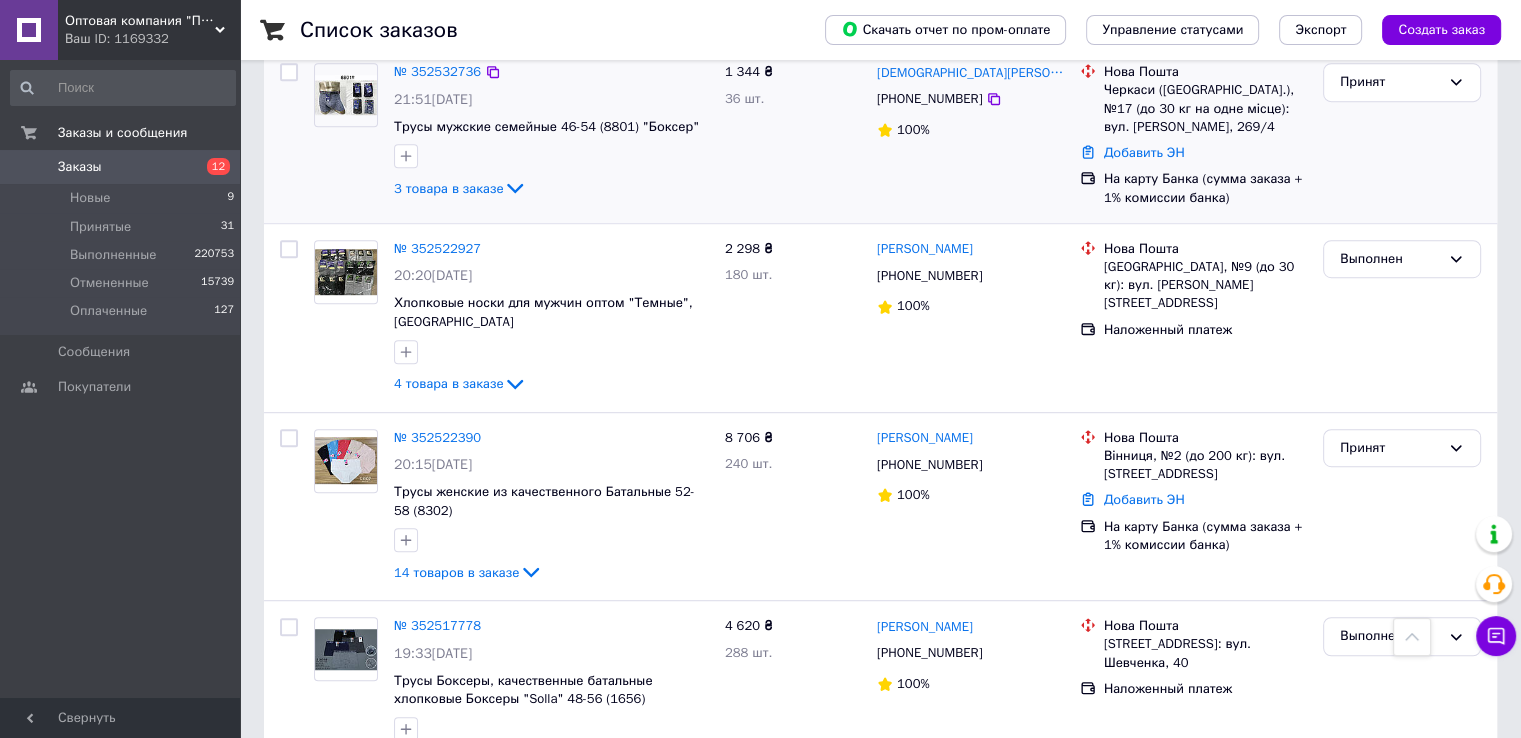 click on "Принят" at bounding box center [1402, 135] 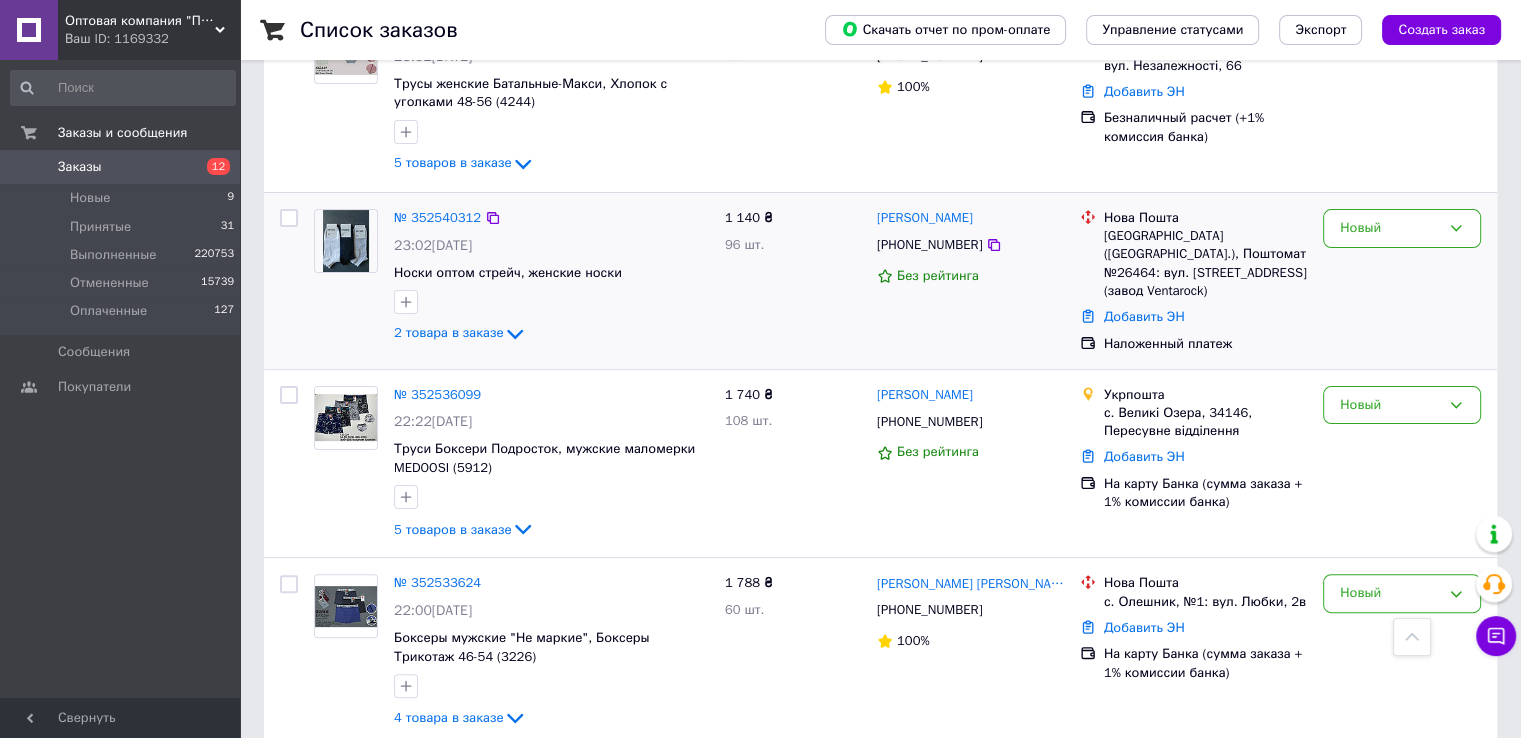 scroll, scrollTop: 0, scrollLeft: 0, axis: both 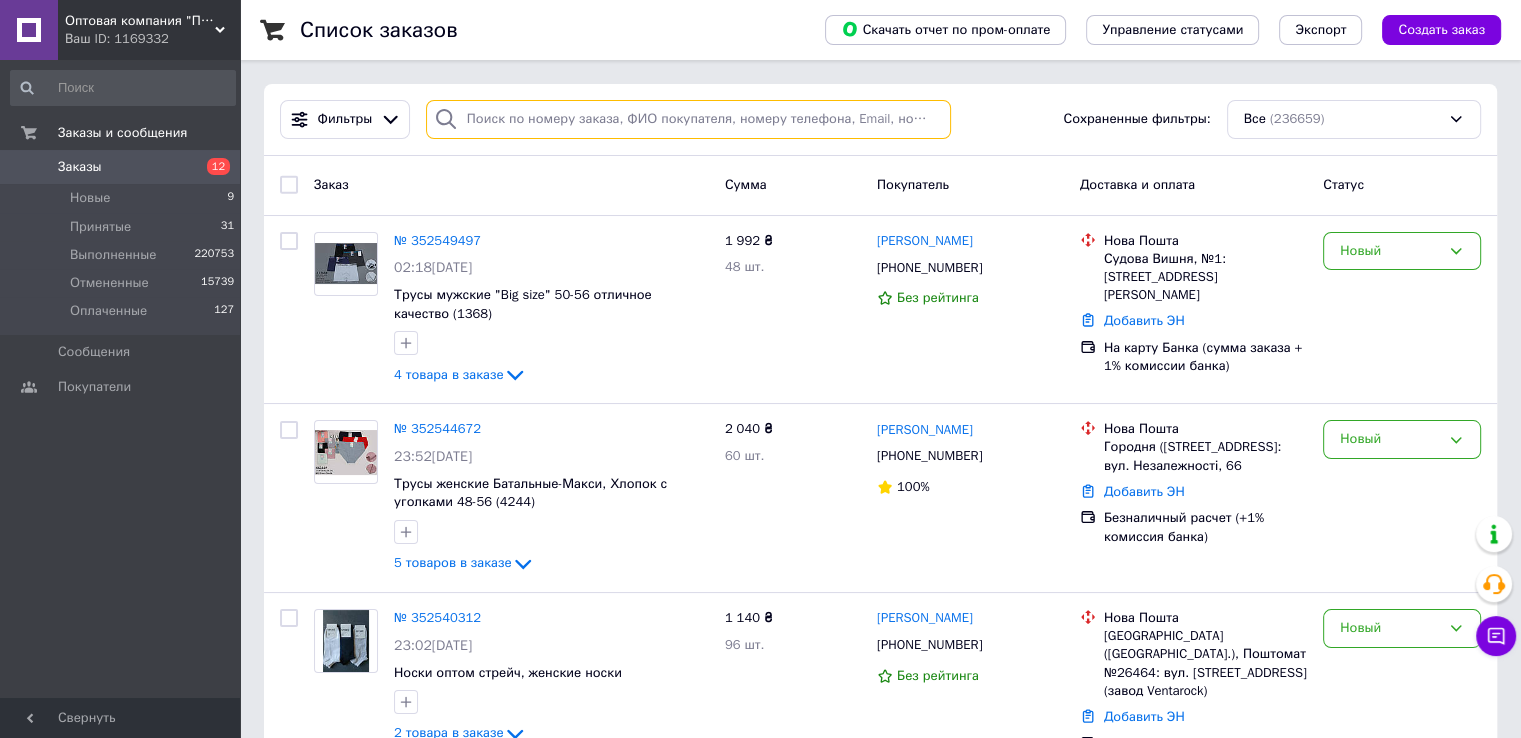 click at bounding box center (688, 119) 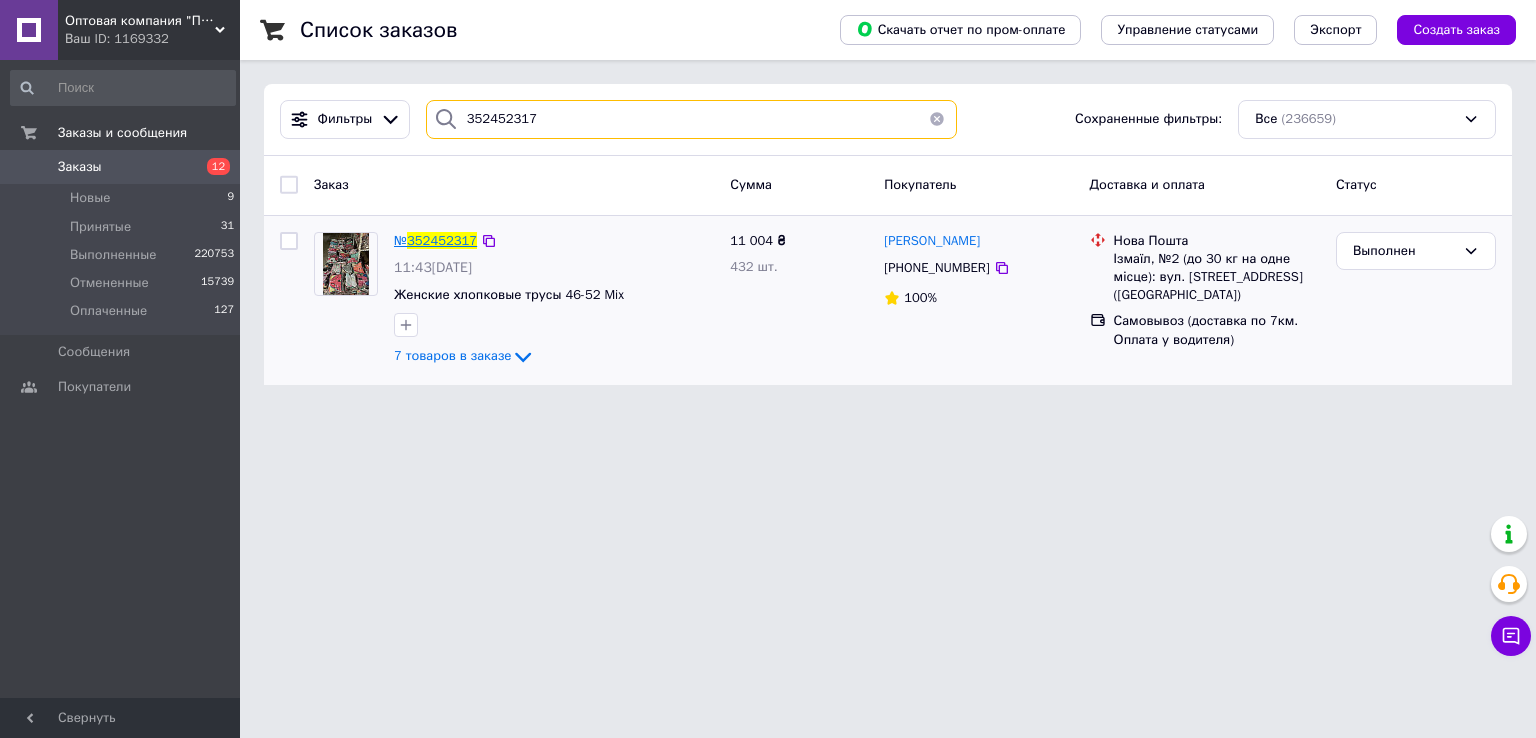 type on "352452317" 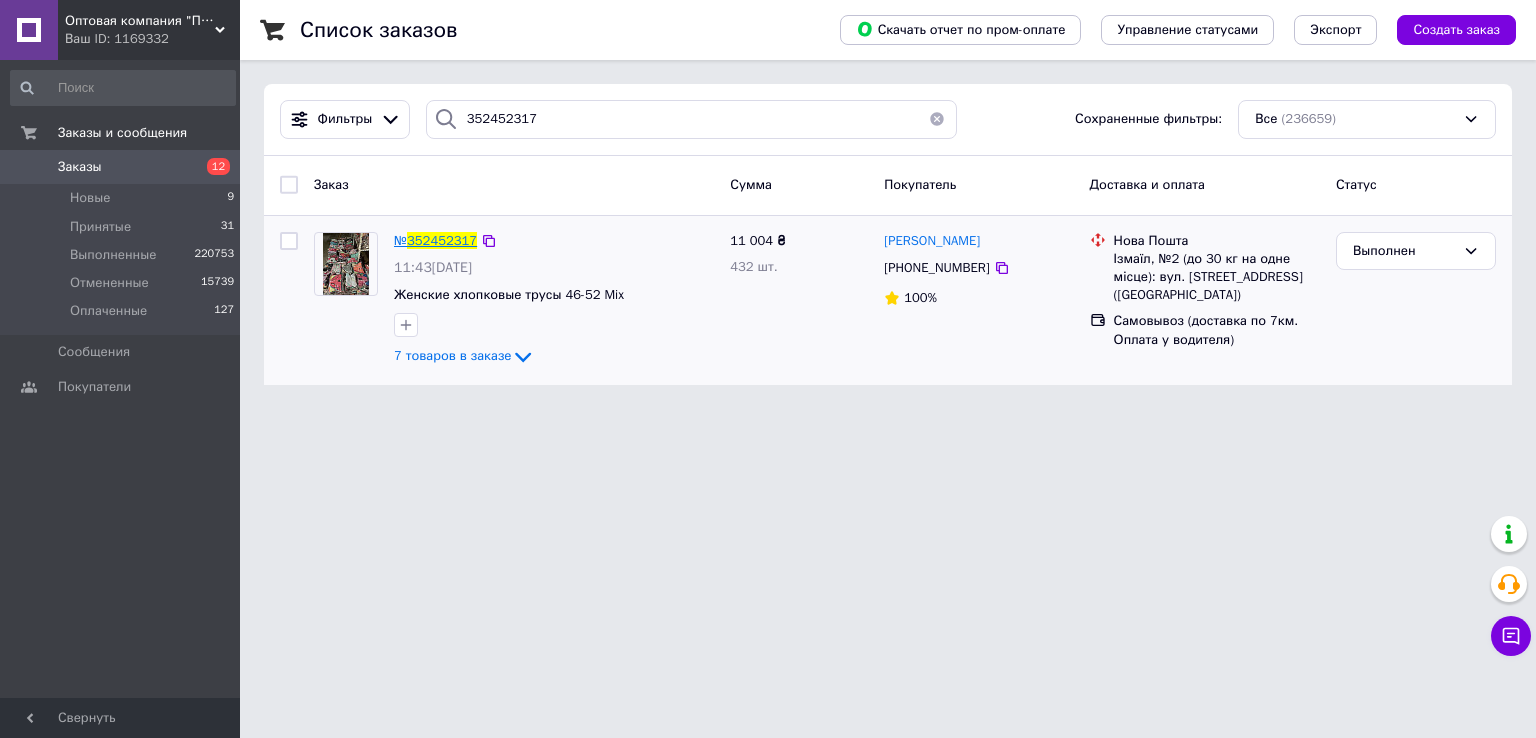 click on "352452317" at bounding box center (442, 240) 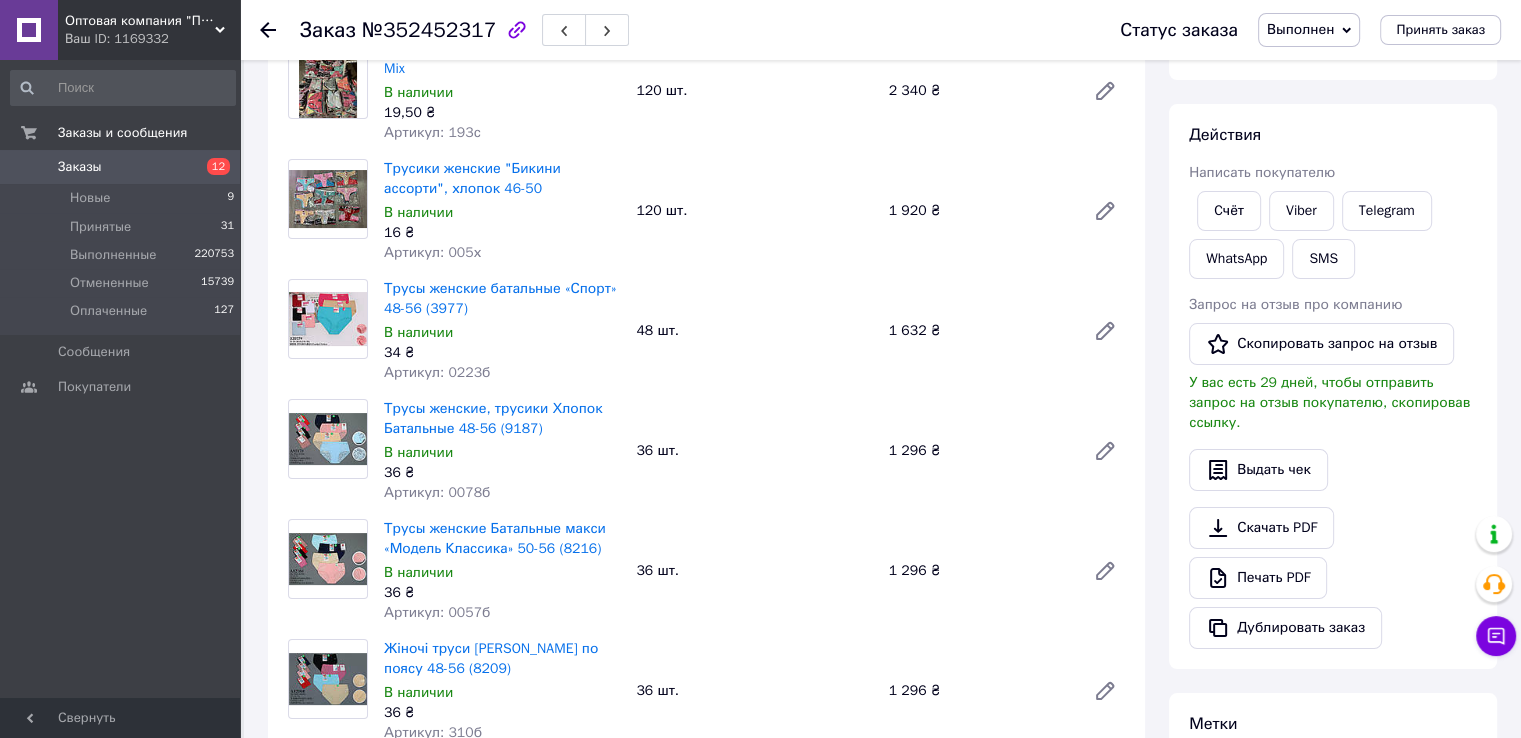 scroll, scrollTop: 200, scrollLeft: 0, axis: vertical 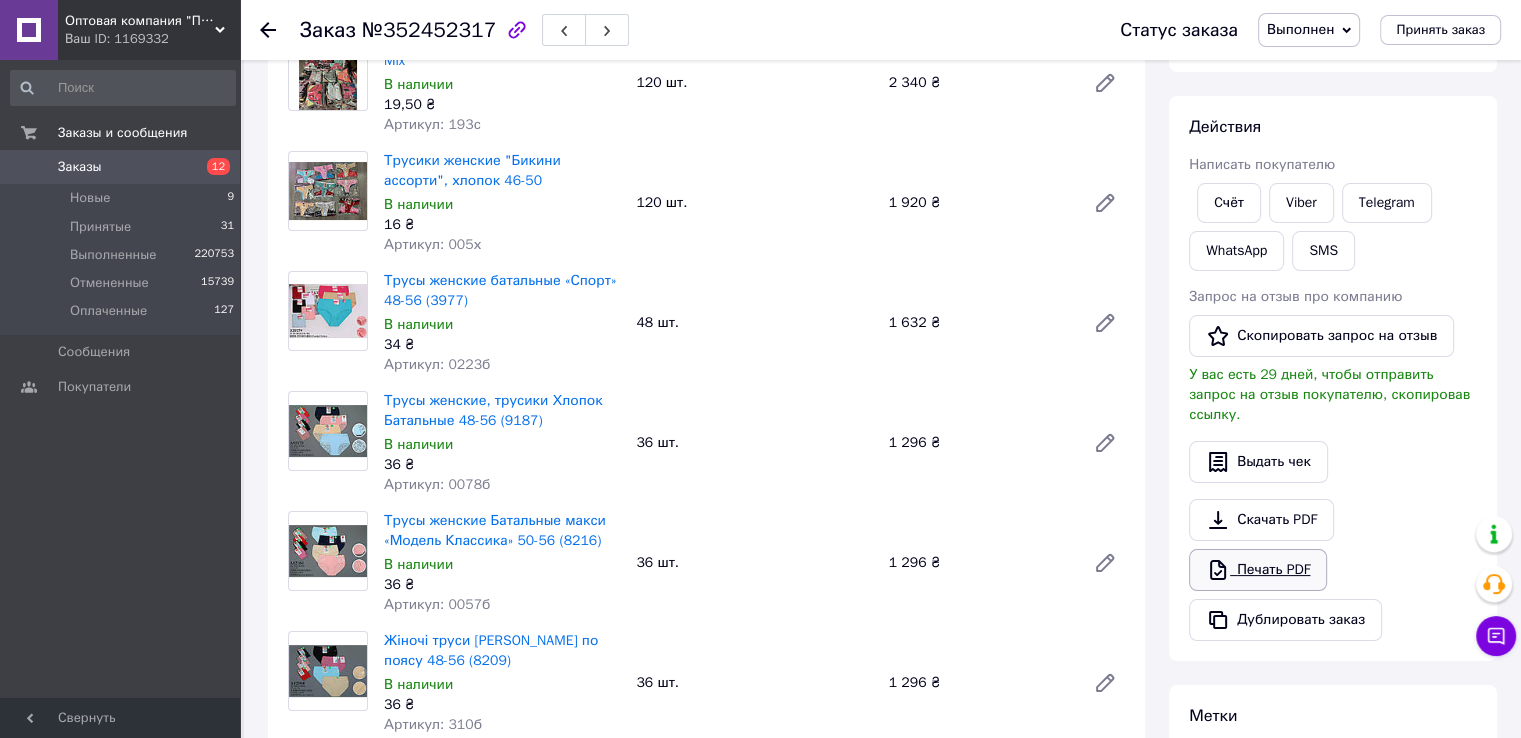 click on "Печать PDF" at bounding box center [1258, 570] 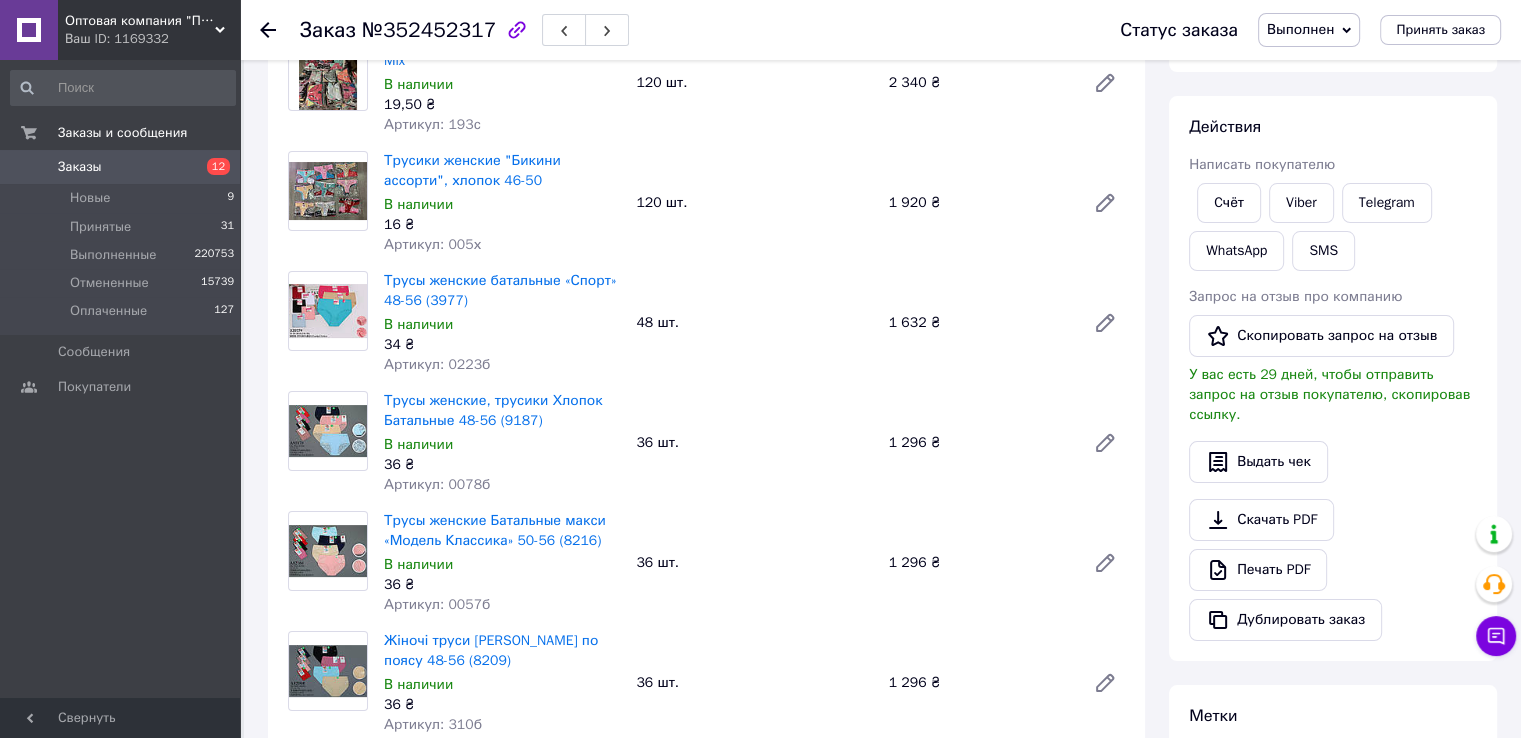 scroll, scrollTop: 0, scrollLeft: 0, axis: both 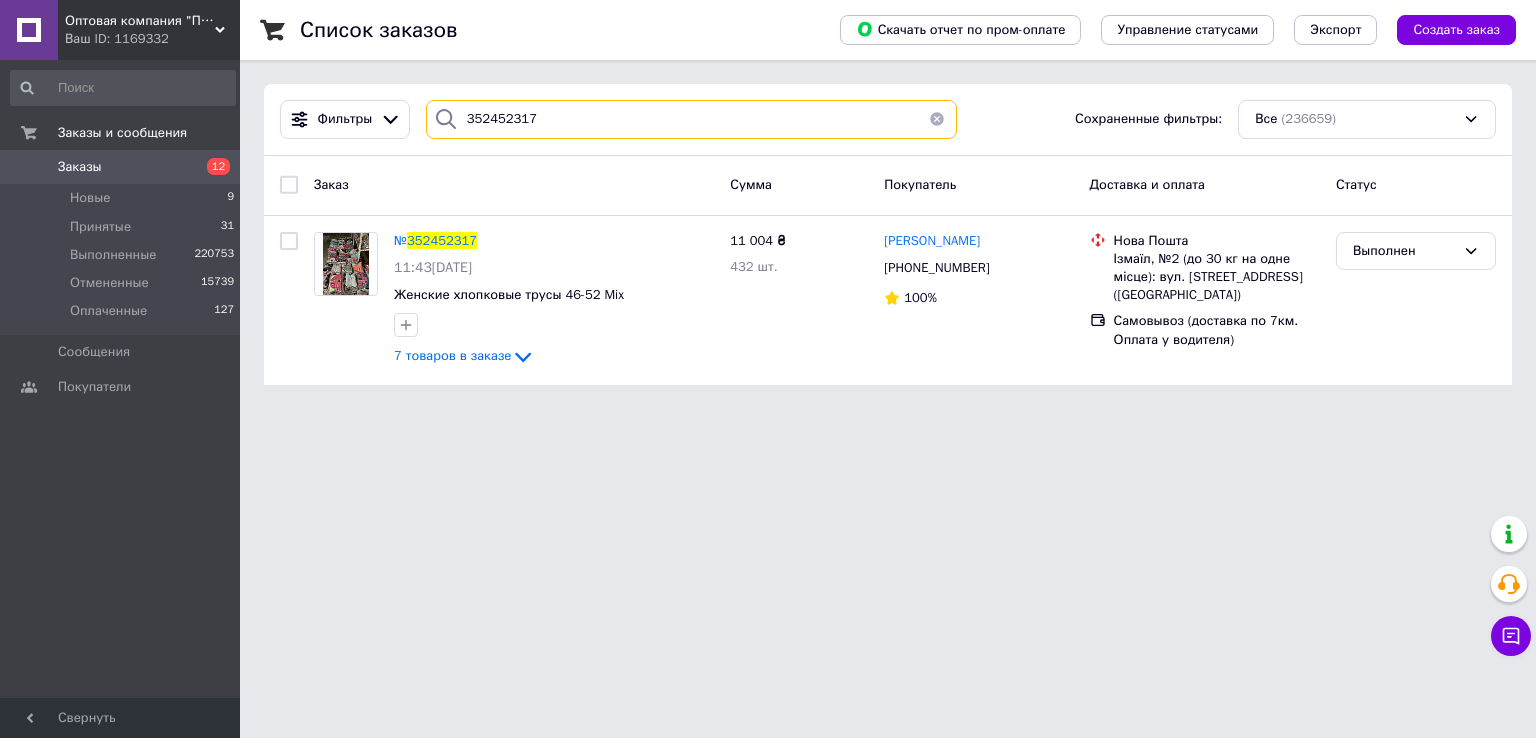 click on "352452317" at bounding box center (692, 119) 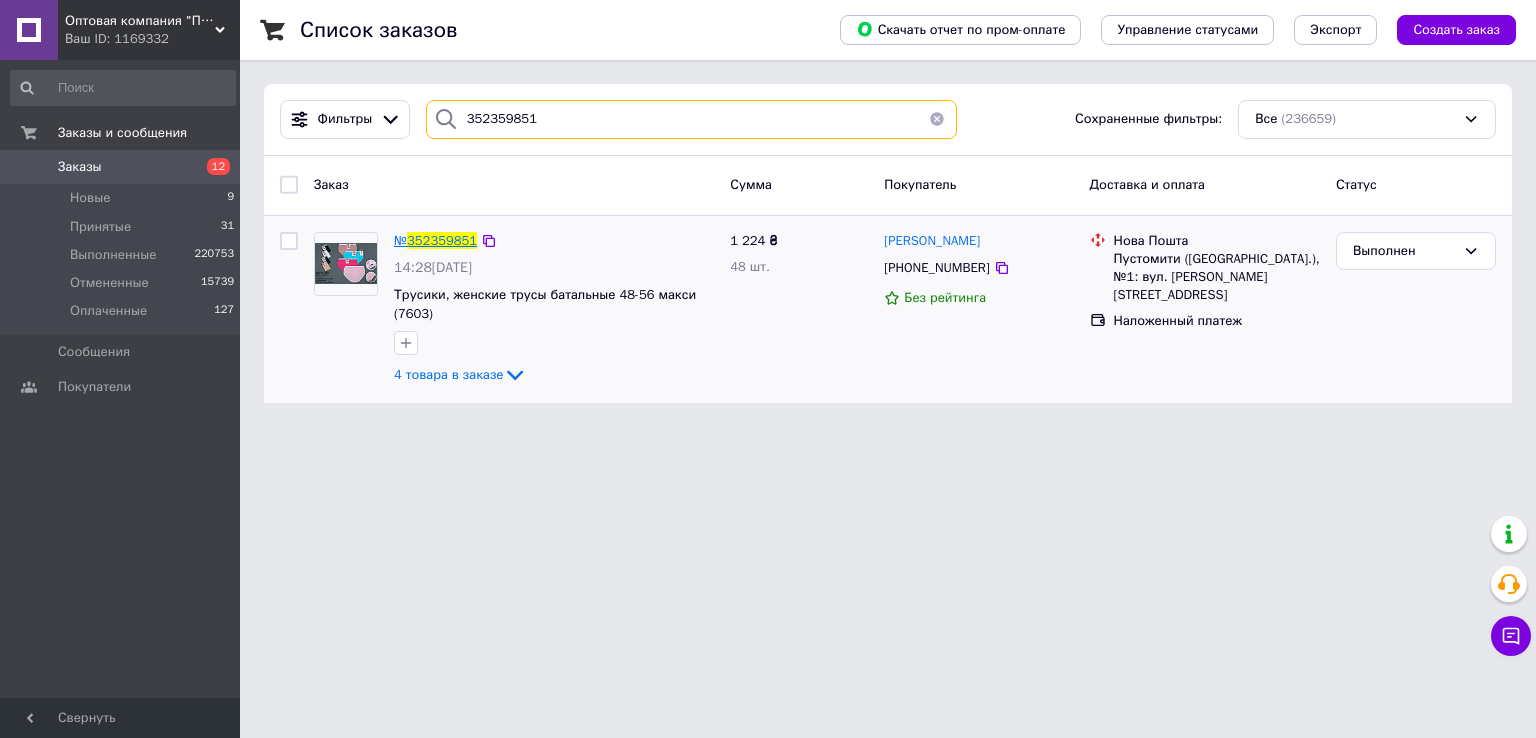 type on "352359851" 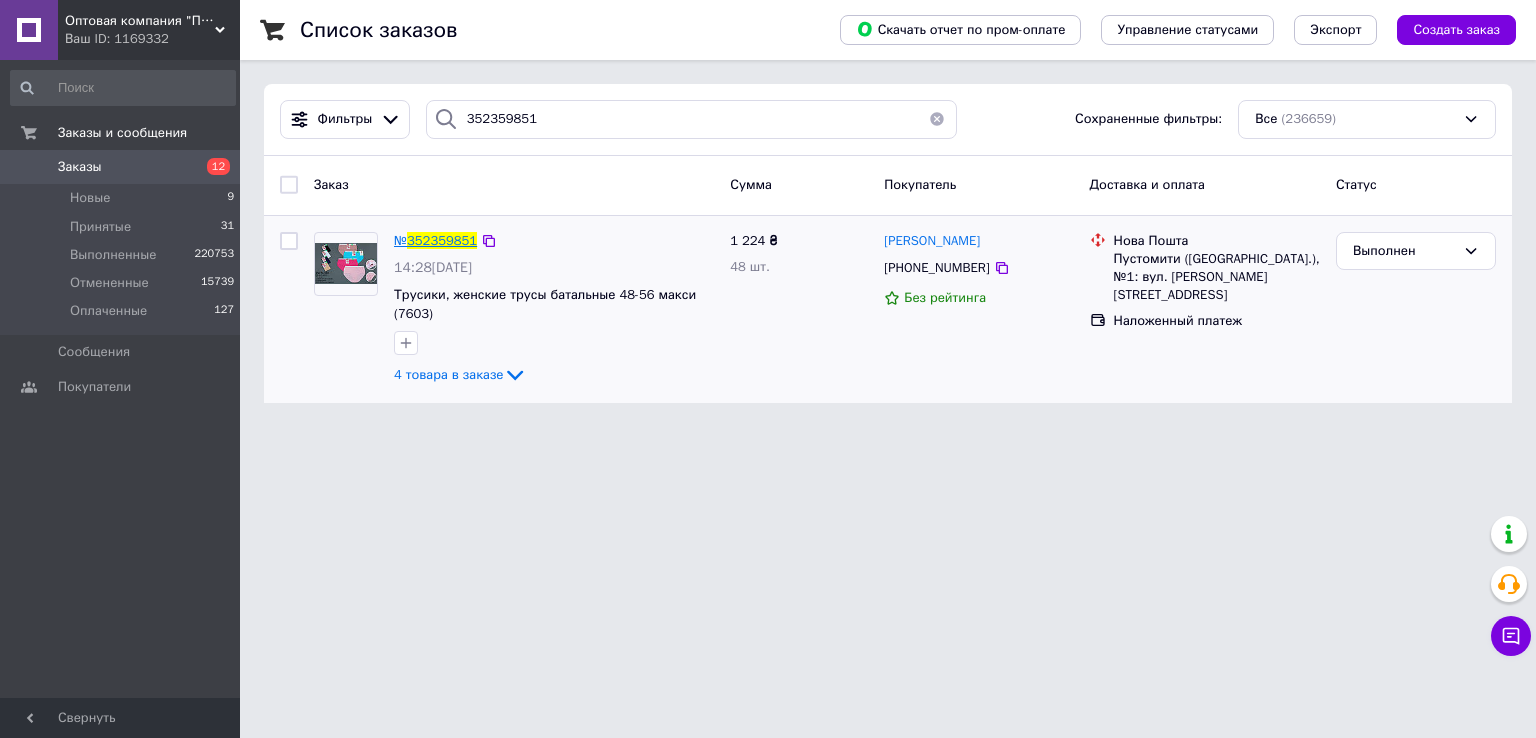 click on "352359851" at bounding box center (442, 240) 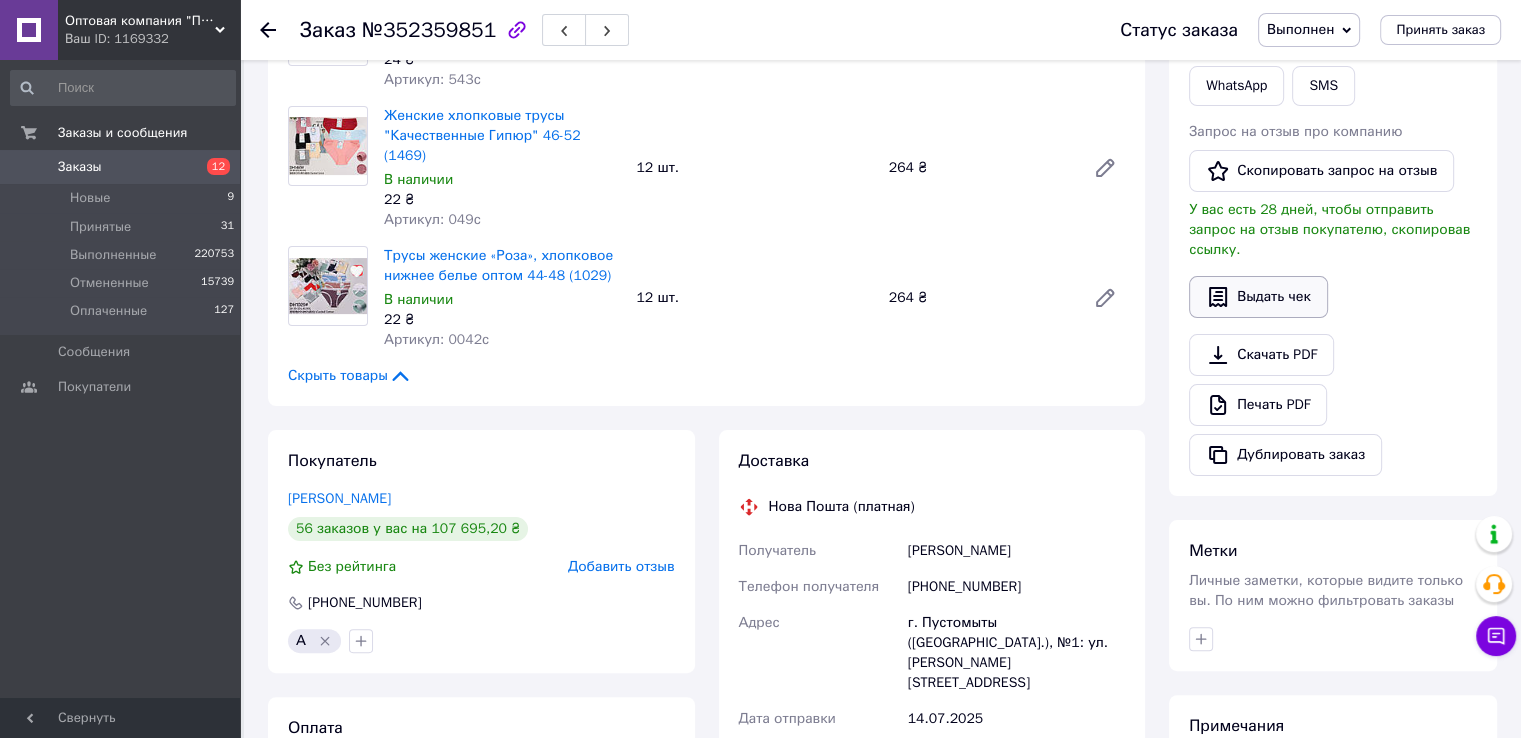 scroll, scrollTop: 400, scrollLeft: 0, axis: vertical 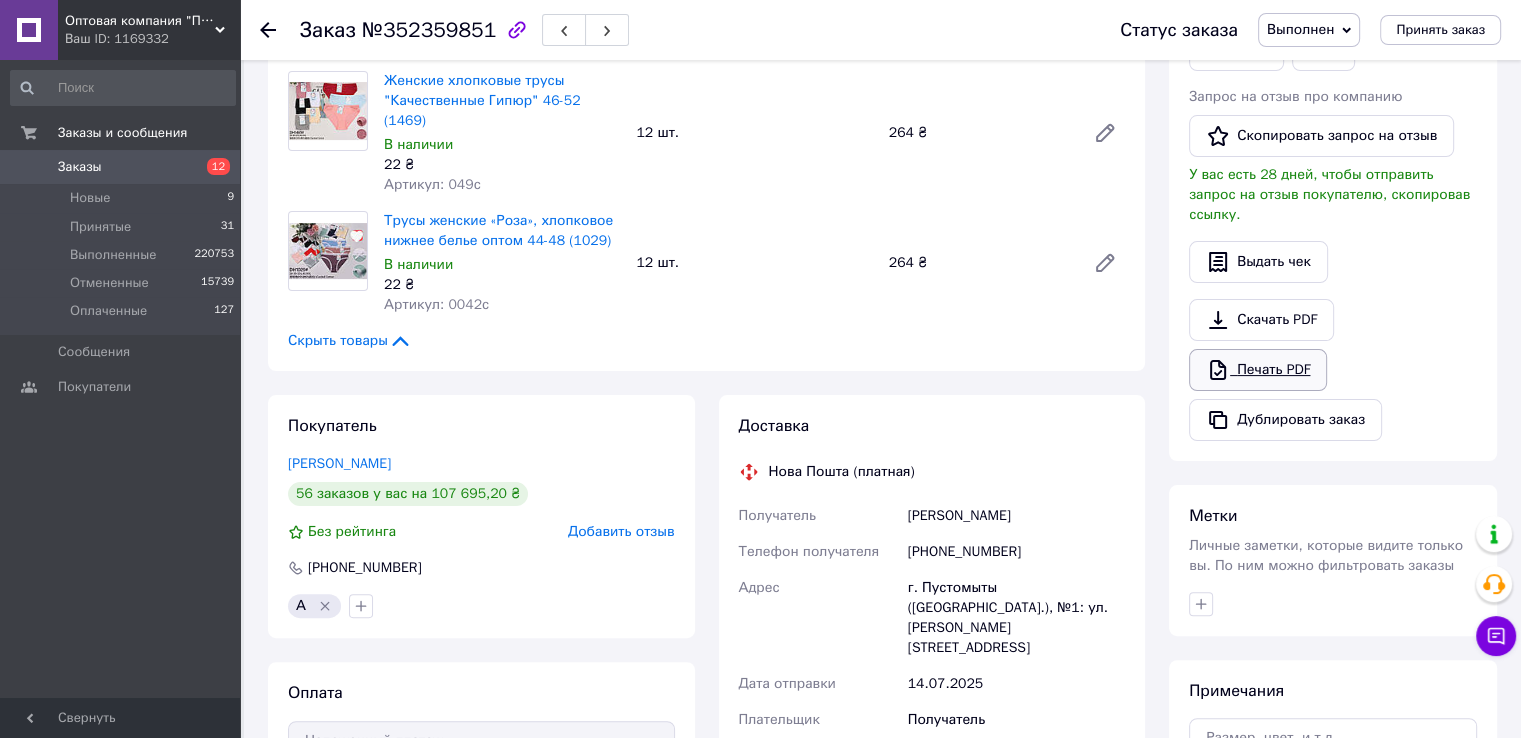 click on "Печать PDF" at bounding box center (1258, 370) 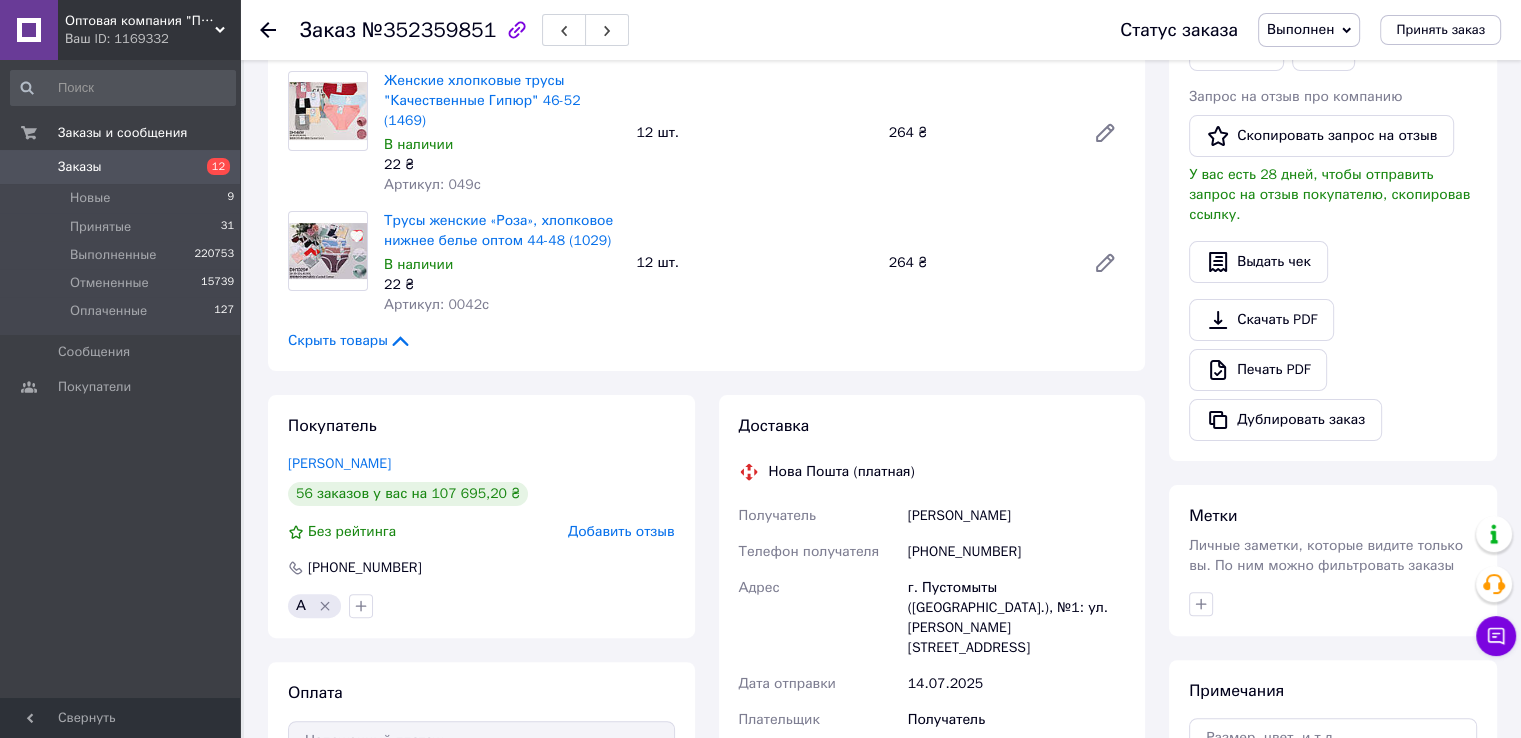 scroll, scrollTop: 0, scrollLeft: 0, axis: both 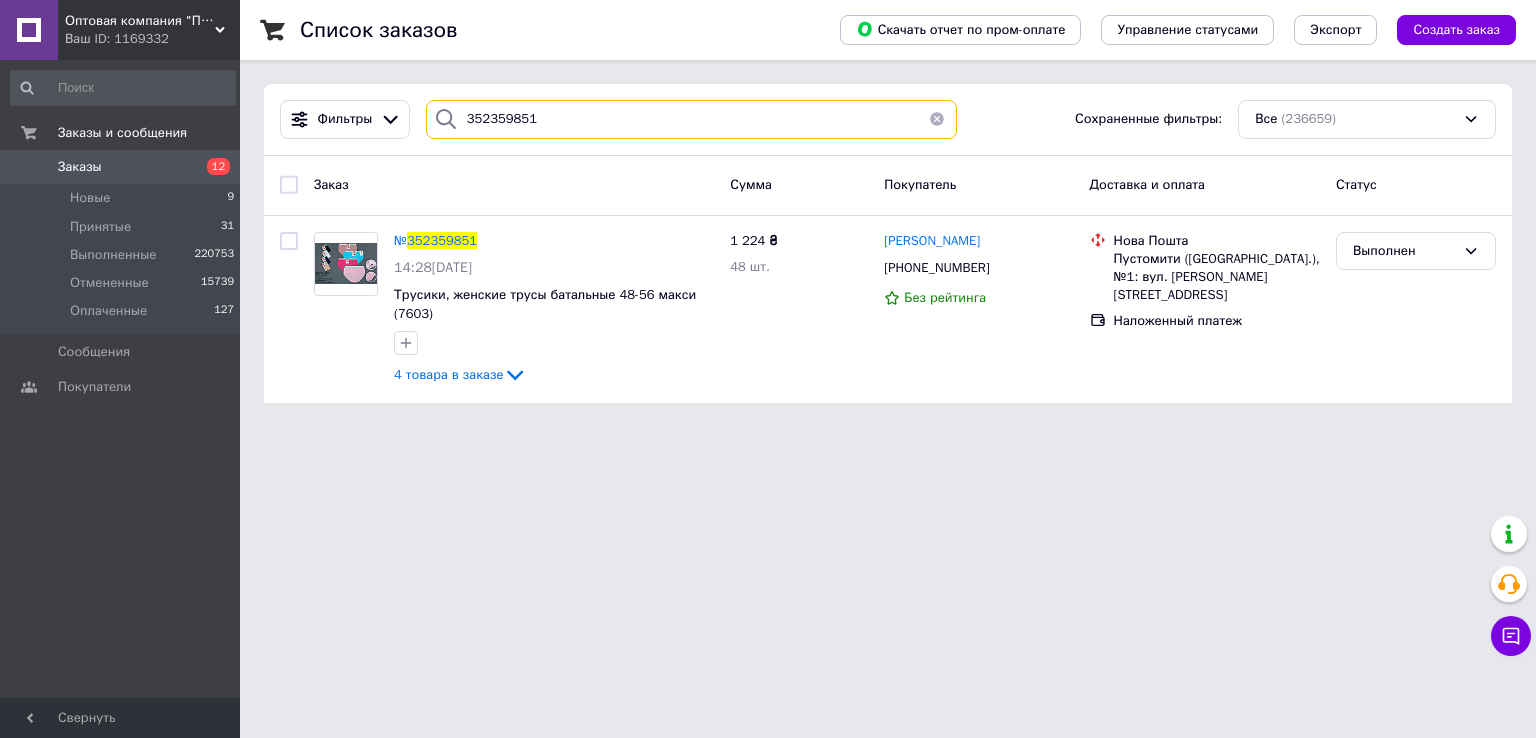 click on "352359851" at bounding box center [692, 119] 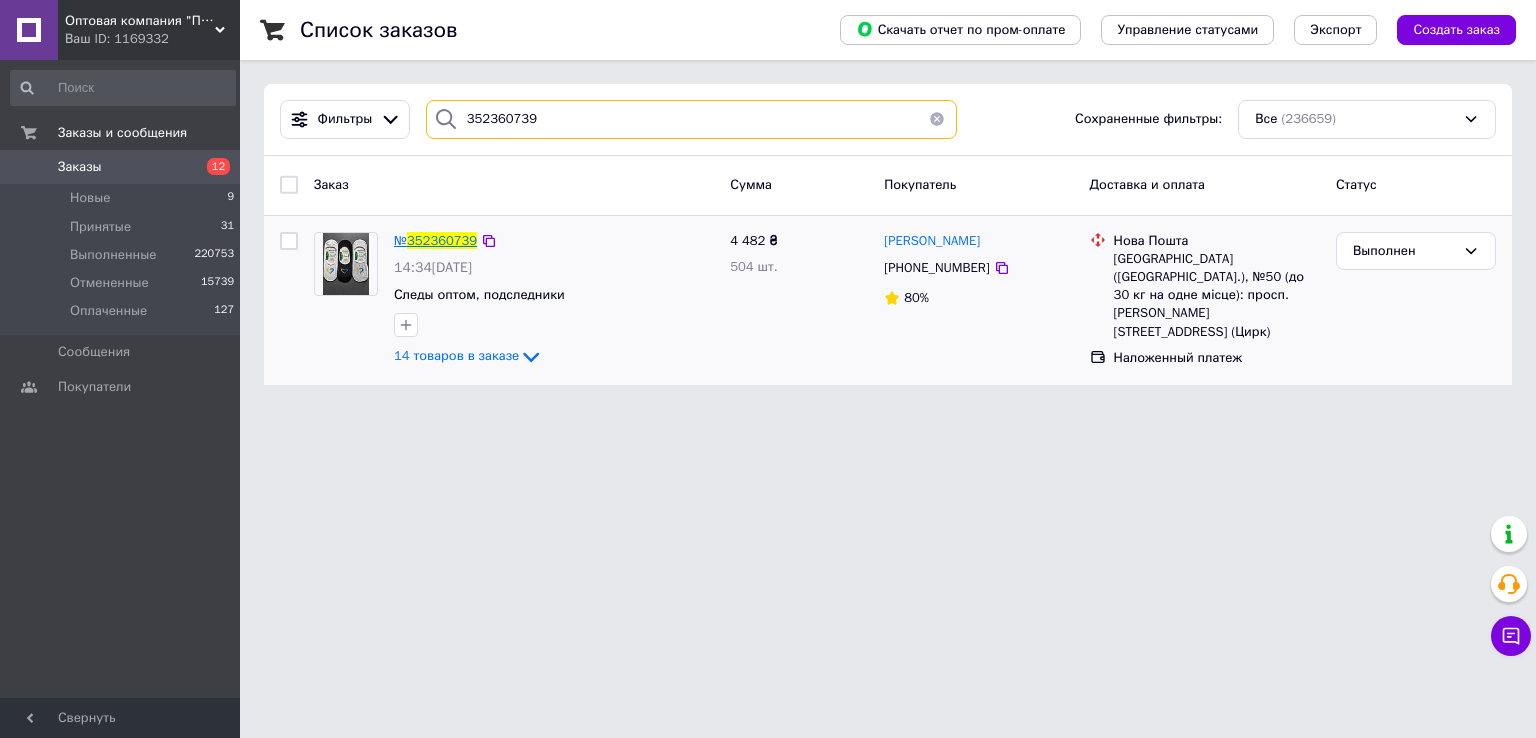 type on "352360739" 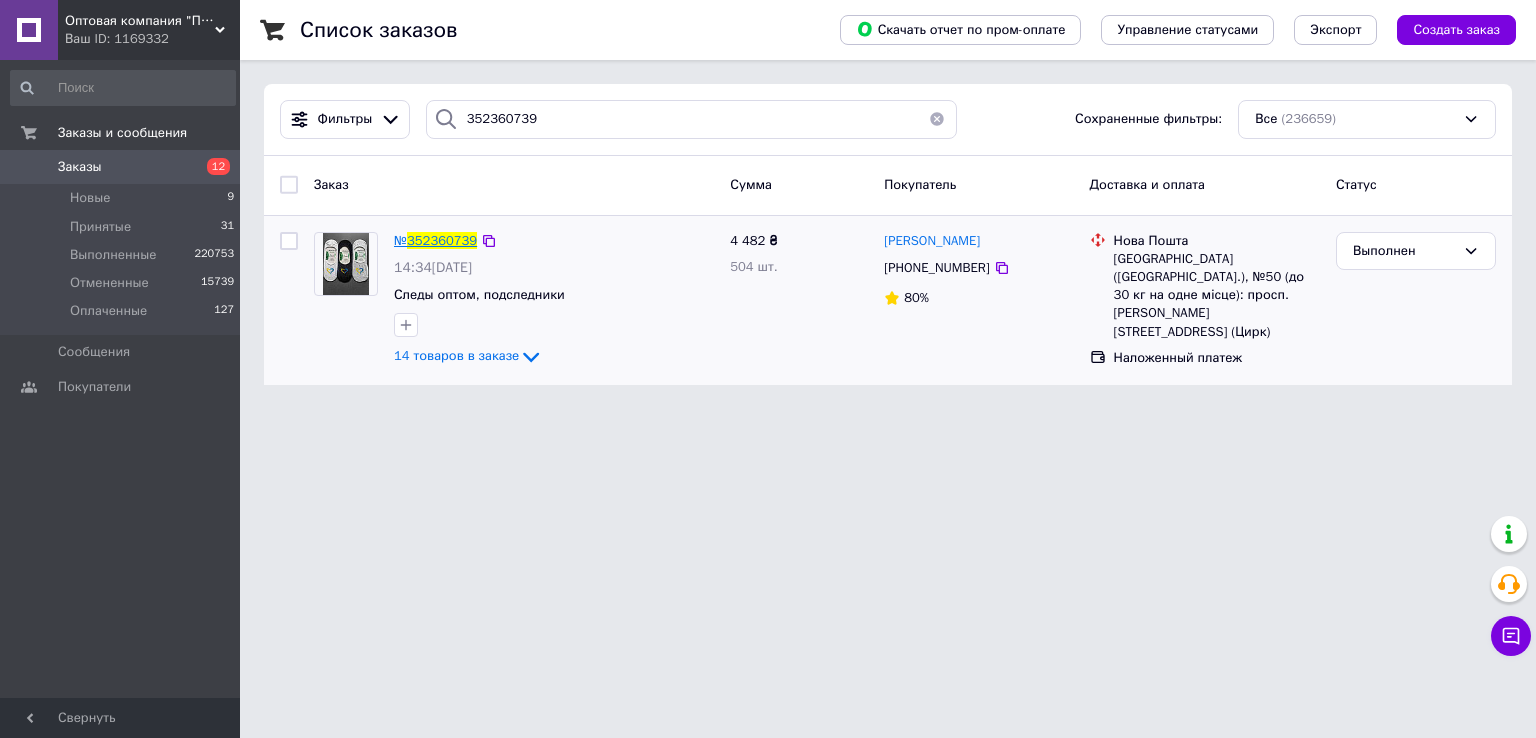 click on "352360739" at bounding box center [442, 240] 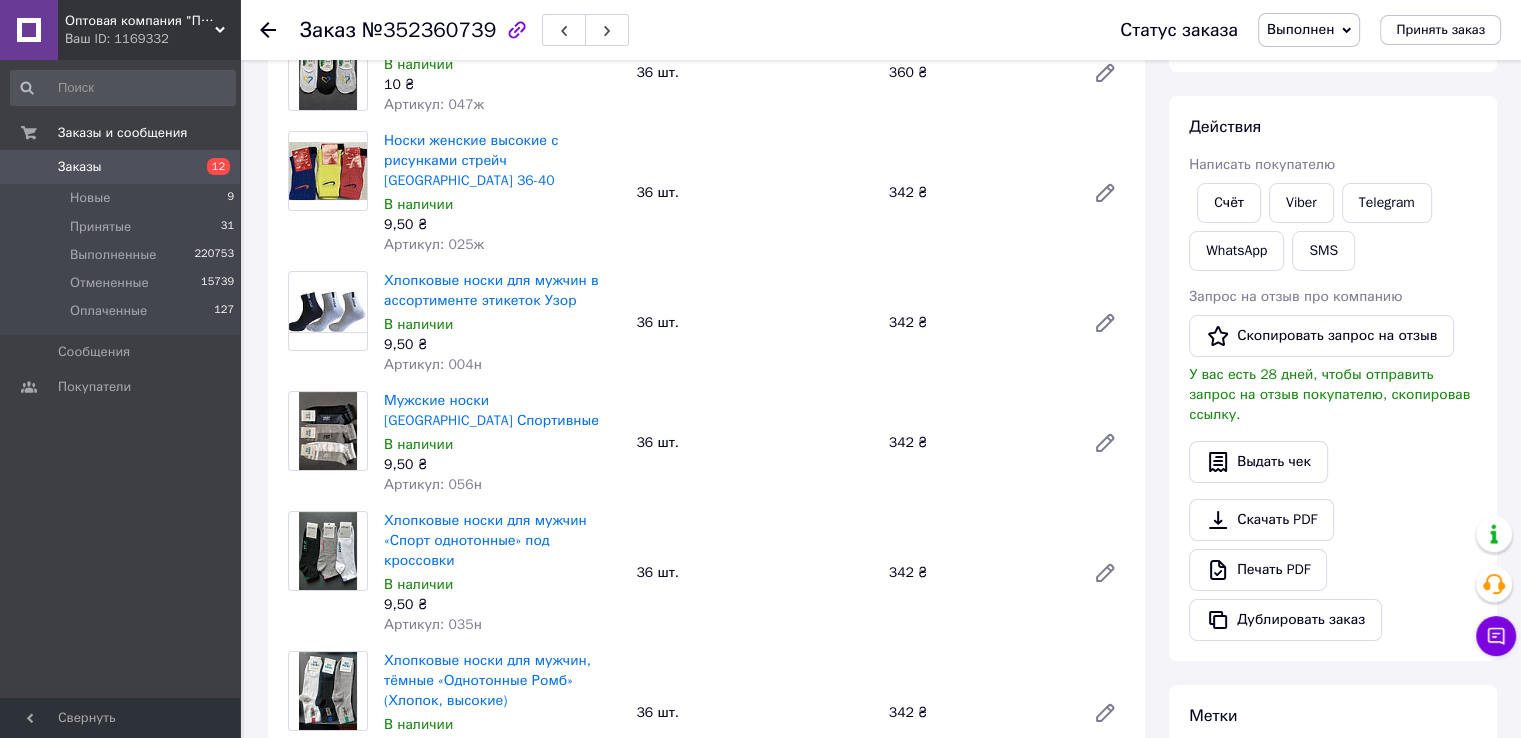 scroll, scrollTop: 400, scrollLeft: 0, axis: vertical 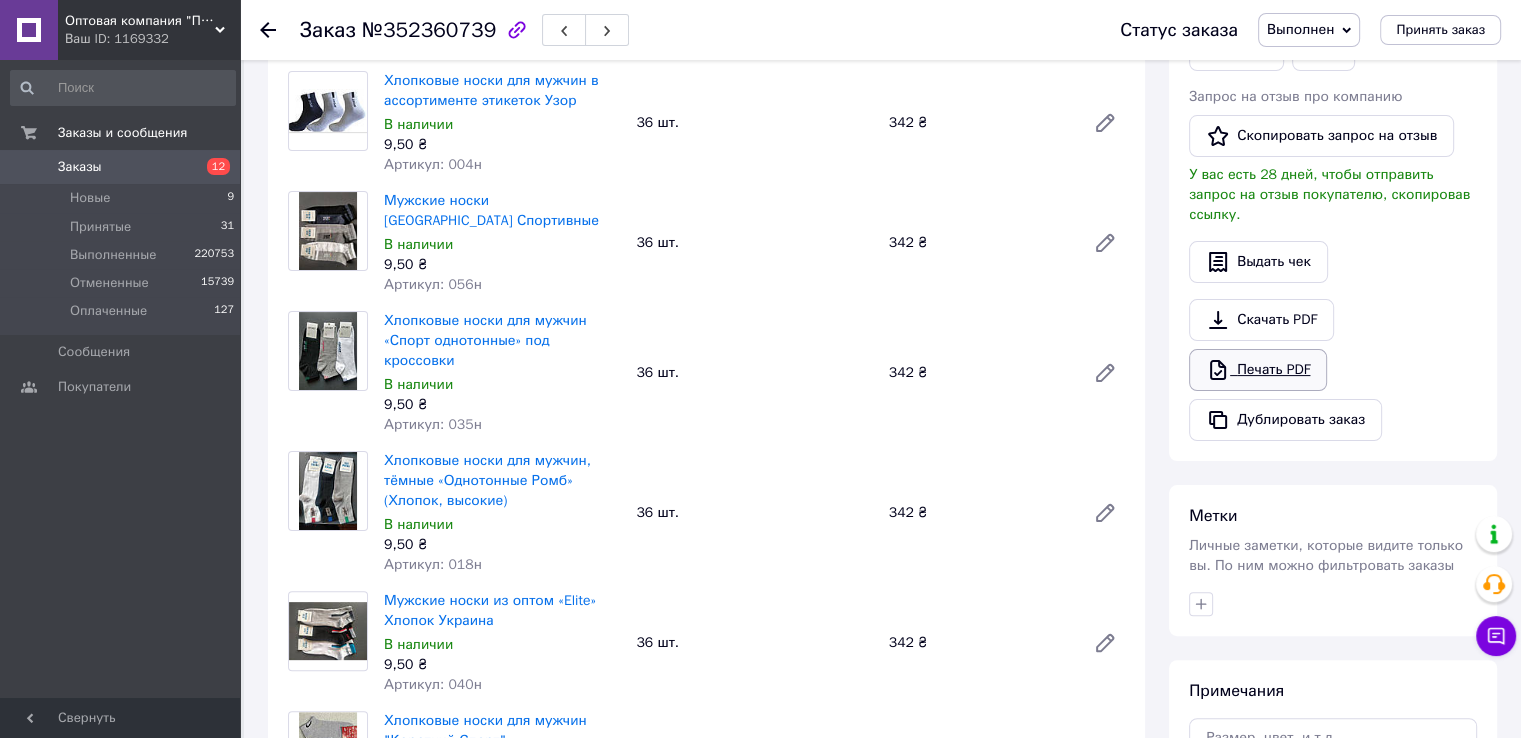 click on "Печать PDF" at bounding box center (1258, 370) 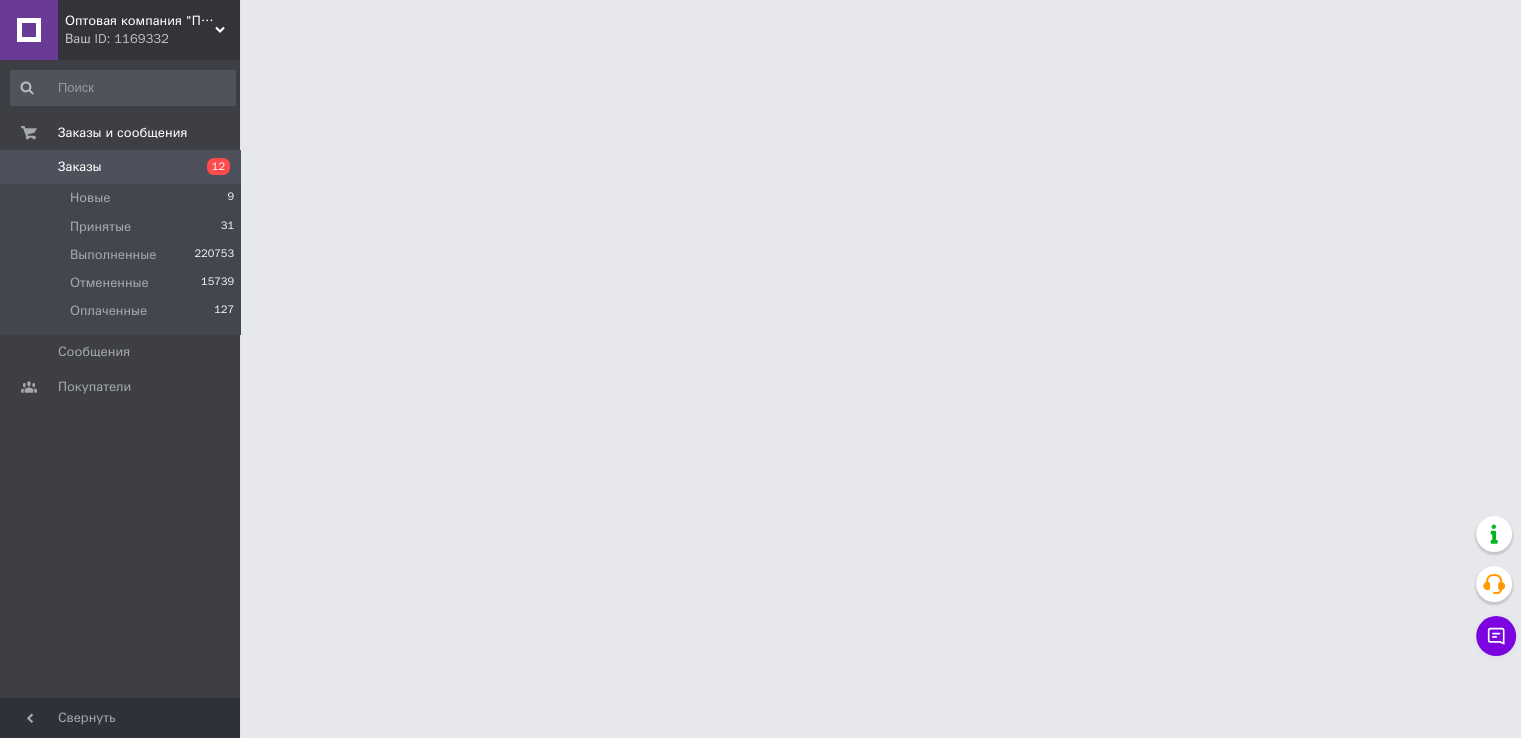 scroll, scrollTop: 0, scrollLeft: 0, axis: both 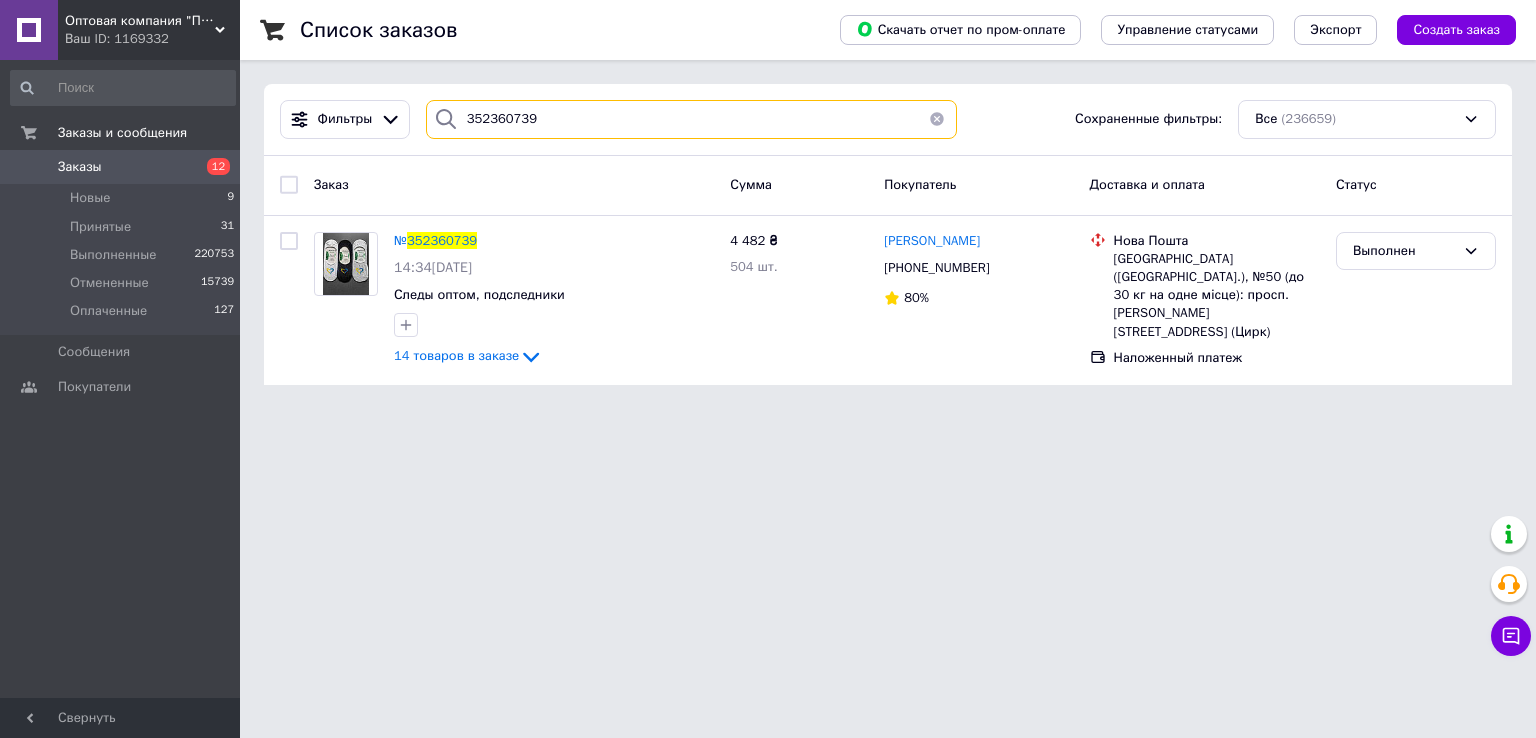 click on "352360739" at bounding box center [692, 119] 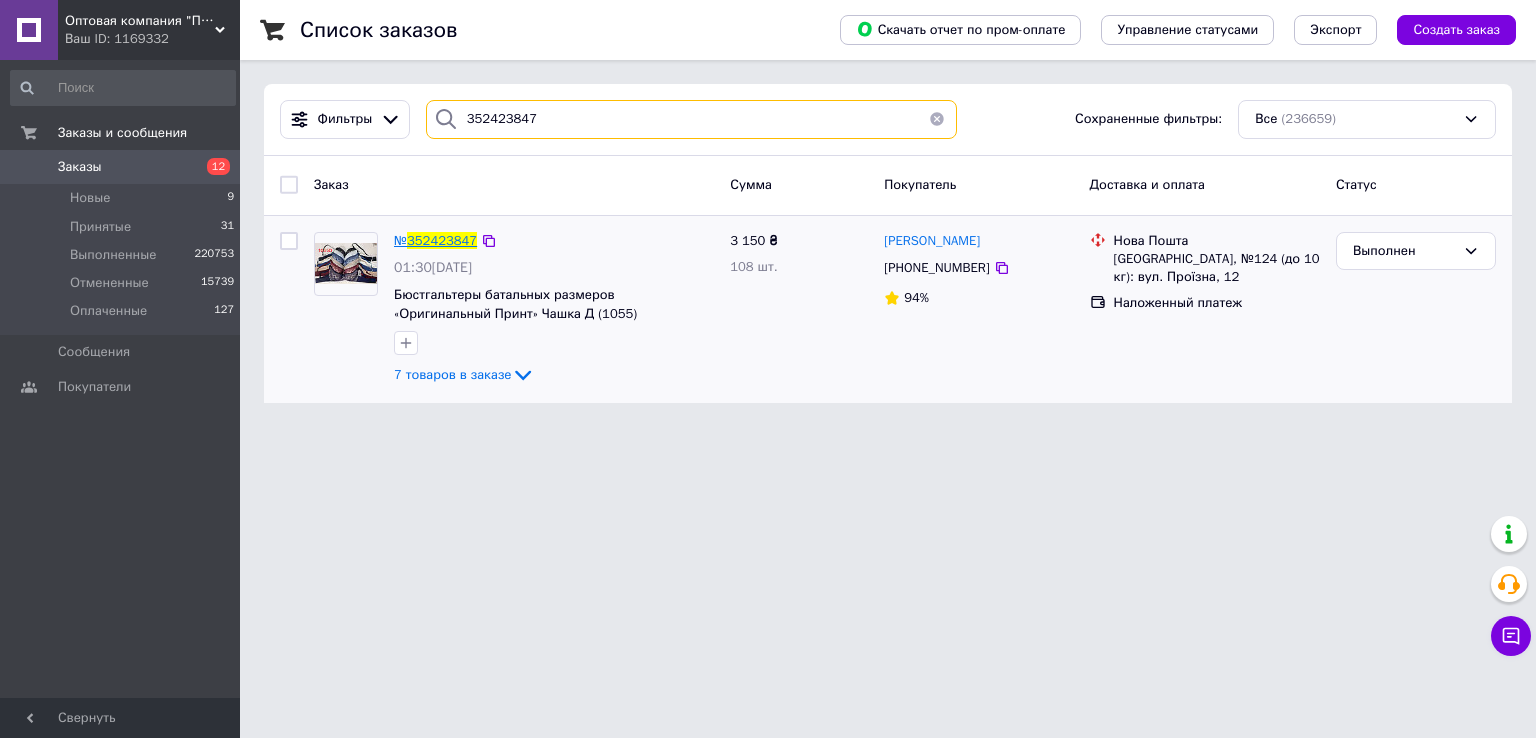 type on "352423847" 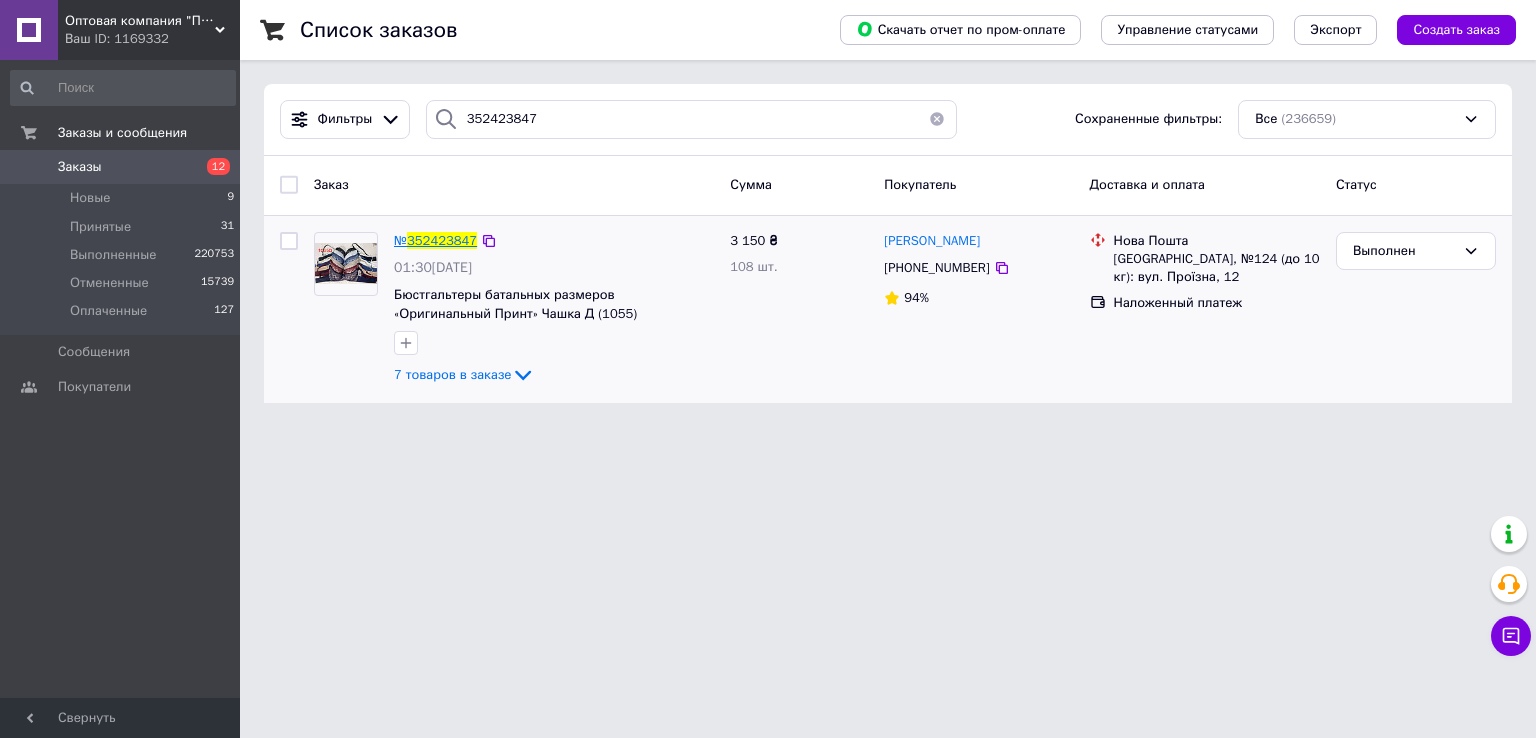 click on "352423847" at bounding box center [442, 240] 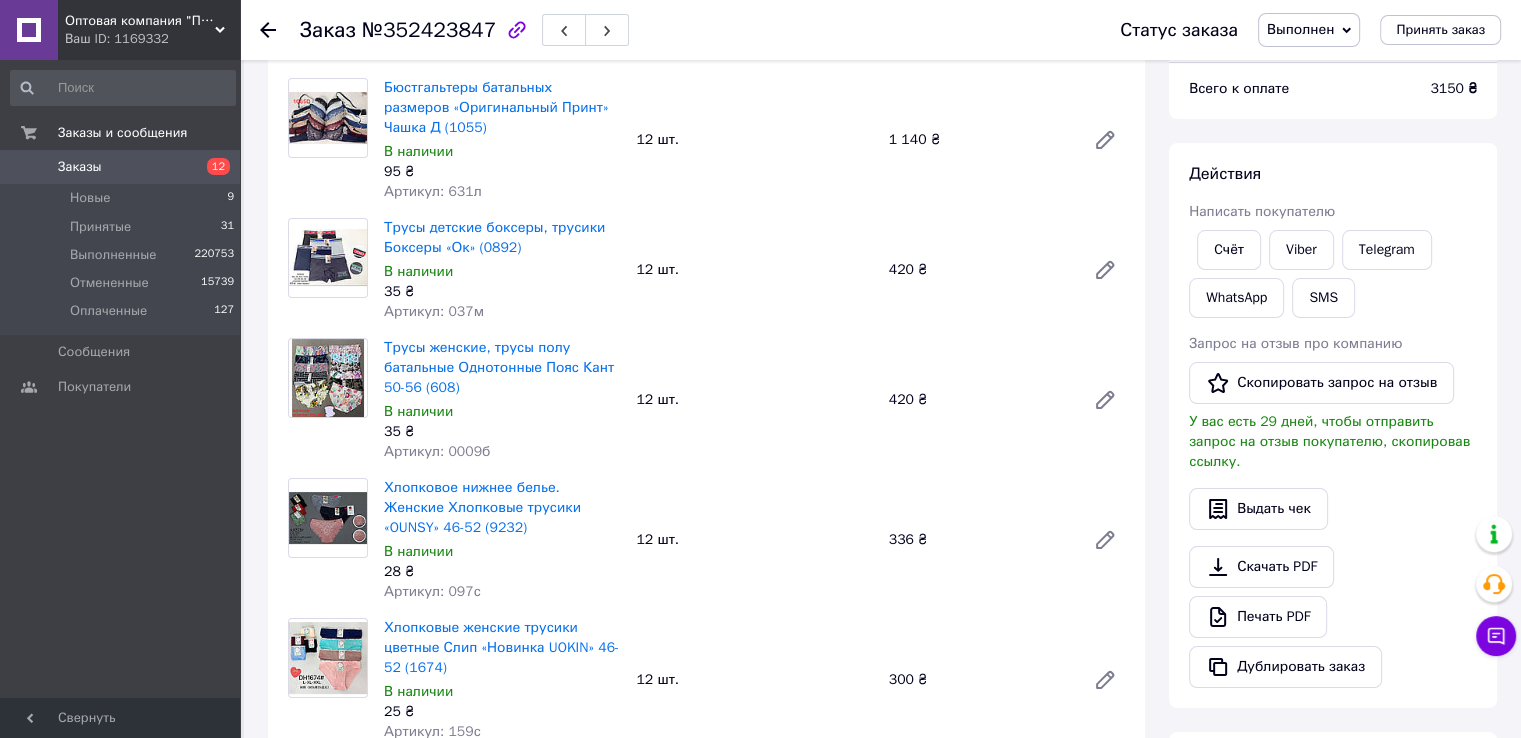 scroll, scrollTop: 300, scrollLeft: 0, axis: vertical 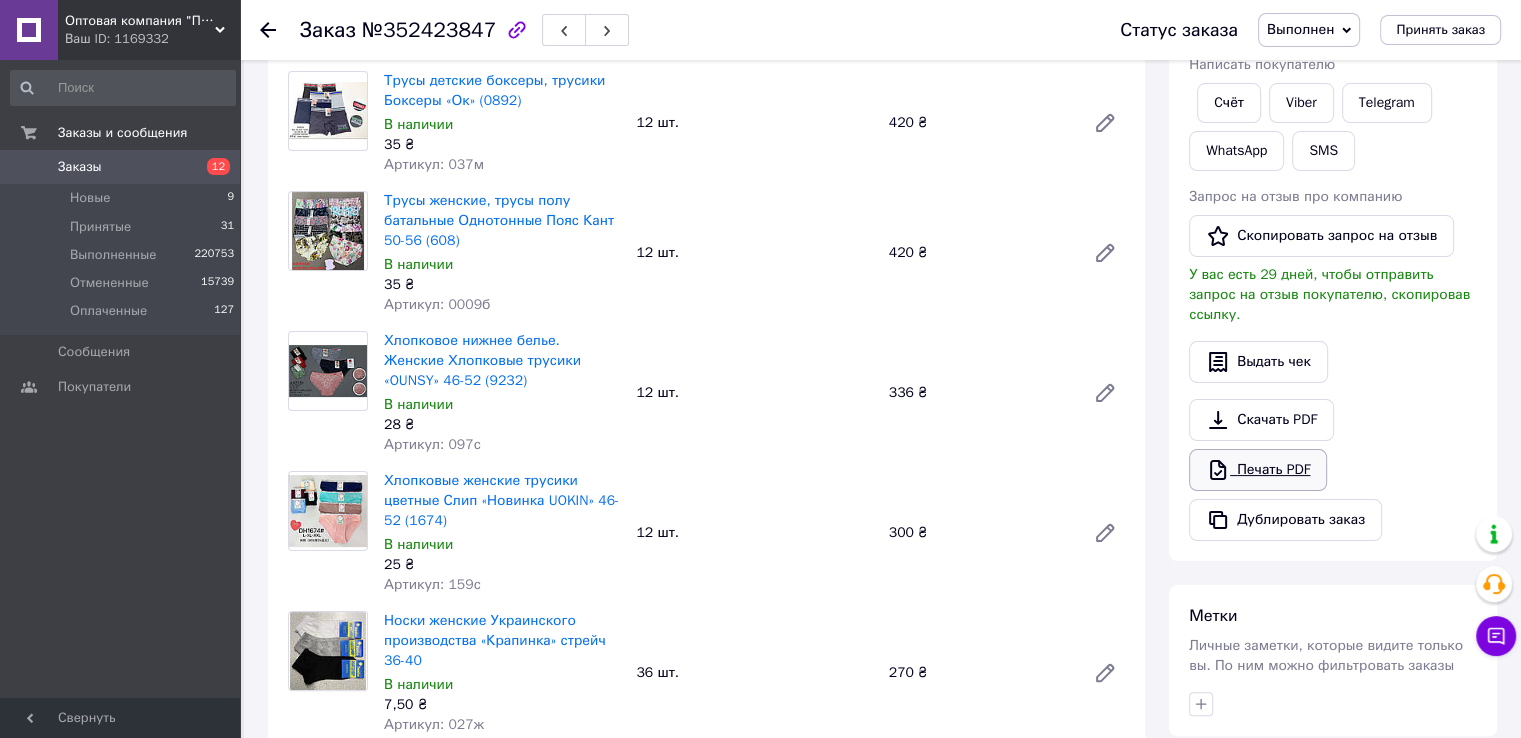 click on "Печать PDF" at bounding box center [1258, 470] 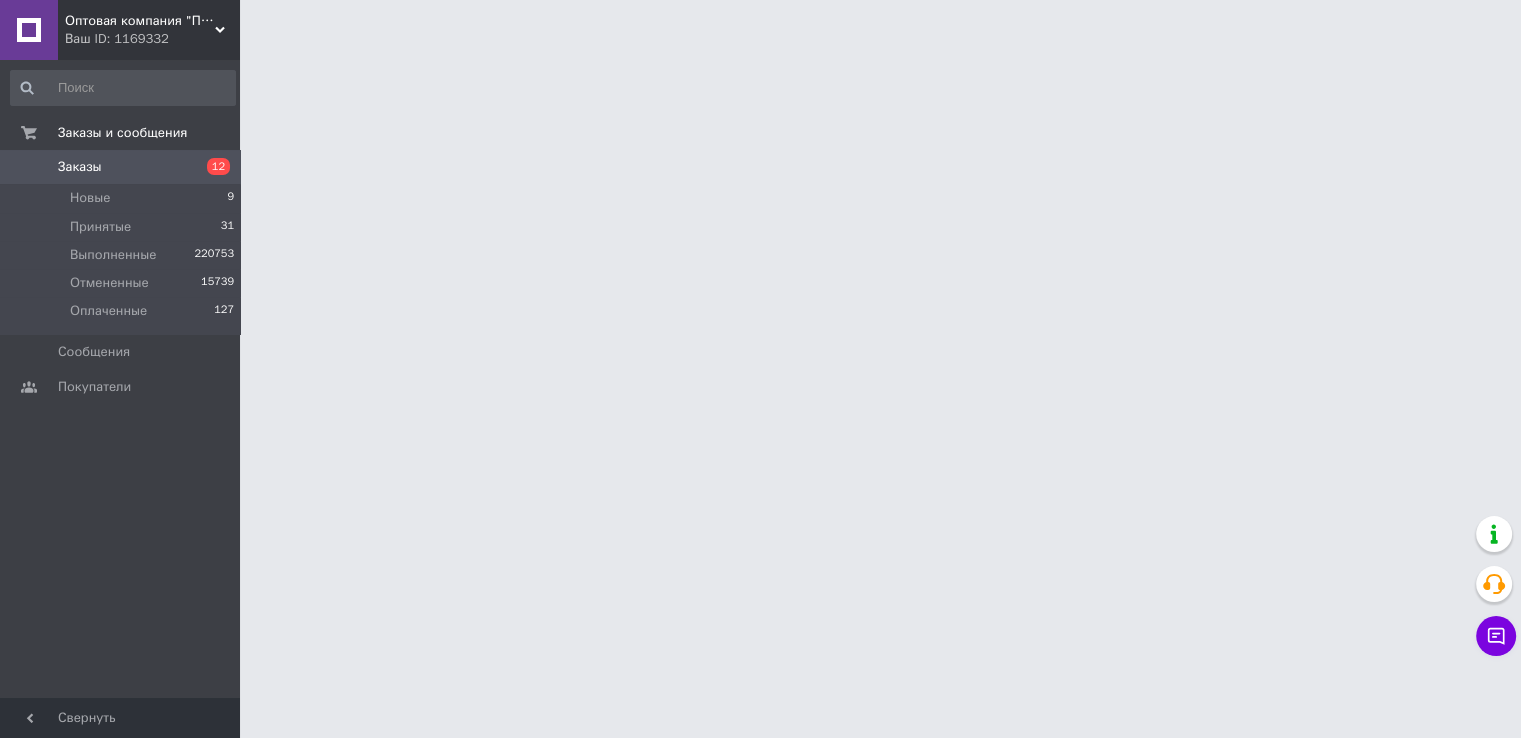 scroll, scrollTop: 0, scrollLeft: 0, axis: both 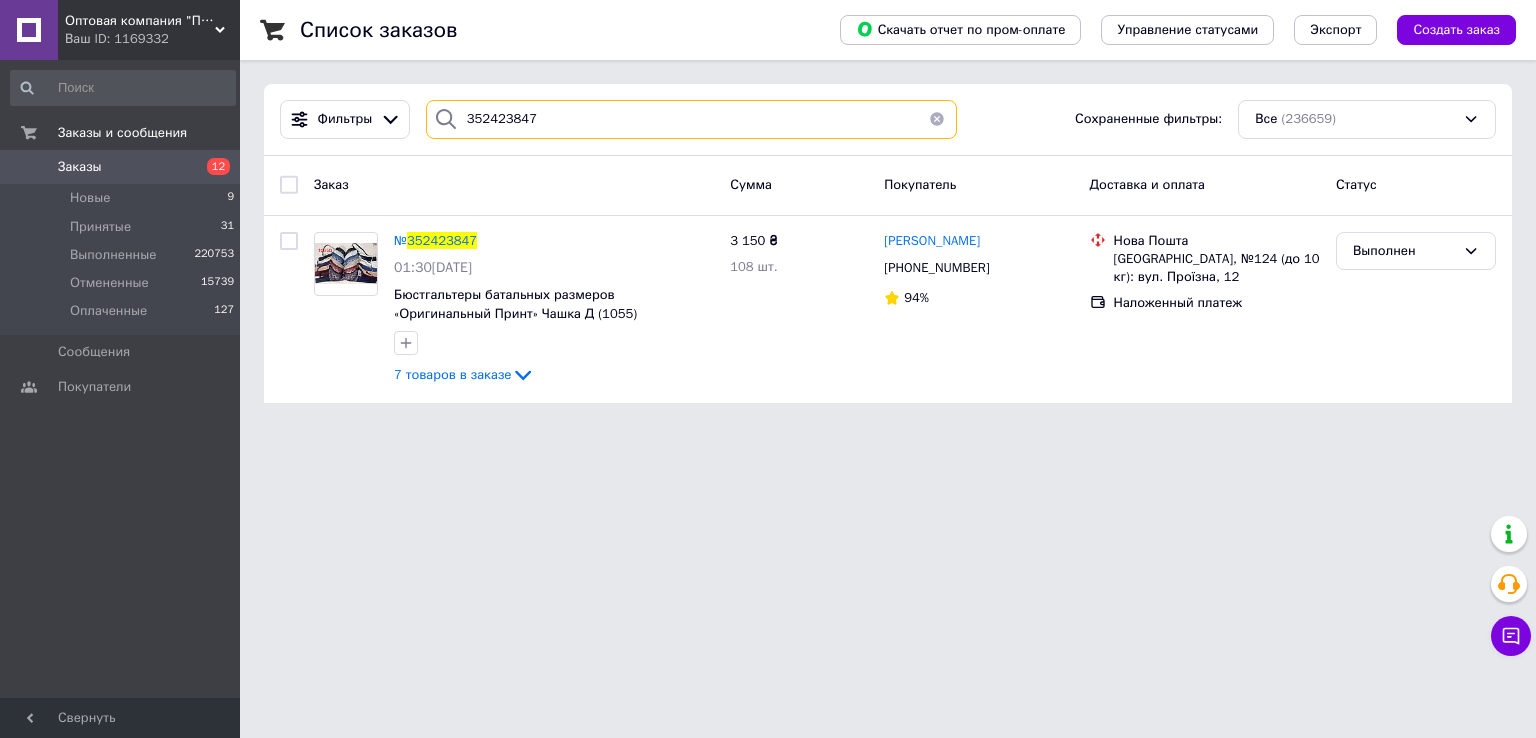 click on "352423847" at bounding box center [692, 119] 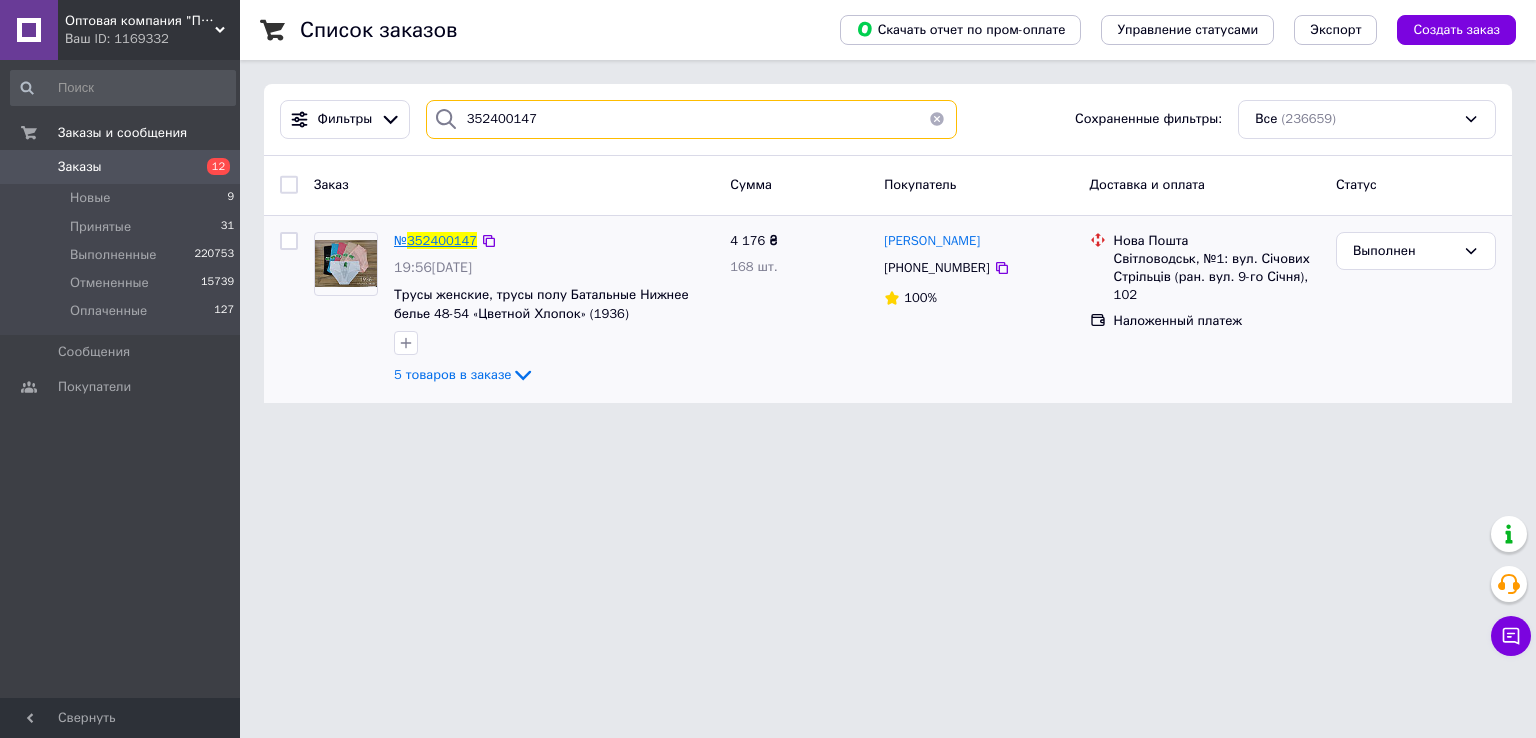 type on "352400147" 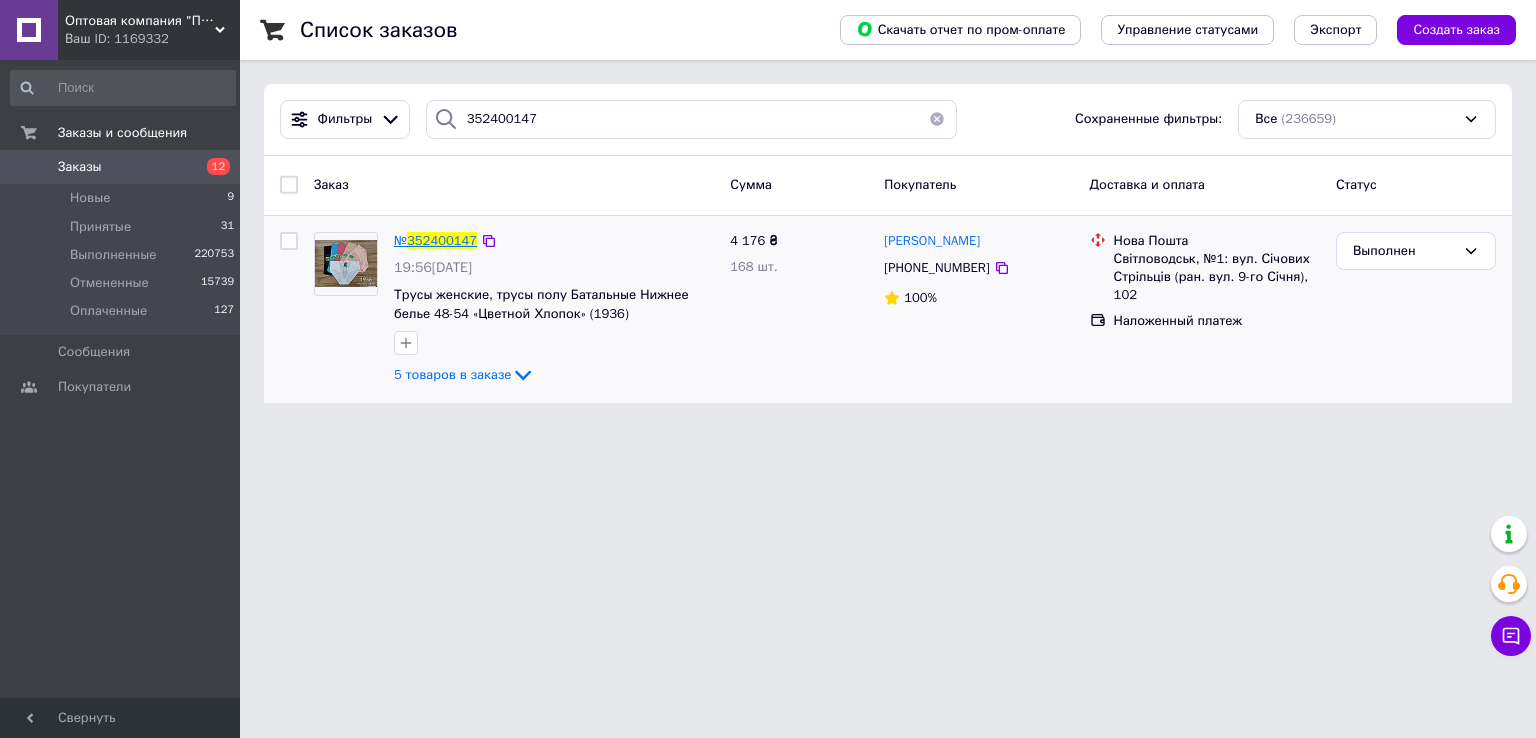 click on "352400147" at bounding box center (442, 240) 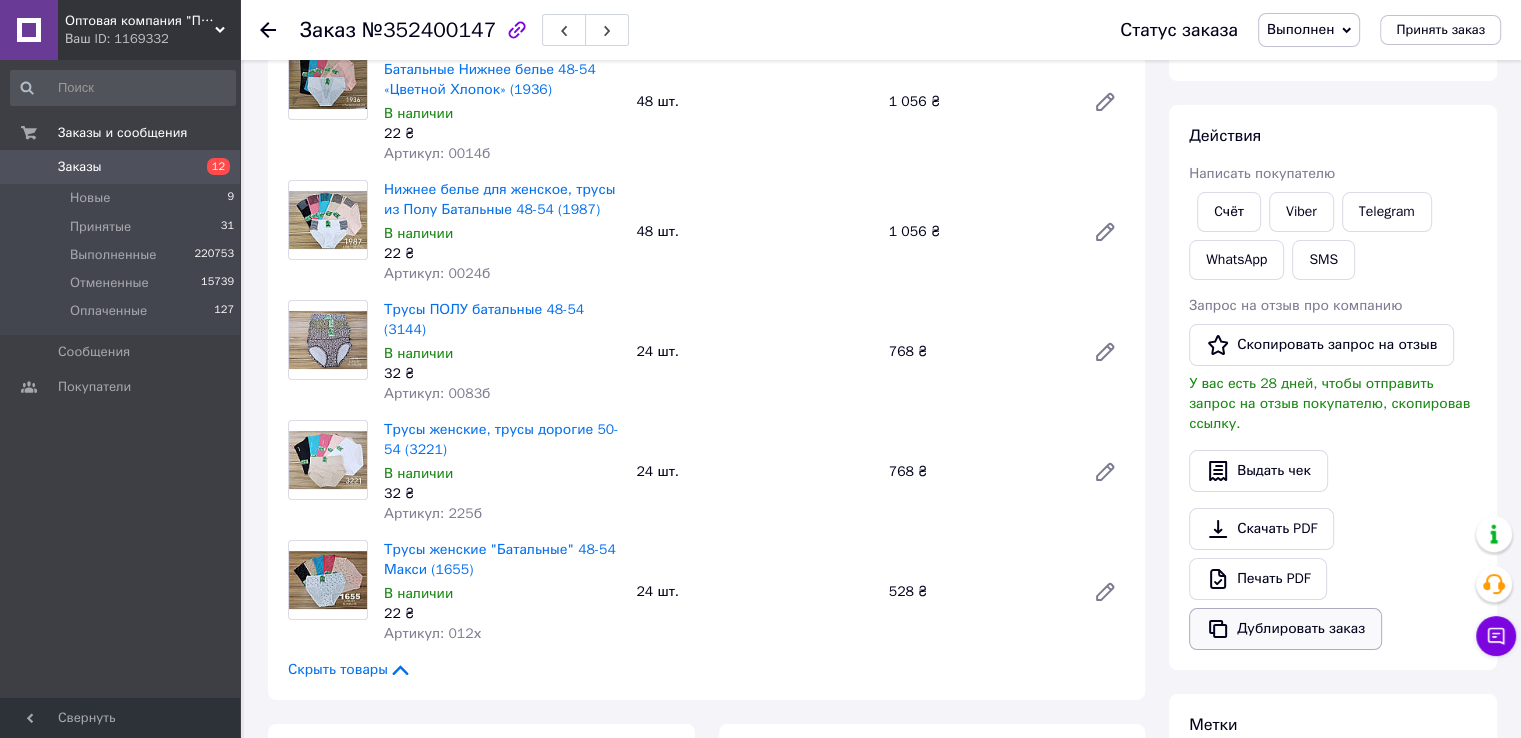 scroll, scrollTop: 200, scrollLeft: 0, axis: vertical 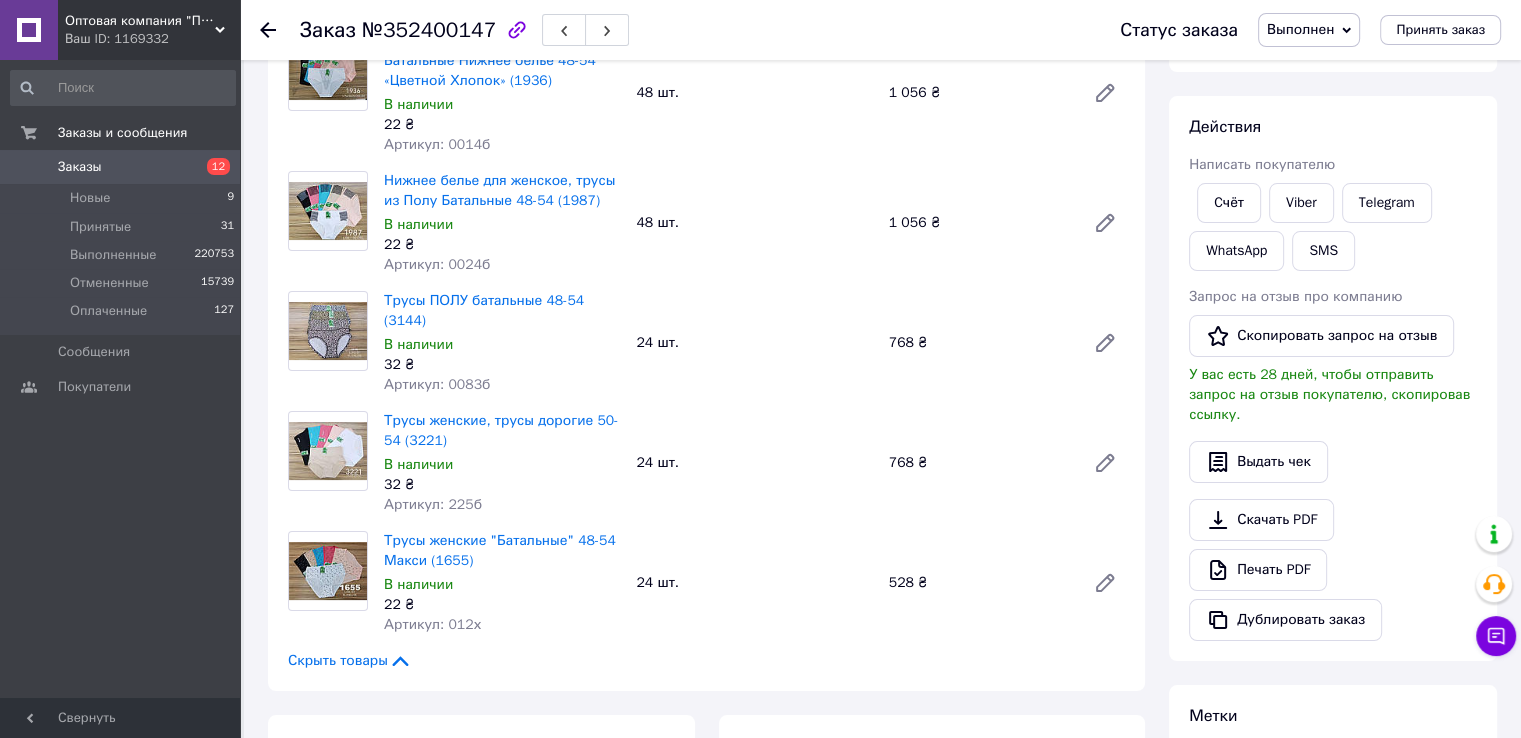 click on "Скачать PDF   Печать PDF   Дублировать заказ" at bounding box center [1333, 570] 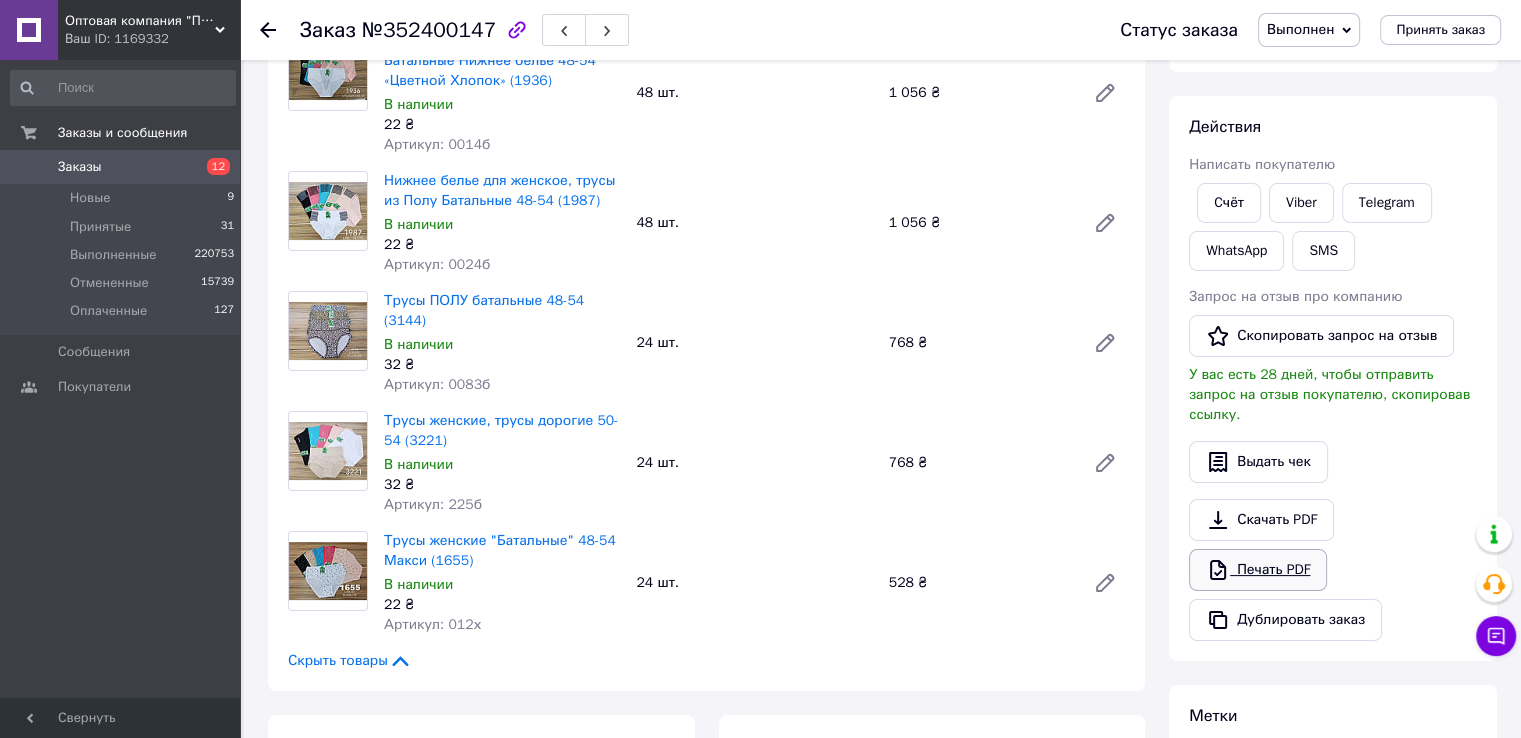 click on "Печать PDF" at bounding box center (1258, 570) 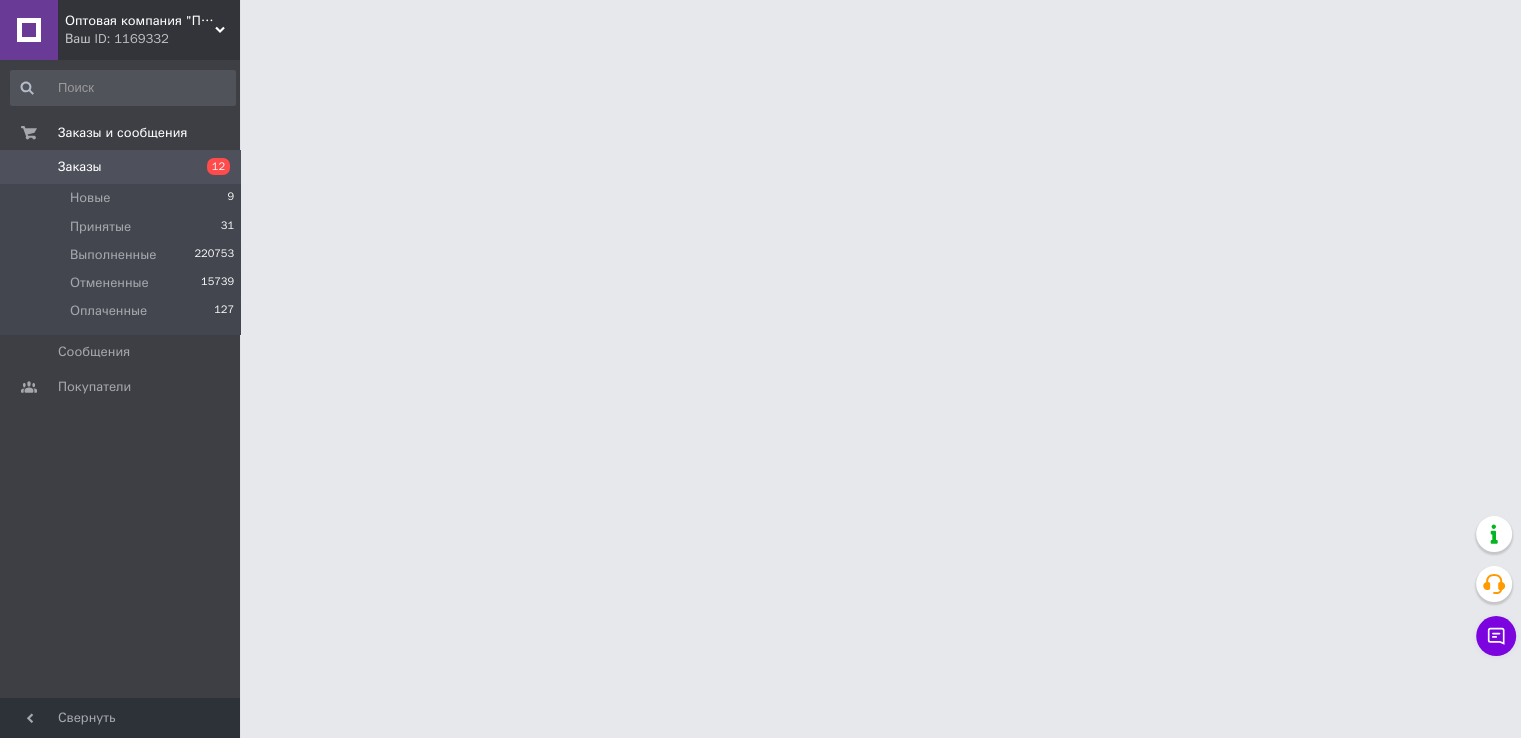 scroll, scrollTop: 0, scrollLeft: 0, axis: both 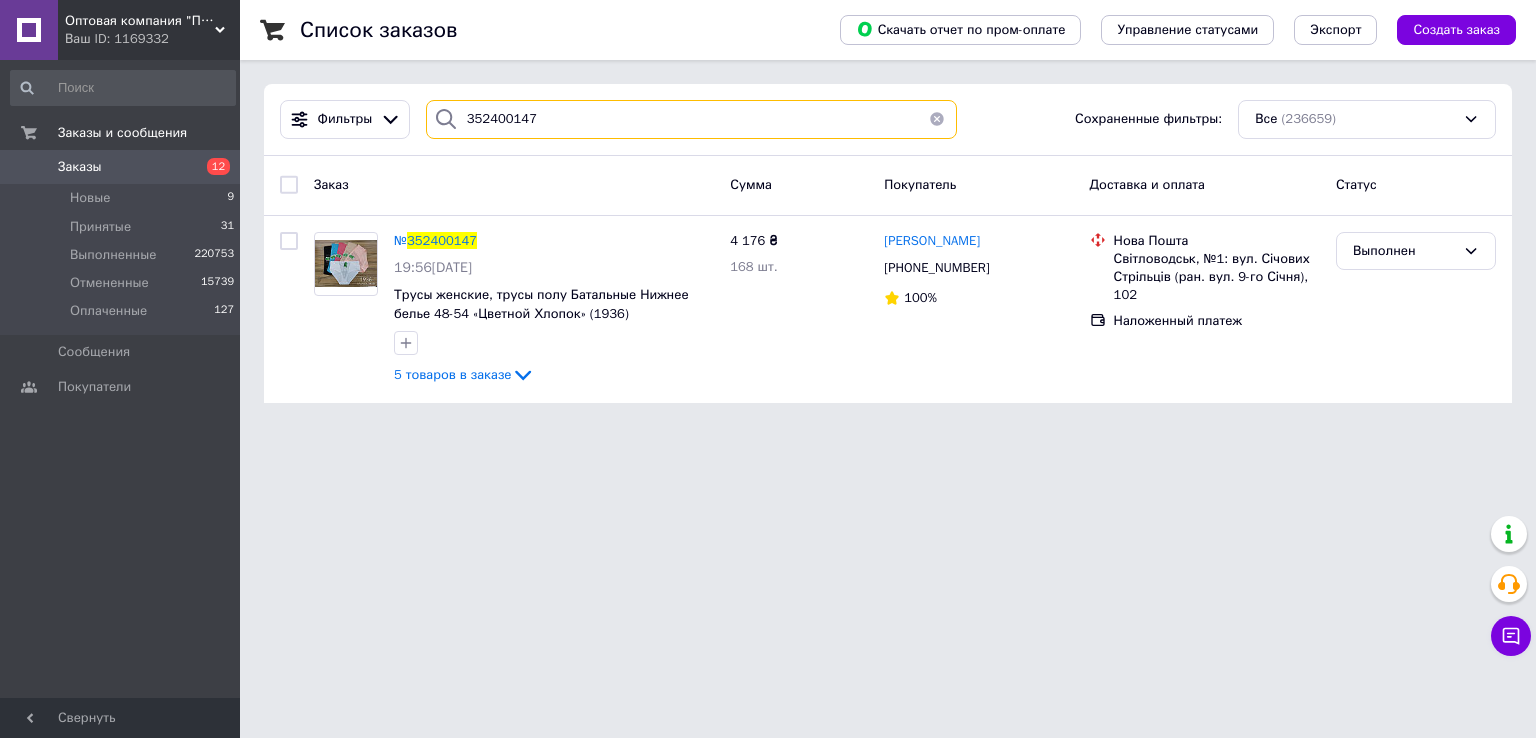 click on "352400147" at bounding box center (692, 119) 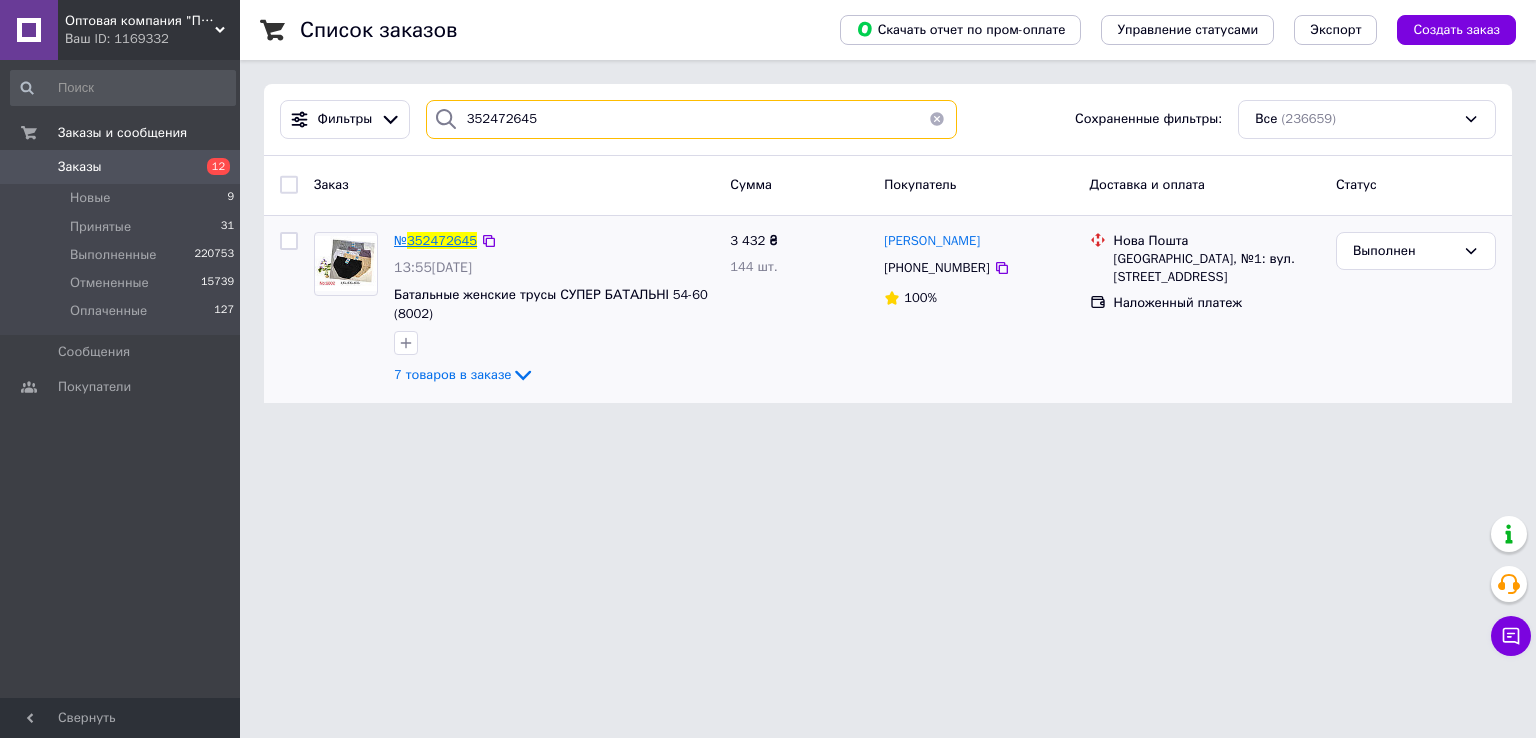 type on "352472645" 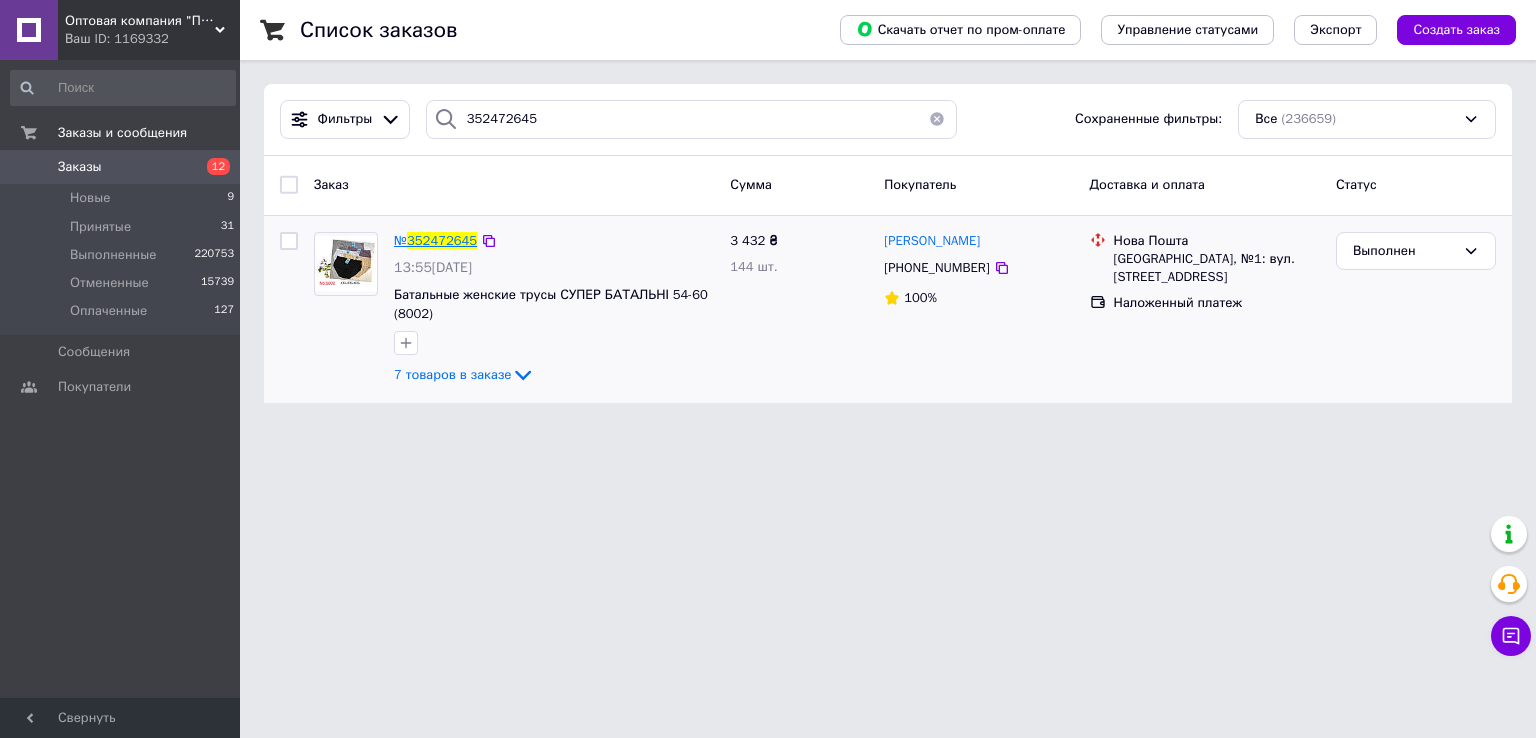 click on "352472645" at bounding box center (442, 240) 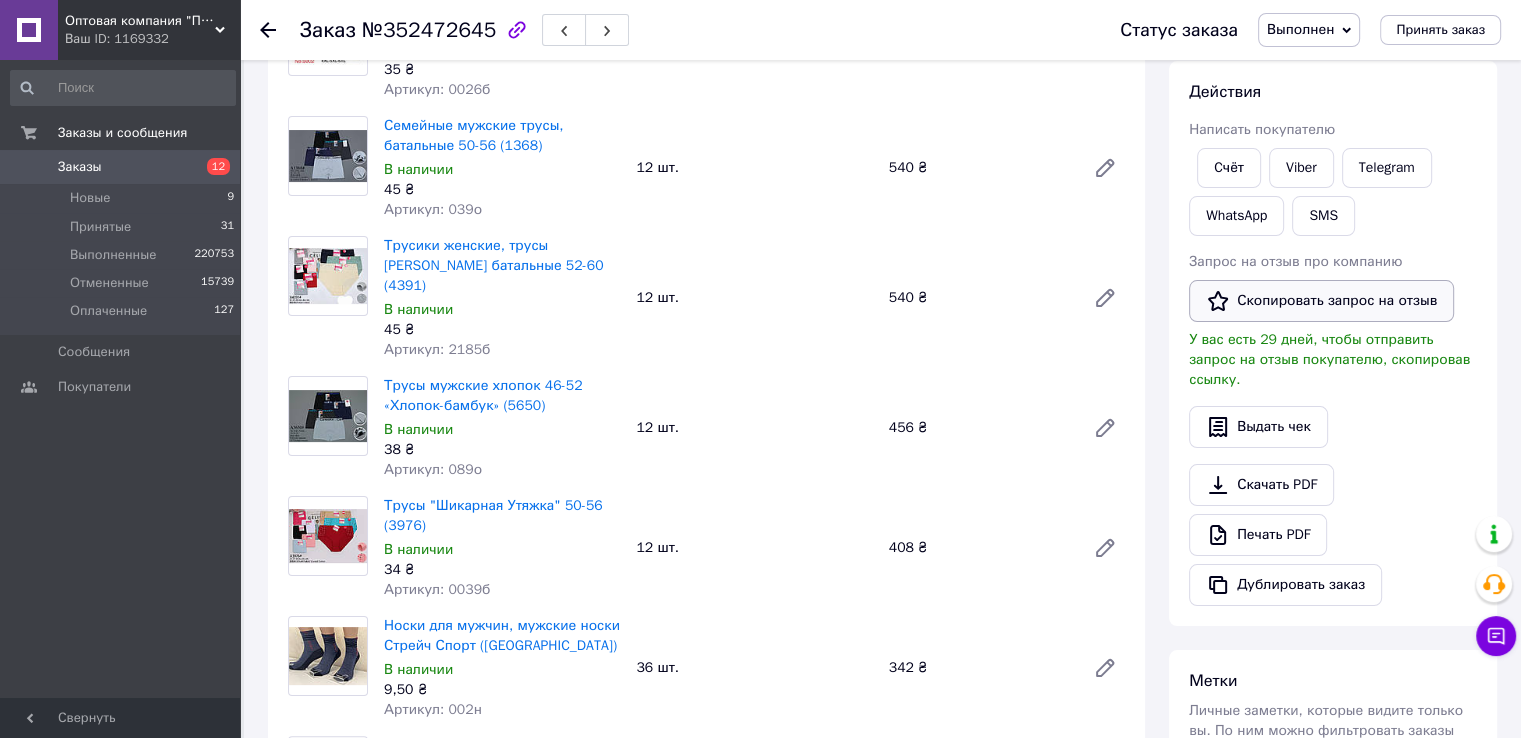 scroll, scrollTop: 400, scrollLeft: 0, axis: vertical 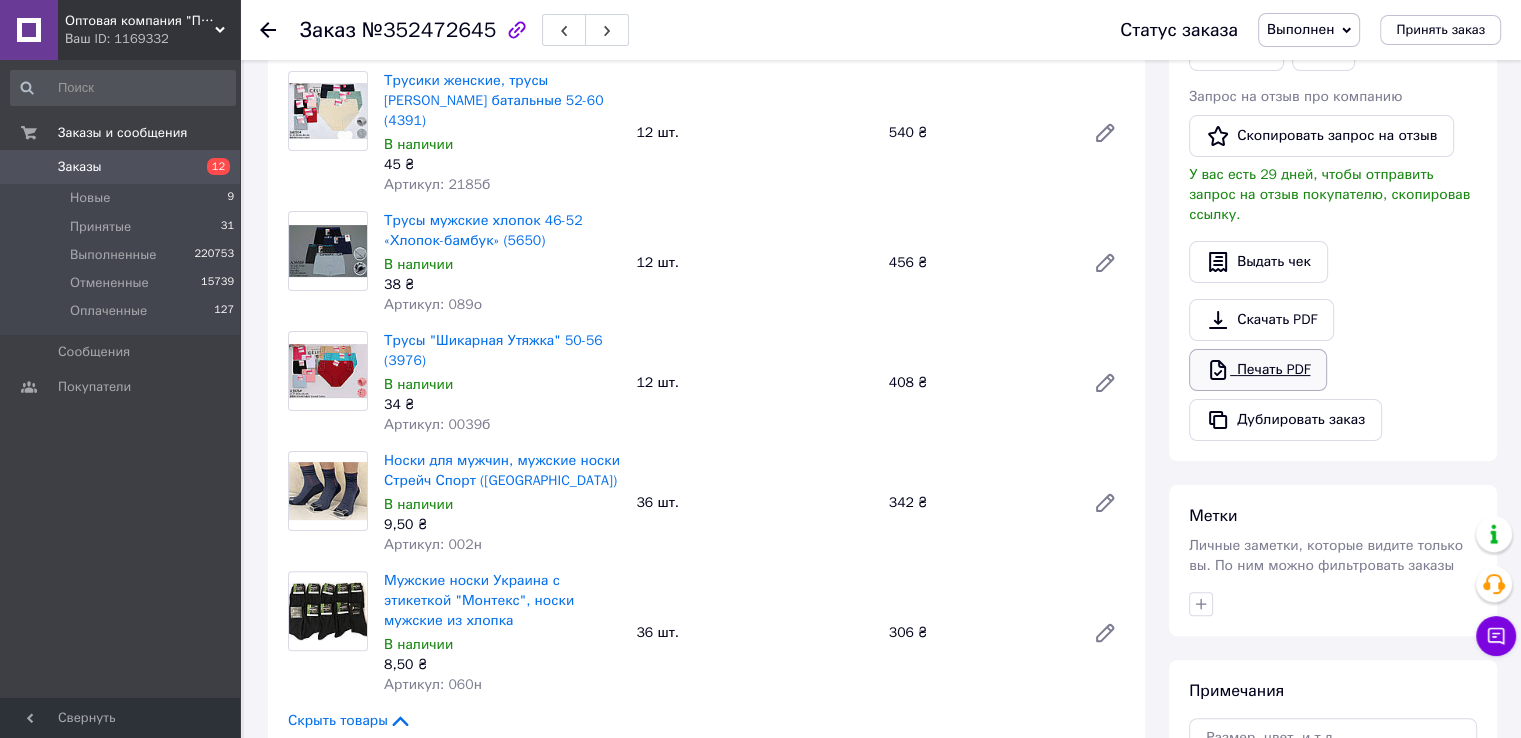 click on "Печать PDF" at bounding box center [1258, 370] 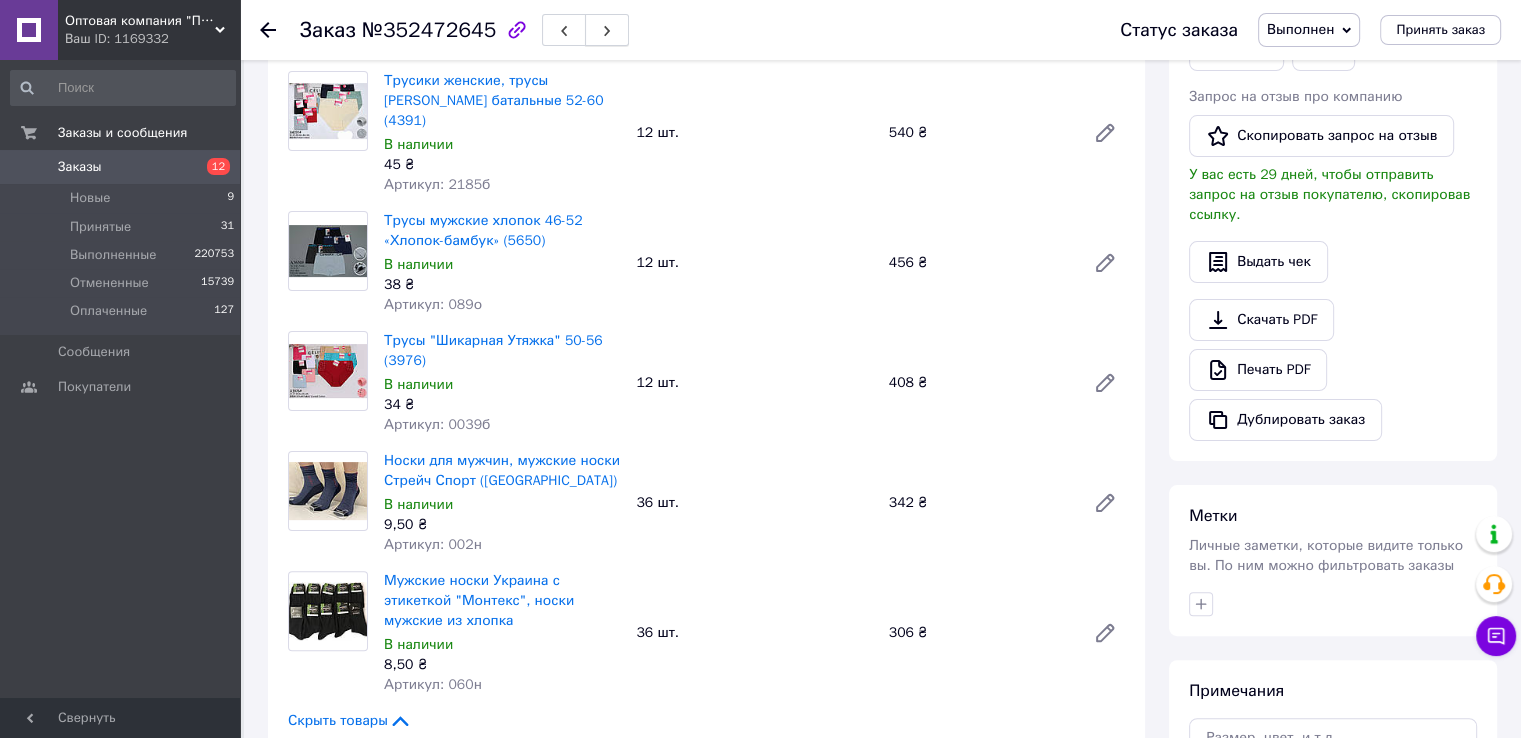 scroll, scrollTop: 0, scrollLeft: 0, axis: both 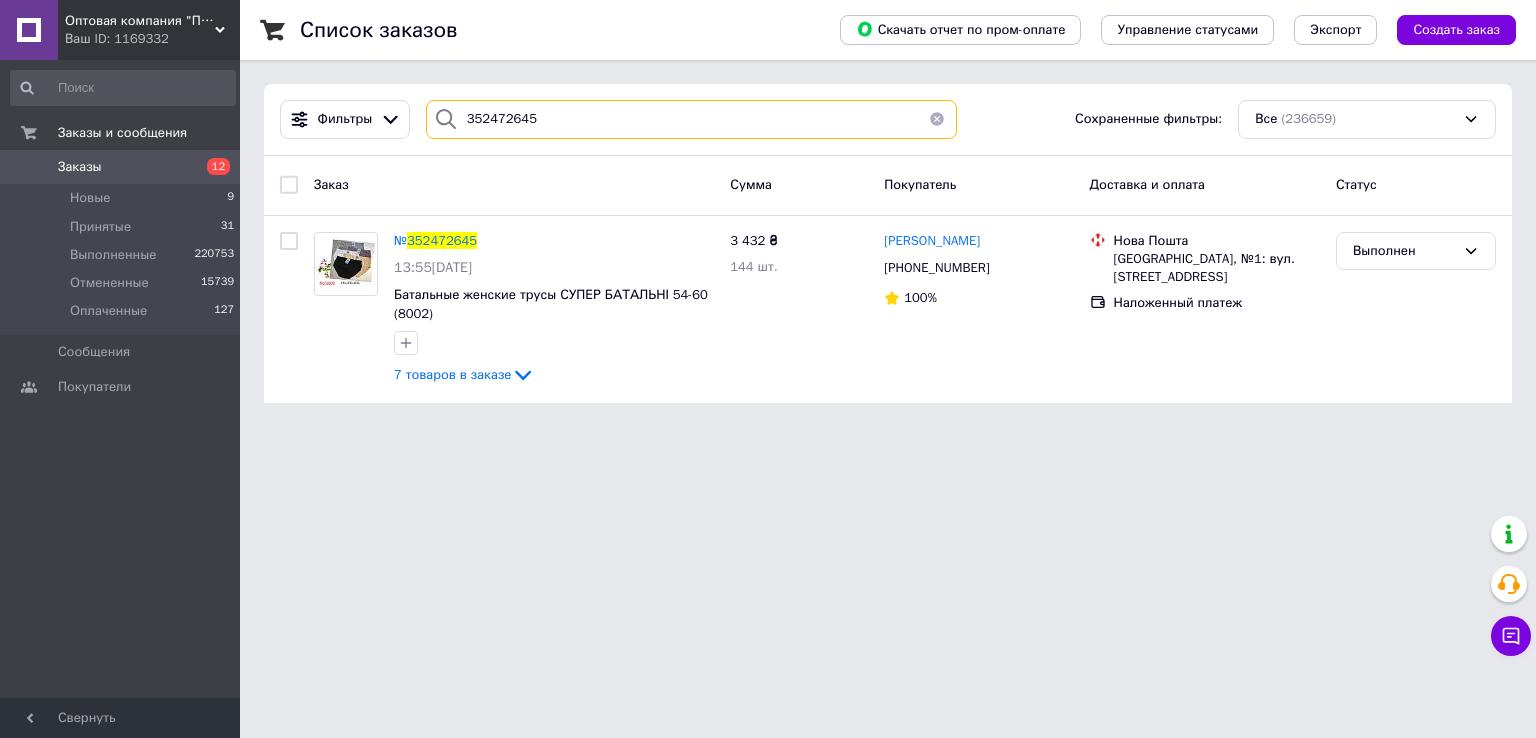 click on "Фильтры 352472645 Сохраненные фильтры: Все (236659)" at bounding box center (888, 120) 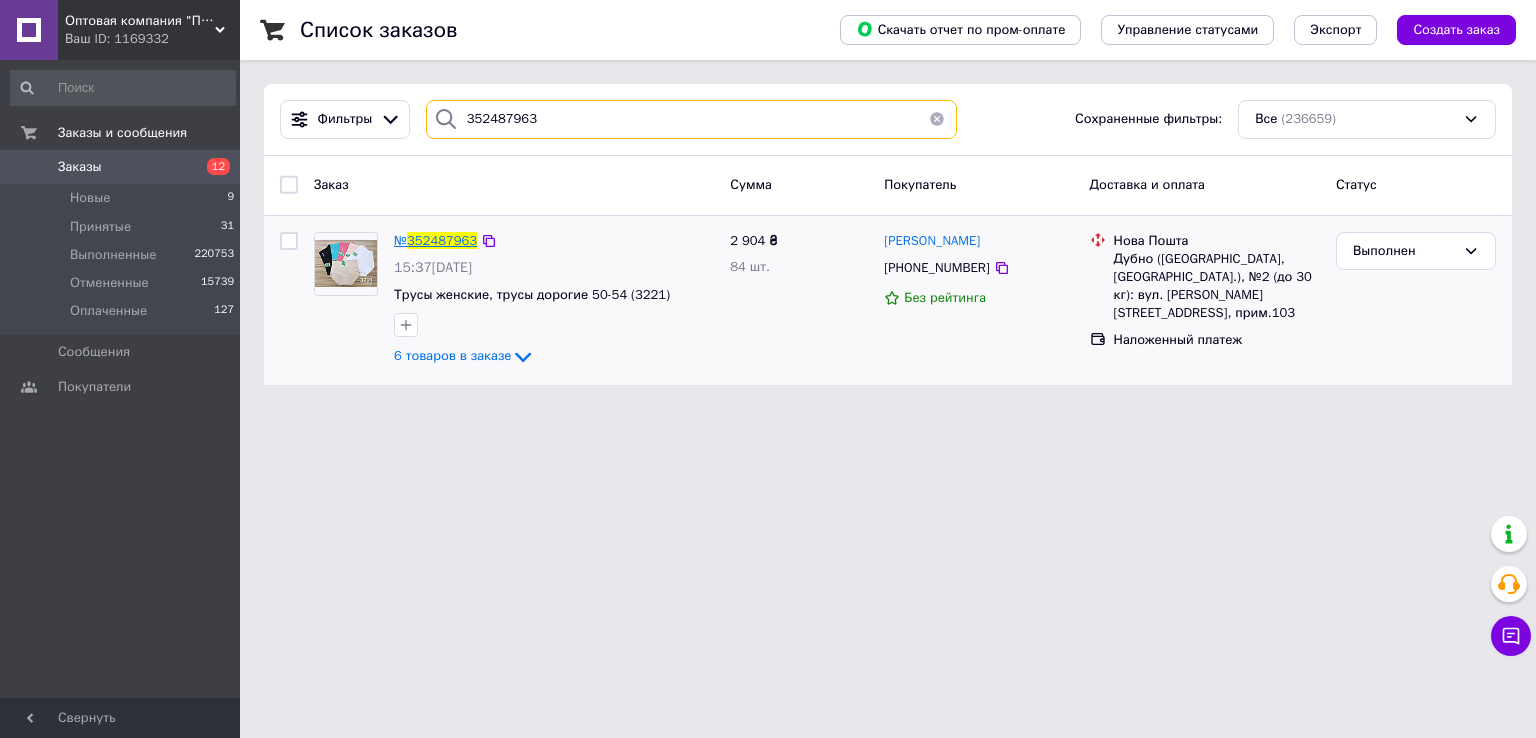 type on "352487963" 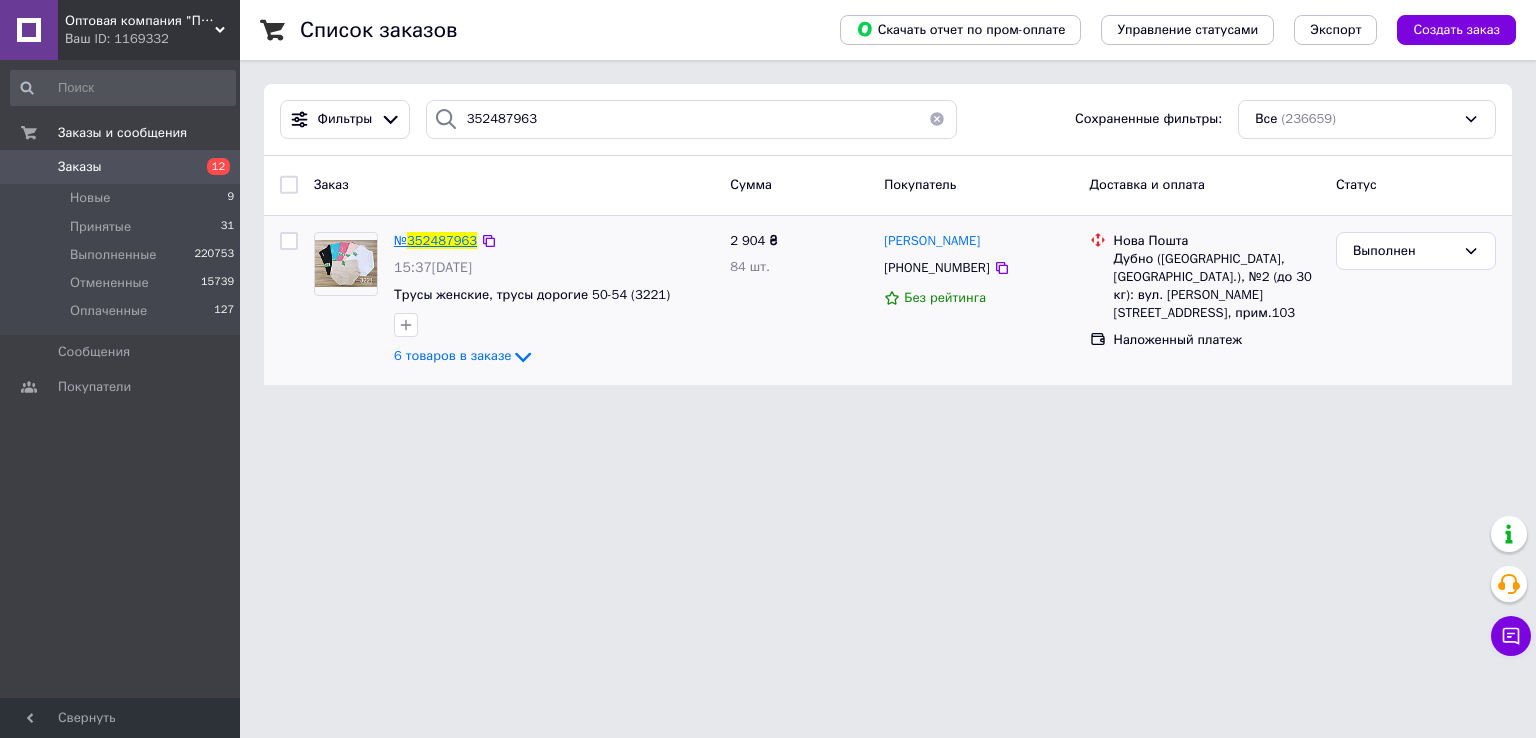 click on "352487963" at bounding box center [442, 240] 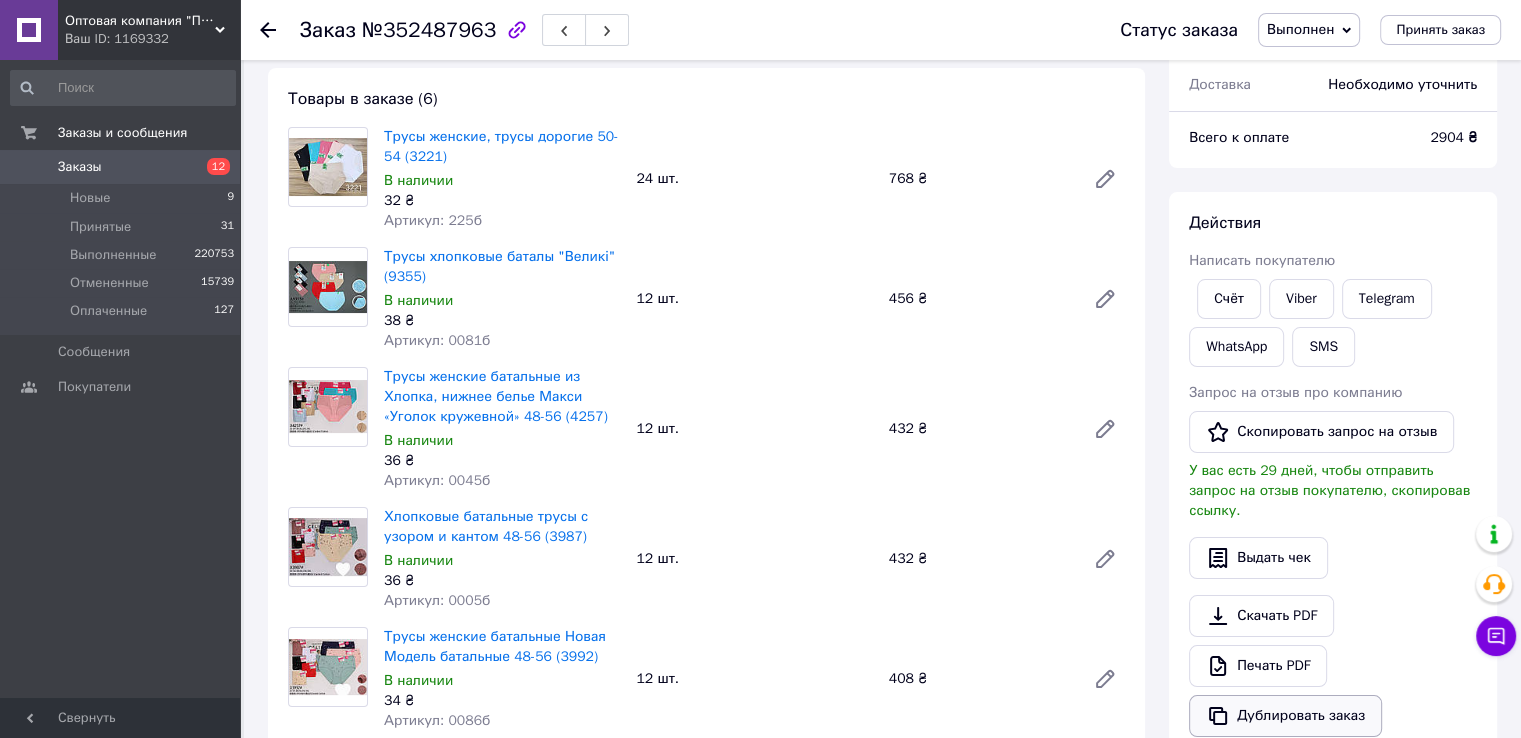 scroll, scrollTop: 200, scrollLeft: 0, axis: vertical 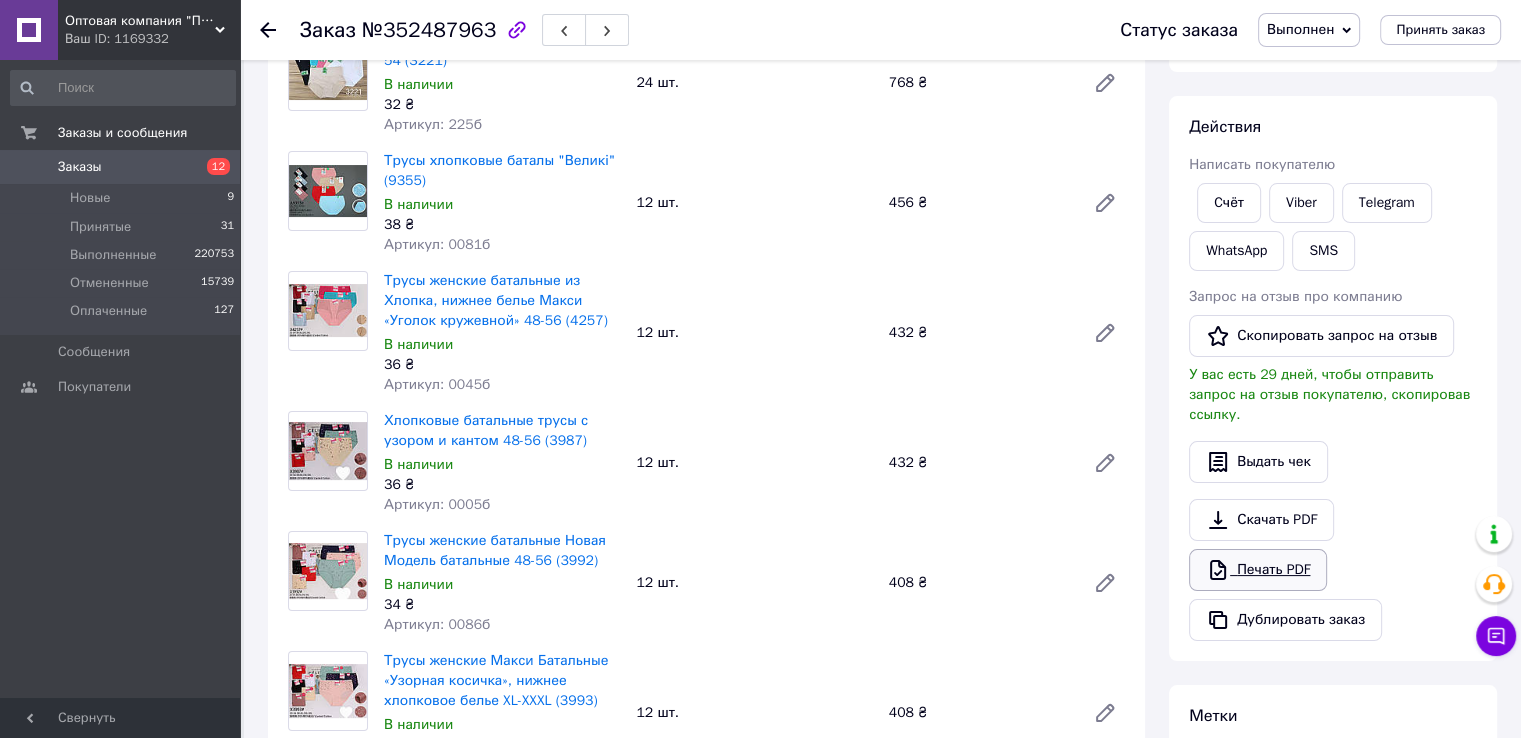 click on "Печать PDF" at bounding box center (1258, 570) 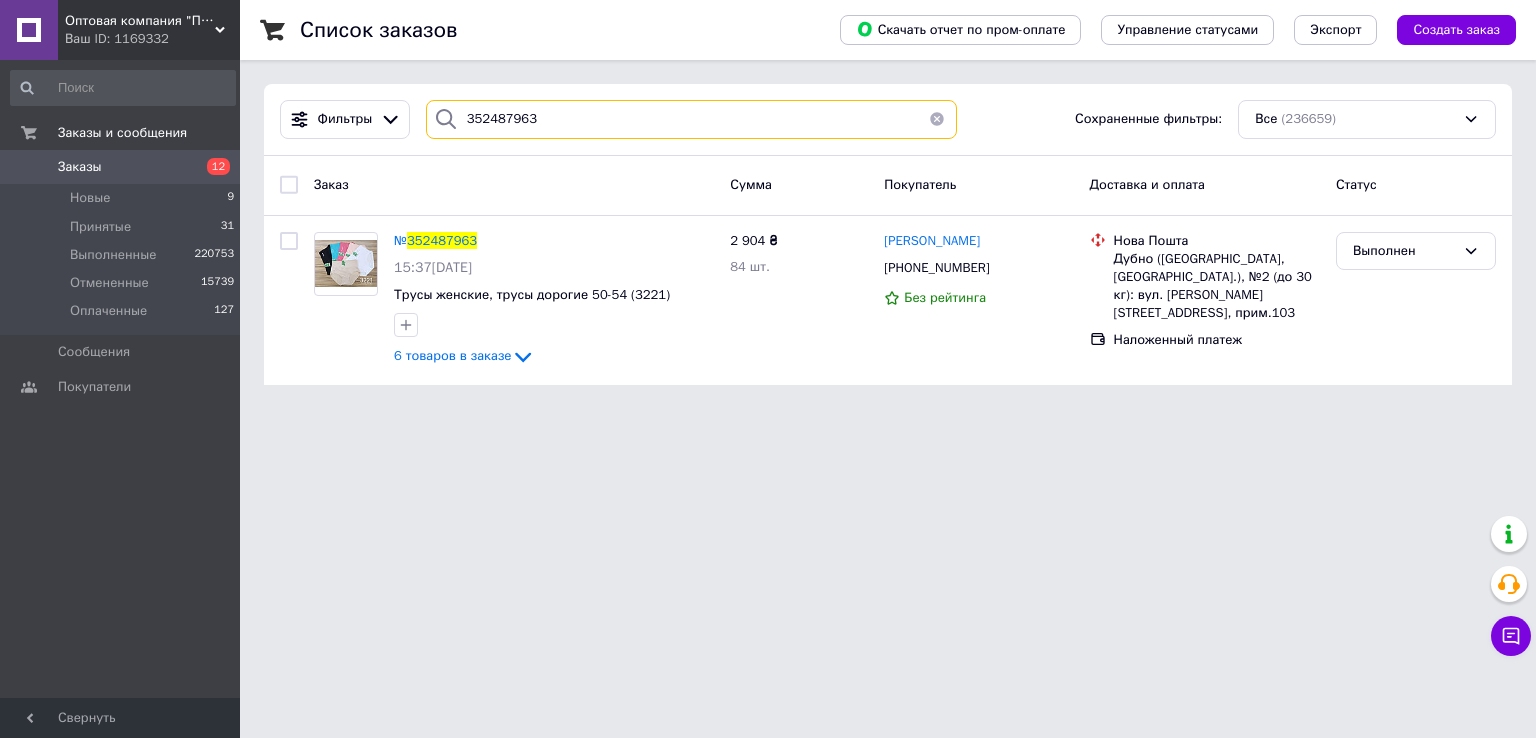 click on "352487963" at bounding box center (692, 119) 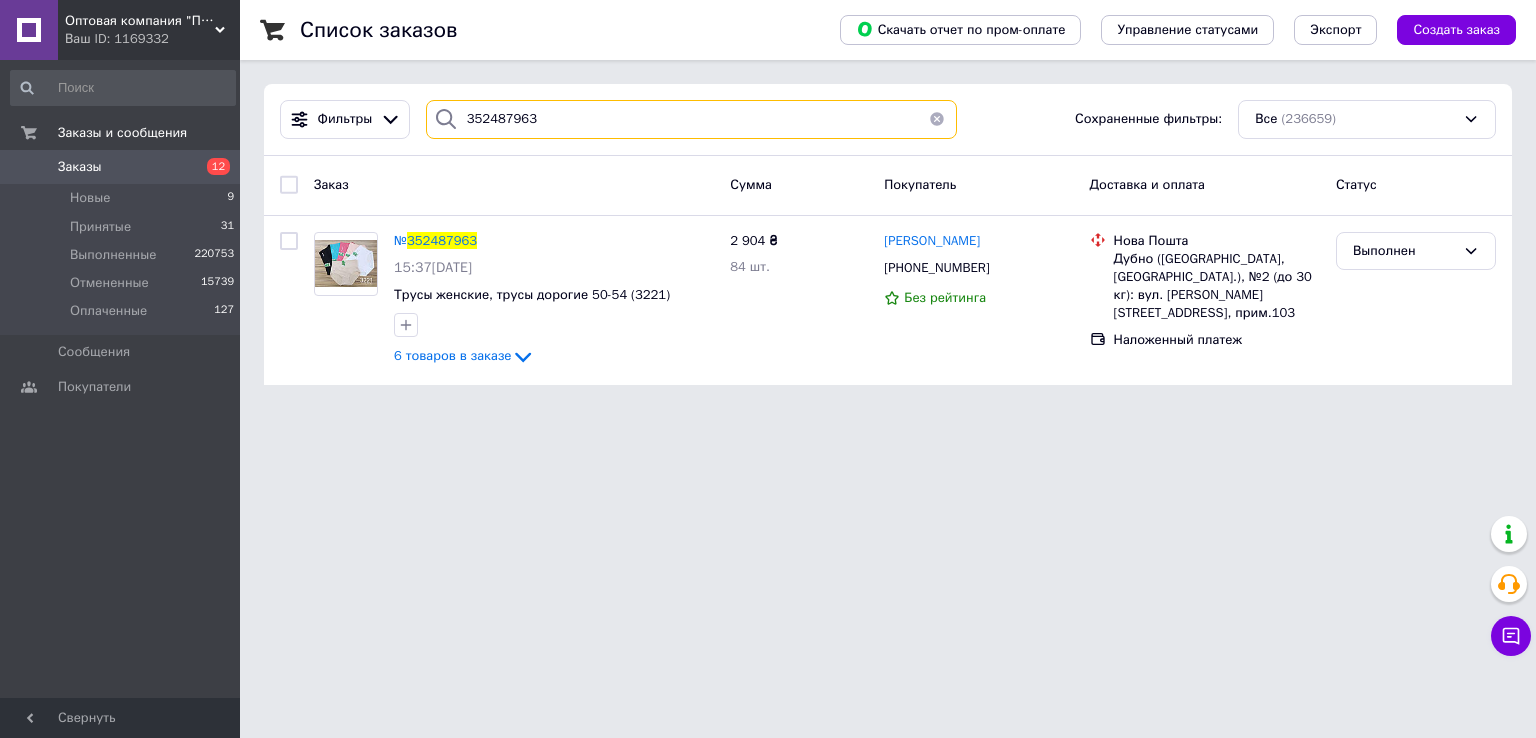 click on "352487963" at bounding box center [692, 119] 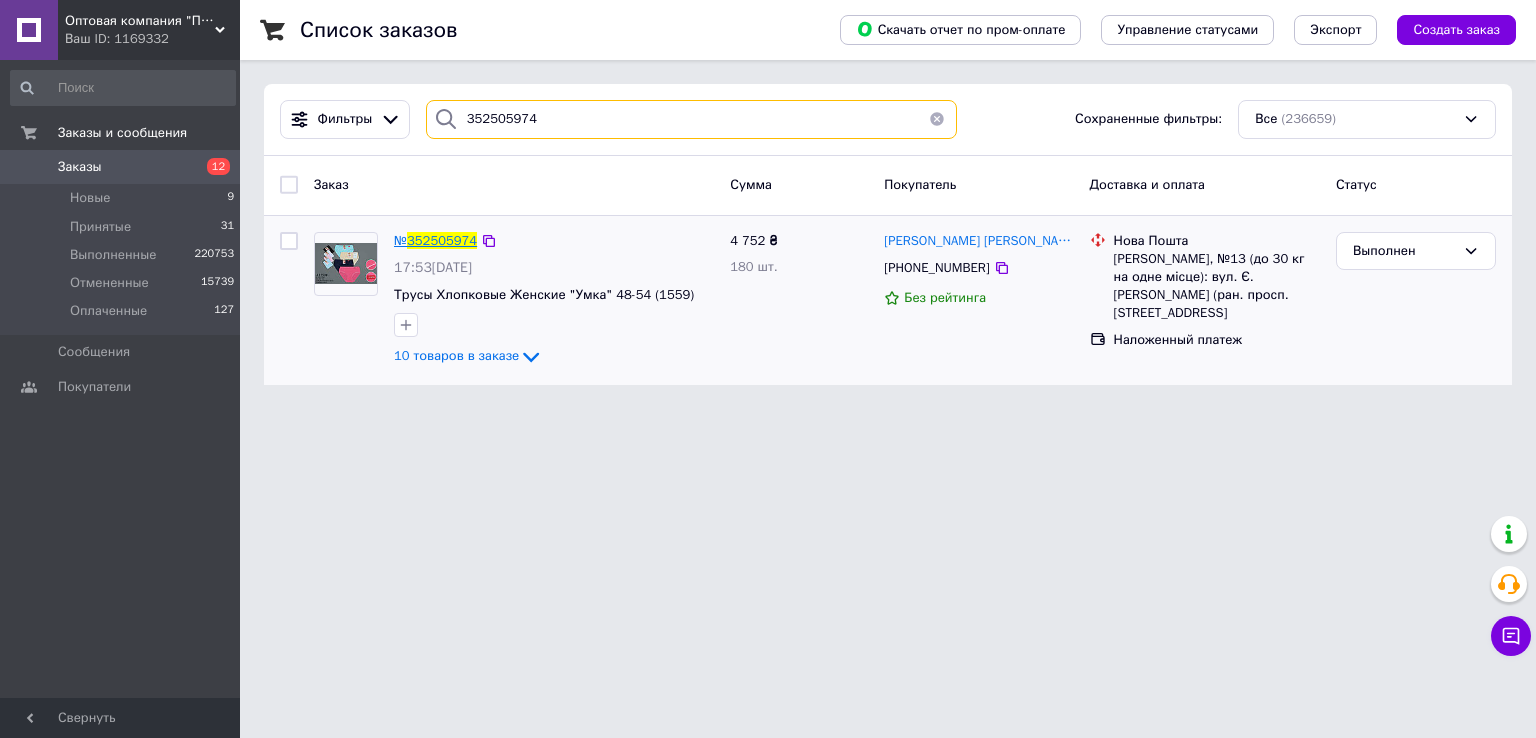 type on "352505974" 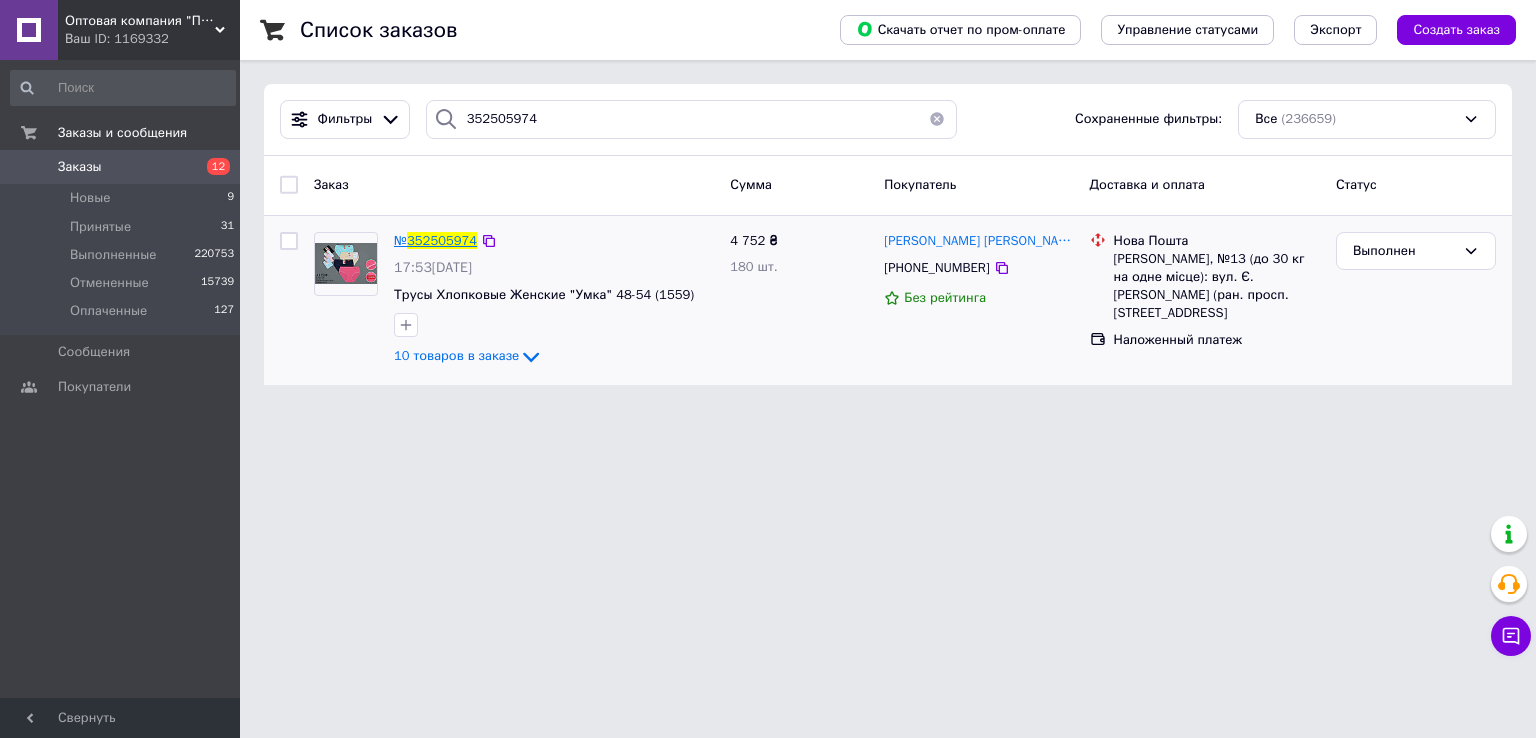 click on "352505974" at bounding box center (442, 240) 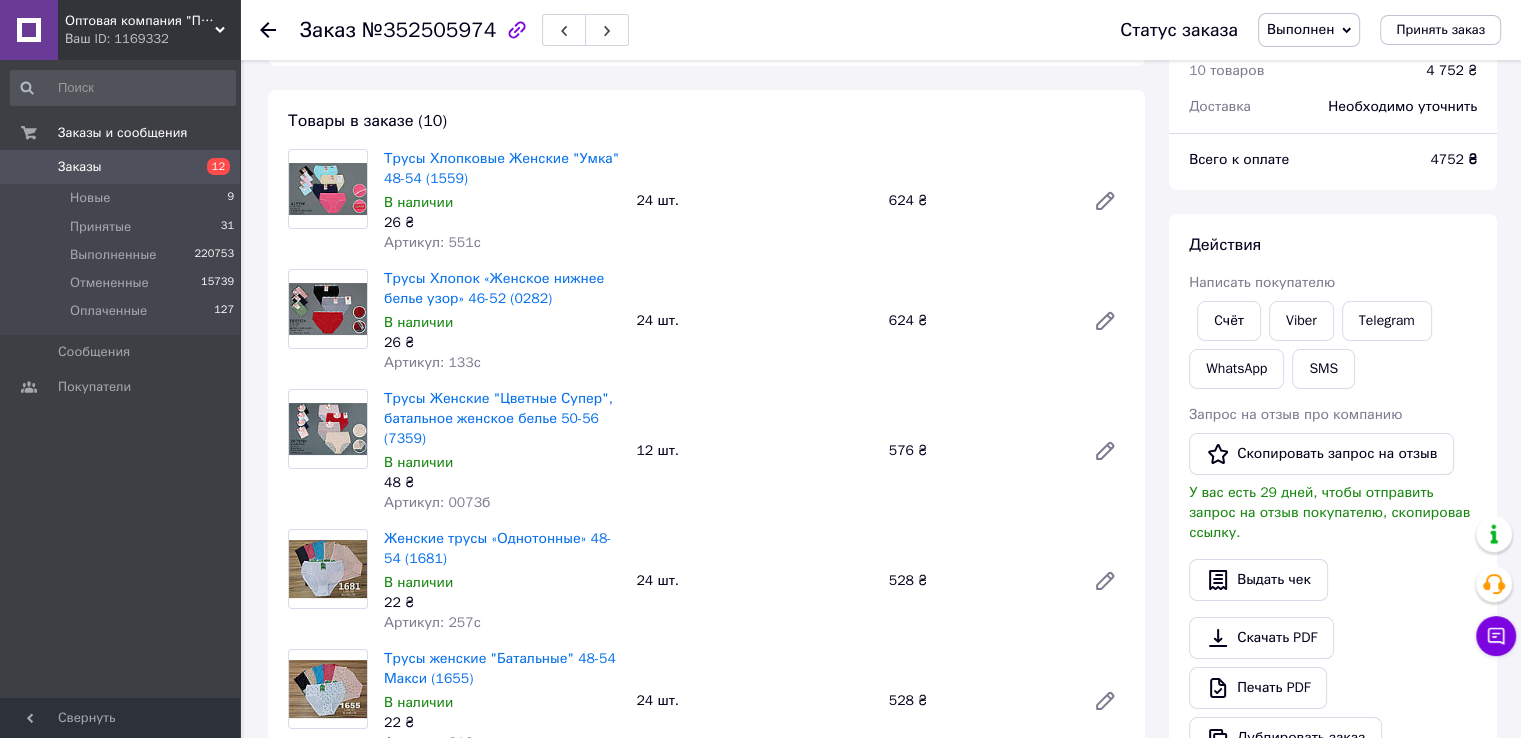 scroll, scrollTop: 200, scrollLeft: 0, axis: vertical 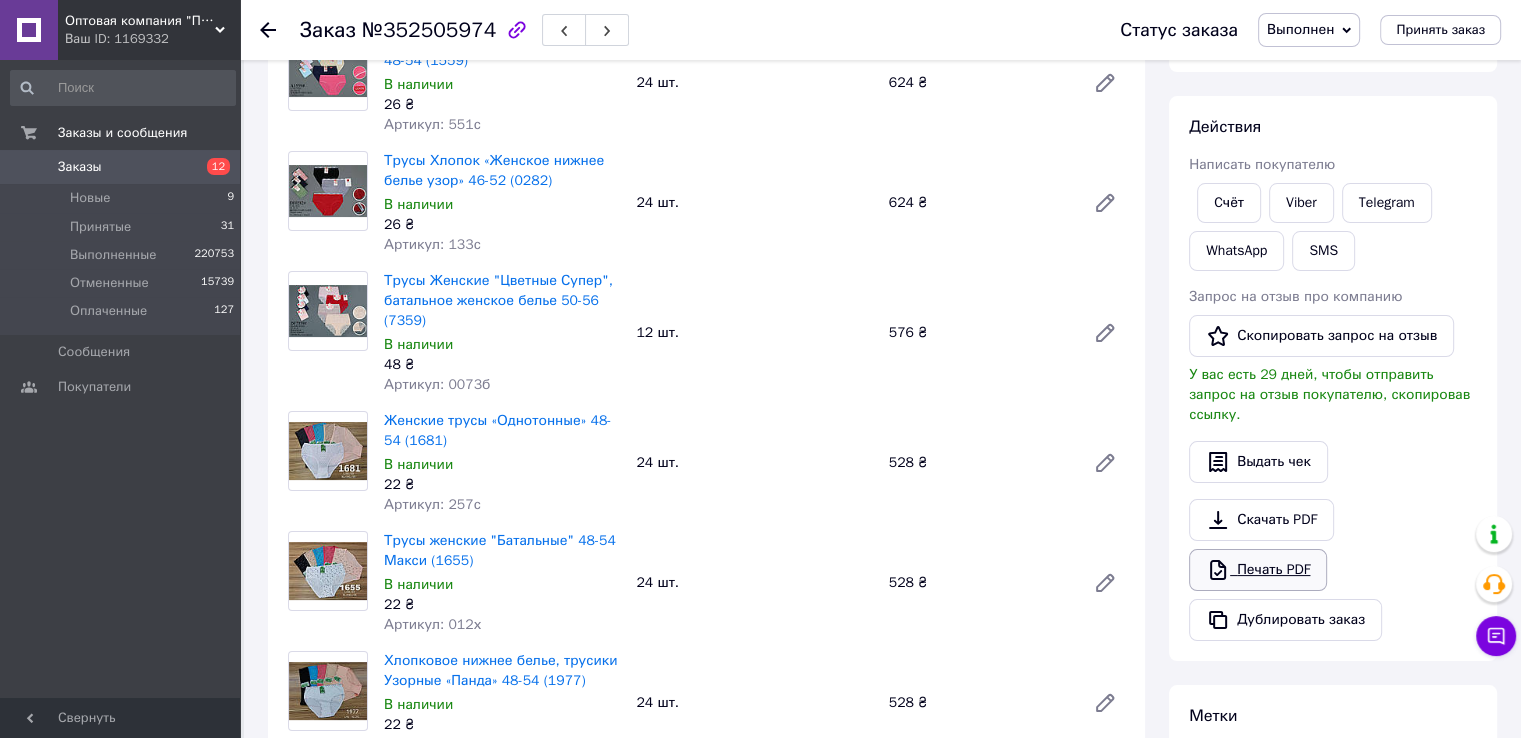 click on "Печать PDF" at bounding box center (1258, 570) 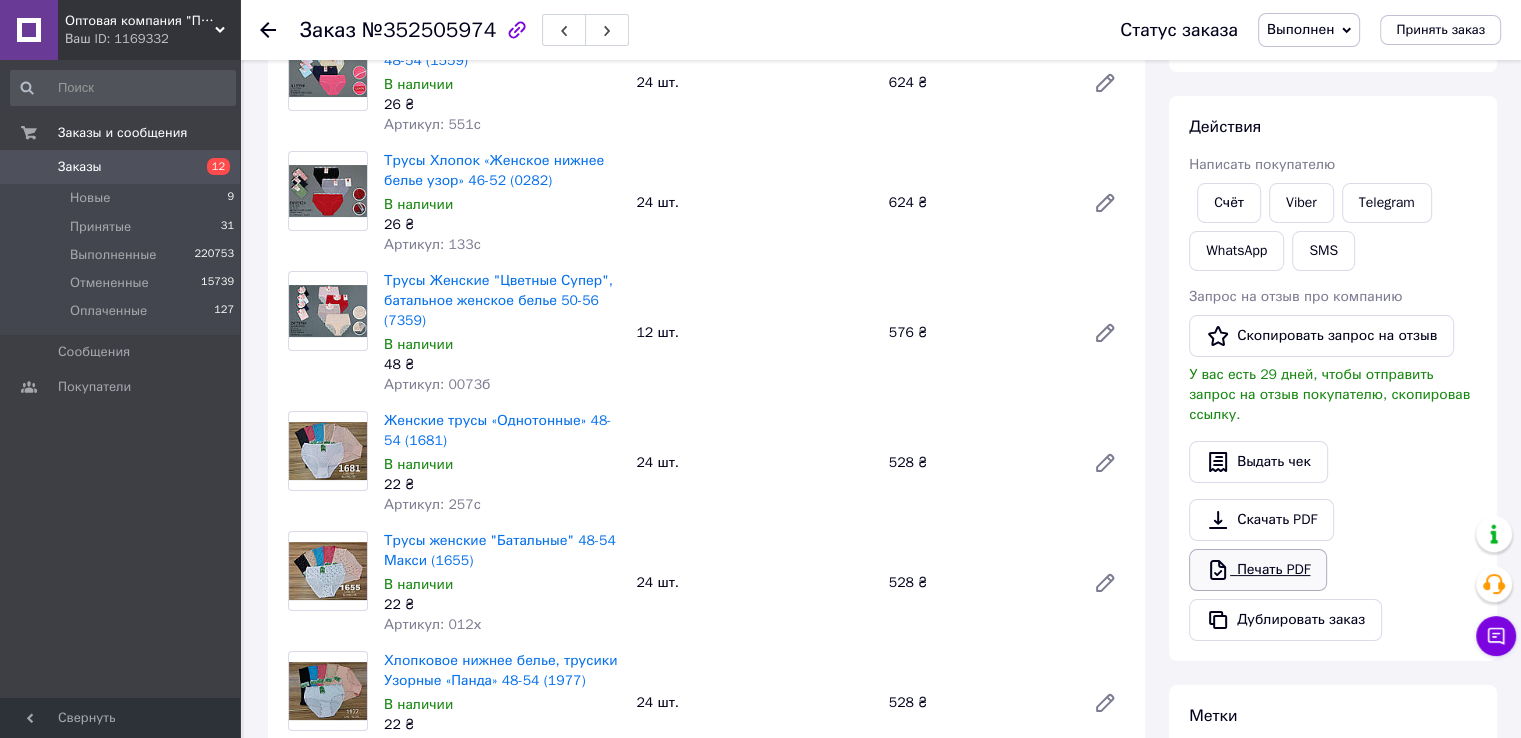 scroll, scrollTop: 0, scrollLeft: 0, axis: both 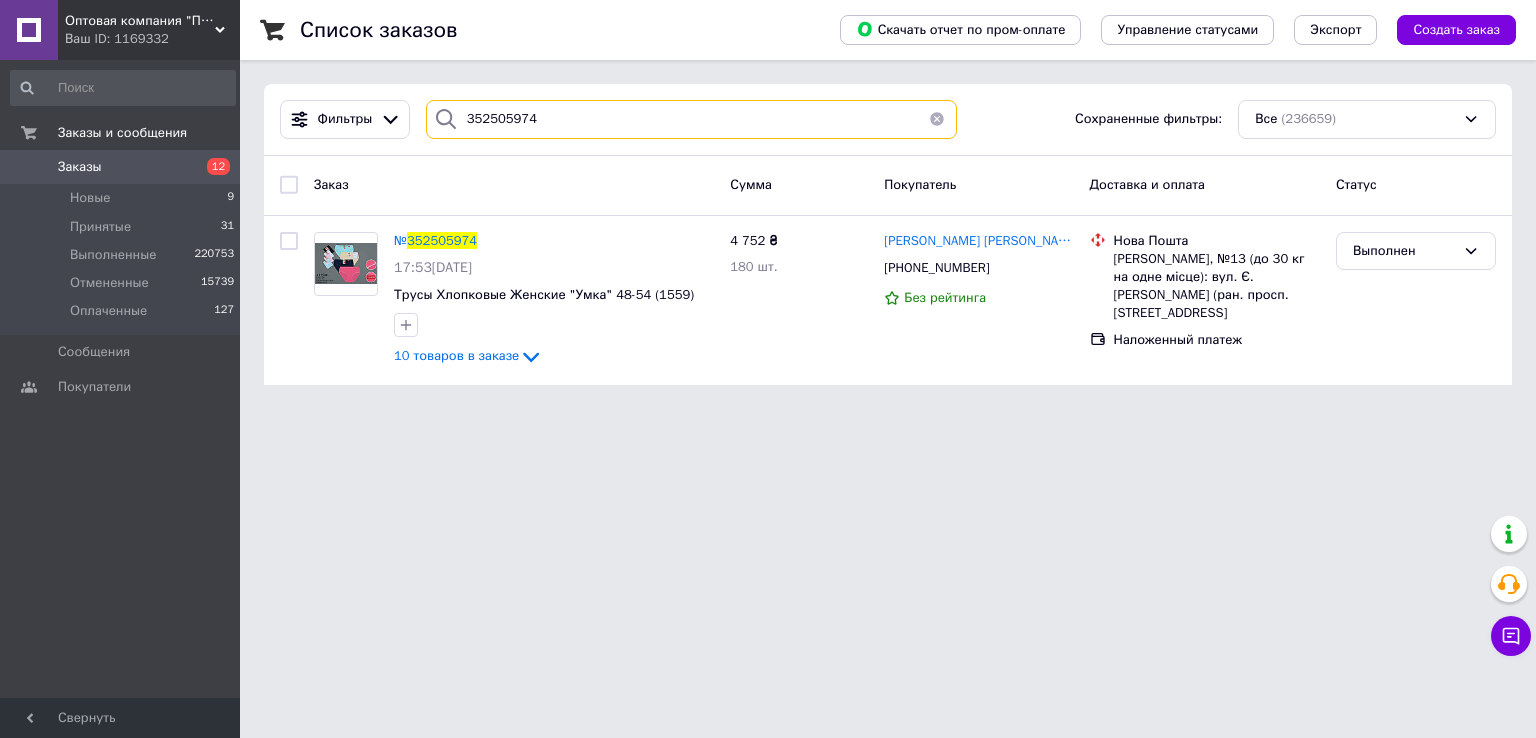 click on "352505974" at bounding box center [692, 119] 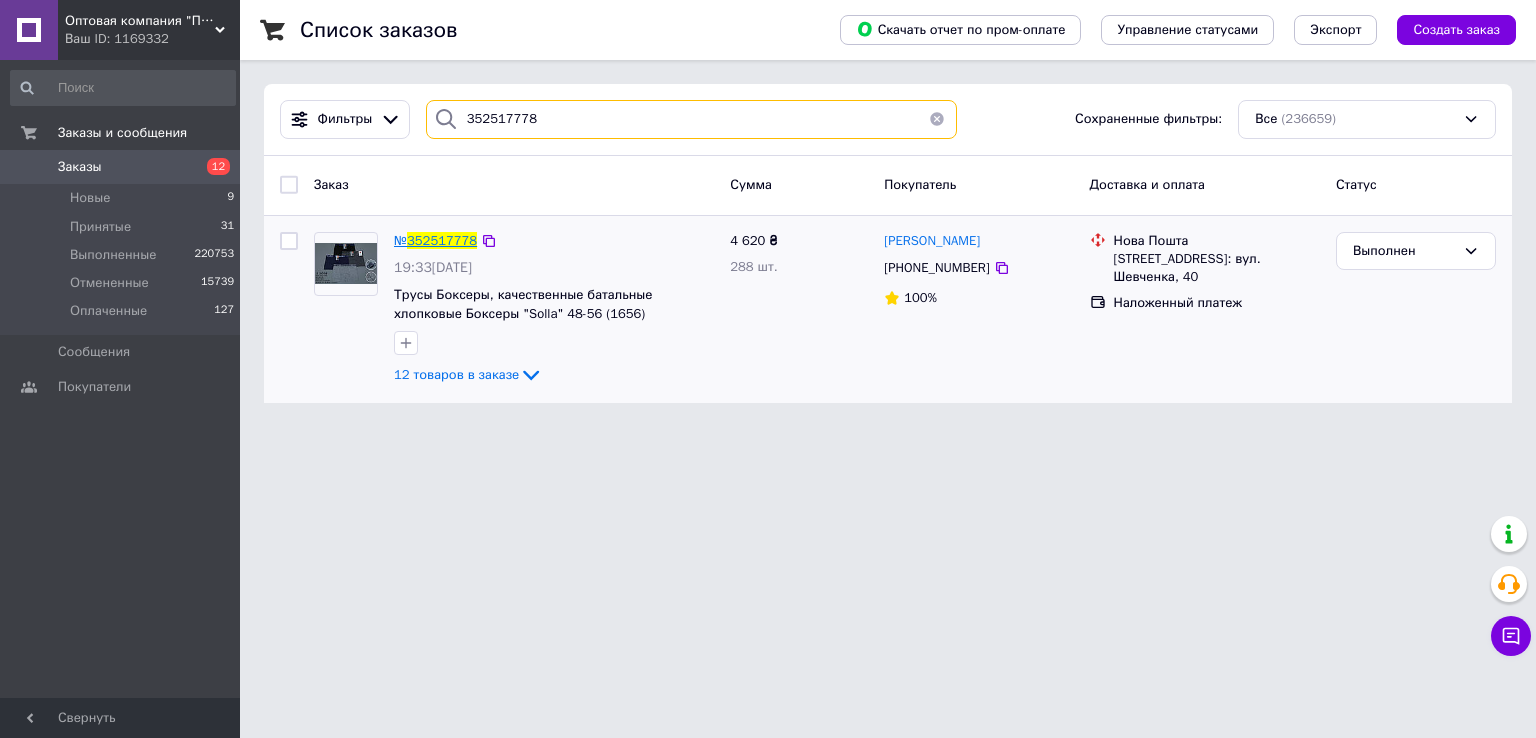 type on "352517778" 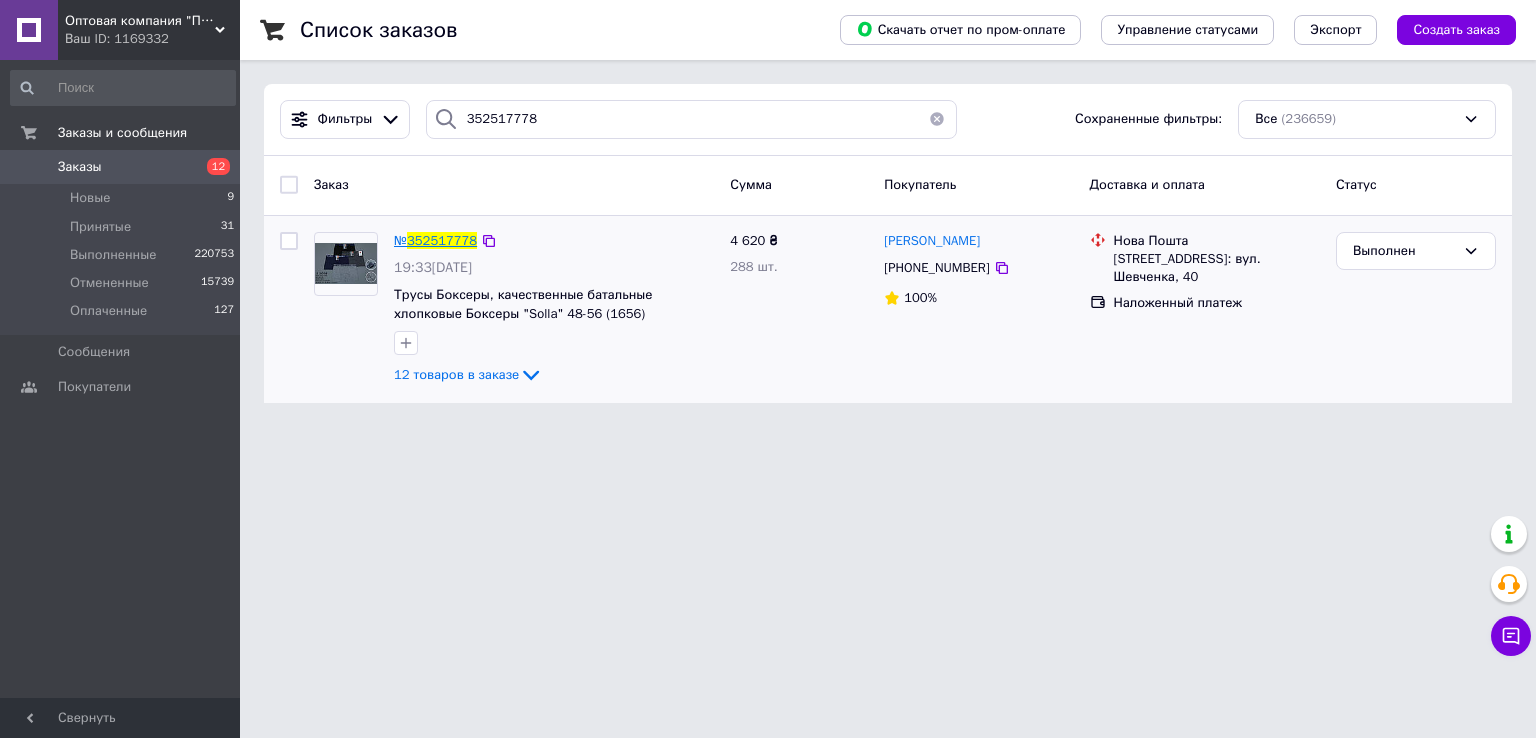 click on "352517778" at bounding box center (442, 240) 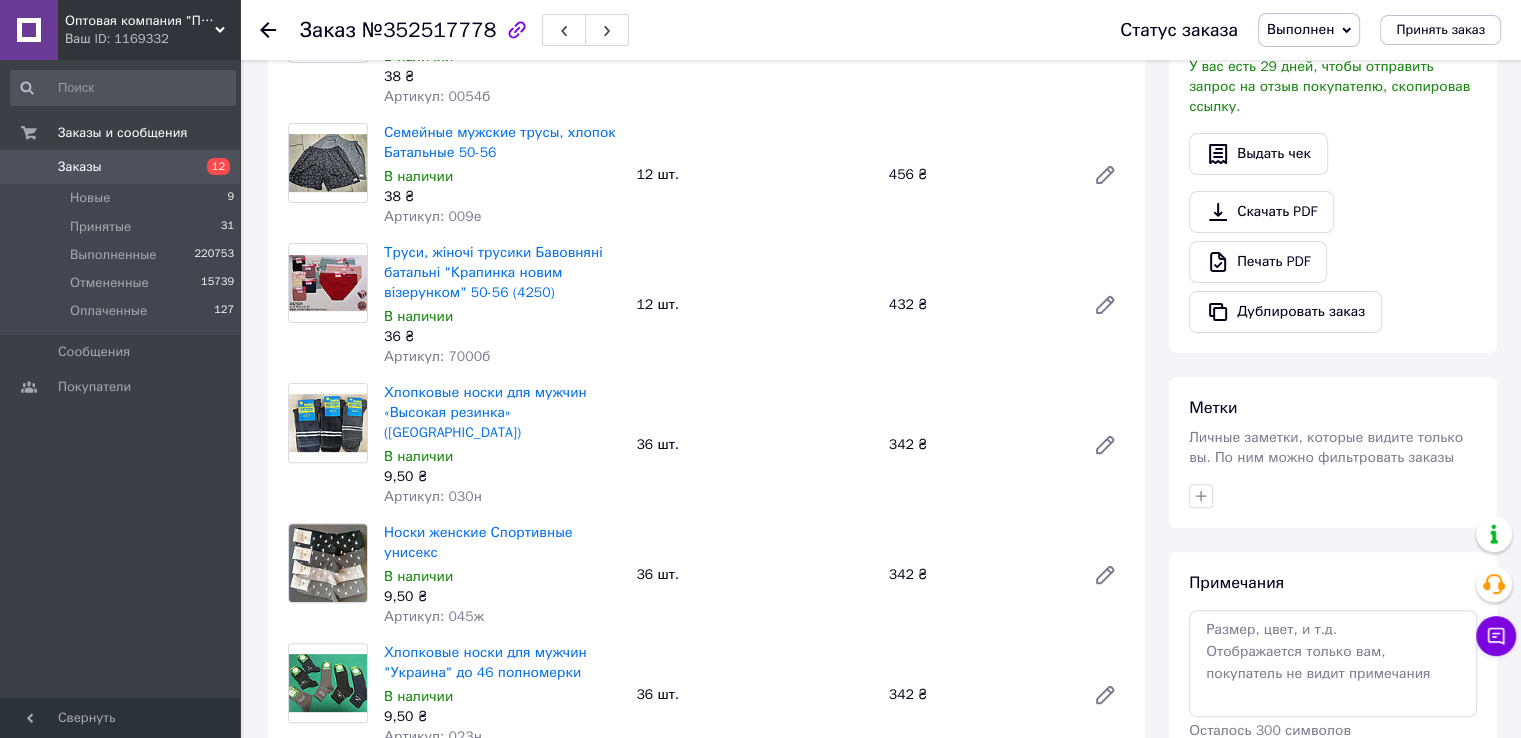 scroll, scrollTop: 480, scrollLeft: 0, axis: vertical 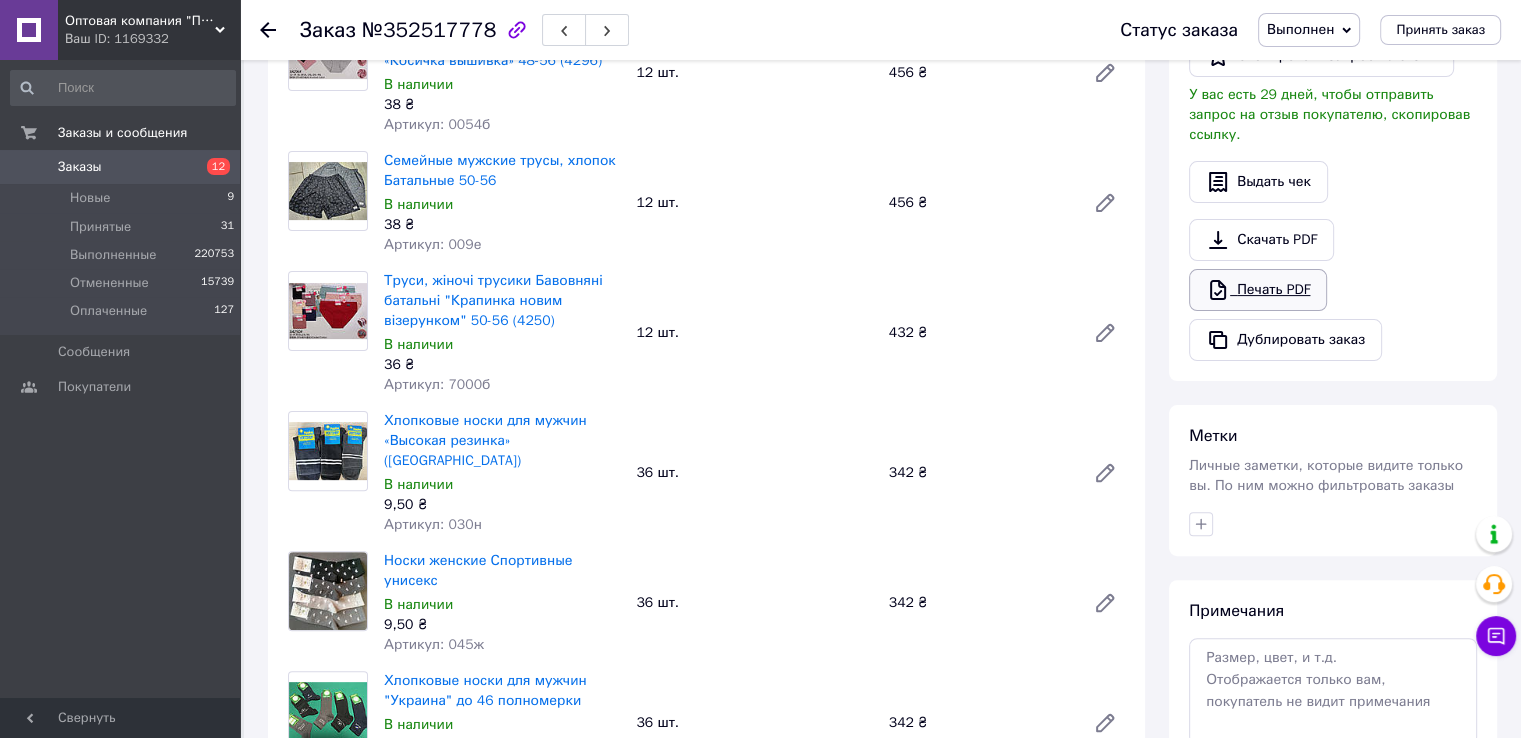 click on "Печать PDF" at bounding box center [1258, 290] 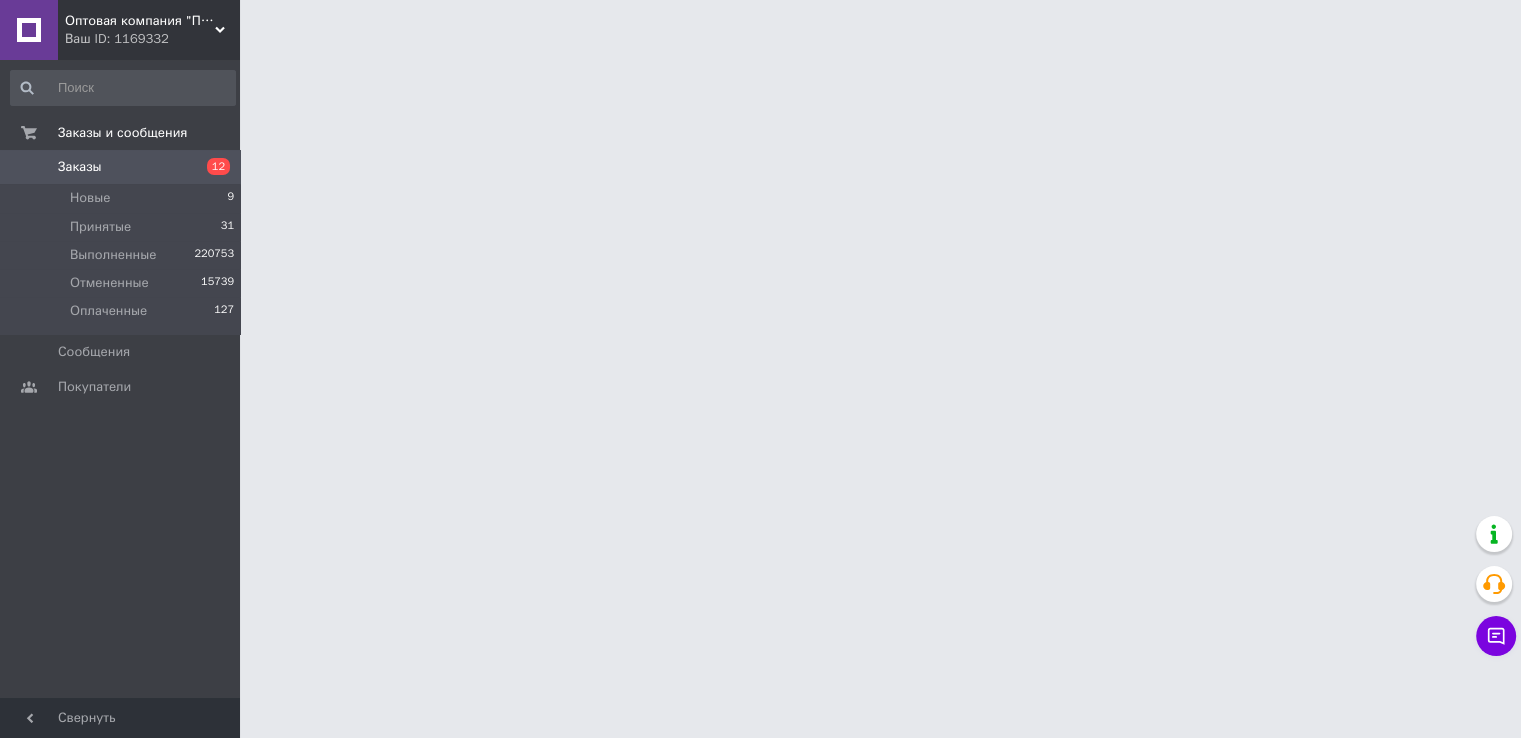 scroll, scrollTop: 0, scrollLeft: 0, axis: both 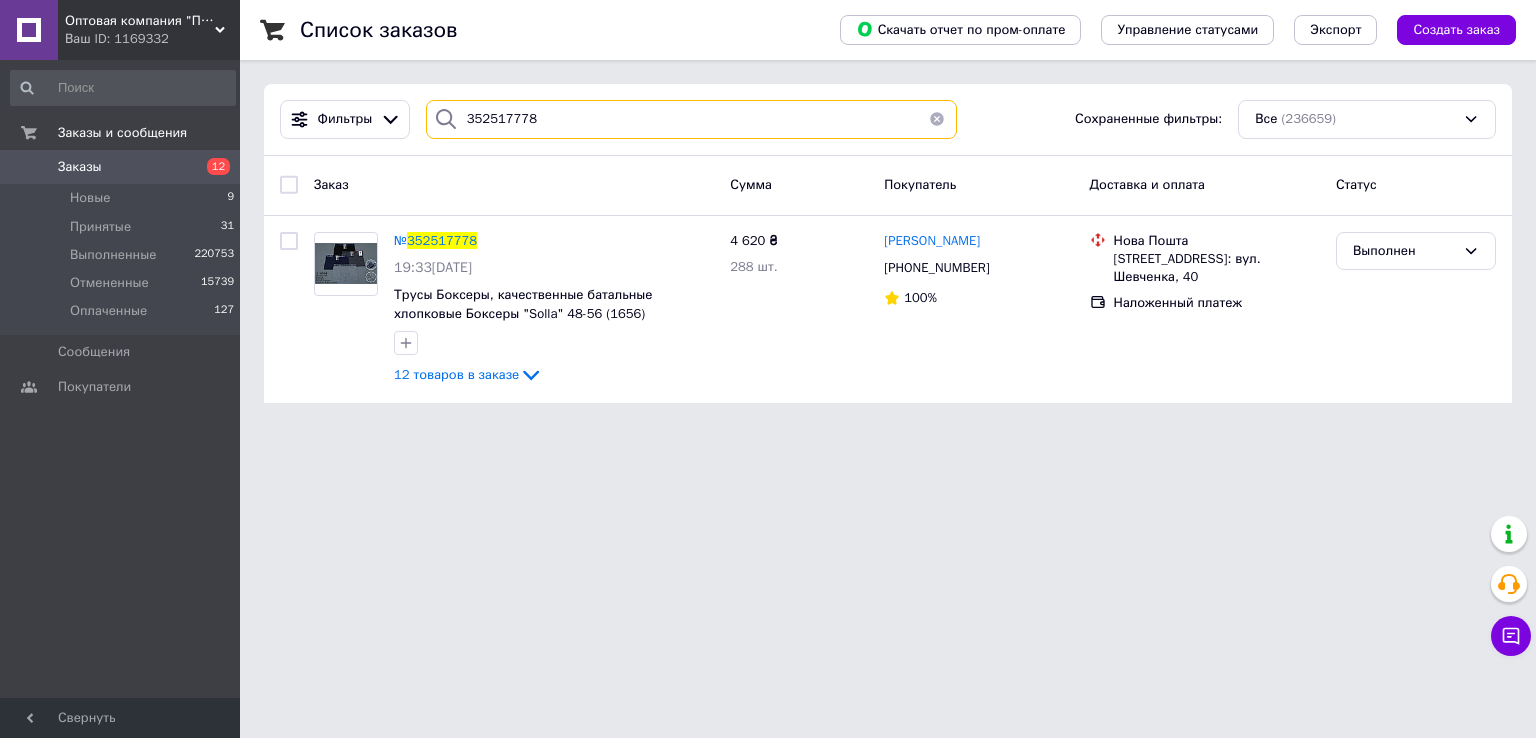 click on "352517778" at bounding box center [692, 119] 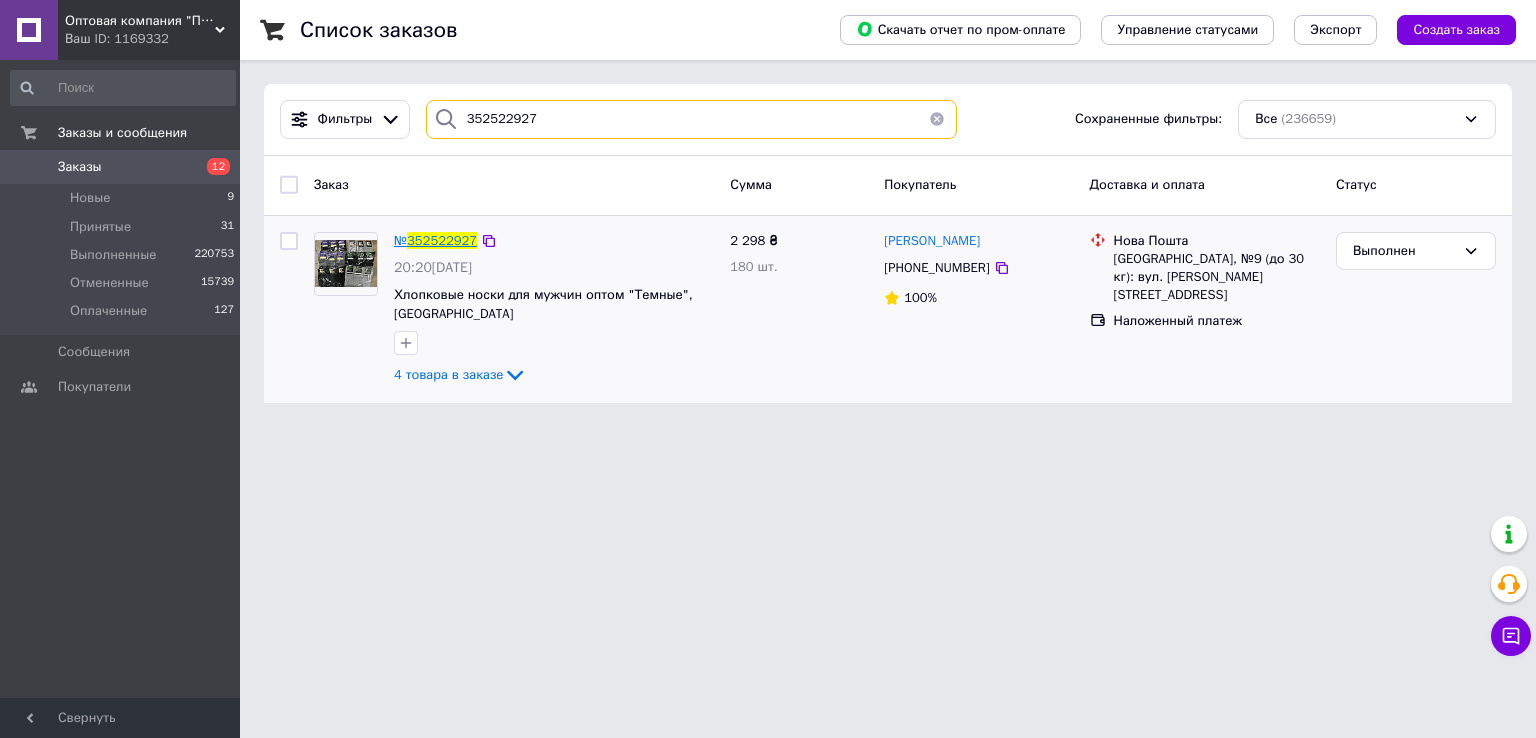 type on "352522927" 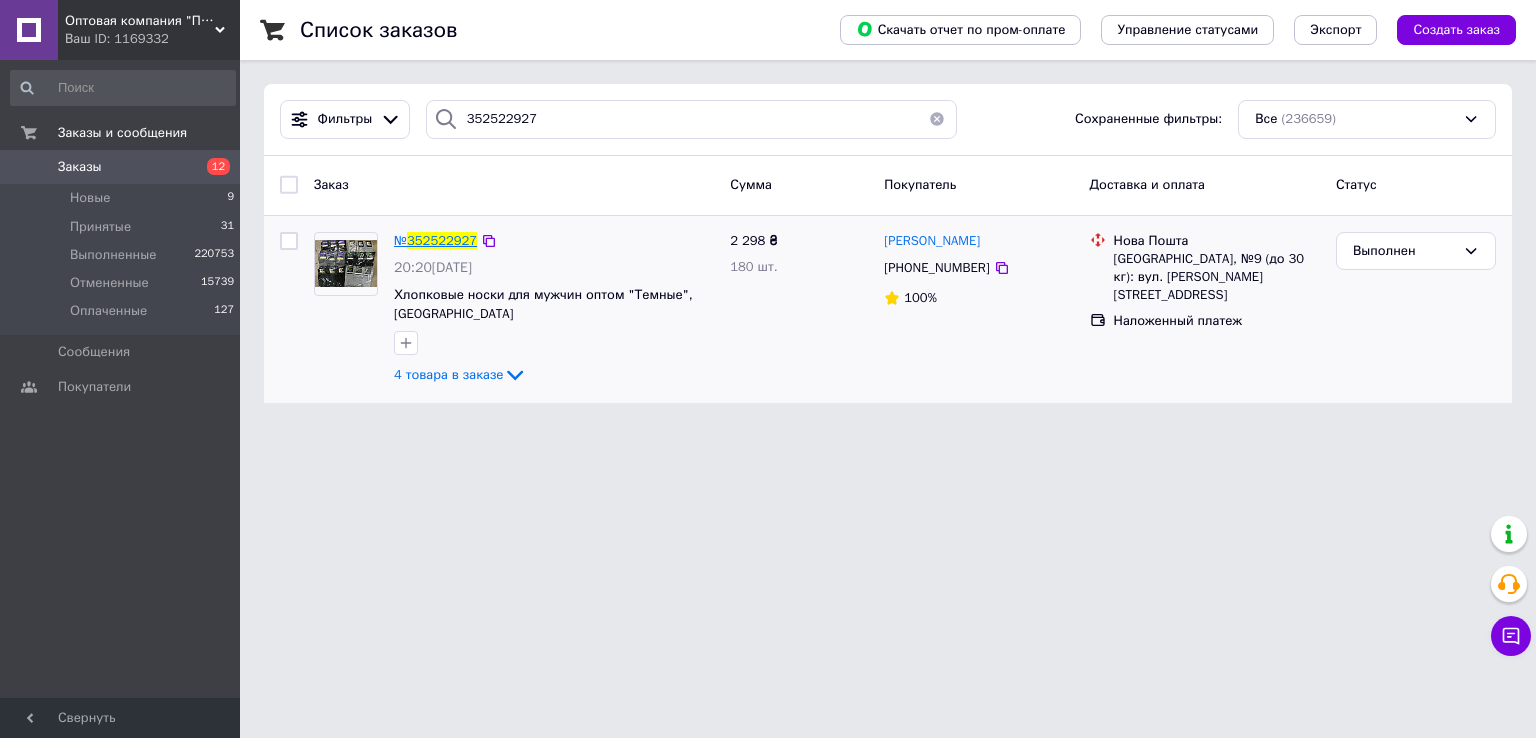 click on "352522927" at bounding box center (442, 240) 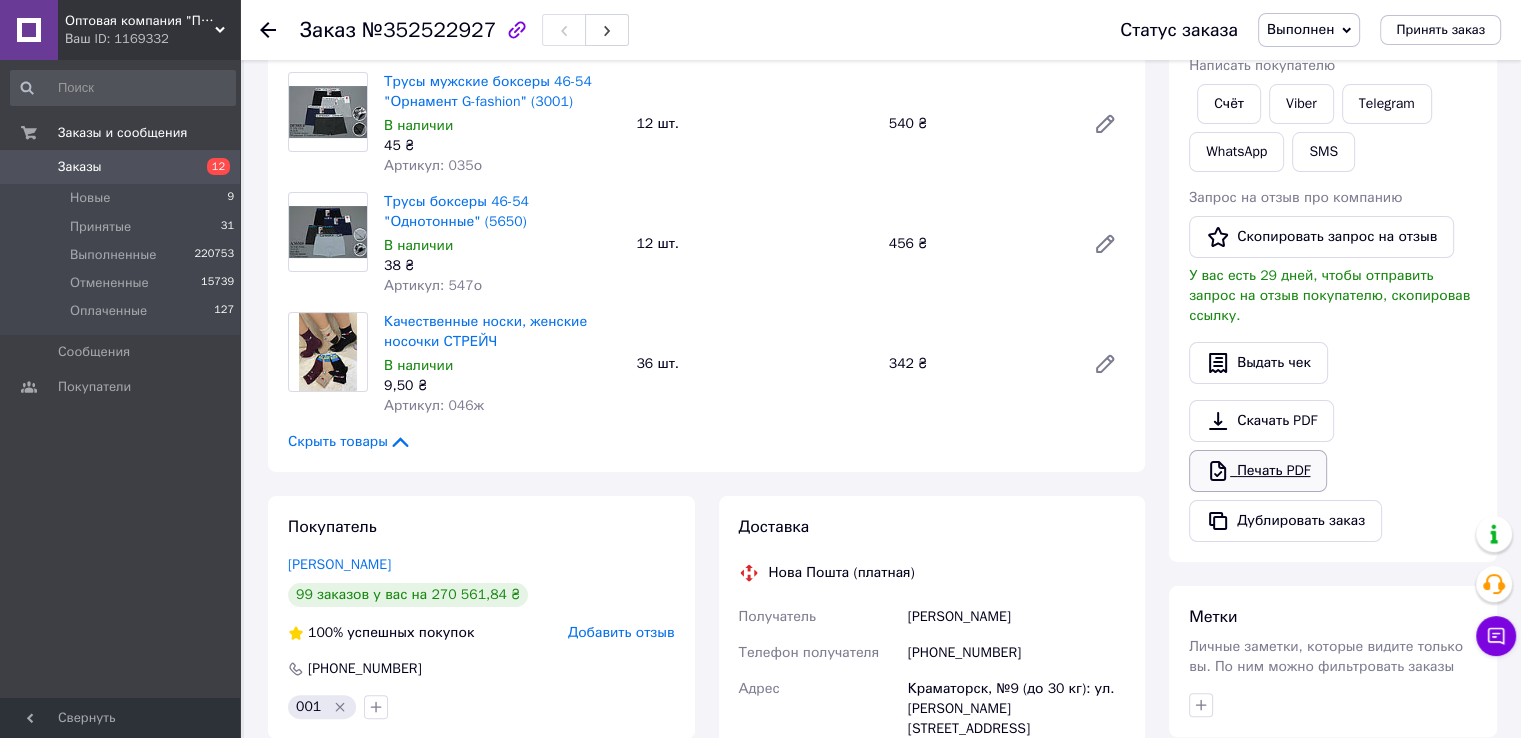 scroll, scrollTop: 300, scrollLeft: 0, axis: vertical 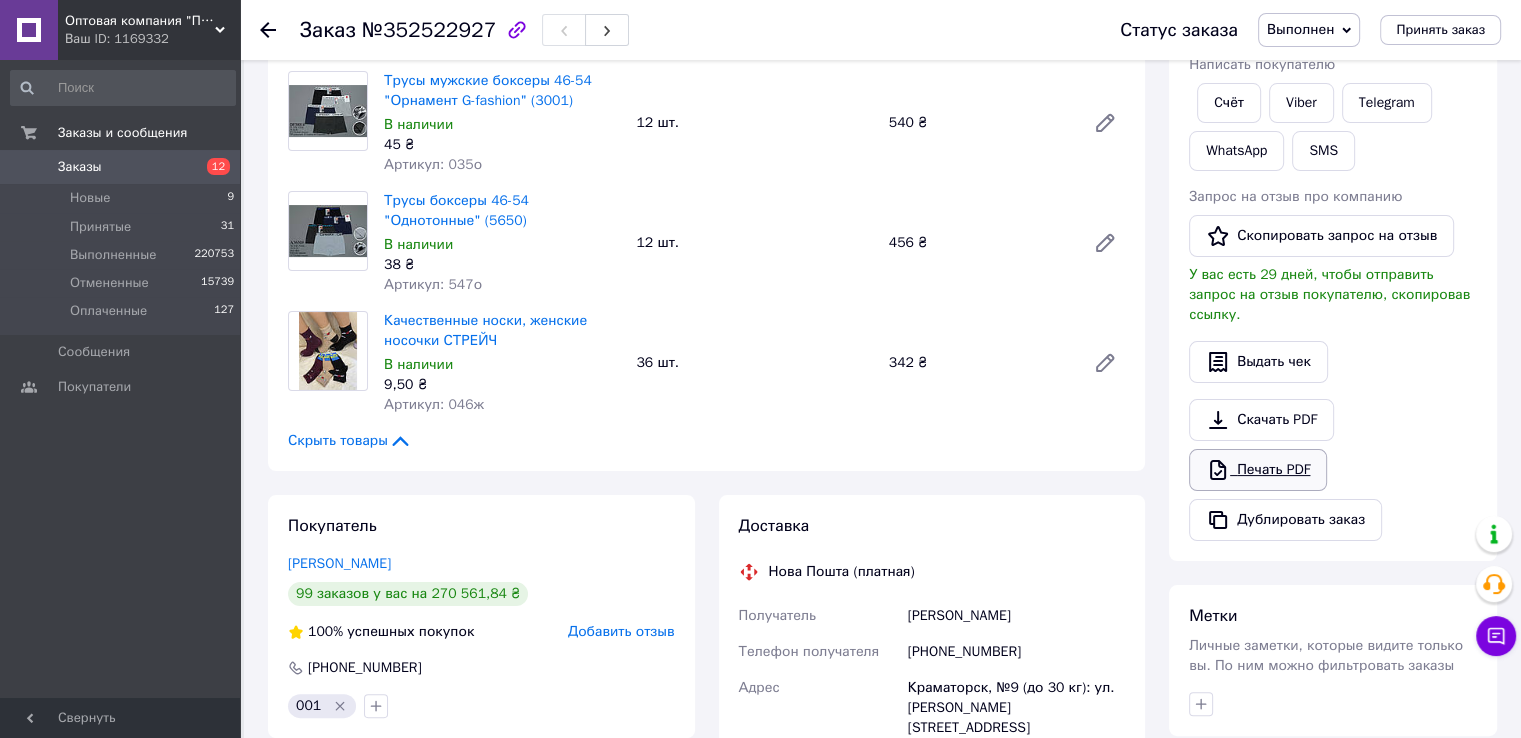 click on "Печать PDF" at bounding box center (1258, 470) 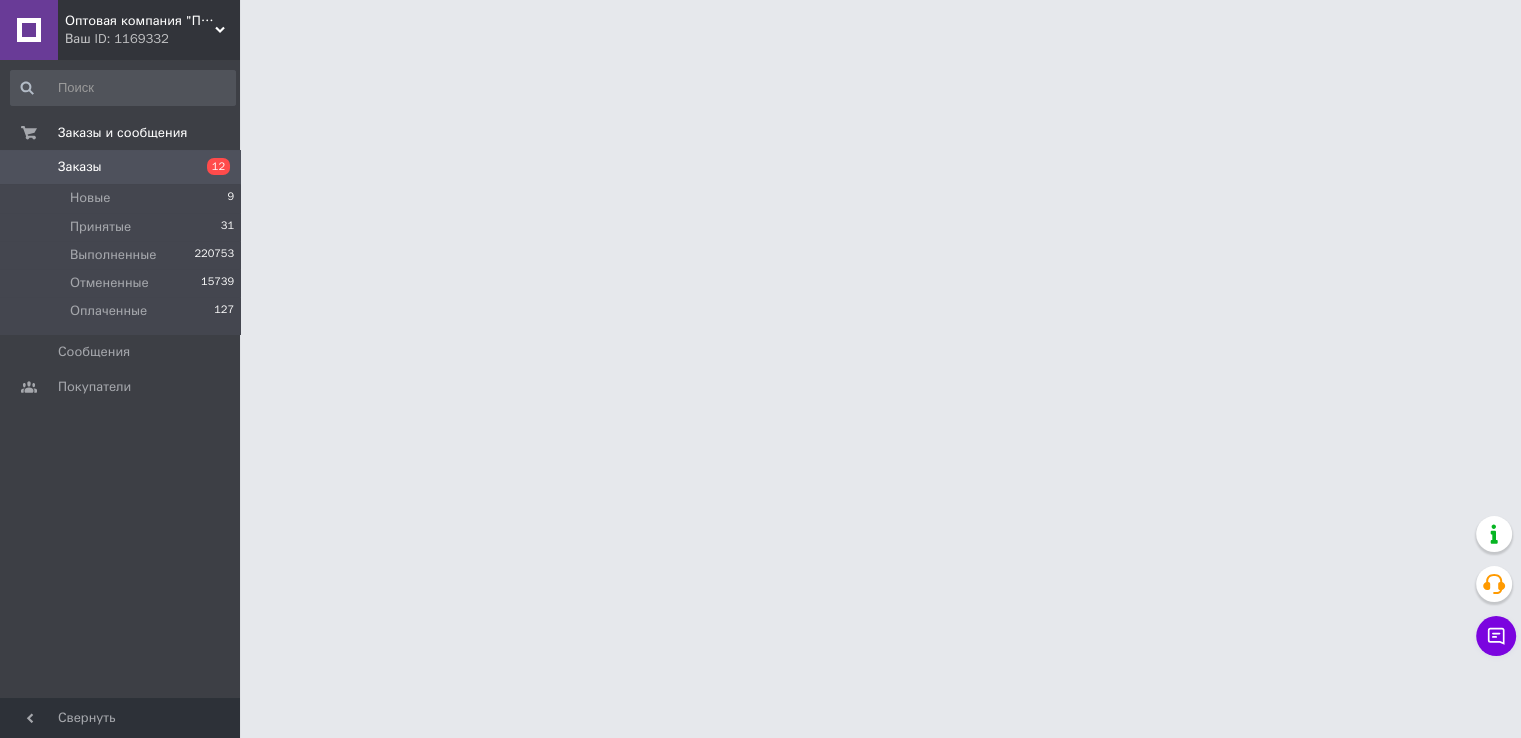 scroll, scrollTop: 0, scrollLeft: 0, axis: both 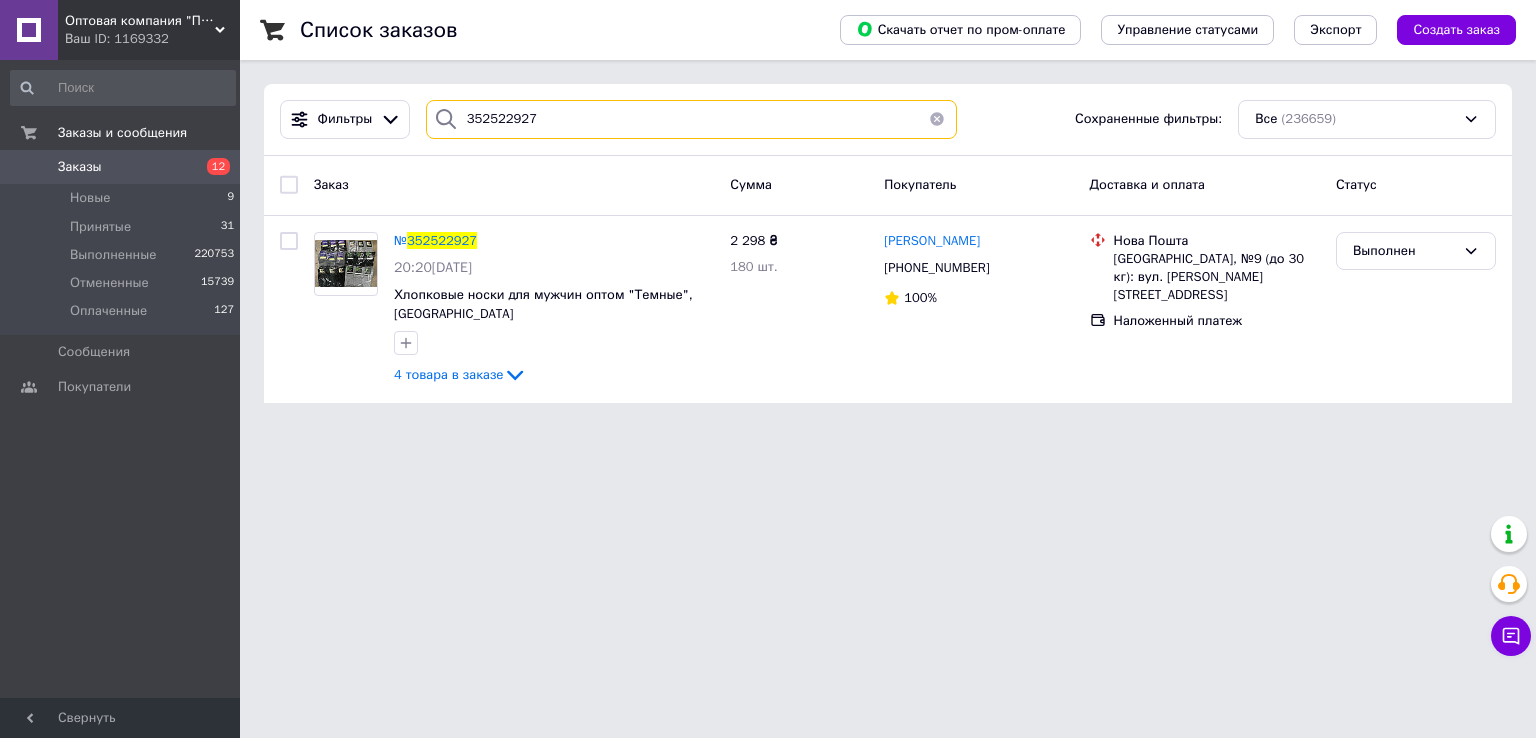 click on "352522927" at bounding box center [692, 119] 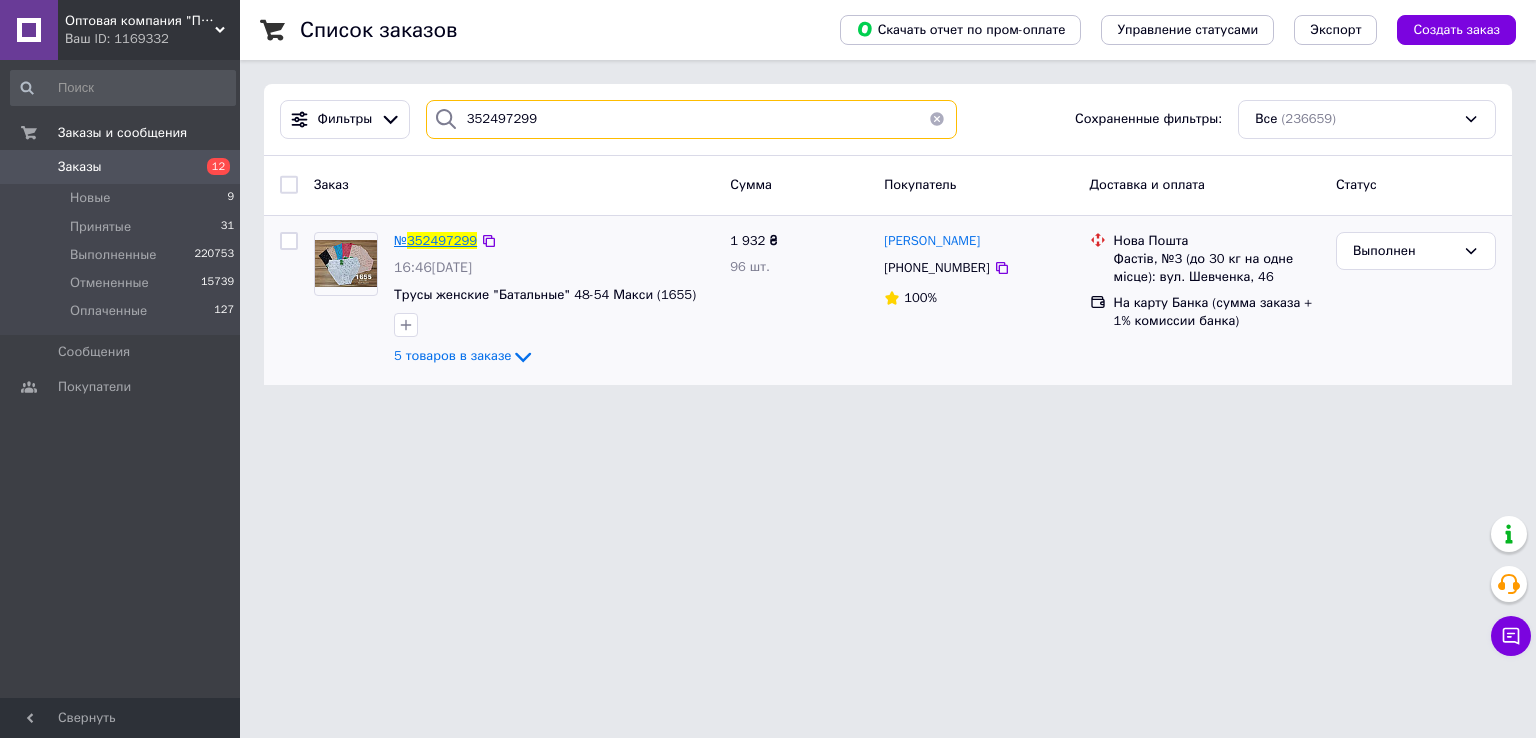 type on "352497299" 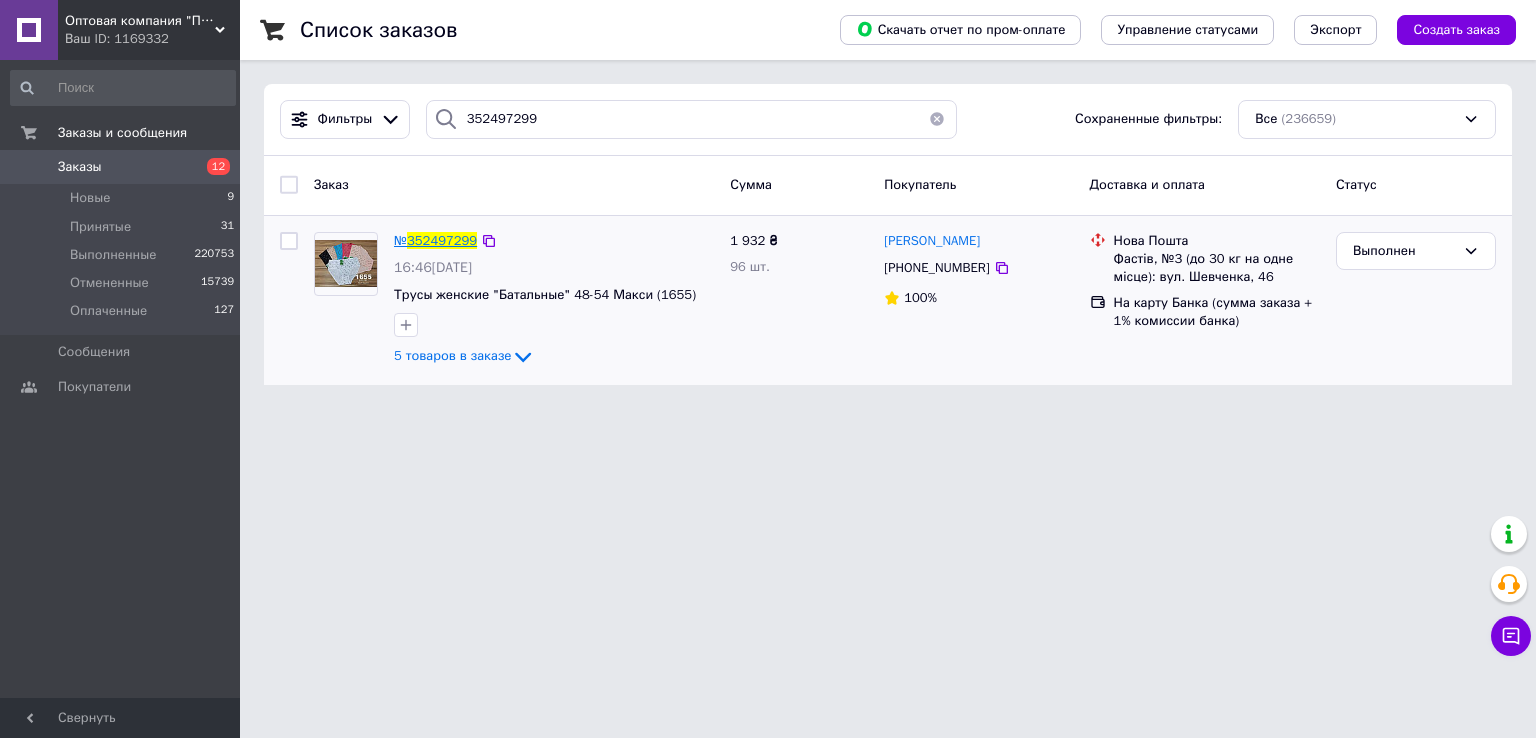click on "352497299" at bounding box center (442, 240) 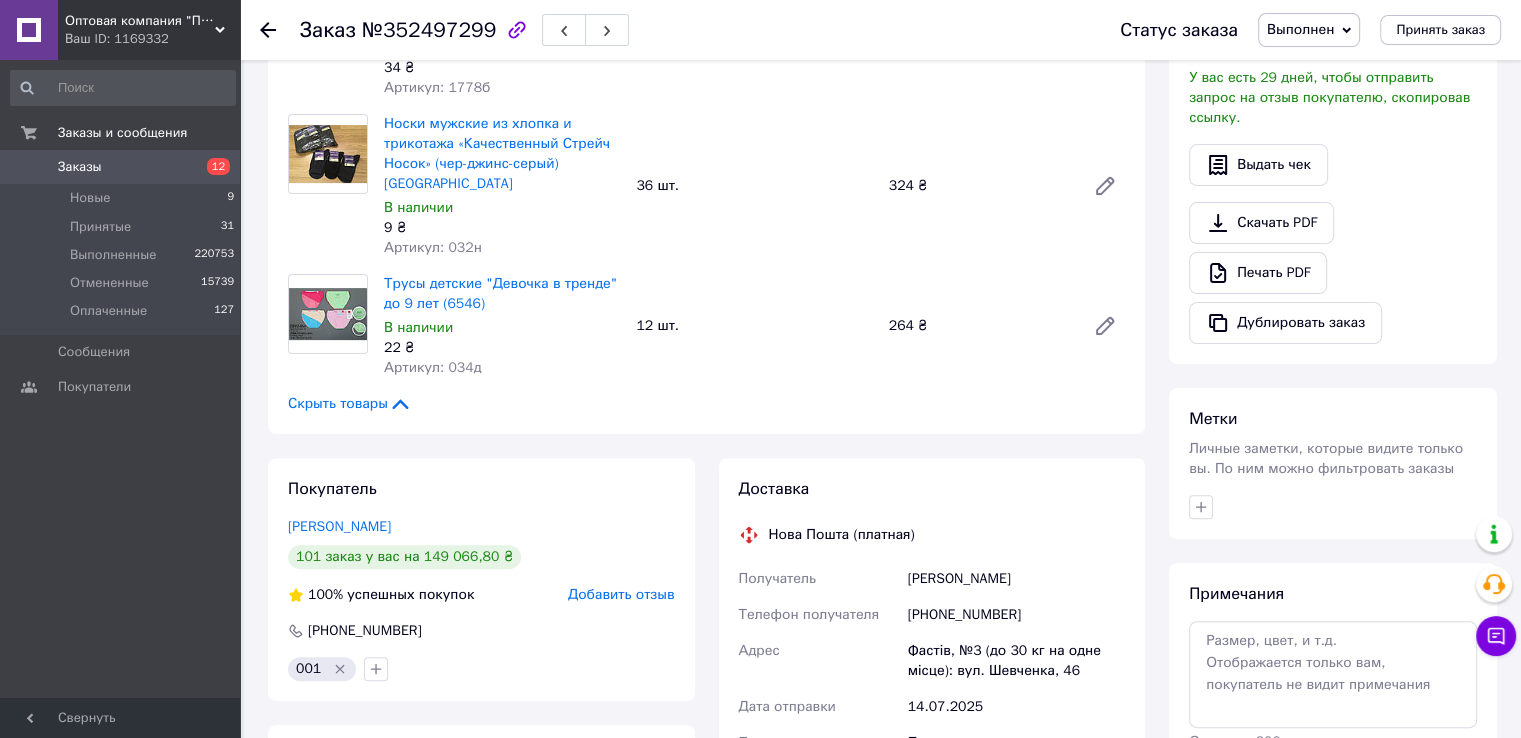 scroll, scrollTop: 500, scrollLeft: 0, axis: vertical 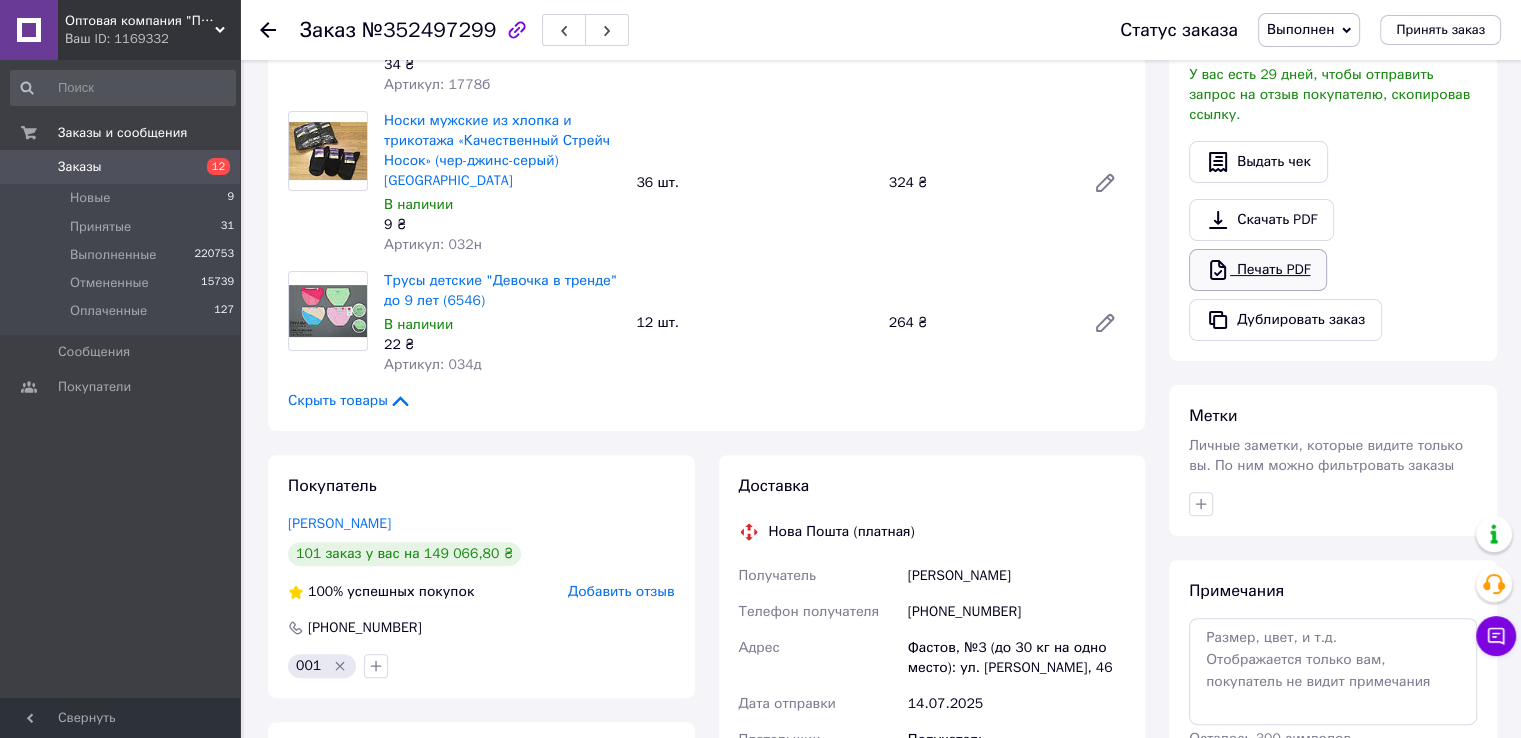 click on "Печать PDF" at bounding box center (1258, 270) 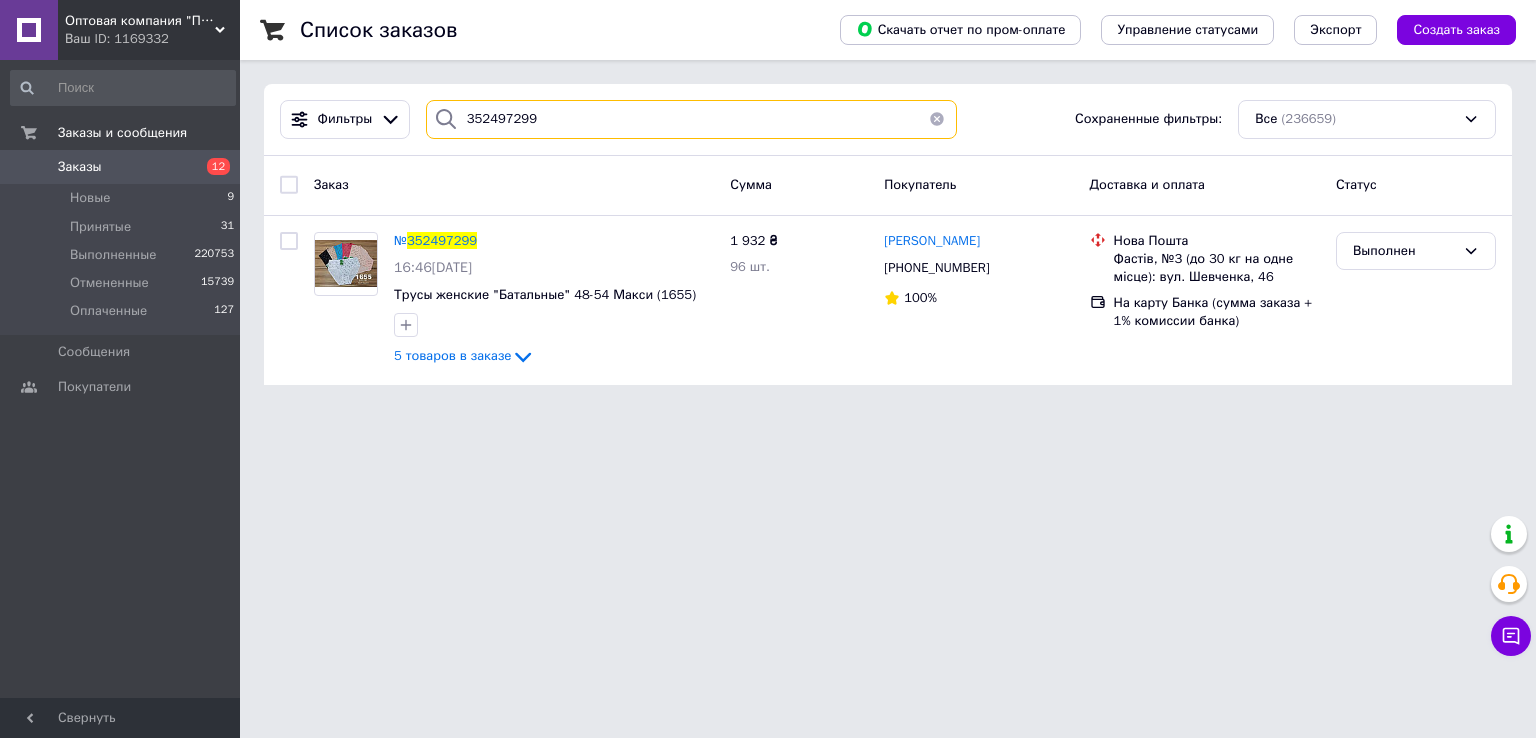 click on "352497299" at bounding box center [692, 119] 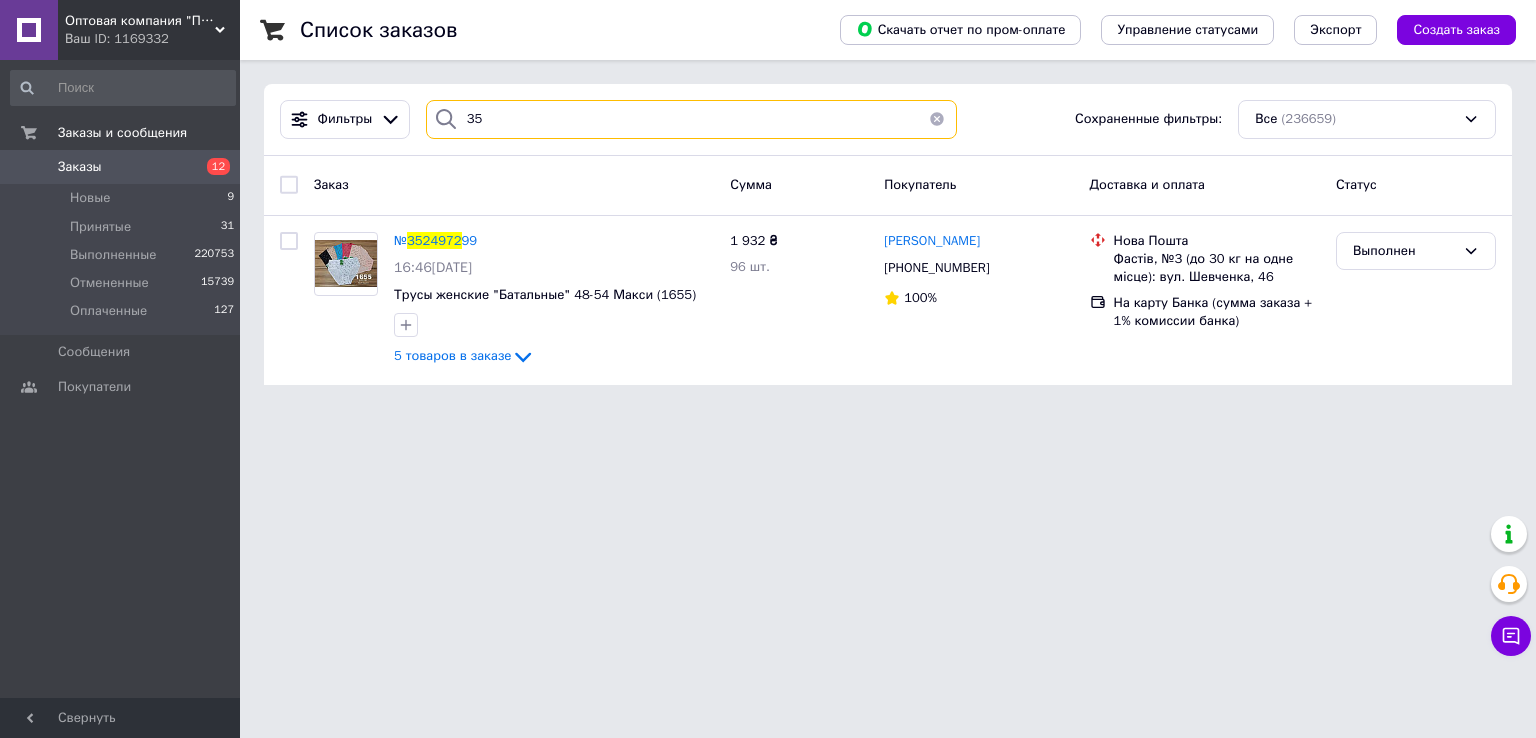 click on "35" at bounding box center [692, 119] 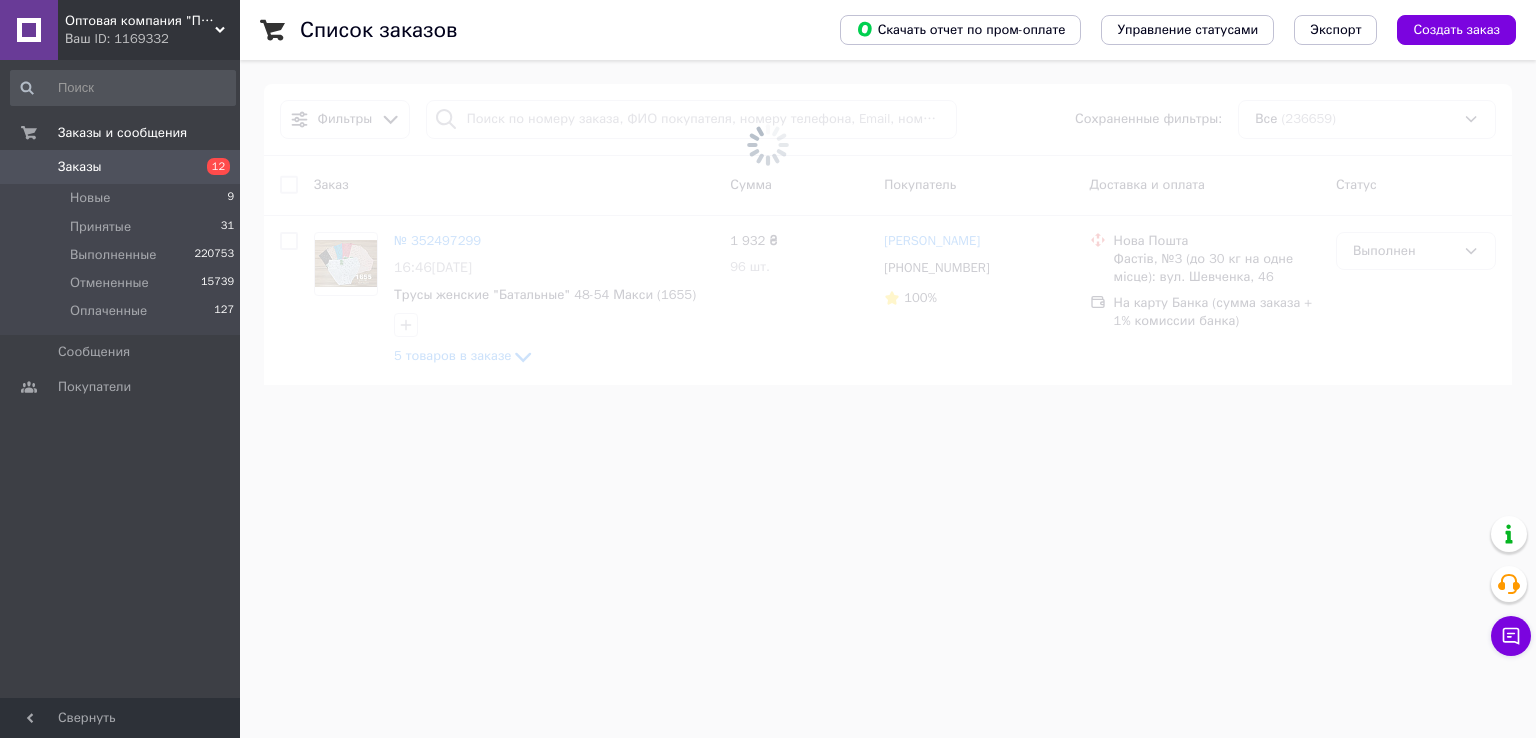 click at bounding box center (768, 369) 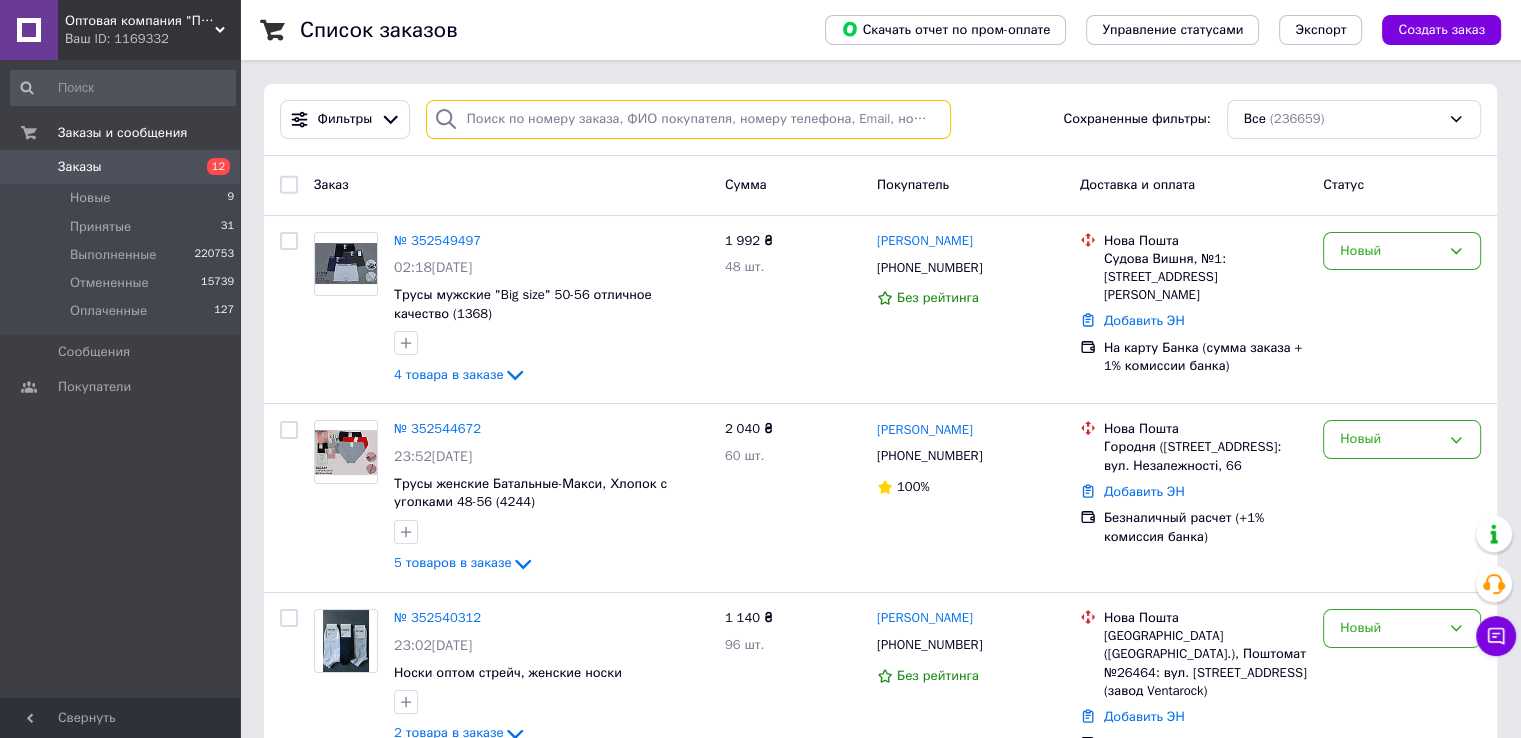 click at bounding box center (688, 119) 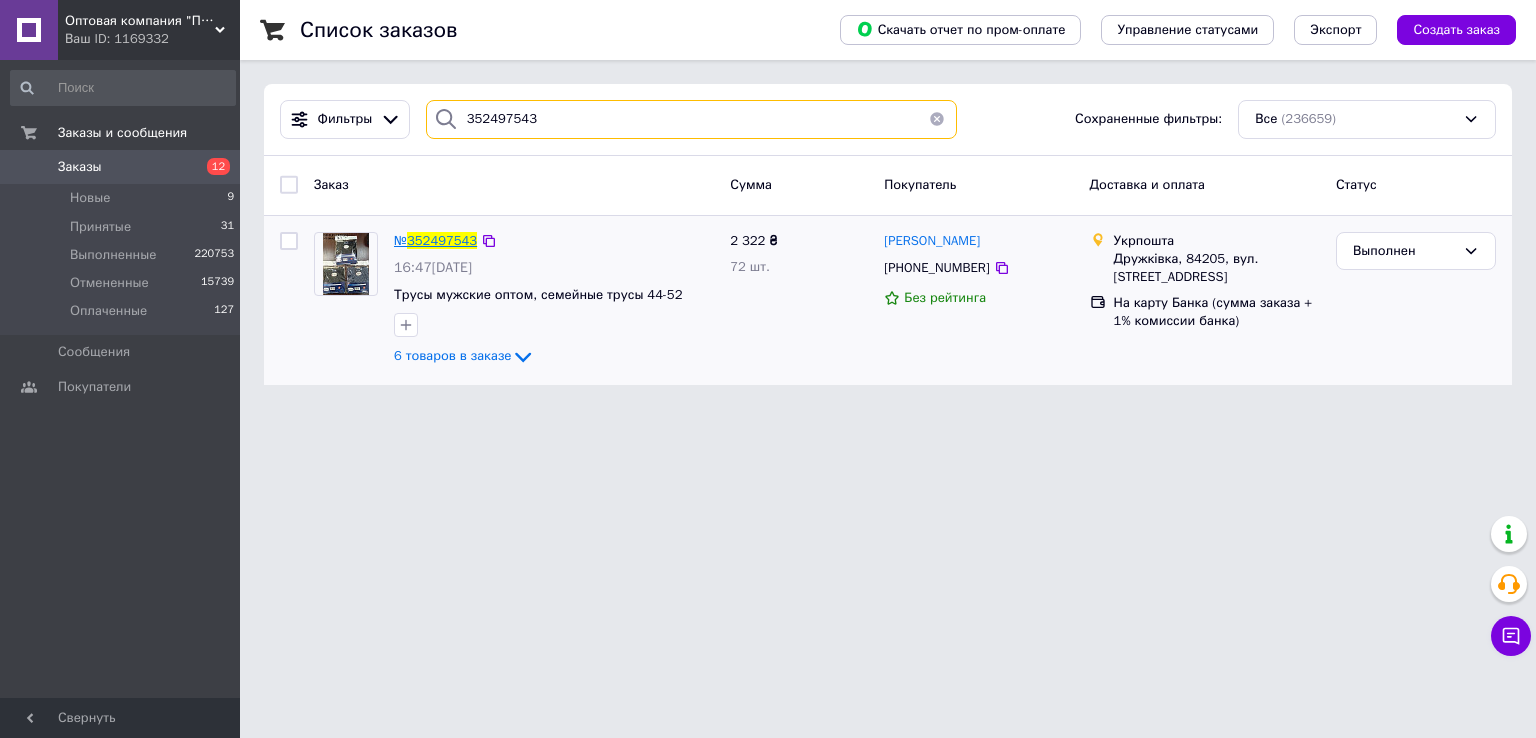 type on "352497543" 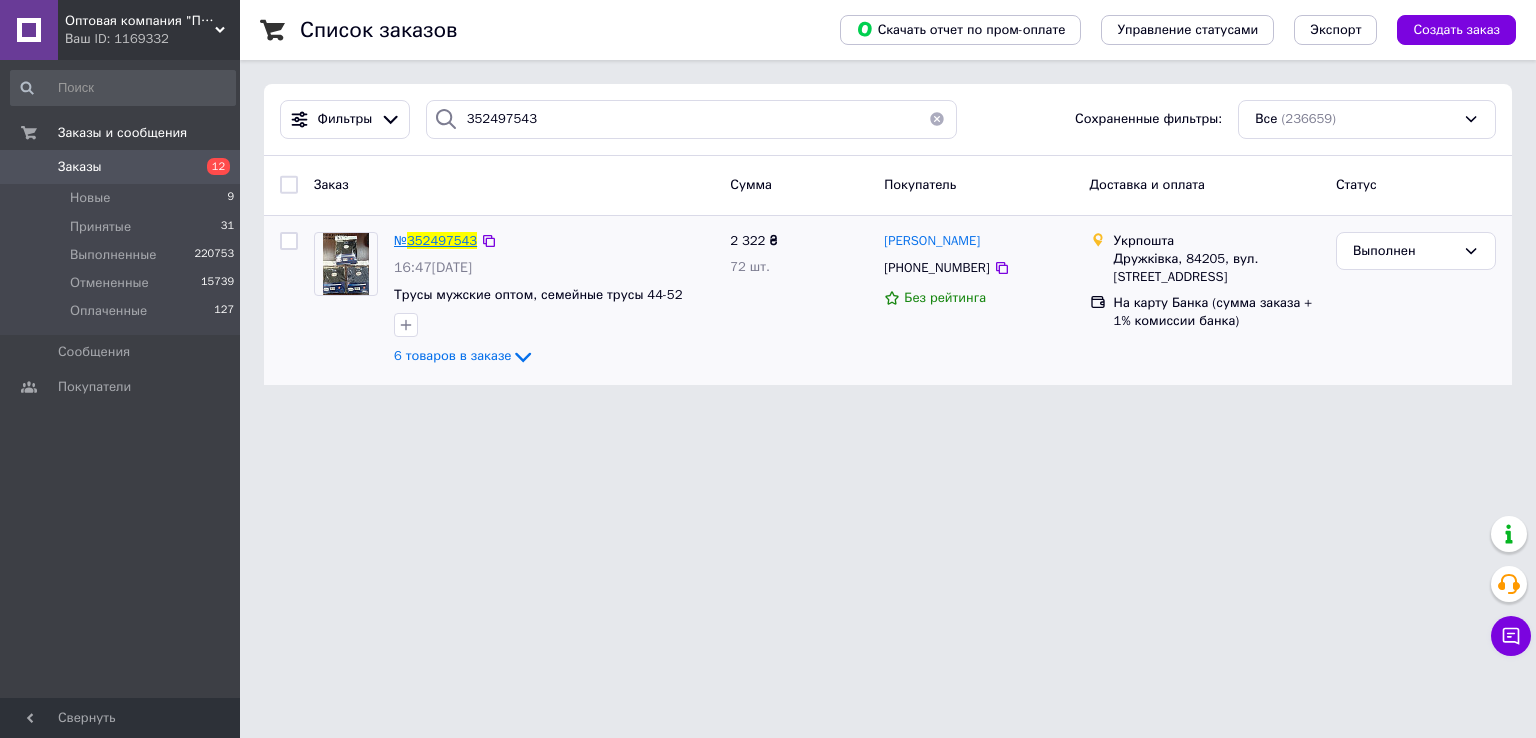 click on "352497543" at bounding box center (442, 240) 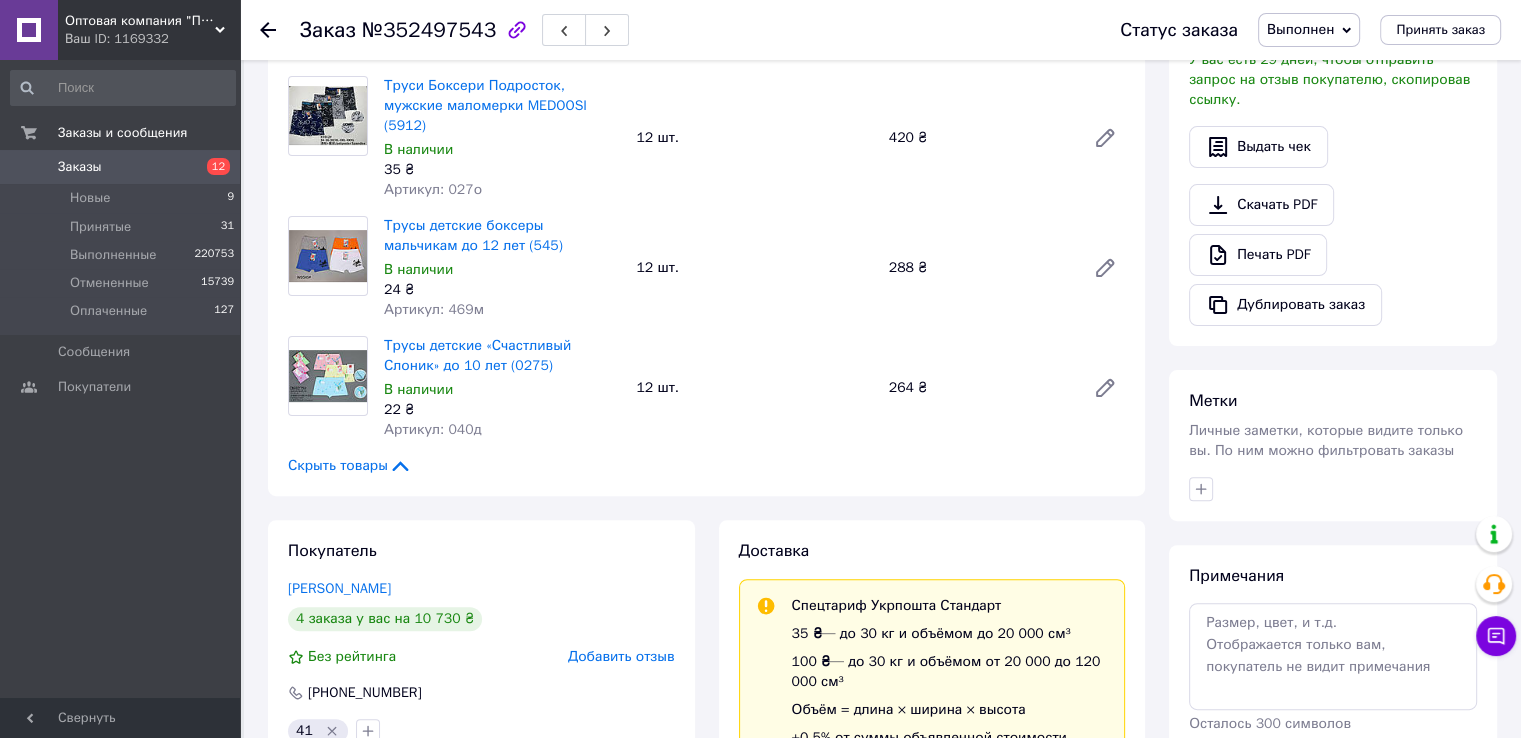 scroll, scrollTop: 600, scrollLeft: 0, axis: vertical 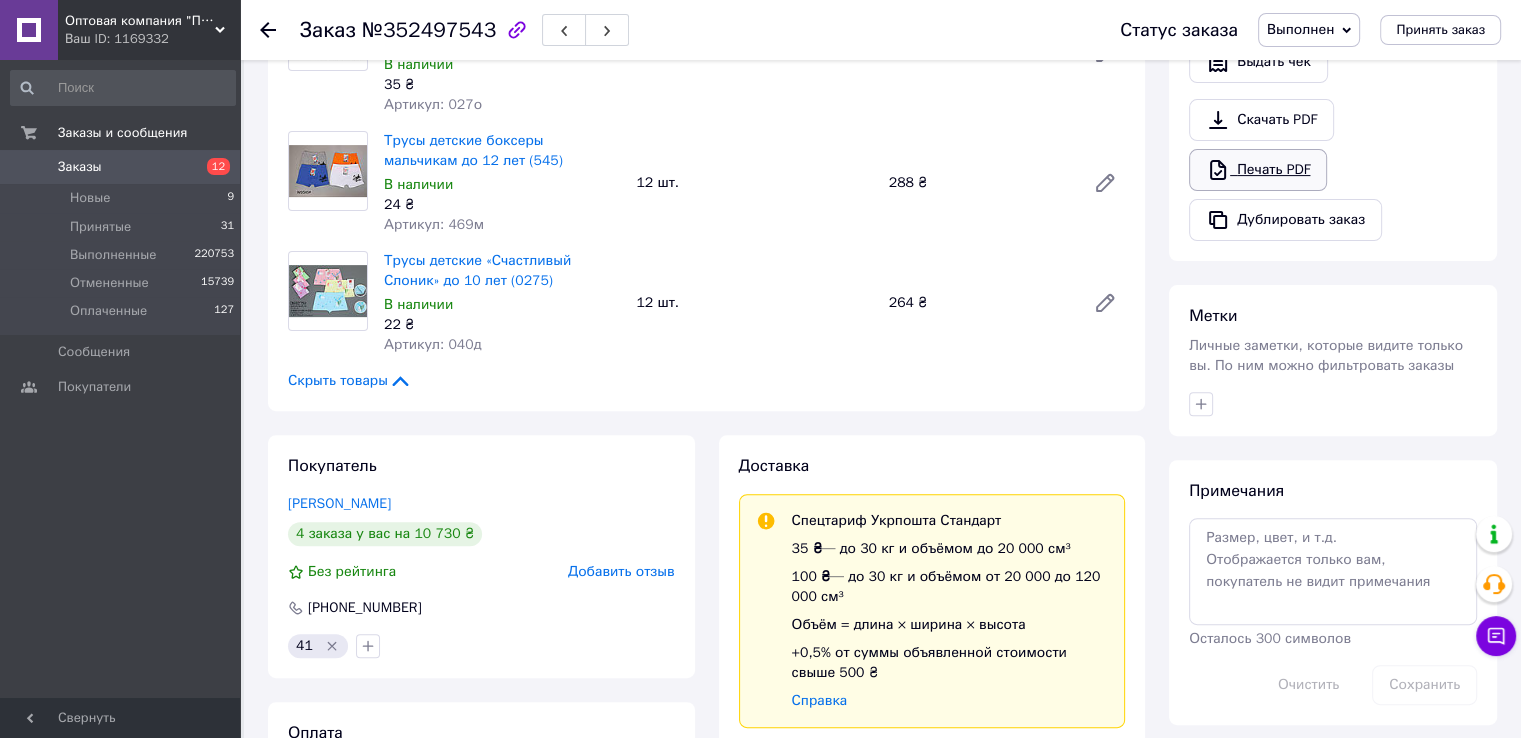 click on "Печать PDF" at bounding box center (1258, 170) 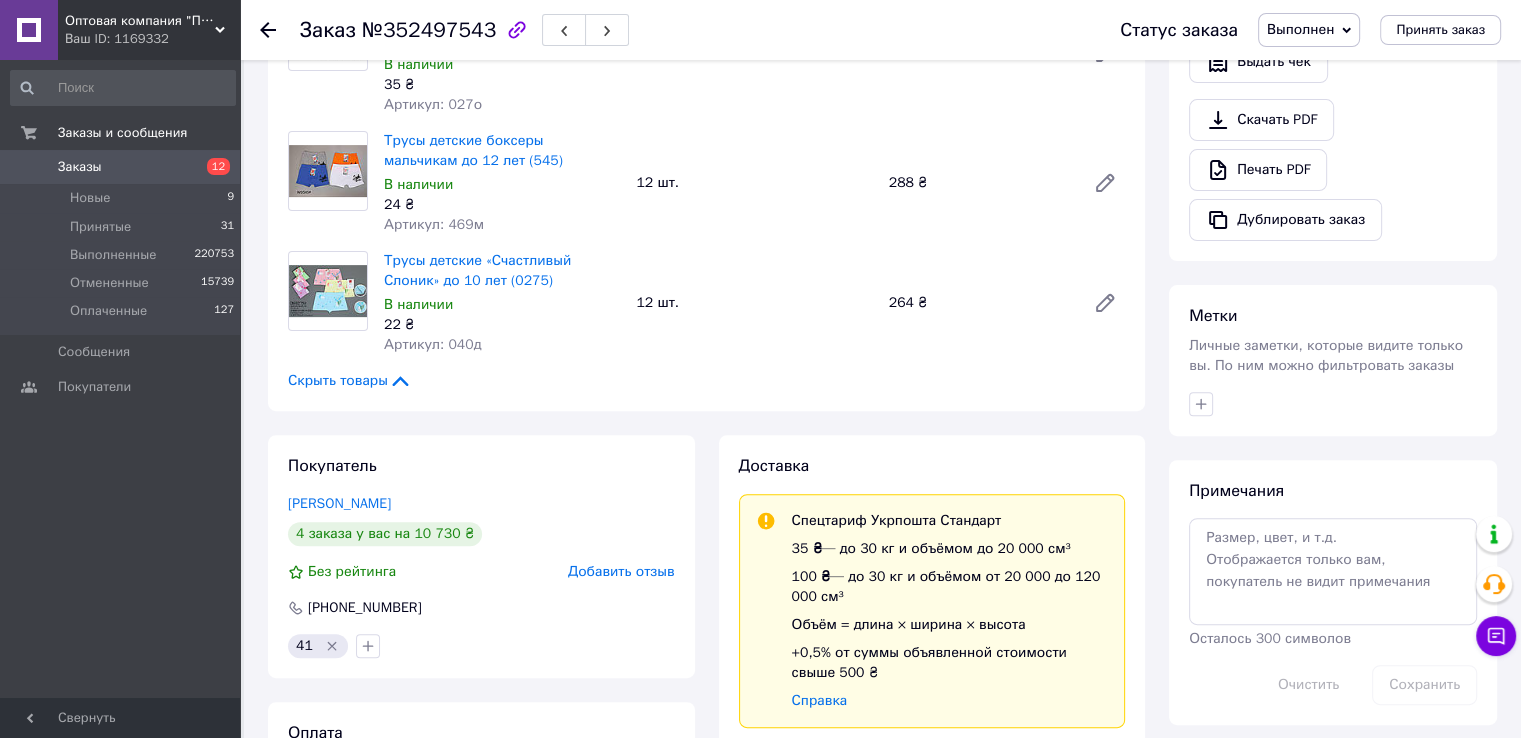 scroll, scrollTop: 0, scrollLeft: 0, axis: both 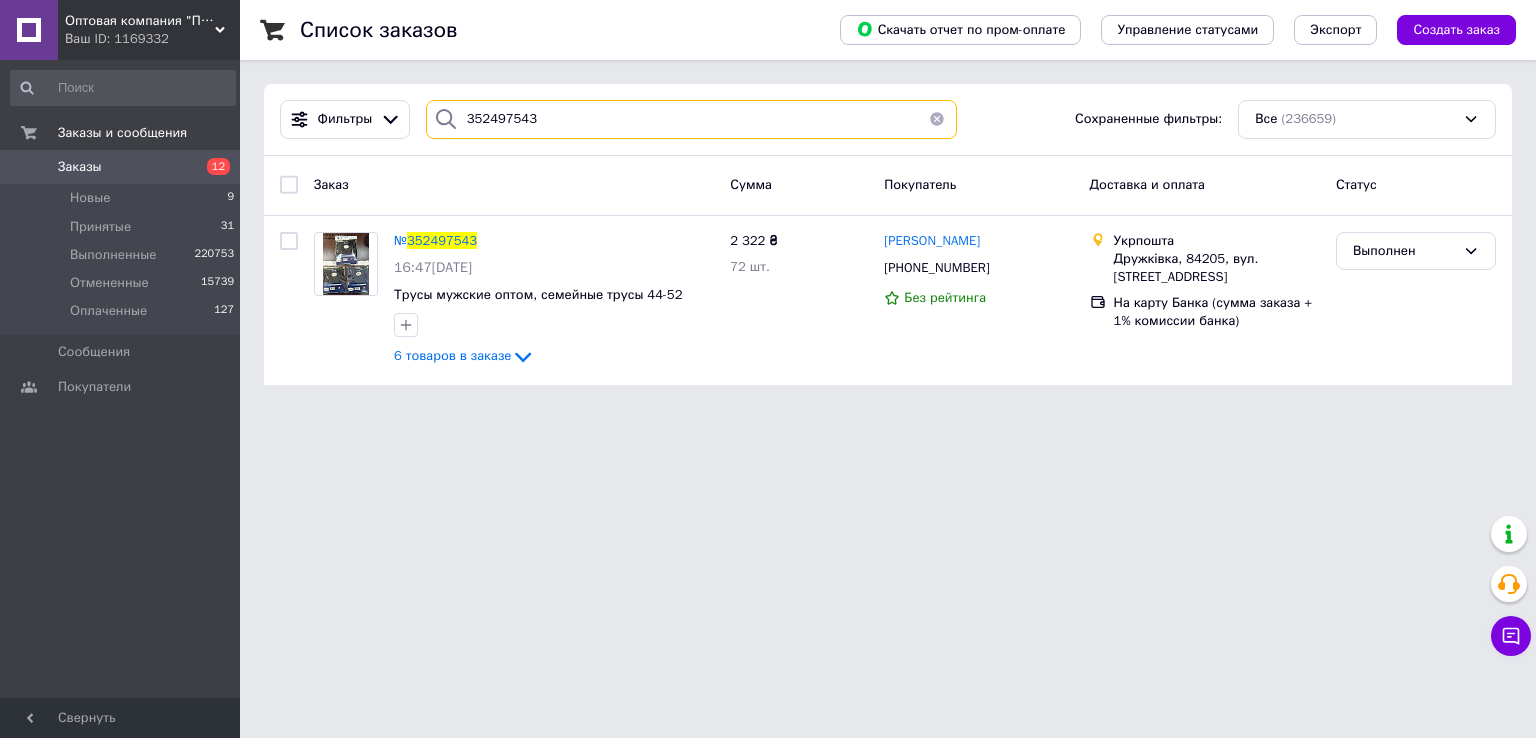 click on "352497543" at bounding box center [692, 119] 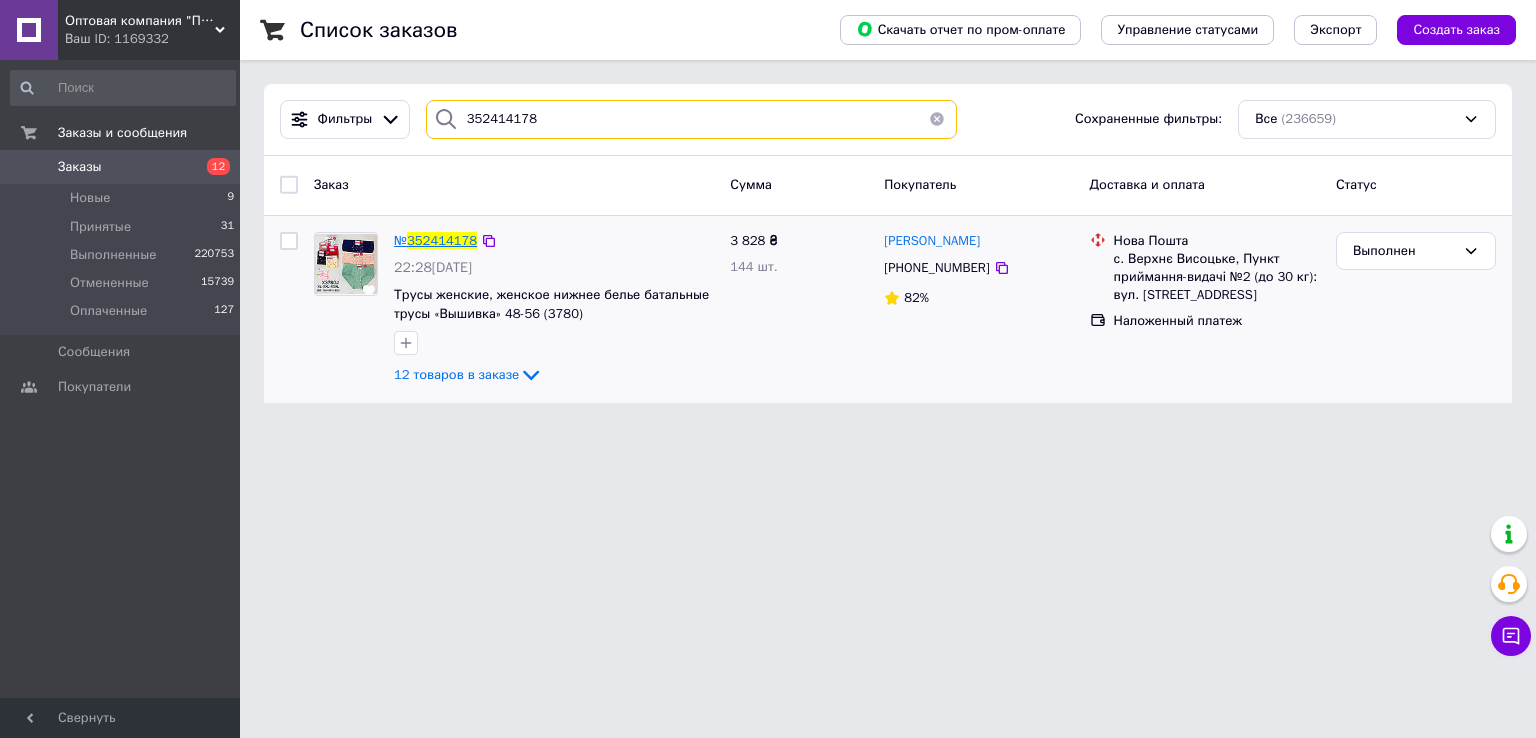 type on "352414178" 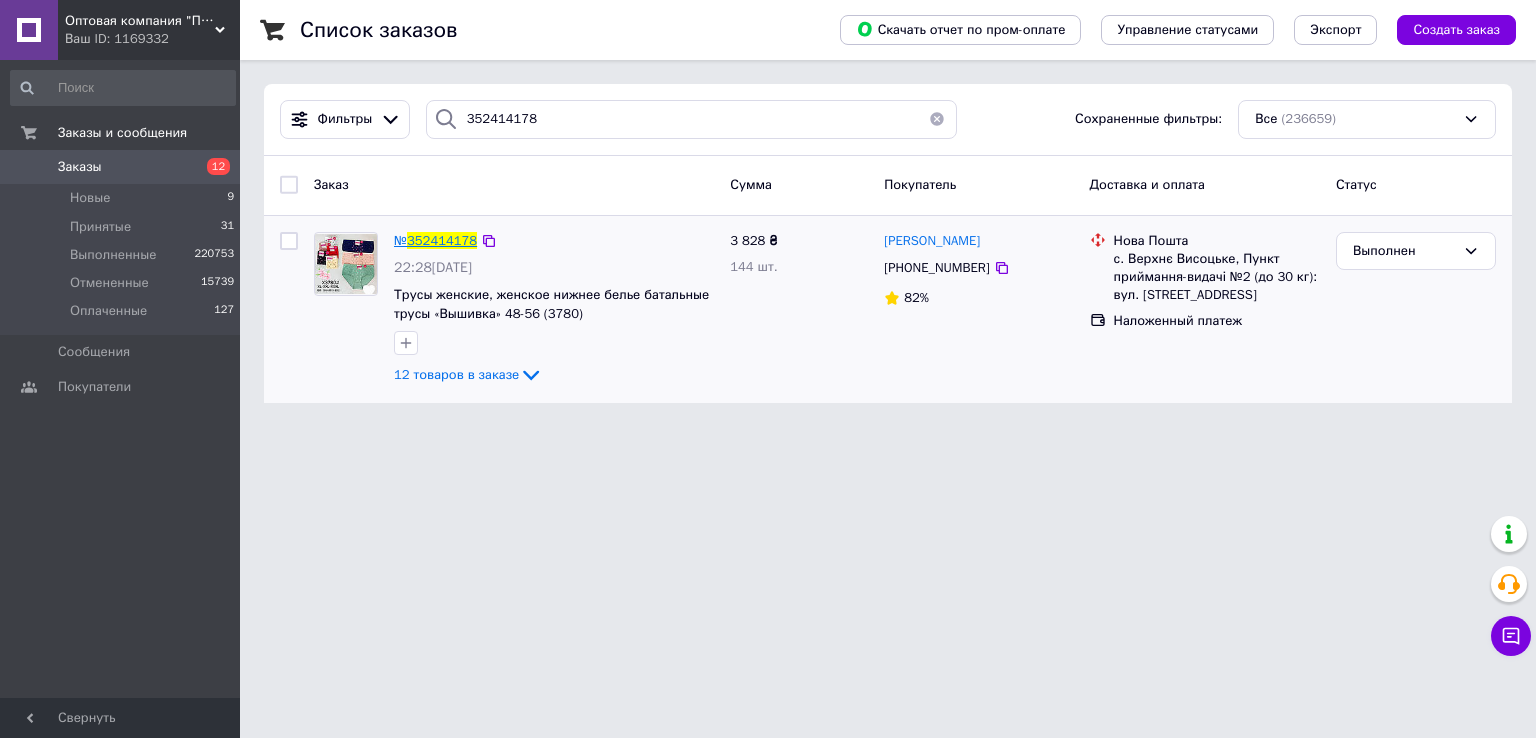 click on "352414178" at bounding box center (442, 240) 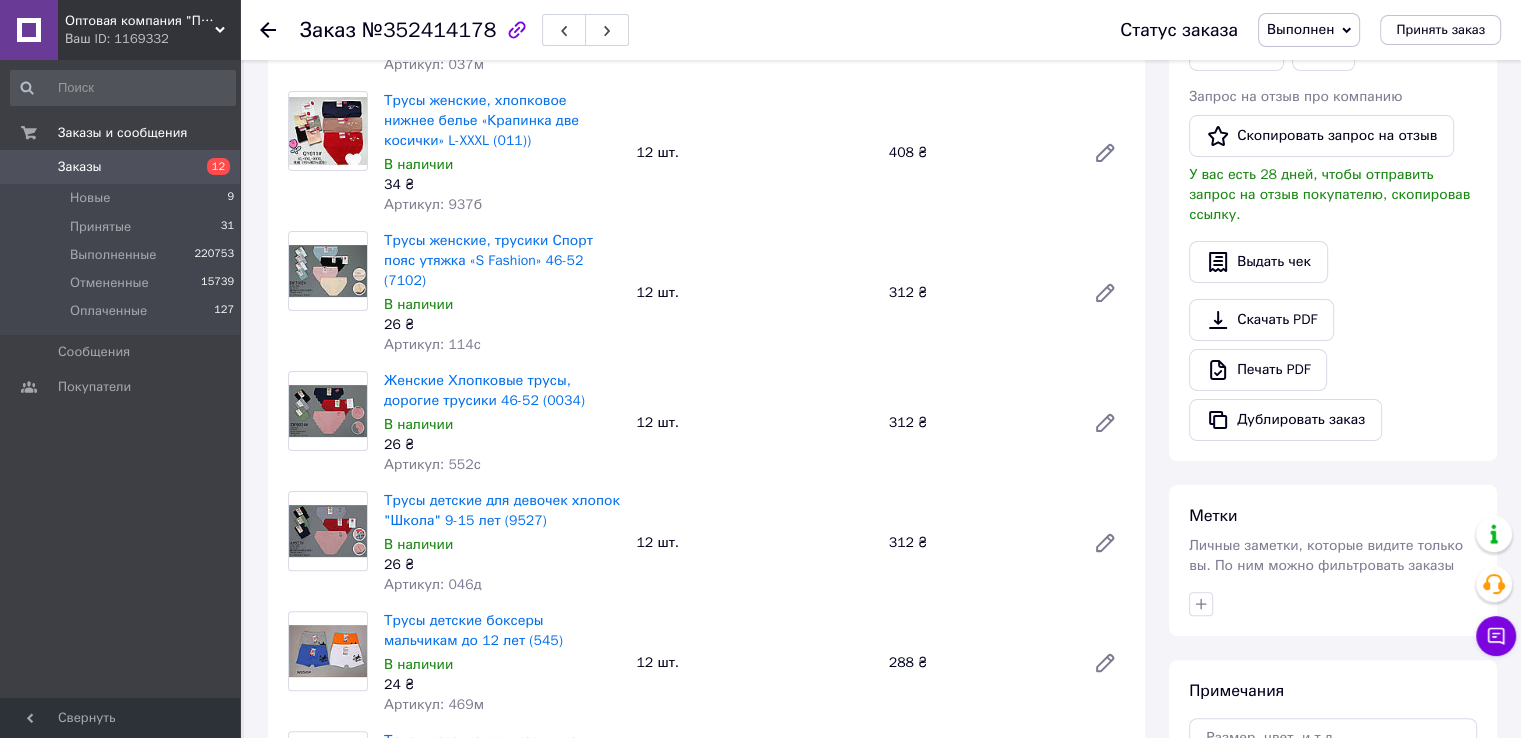 scroll, scrollTop: 500, scrollLeft: 0, axis: vertical 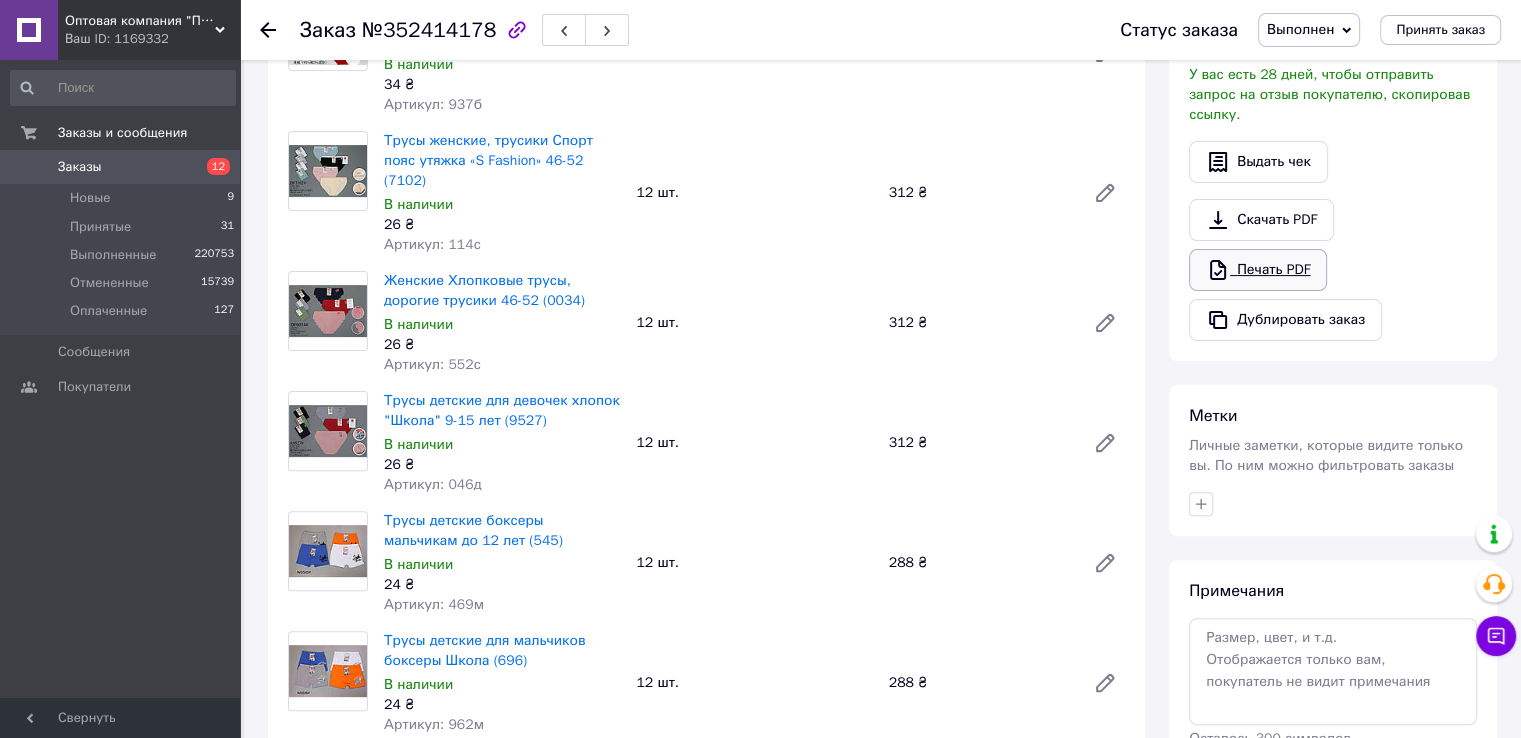 click on "Печать PDF" at bounding box center (1258, 270) 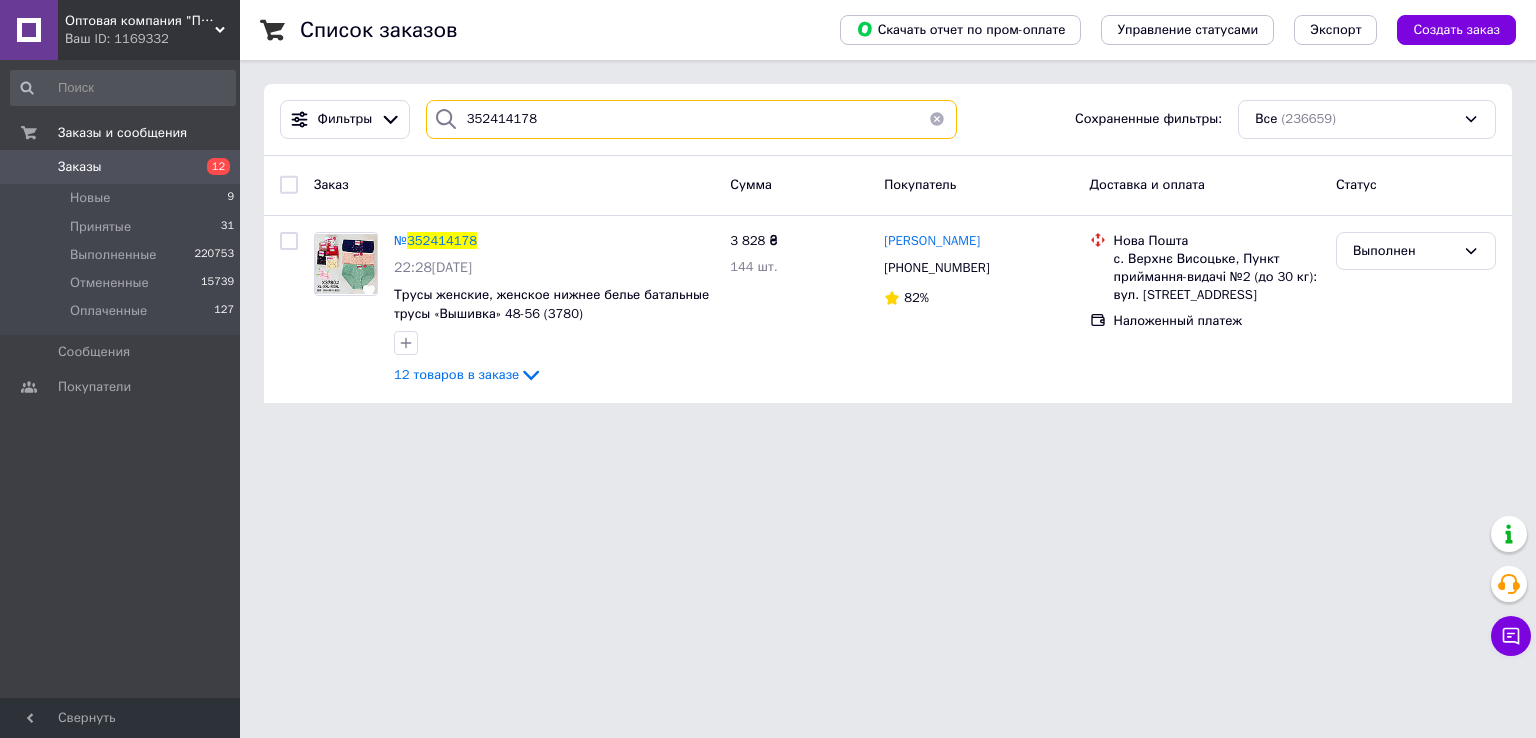 click on "352414178" at bounding box center [692, 119] 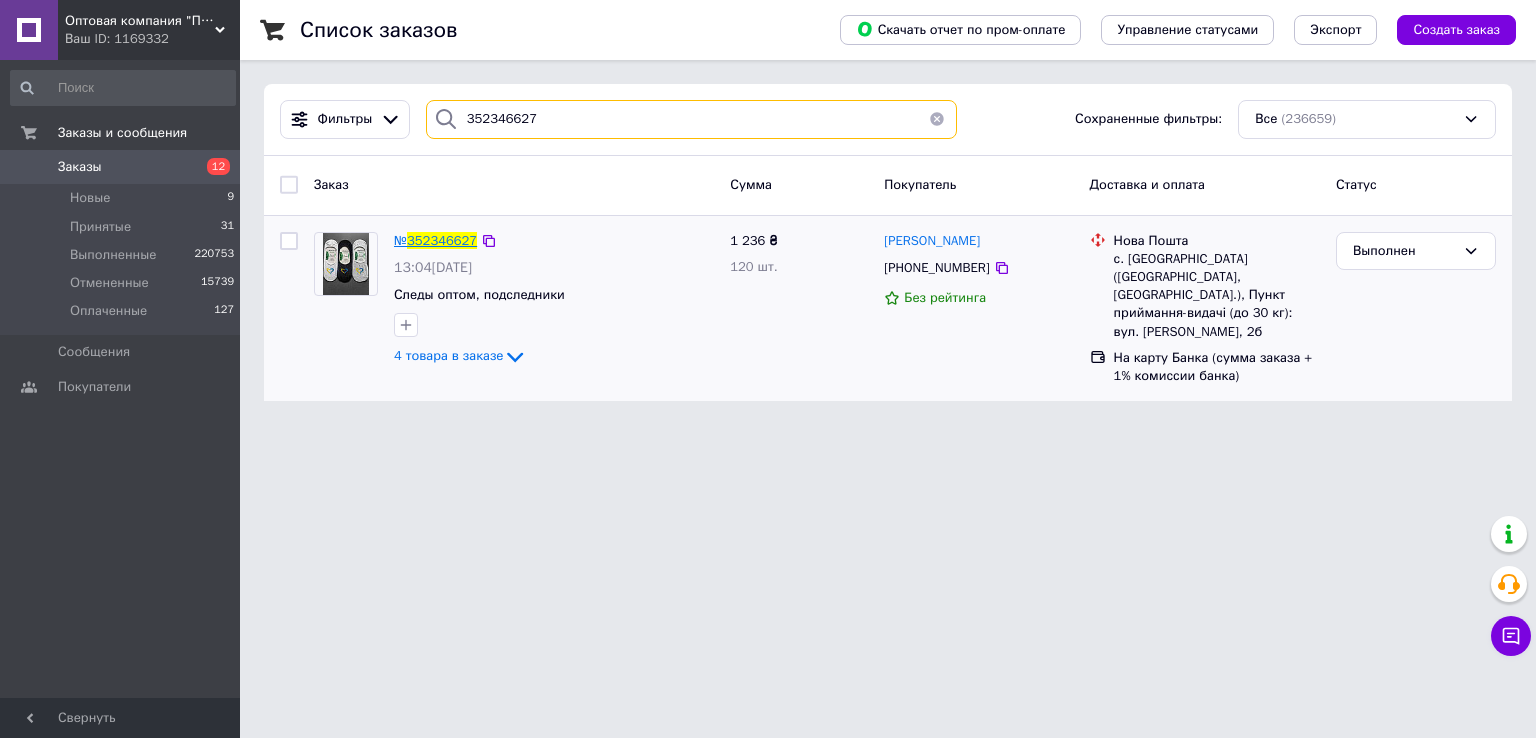 type on "352346627" 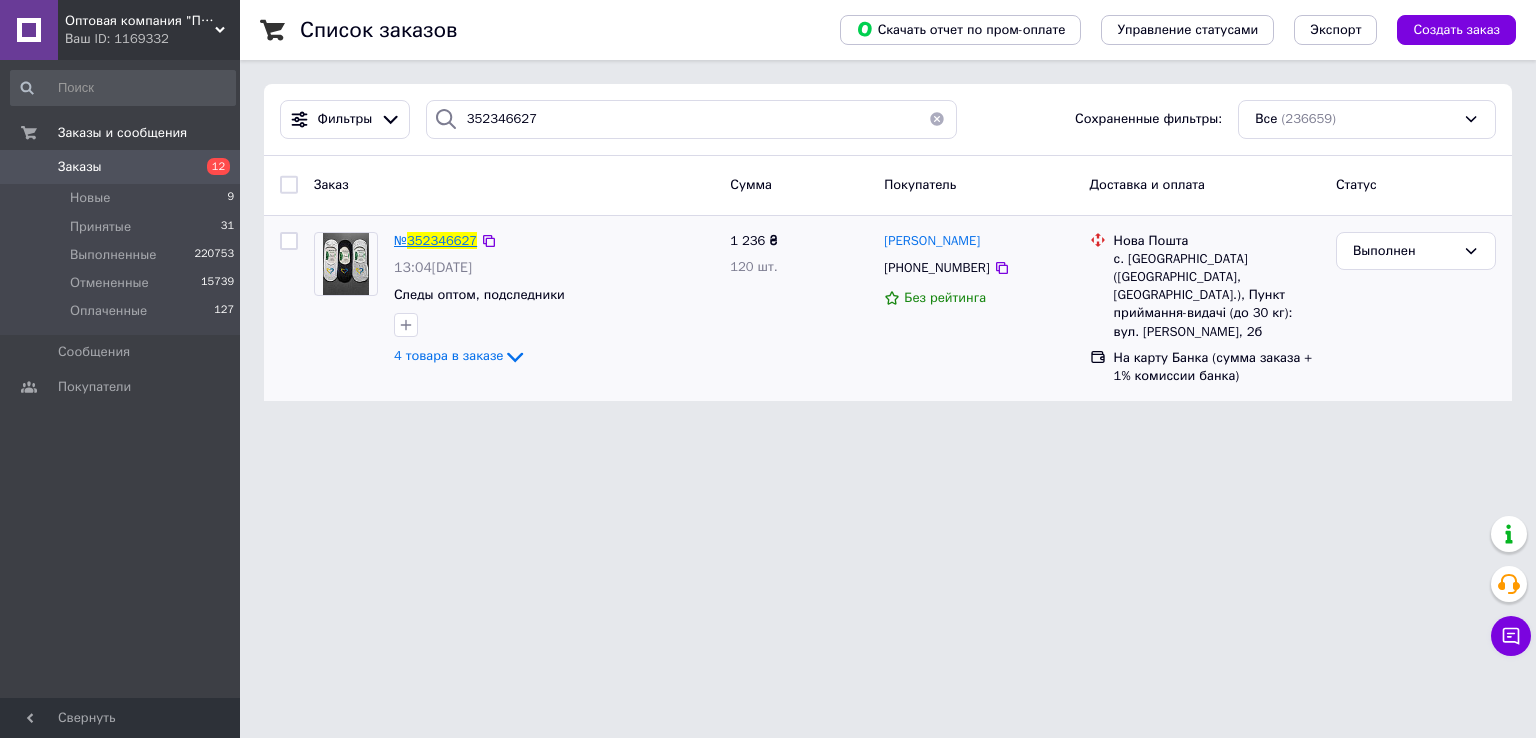 click on "352346627" at bounding box center (442, 240) 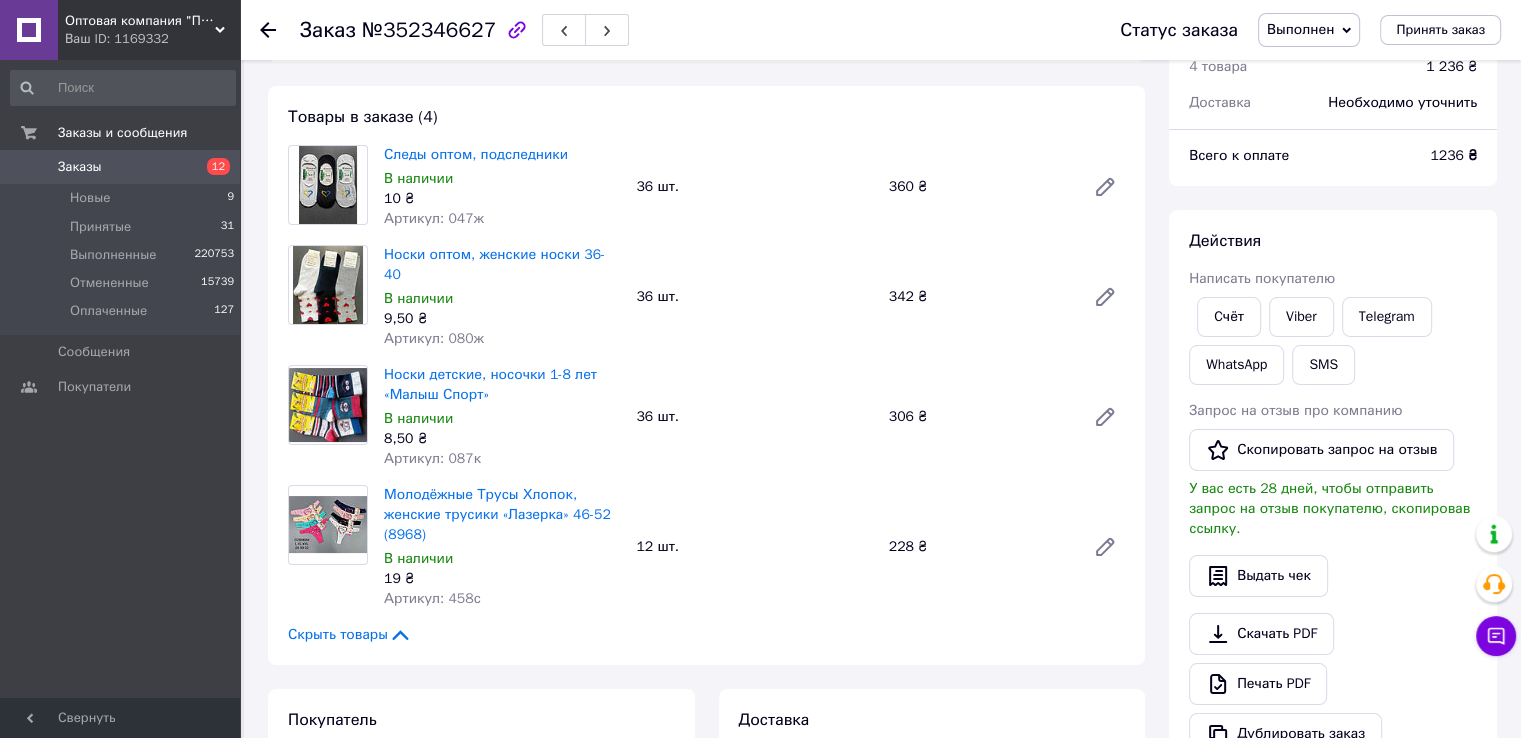 scroll, scrollTop: 400, scrollLeft: 0, axis: vertical 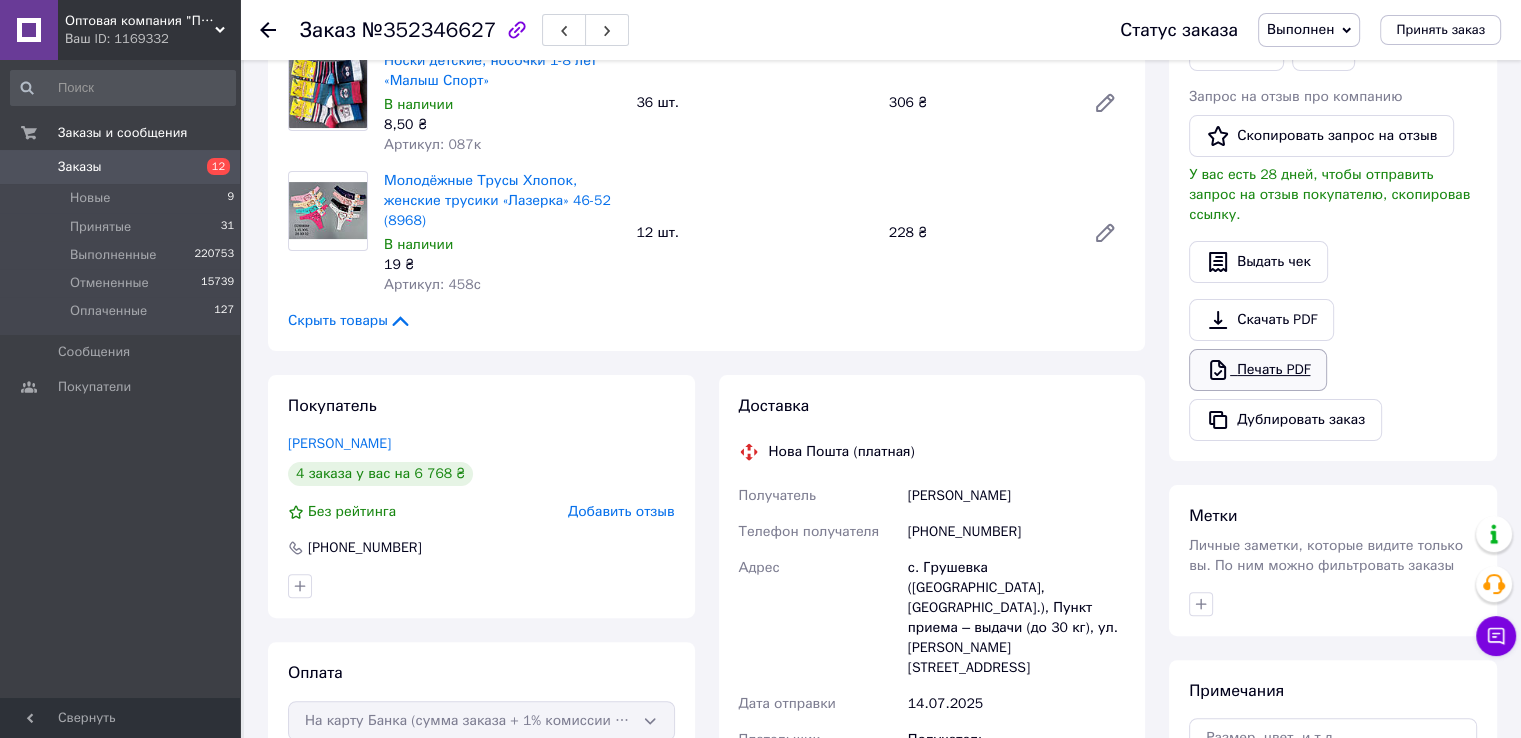 click on "Печать PDF" at bounding box center [1258, 370] 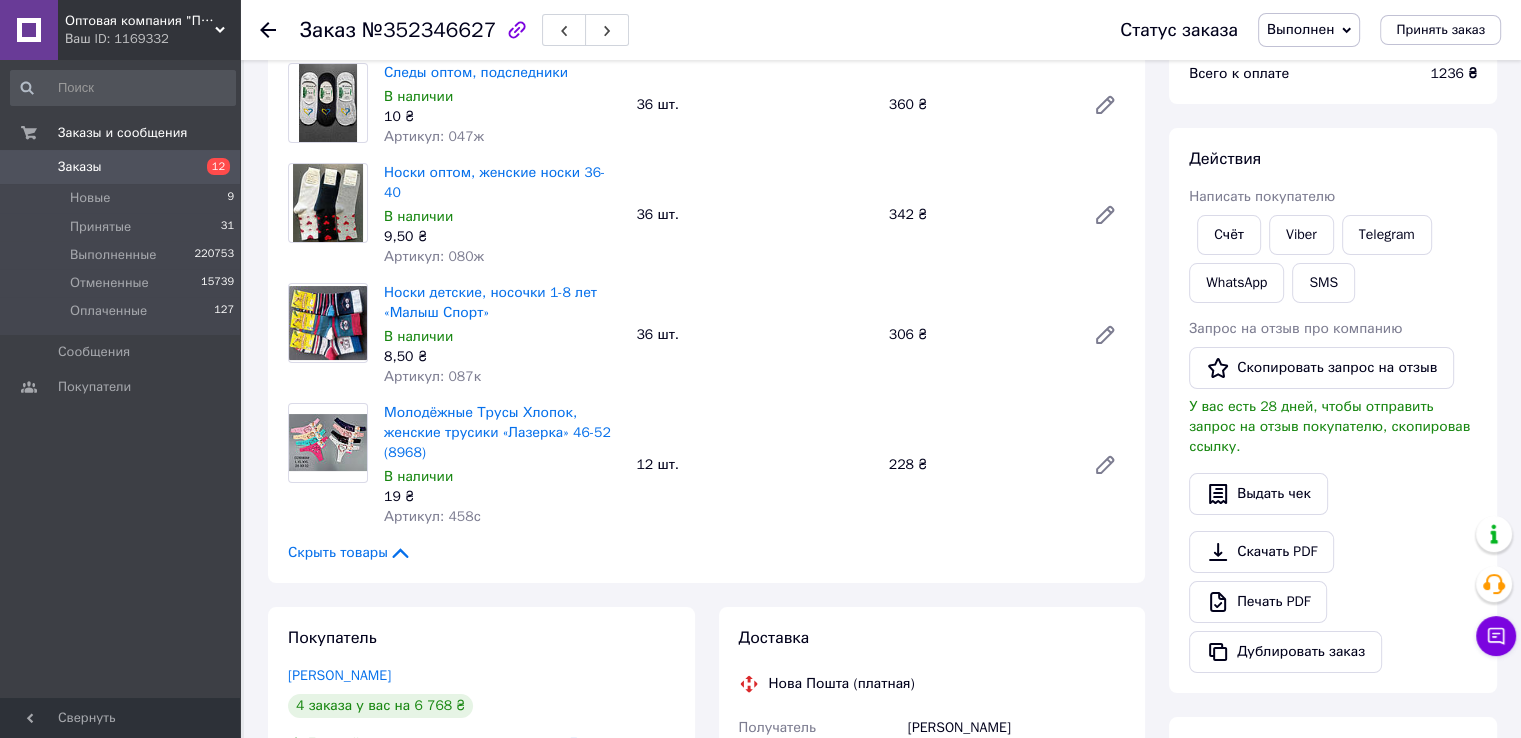 scroll, scrollTop: 0, scrollLeft: 0, axis: both 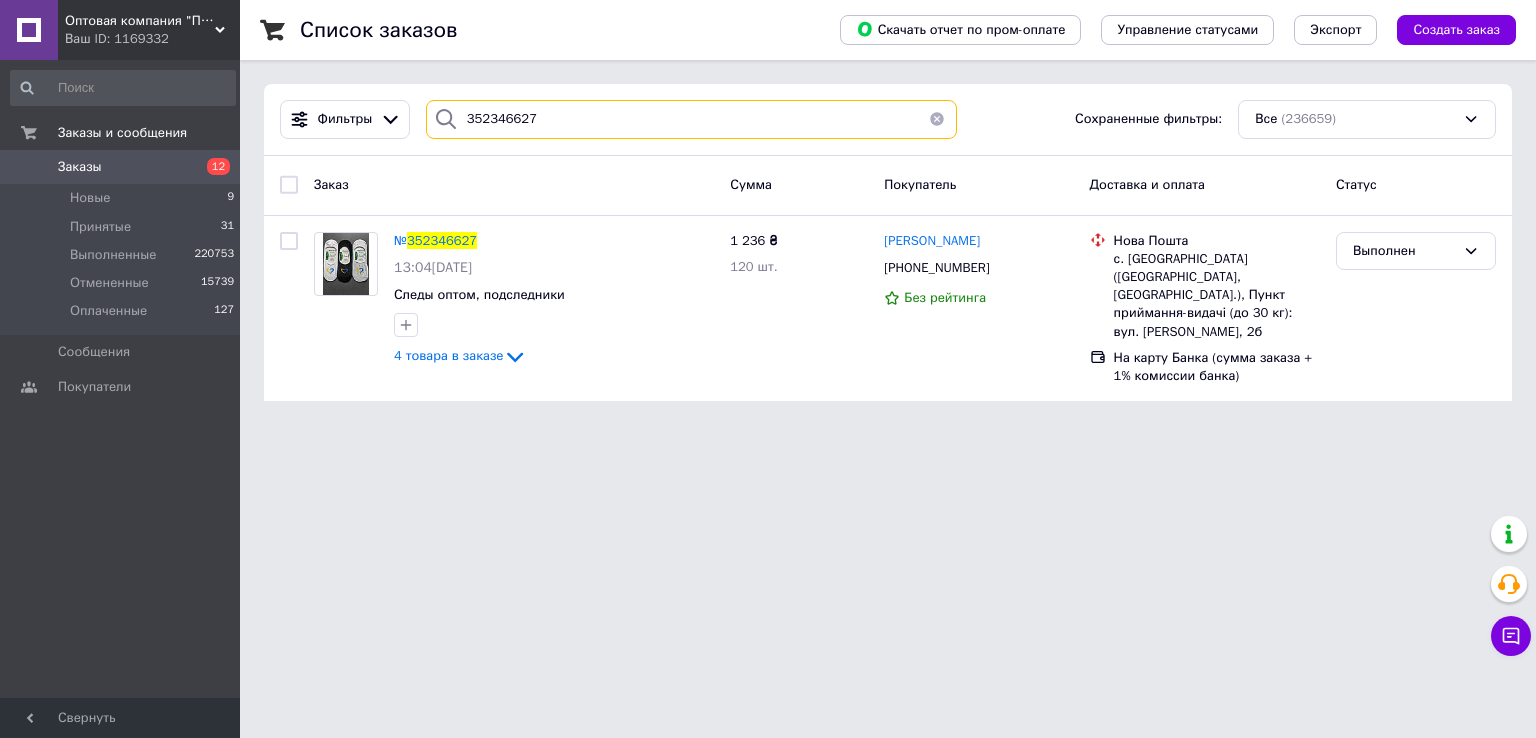 click on "352346627" at bounding box center (692, 119) 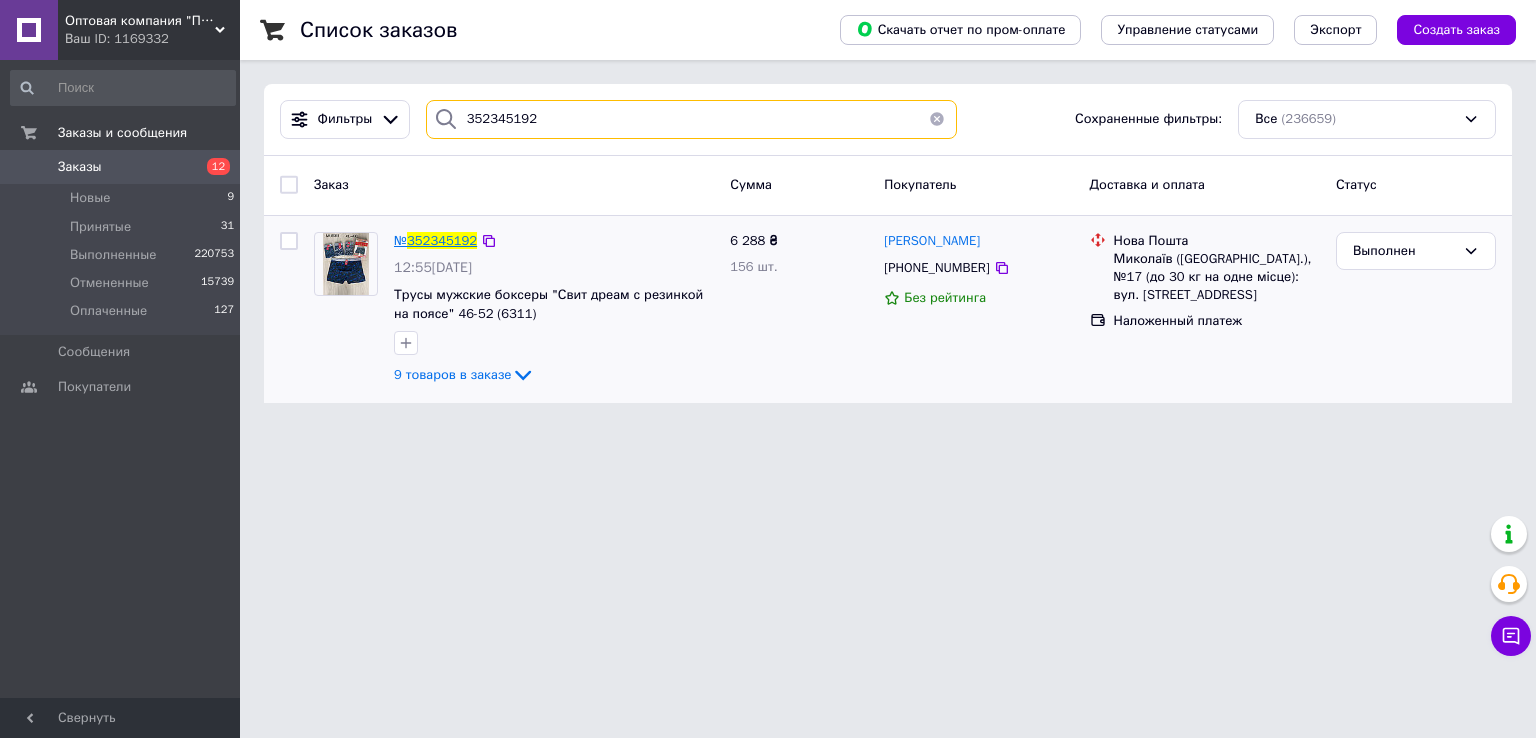 type on "352345192" 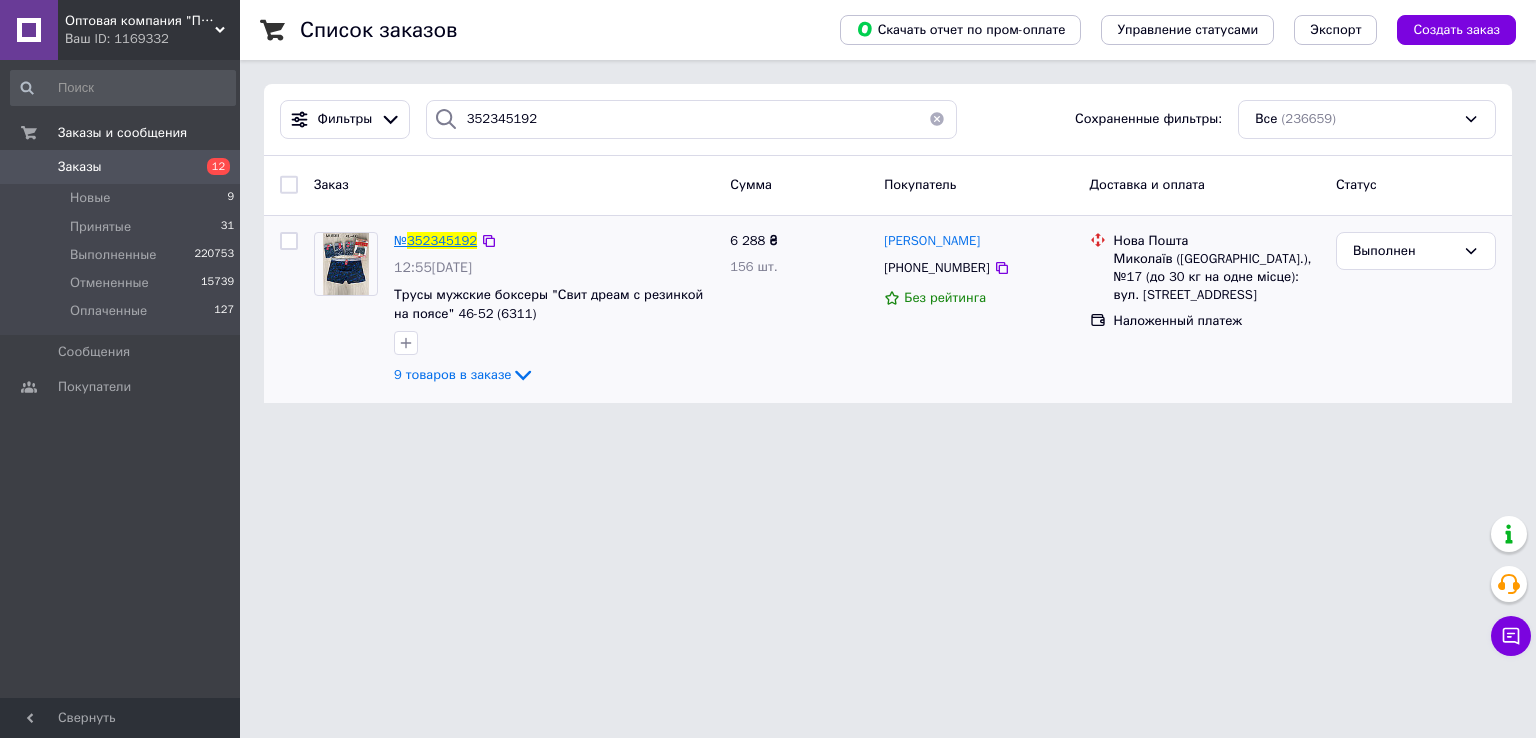 click on "352345192" at bounding box center (442, 240) 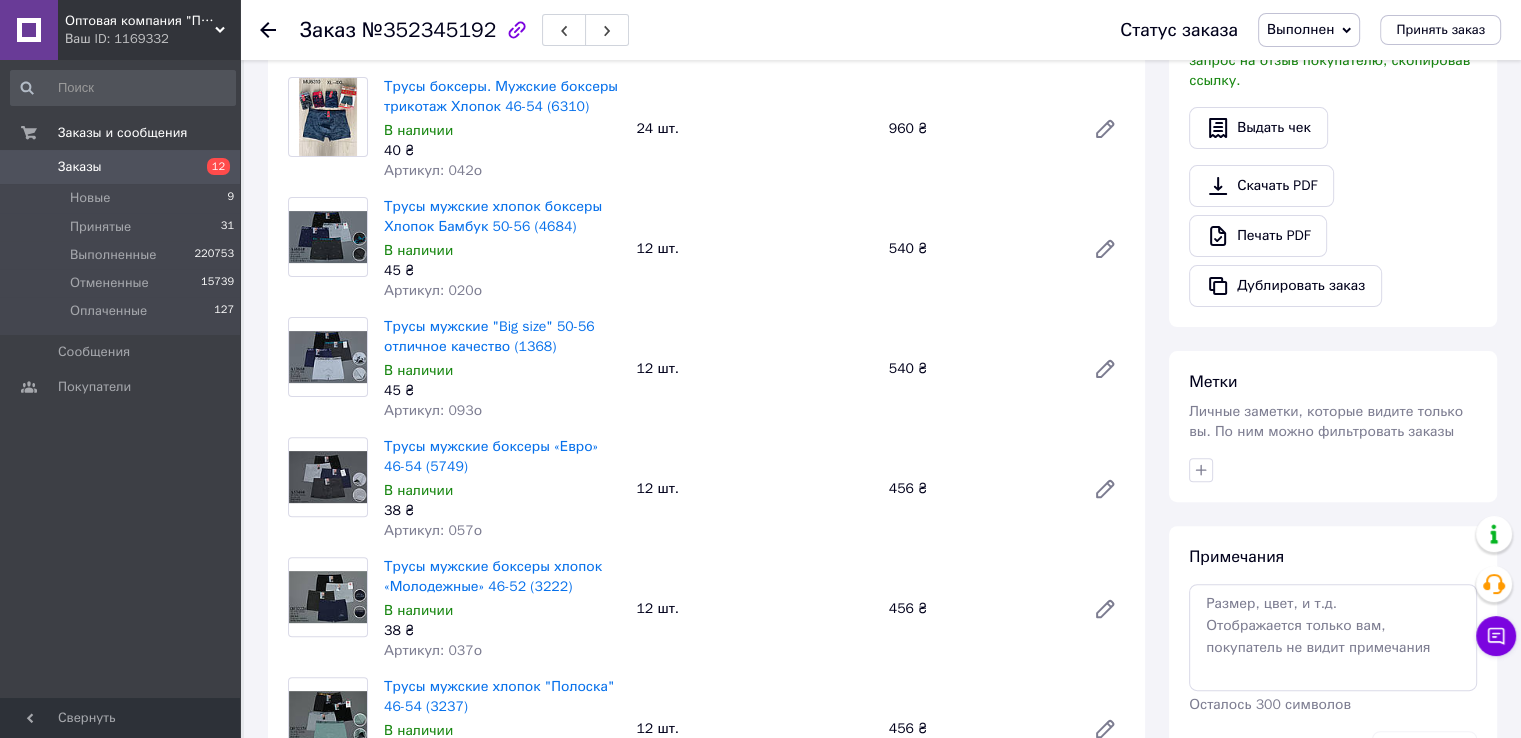 scroll, scrollTop: 500, scrollLeft: 0, axis: vertical 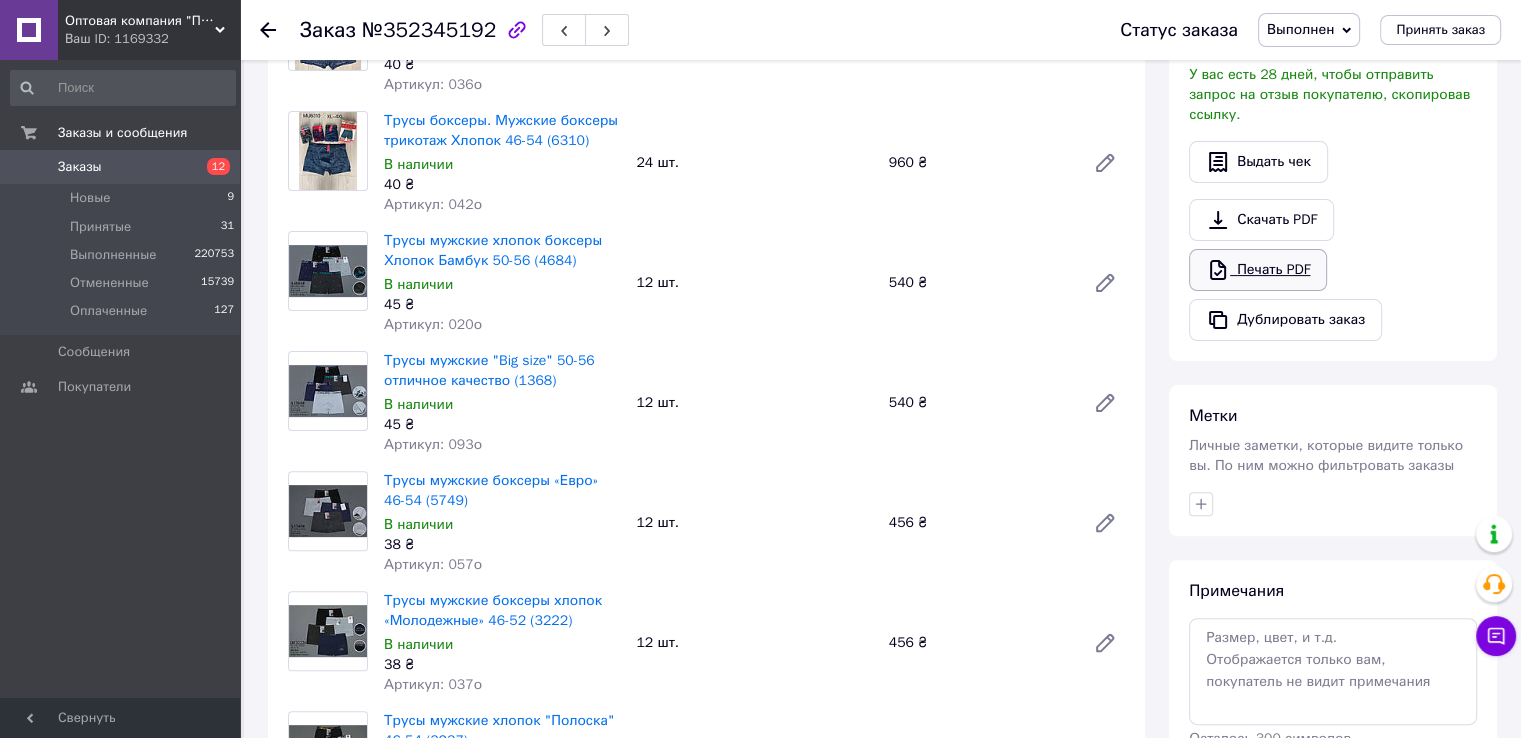 click on "Печать PDF" at bounding box center [1258, 270] 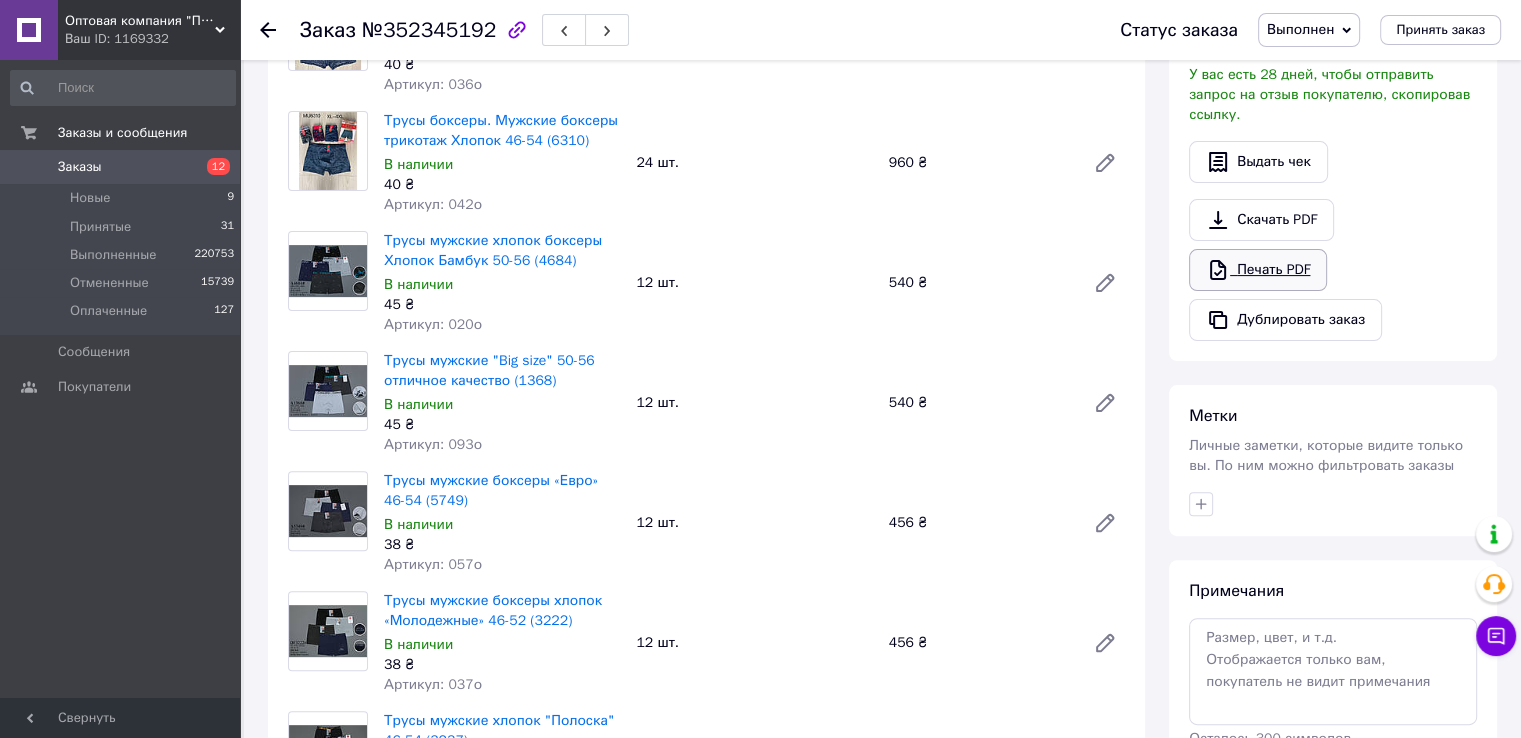 scroll, scrollTop: 0, scrollLeft: 0, axis: both 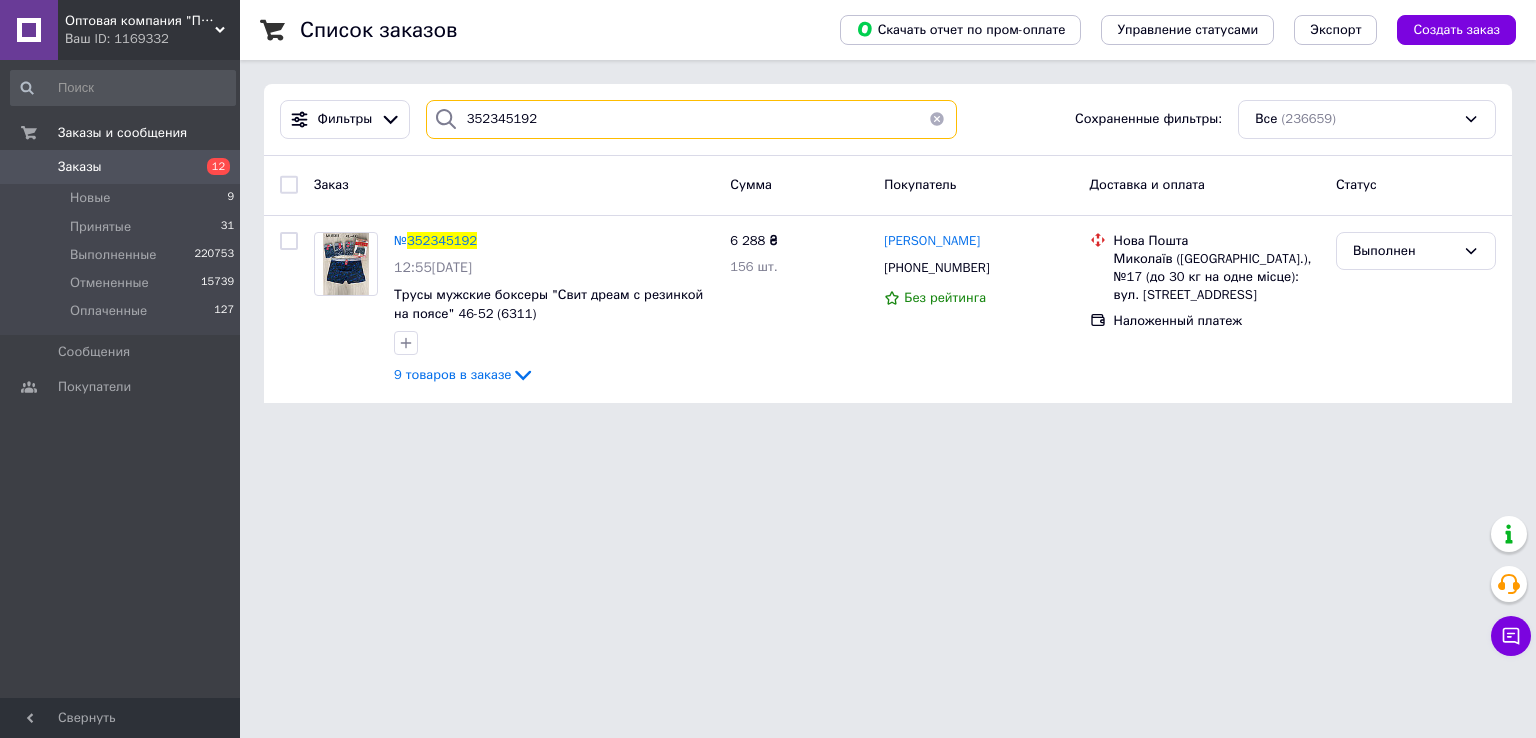 click on "352345192" at bounding box center [692, 119] 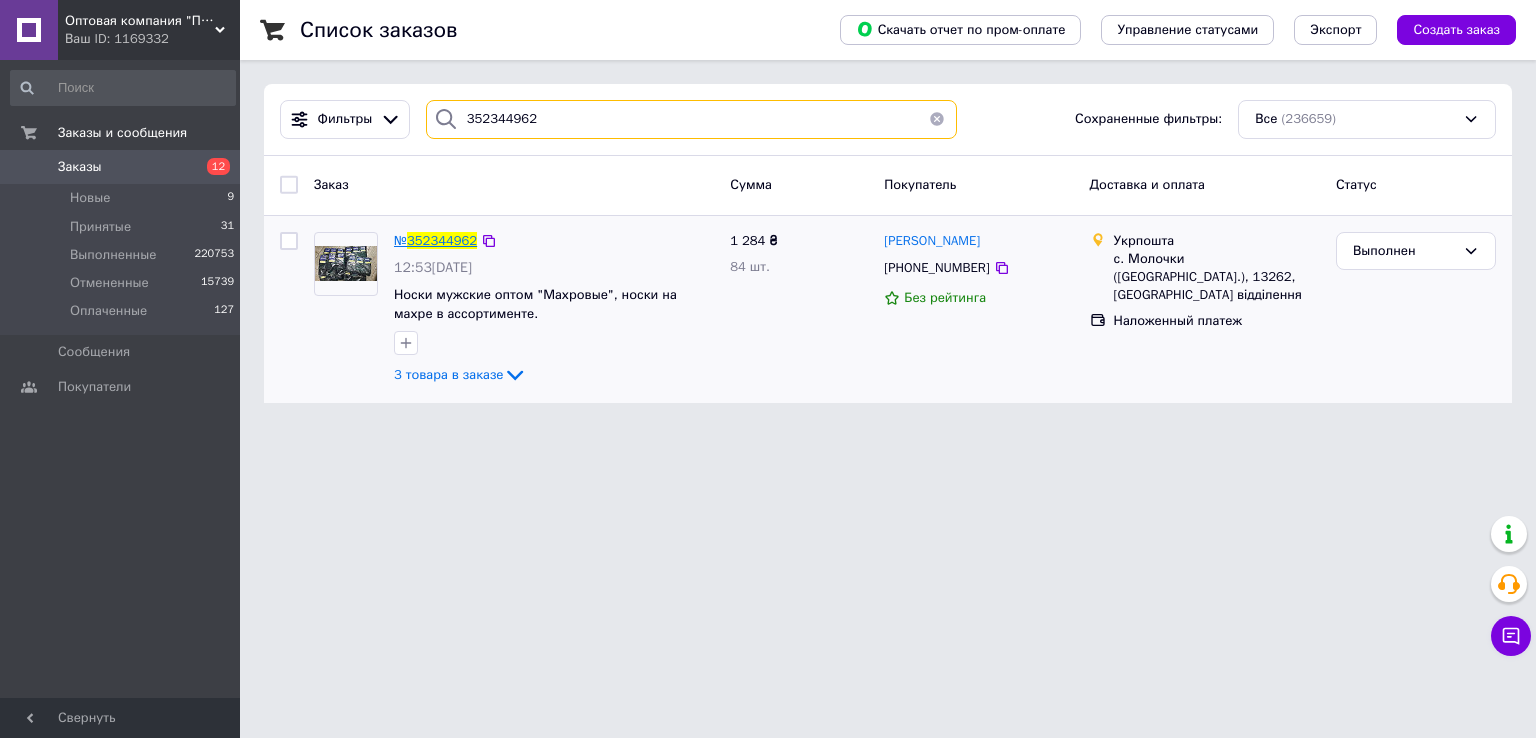 type on "352344962" 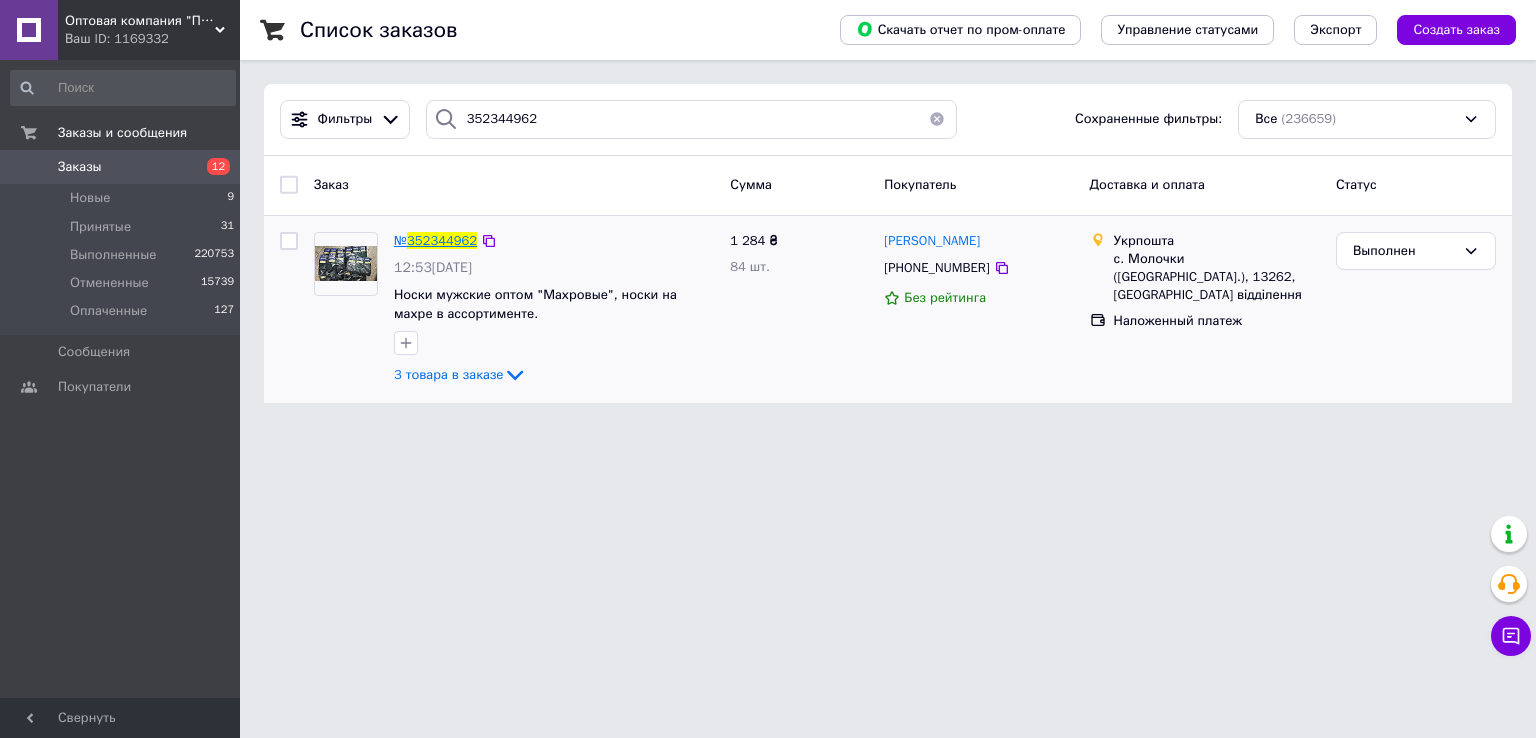 click on "352344962" at bounding box center [442, 240] 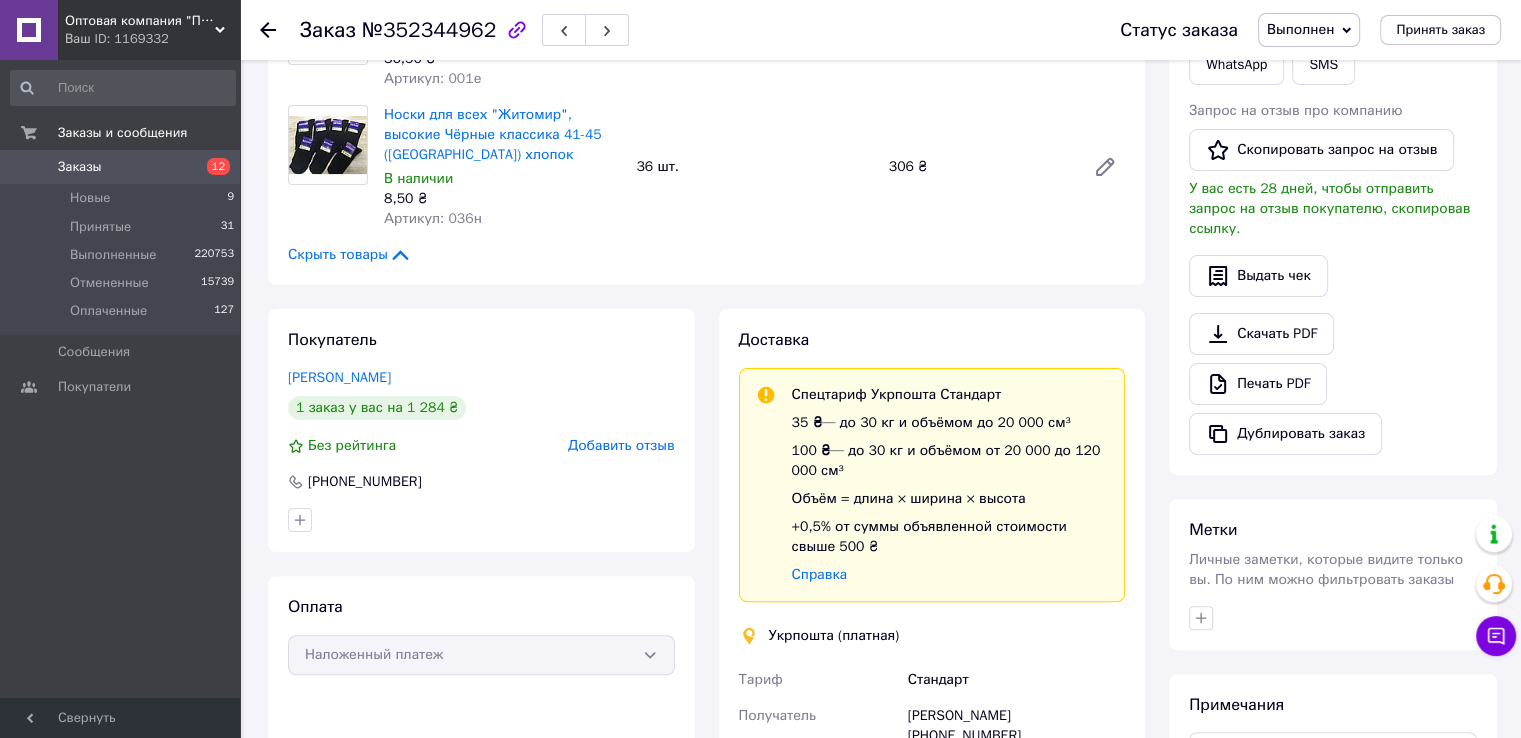 scroll, scrollTop: 400, scrollLeft: 0, axis: vertical 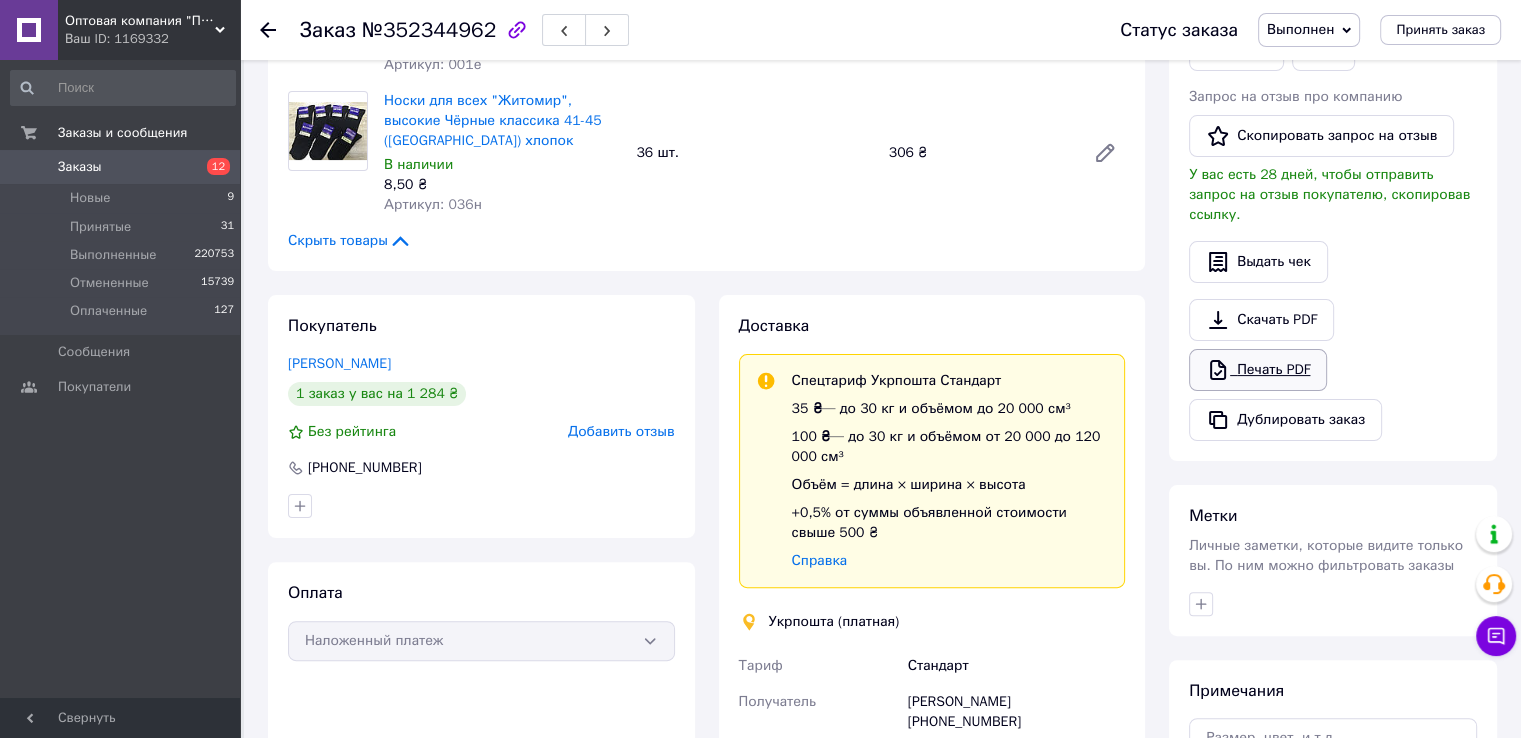 click on "Печать PDF" at bounding box center [1258, 370] 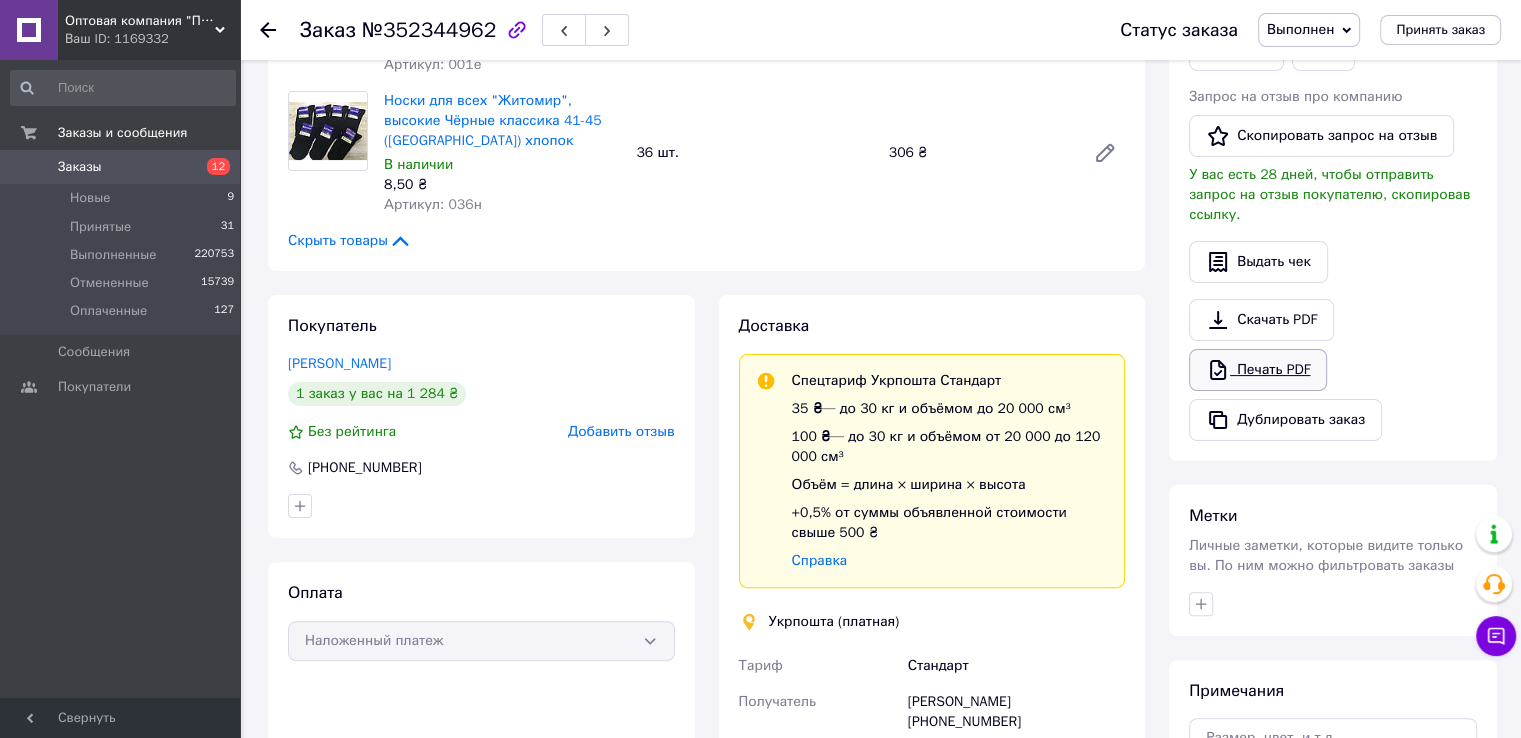 scroll, scrollTop: 0, scrollLeft: 0, axis: both 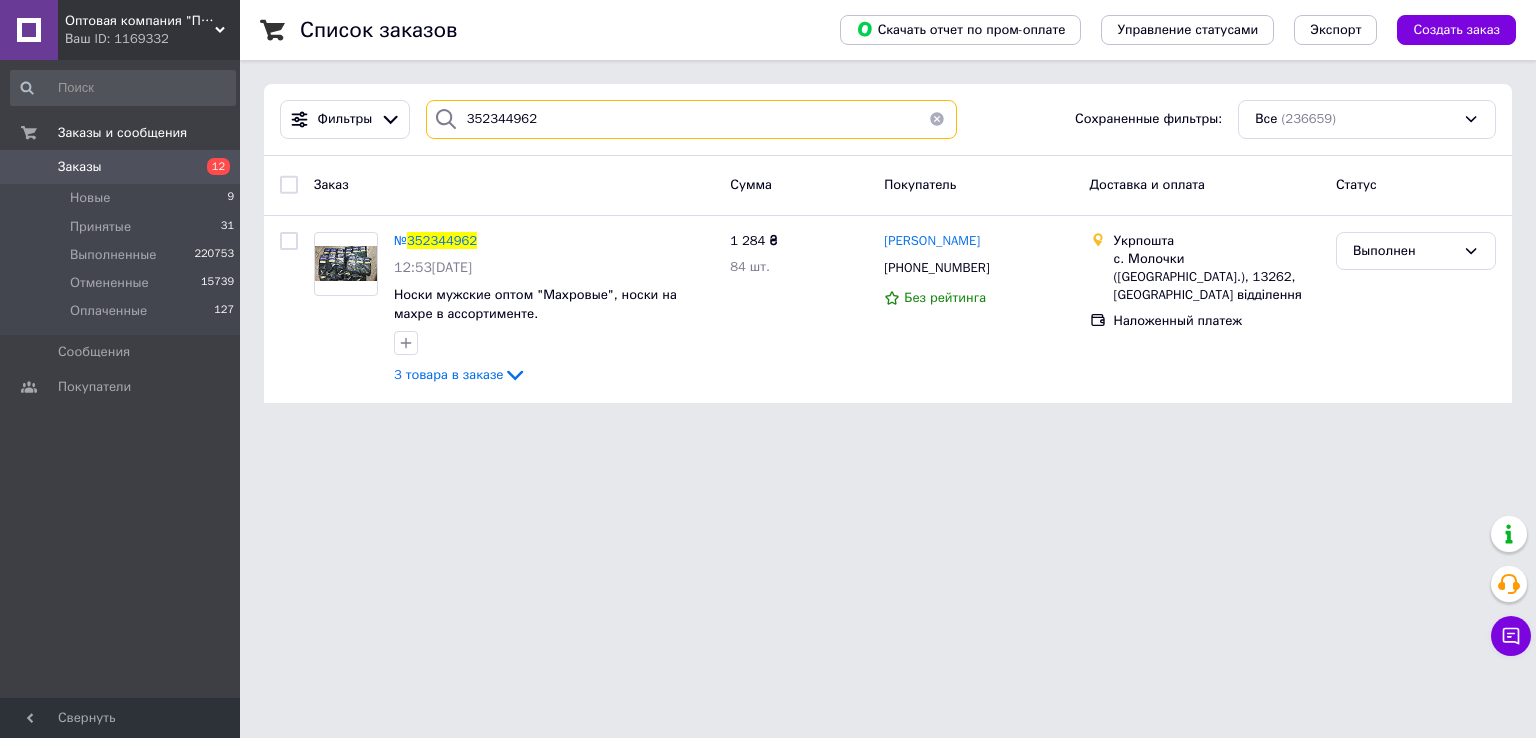click on "352344962" at bounding box center (692, 119) 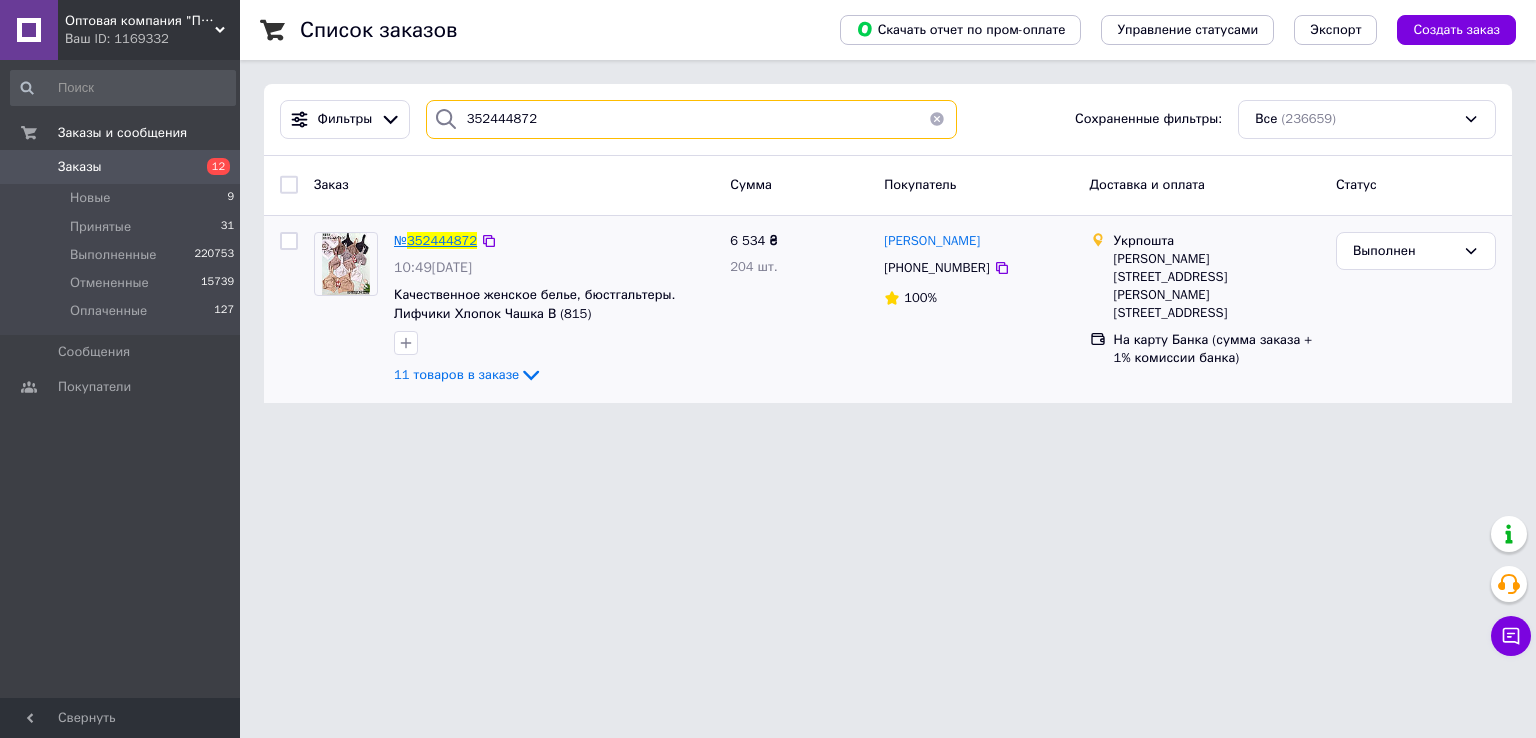 type on "352444872" 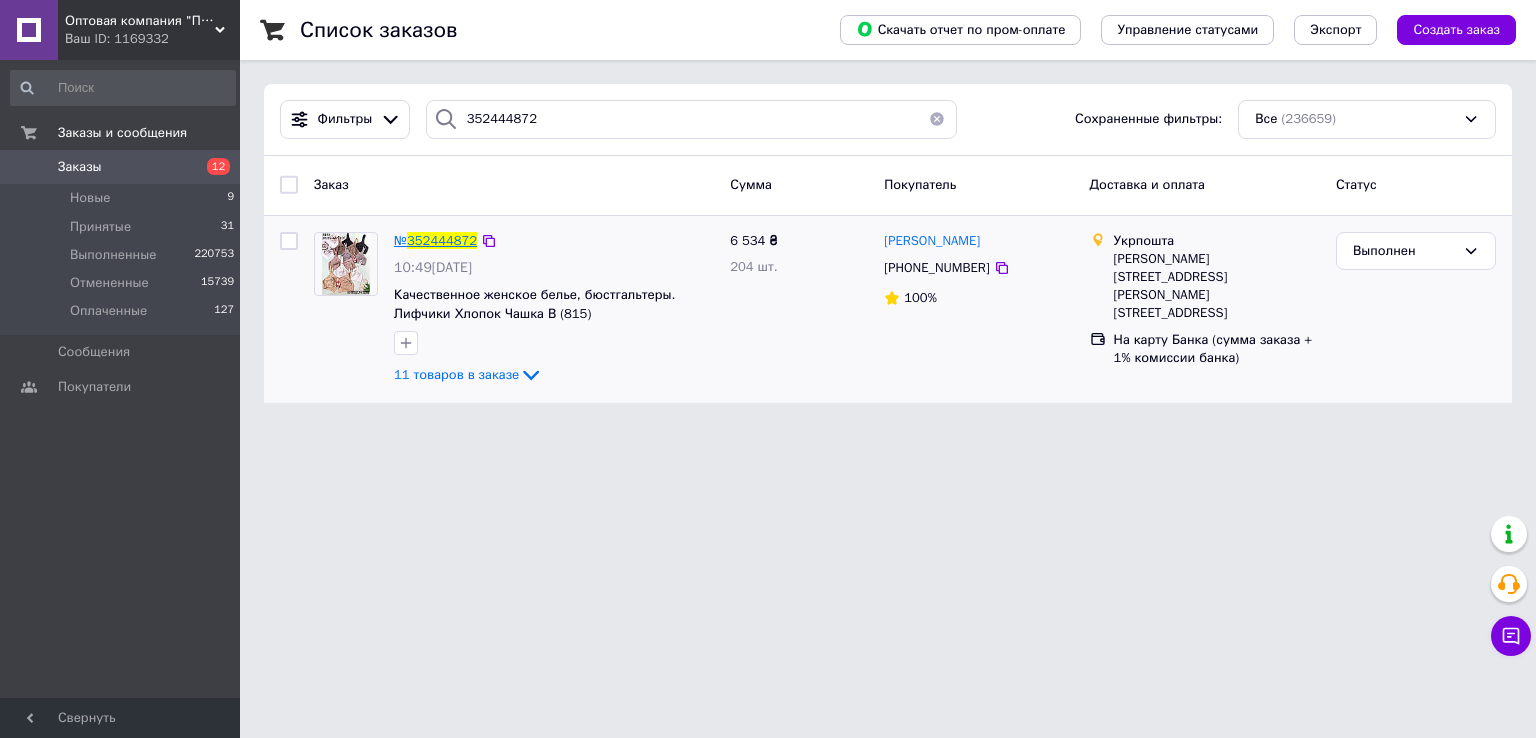 click on "352444872" at bounding box center (442, 240) 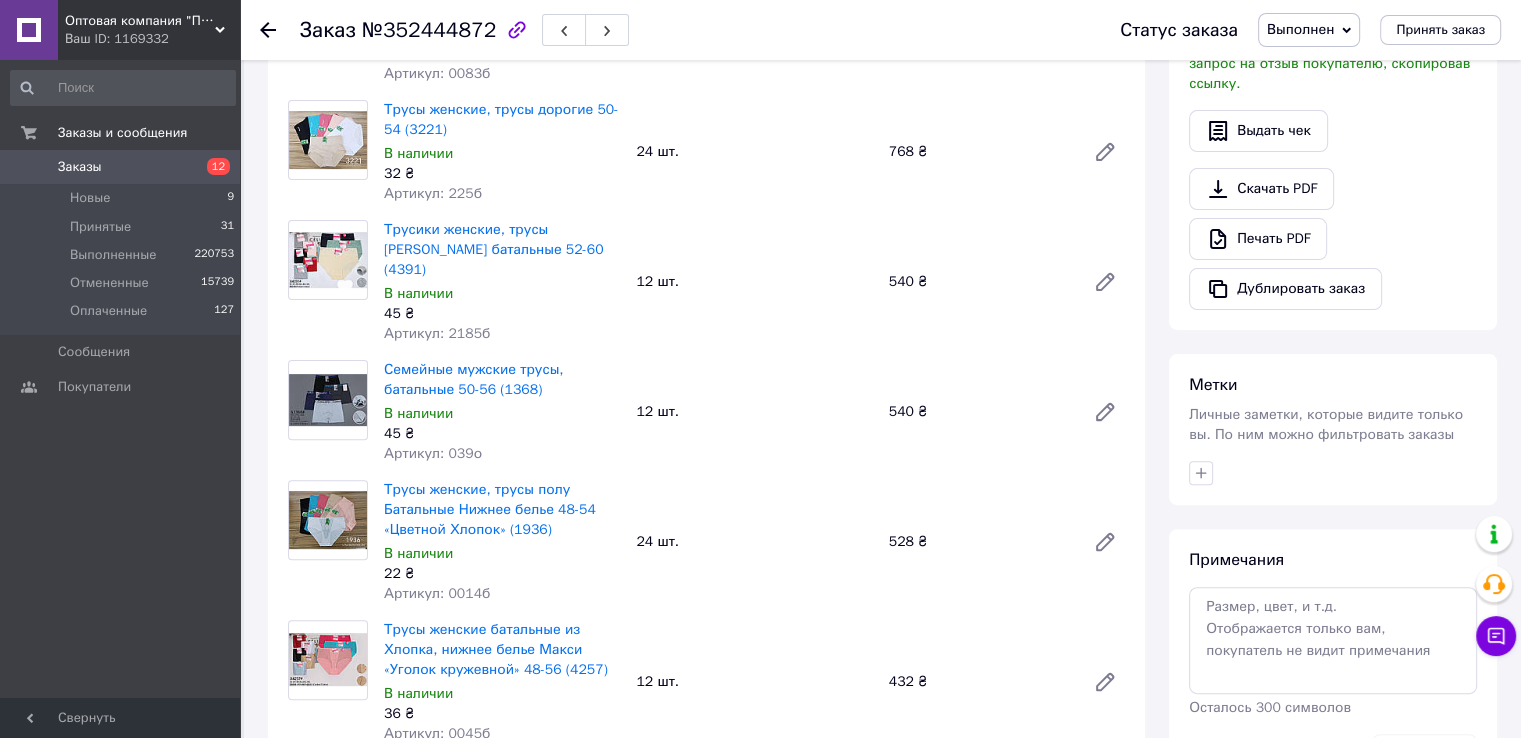 scroll, scrollTop: 500, scrollLeft: 0, axis: vertical 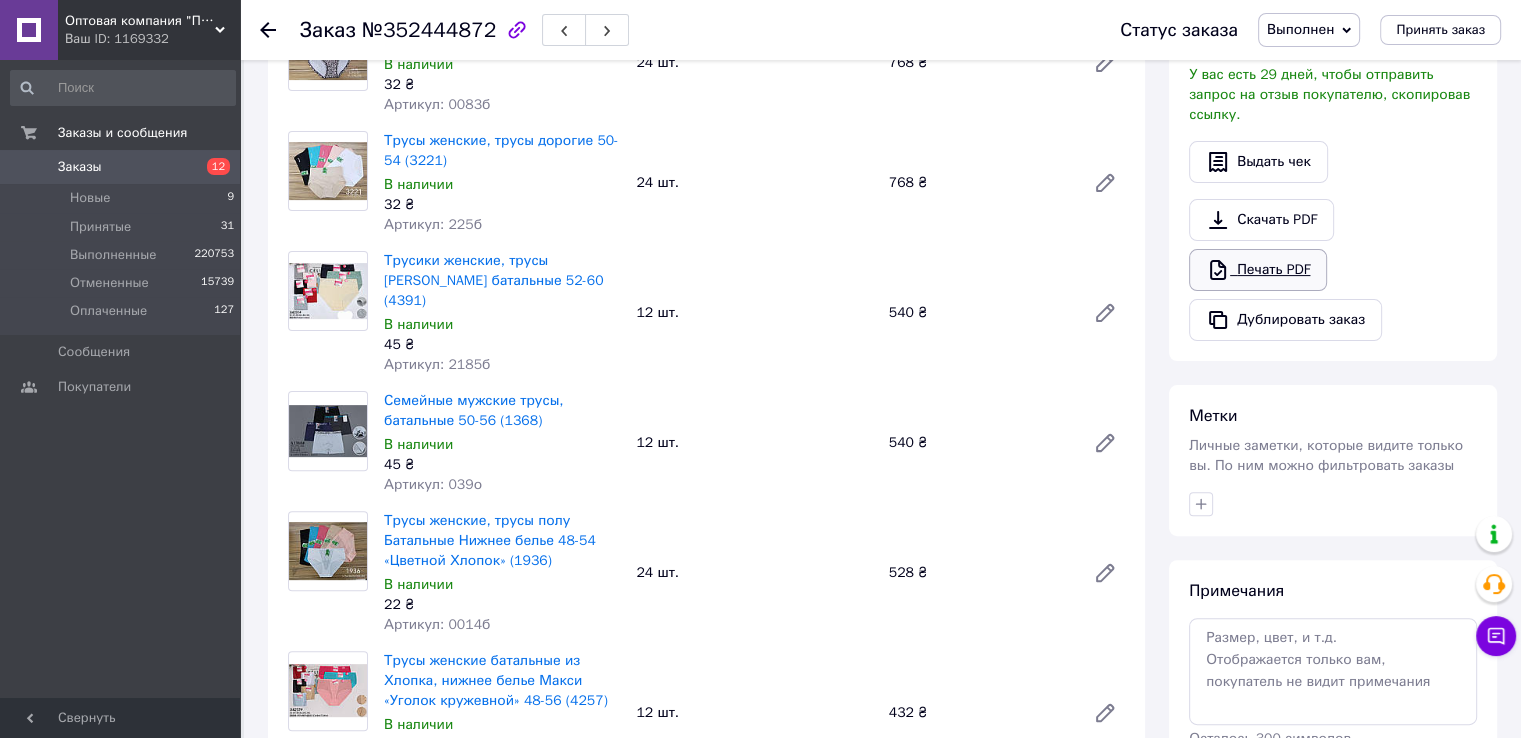 click on "Печать PDF" at bounding box center (1258, 270) 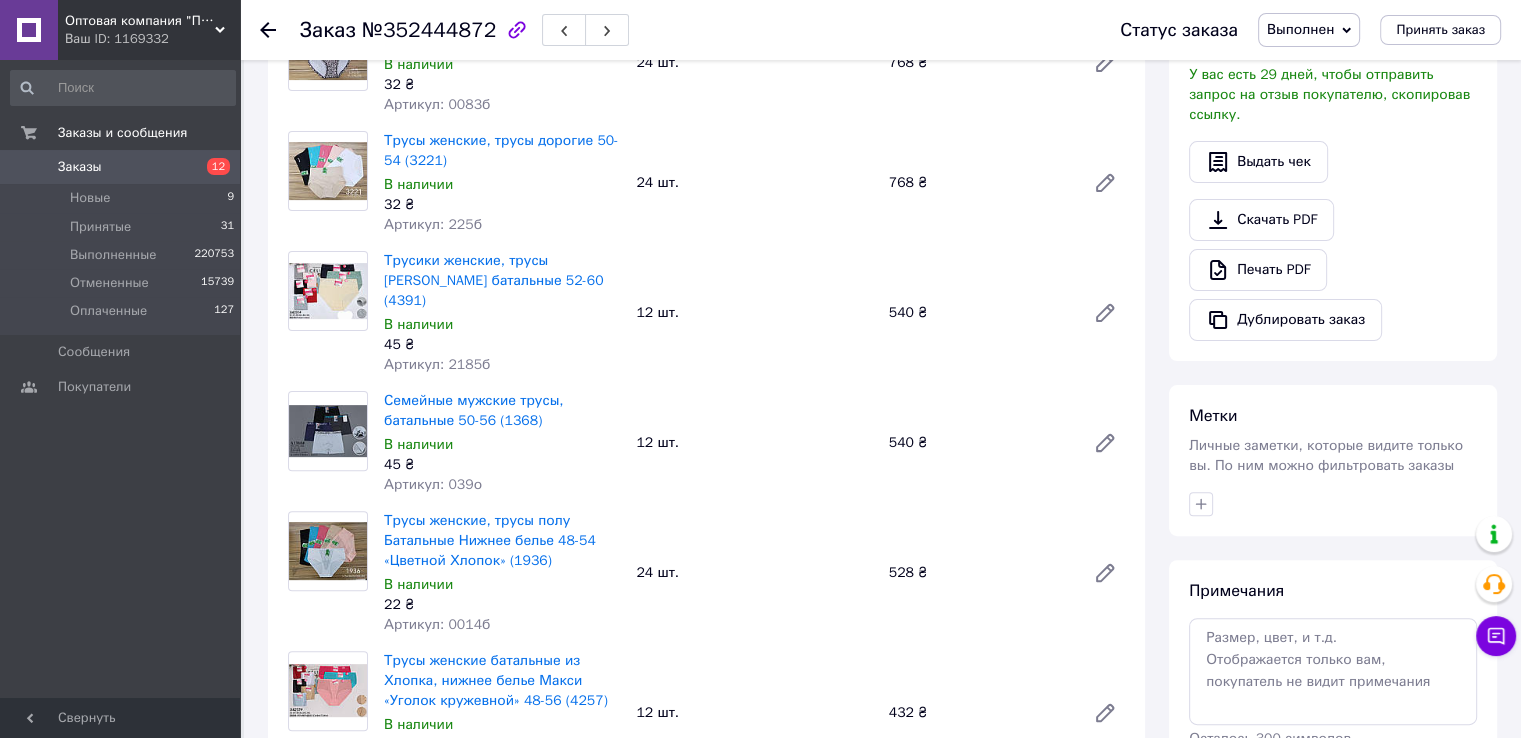scroll, scrollTop: 0, scrollLeft: 0, axis: both 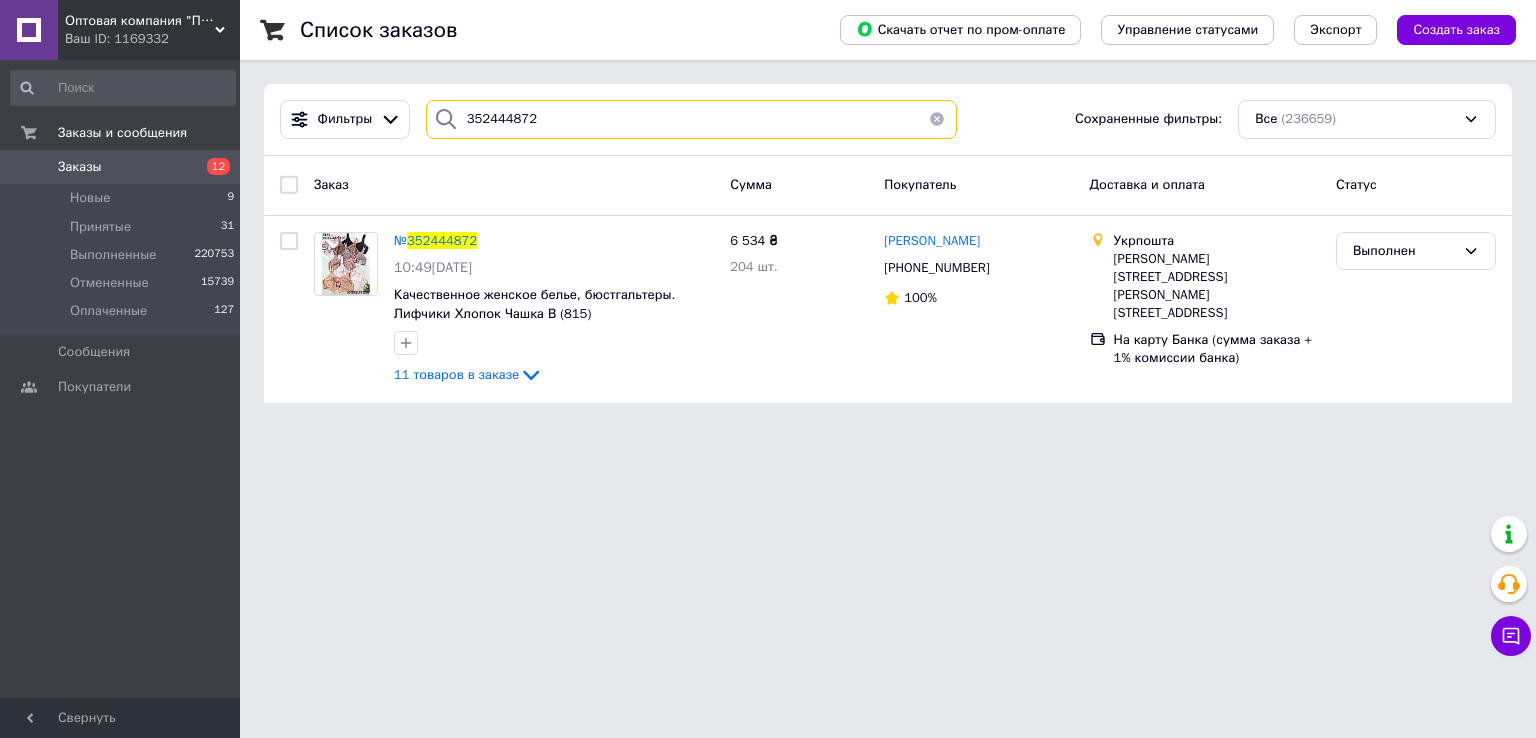 click on "352444872" at bounding box center (692, 119) 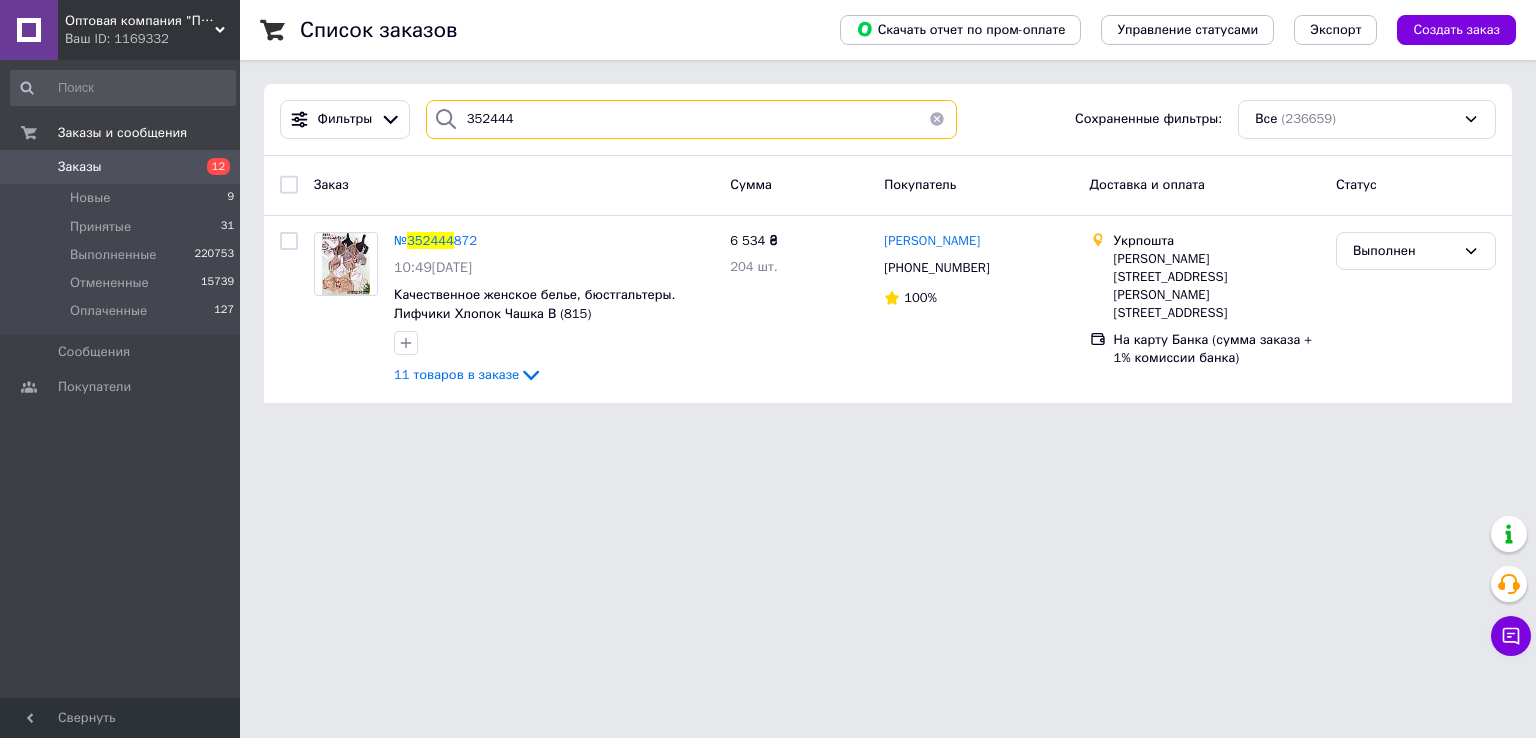 click on "352444" at bounding box center [692, 119] 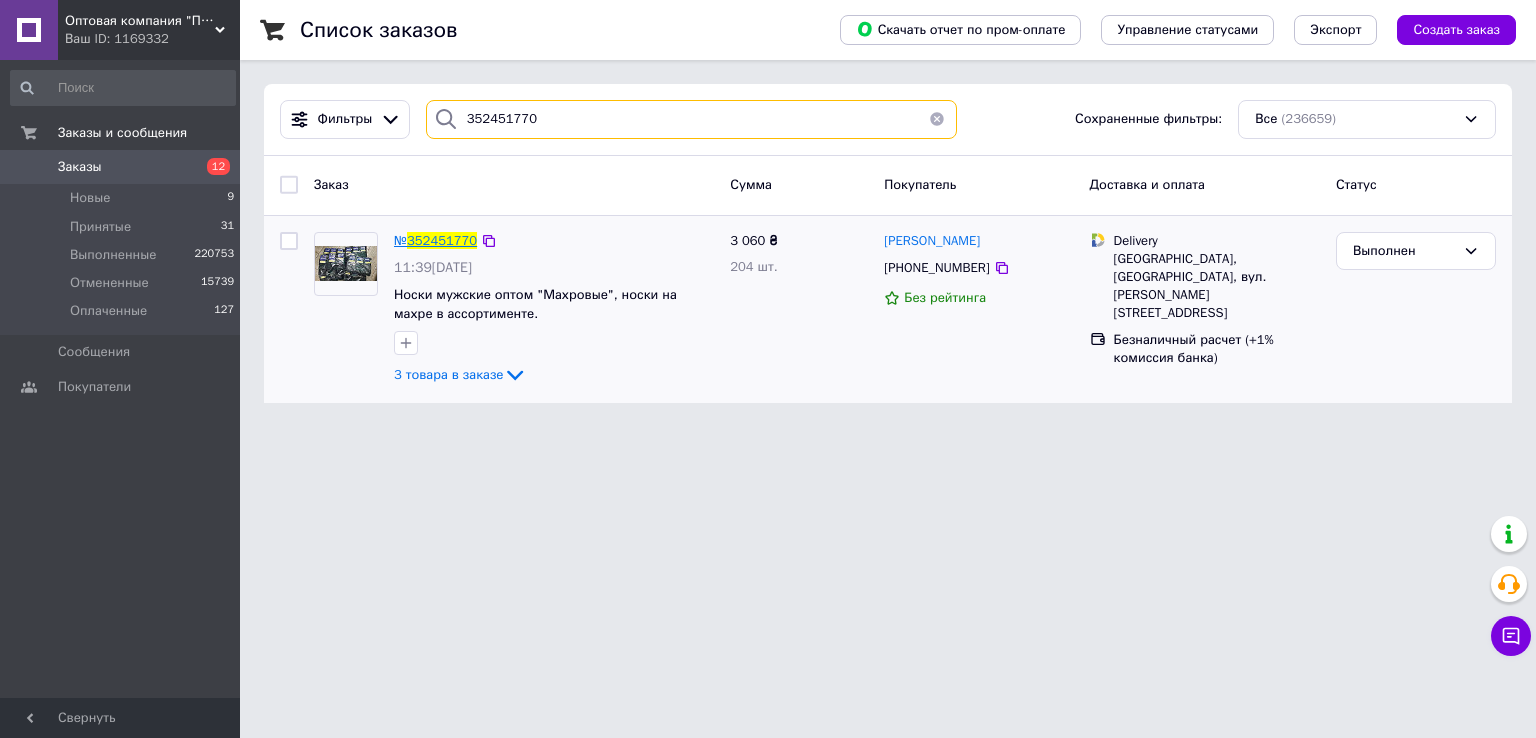 type on "352451770" 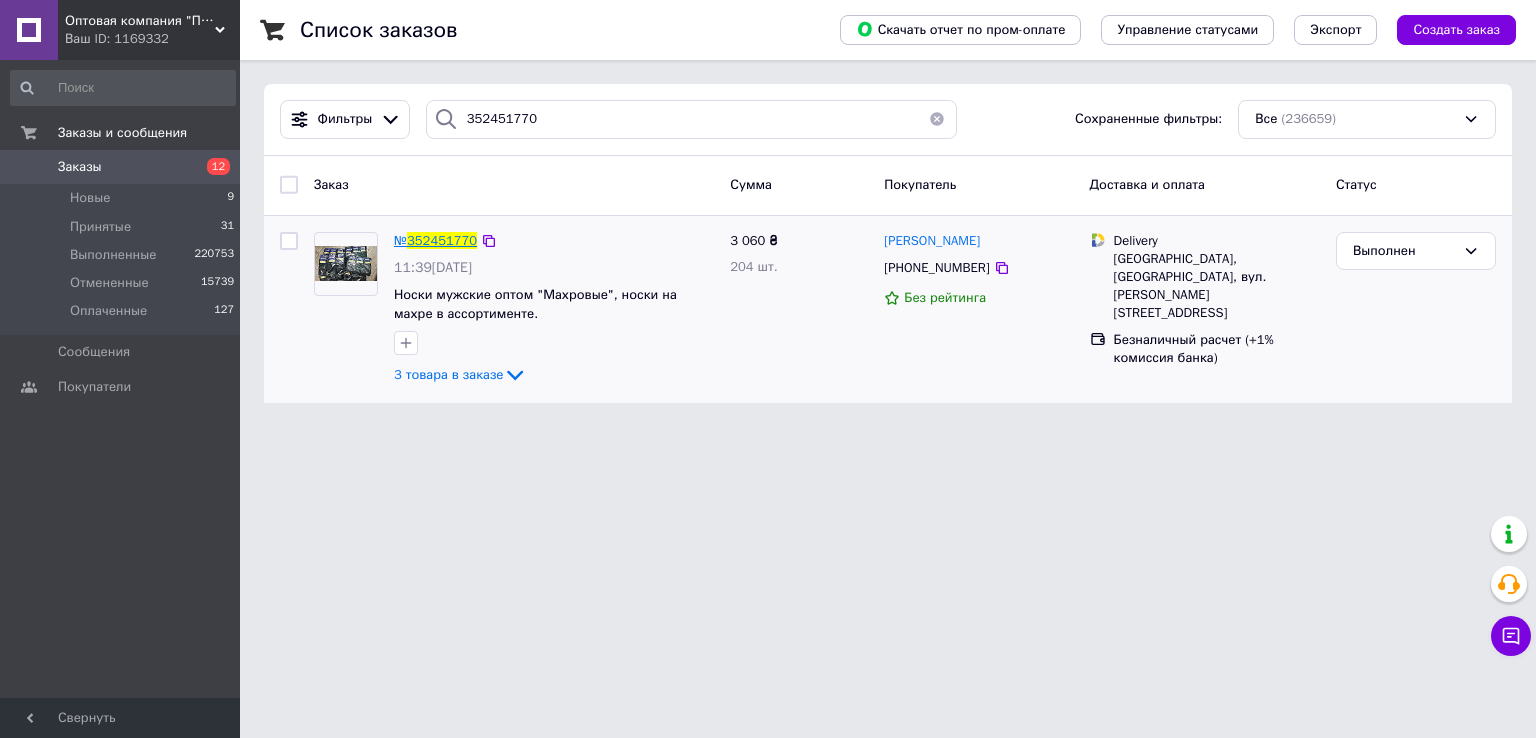 click on "352451770" at bounding box center (442, 240) 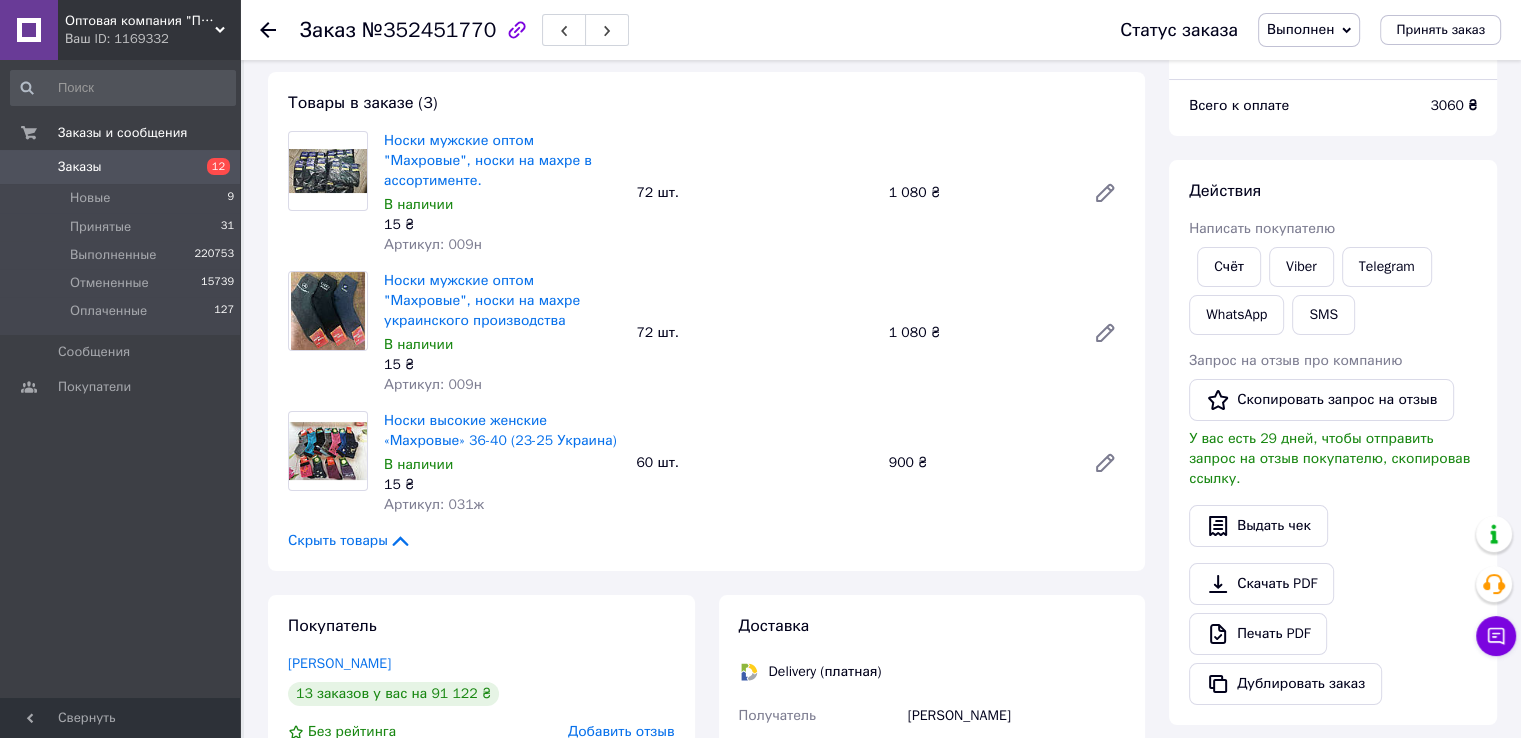 scroll, scrollTop: 200, scrollLeft: 0, axis: vertical 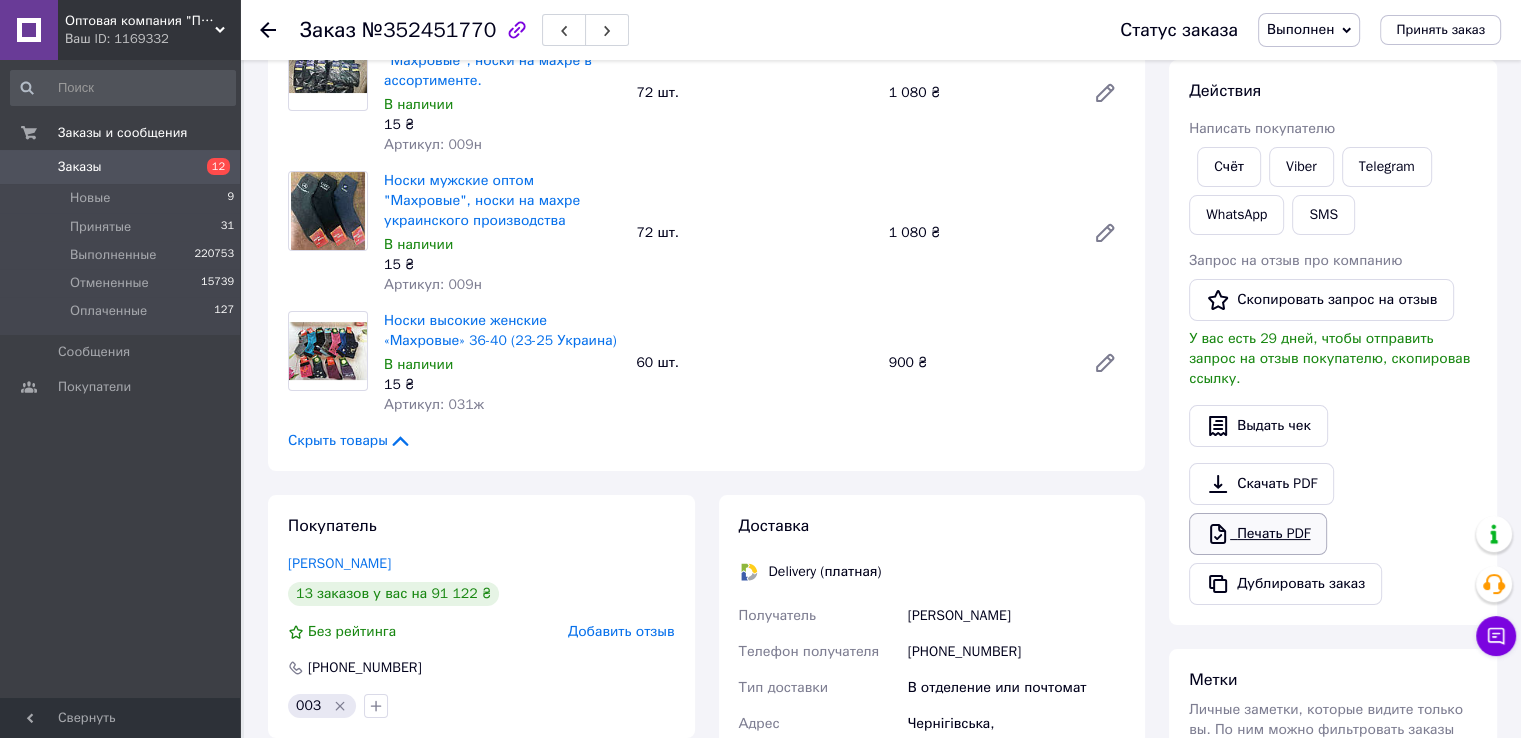 click on "Печать PDF" at bounding box center [1258, 534] 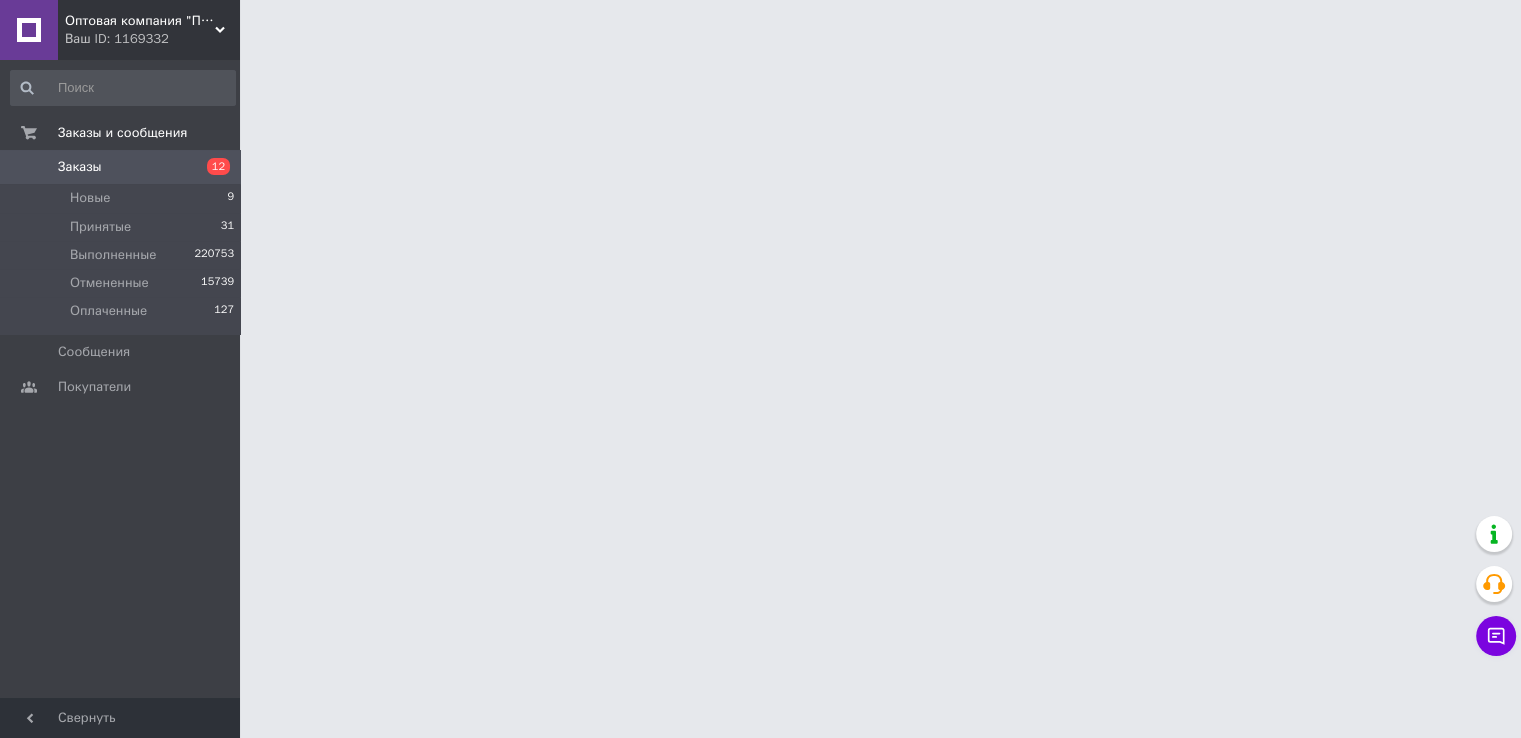 scroll, scrollTop: 0, scrollLeft: 0, axis: both 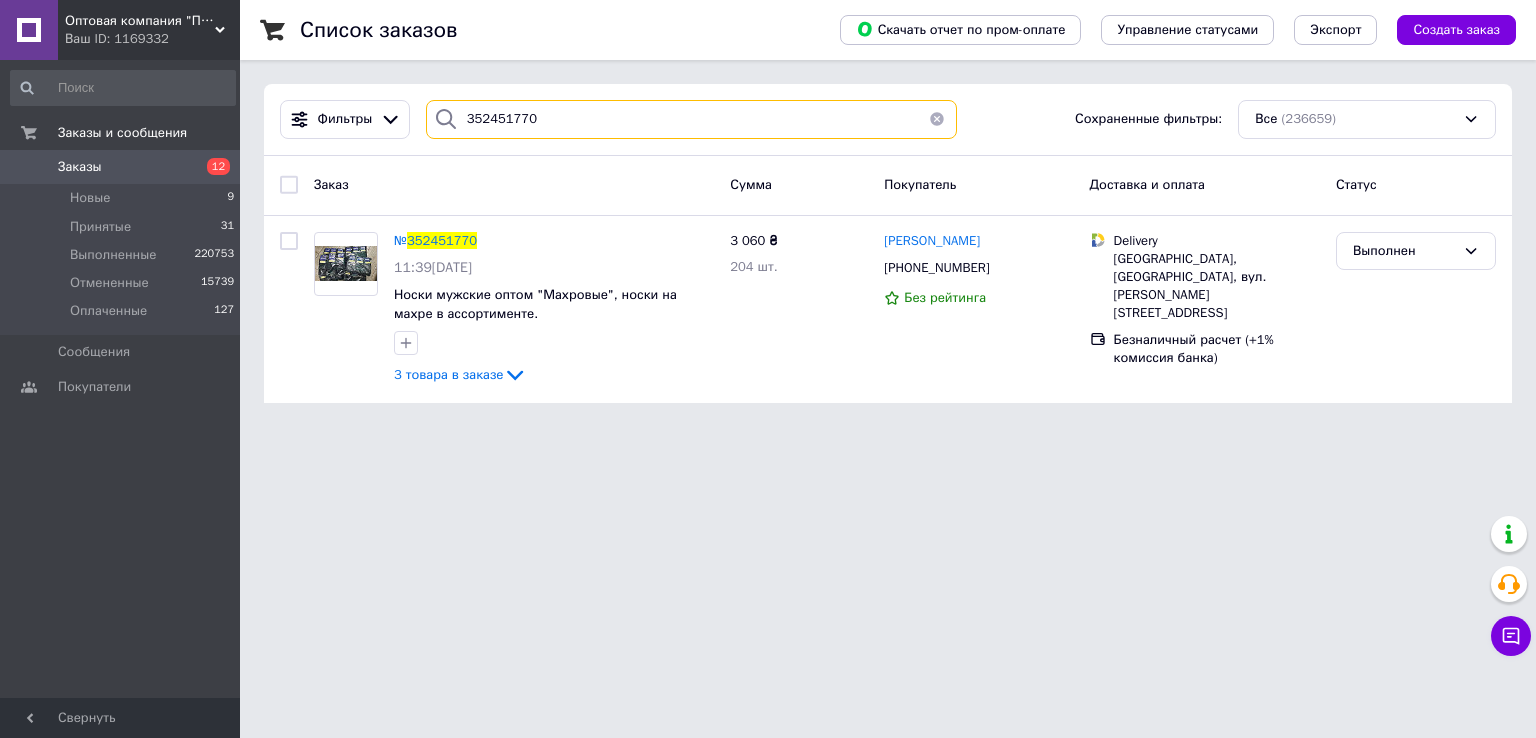 click on "352451770" at bounding box center (692, 119) 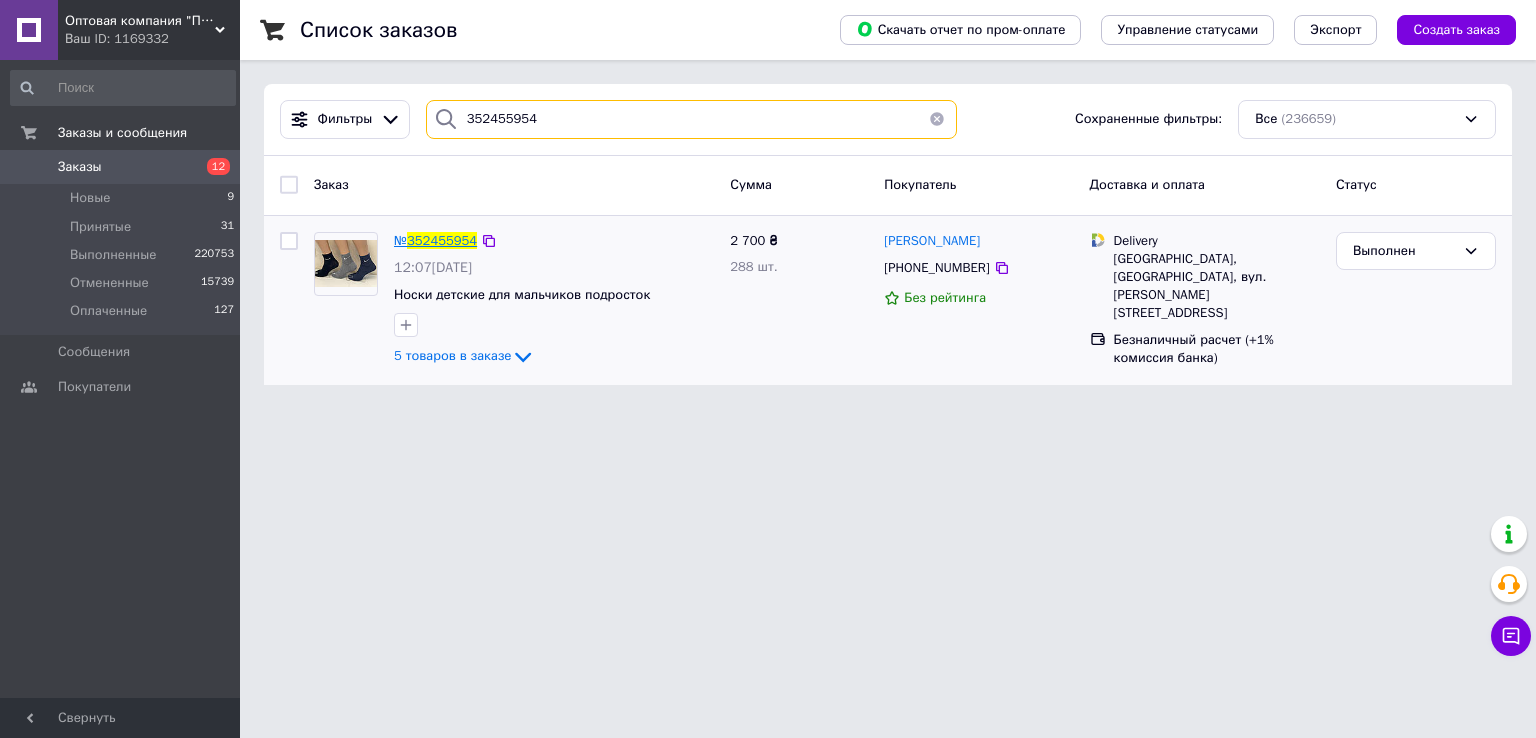 type on "352455954" 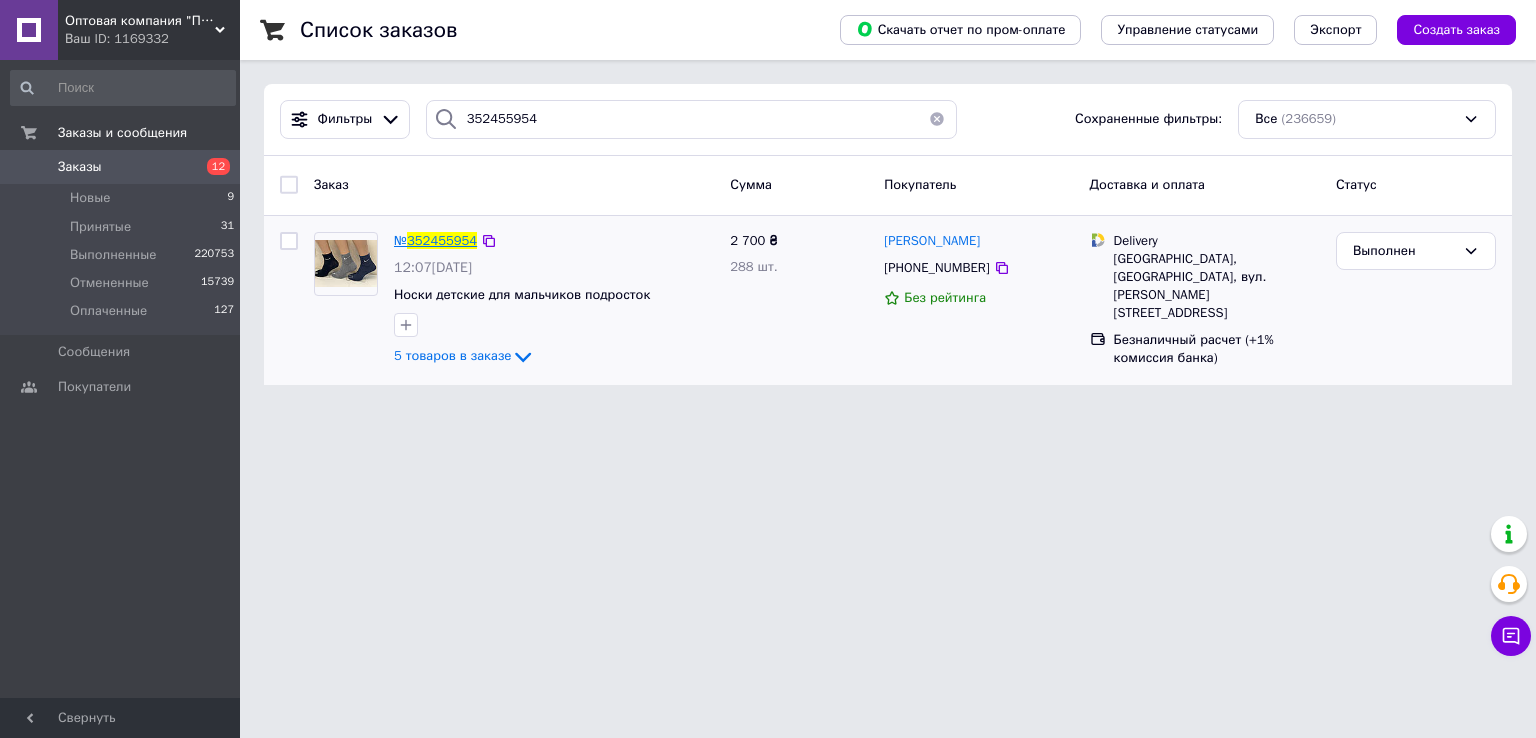 click on "352455954" at bounding box center [442, 240] 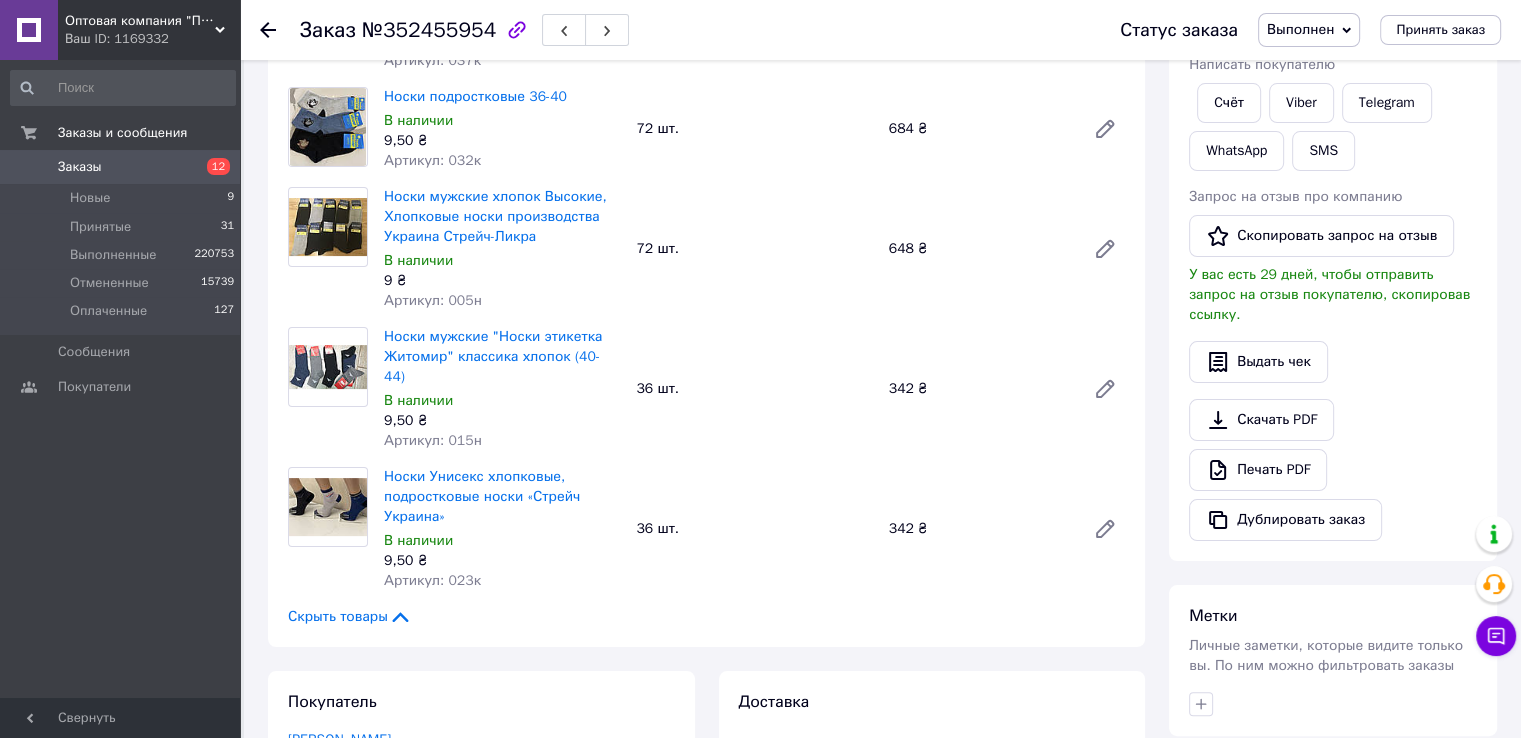 scroll, scrollTop: 300, scrollLeft: 0, axis: vertical 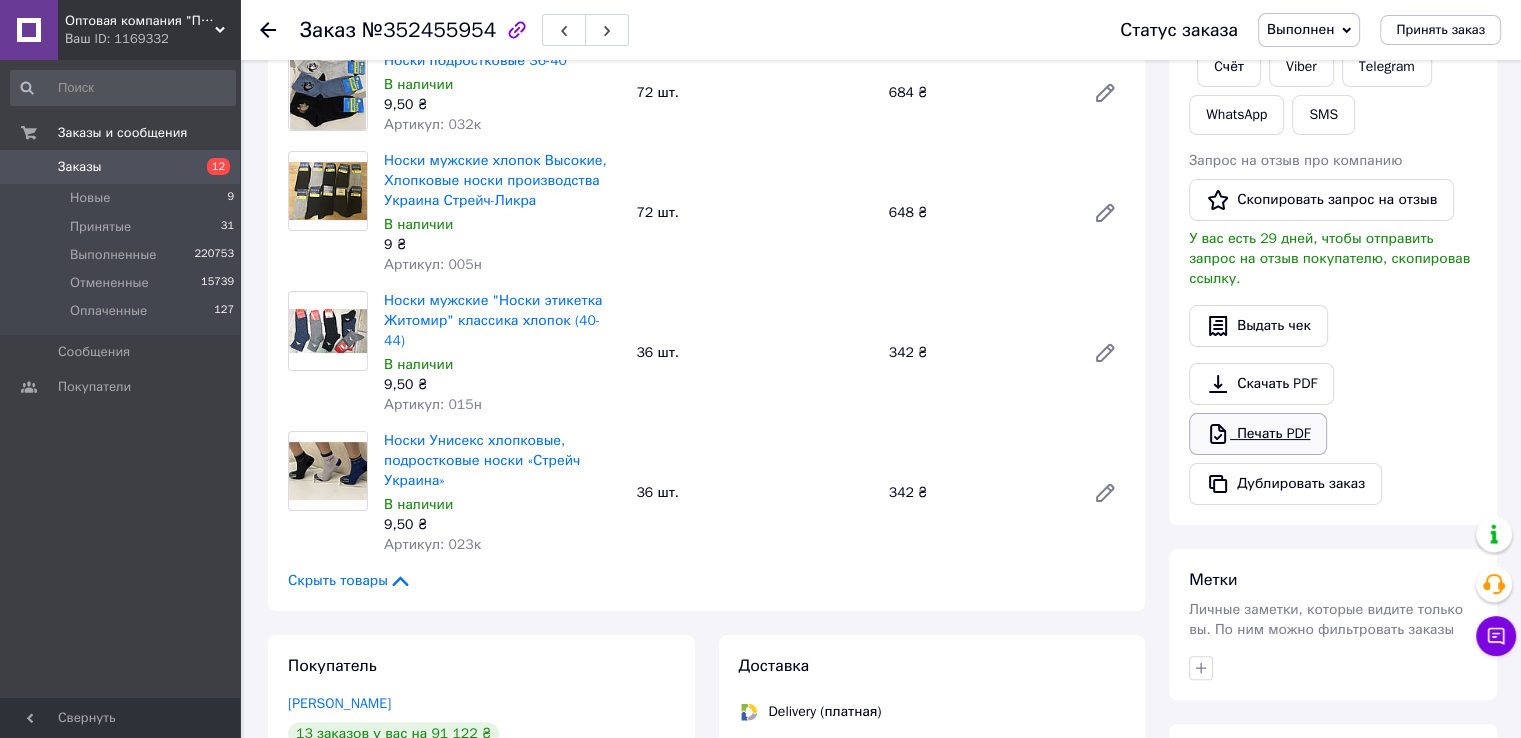 click on "Печать PDF" at bounding box center (1258, 434) 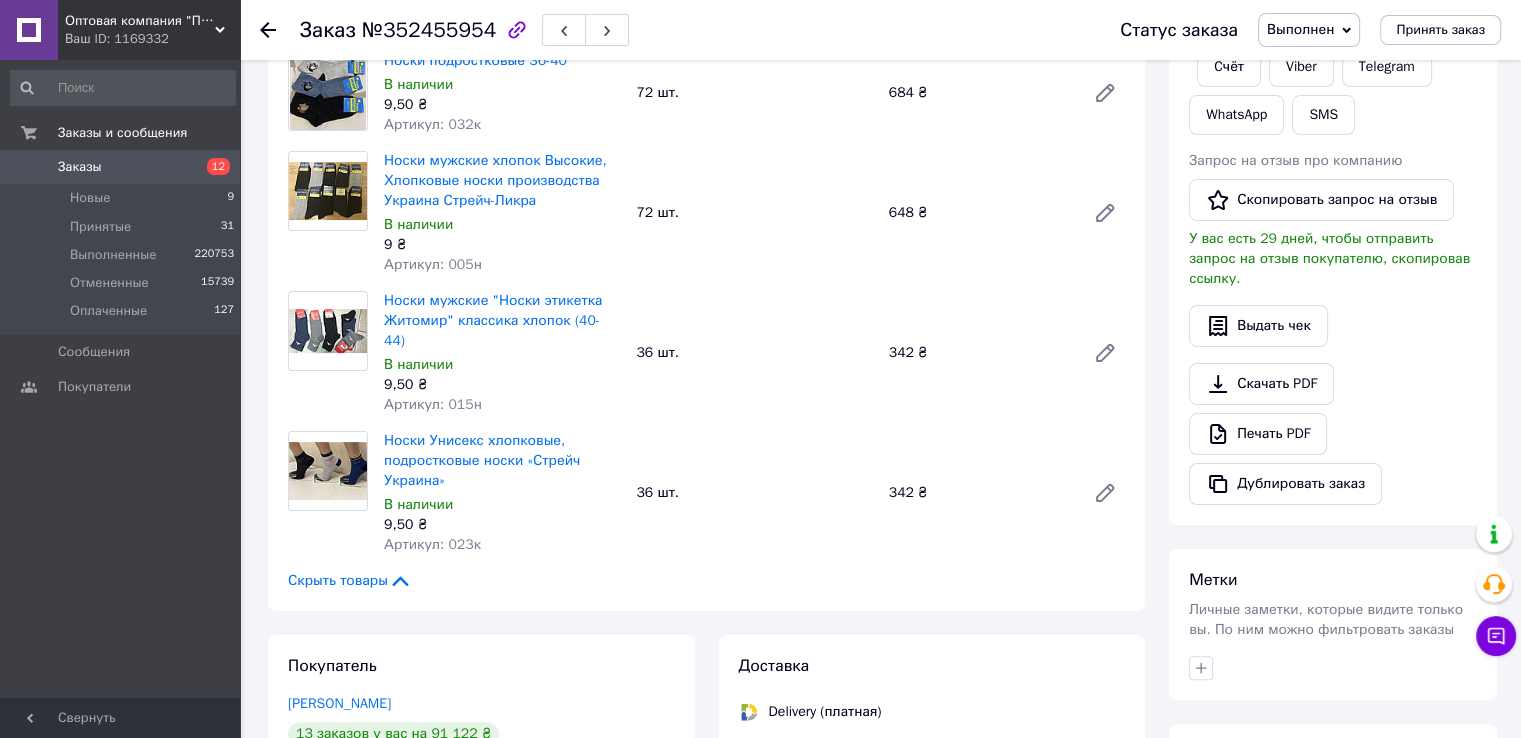 scroll, scrollTop: 0, scrollLeft: 0, axis: both 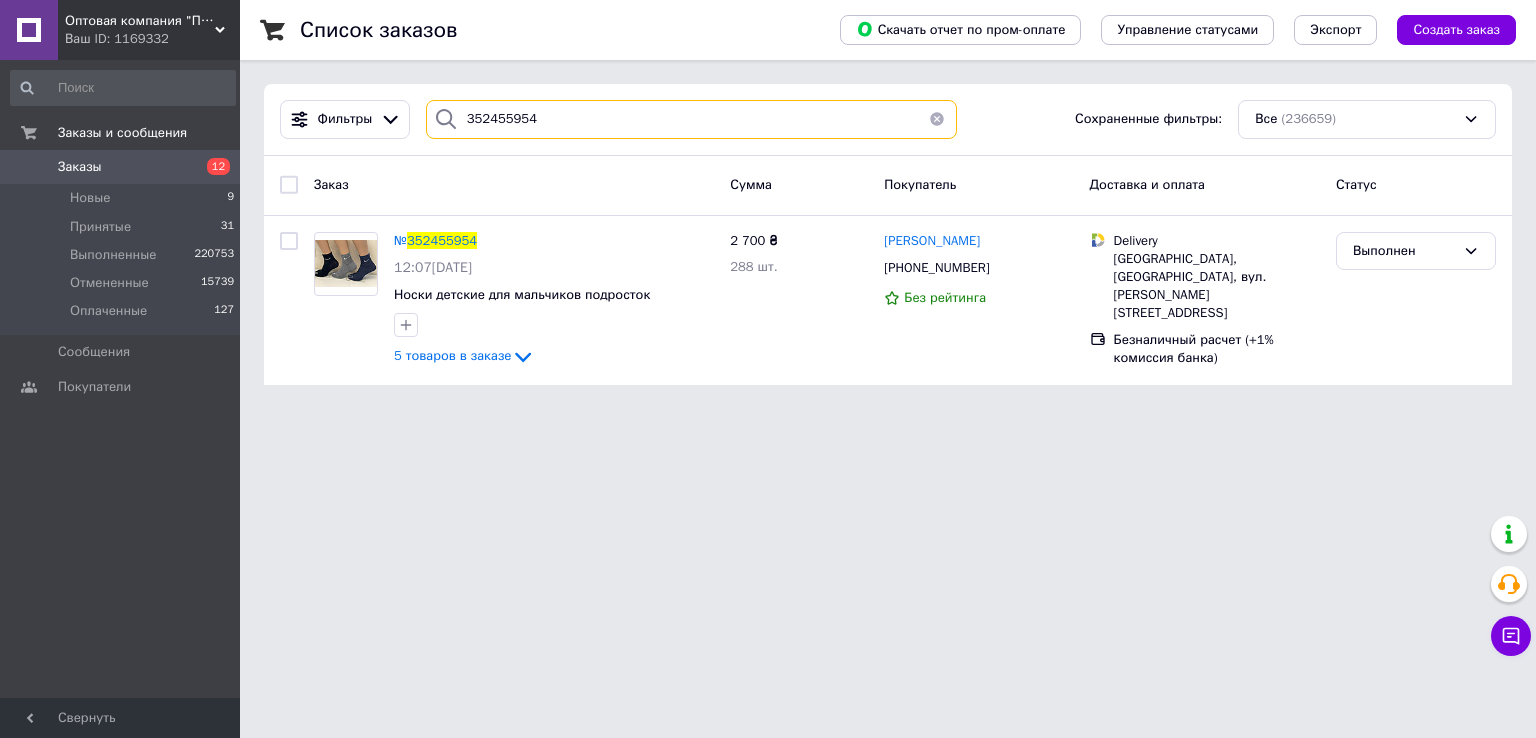click on "352455954" at bounding box center (692, 119) 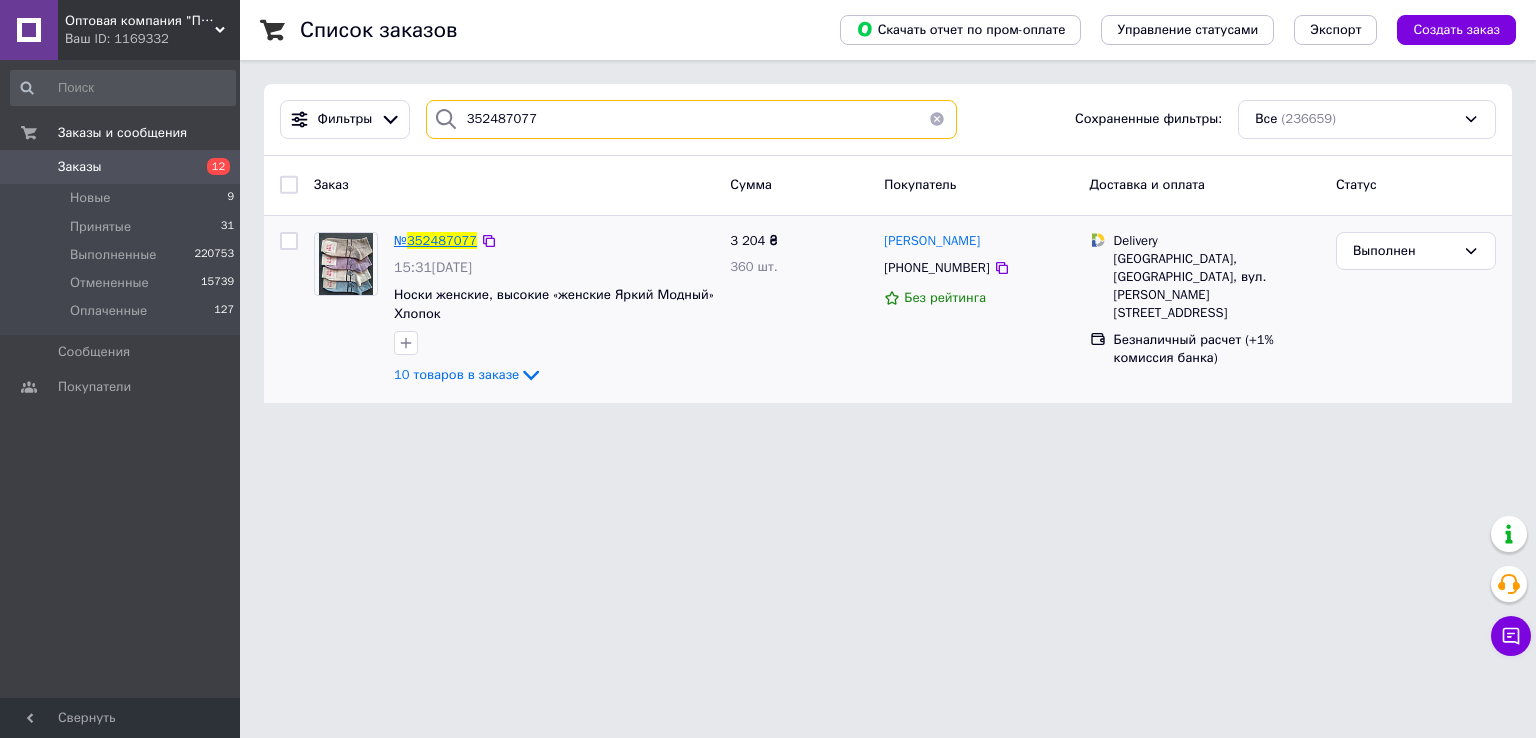 type on "352487077" 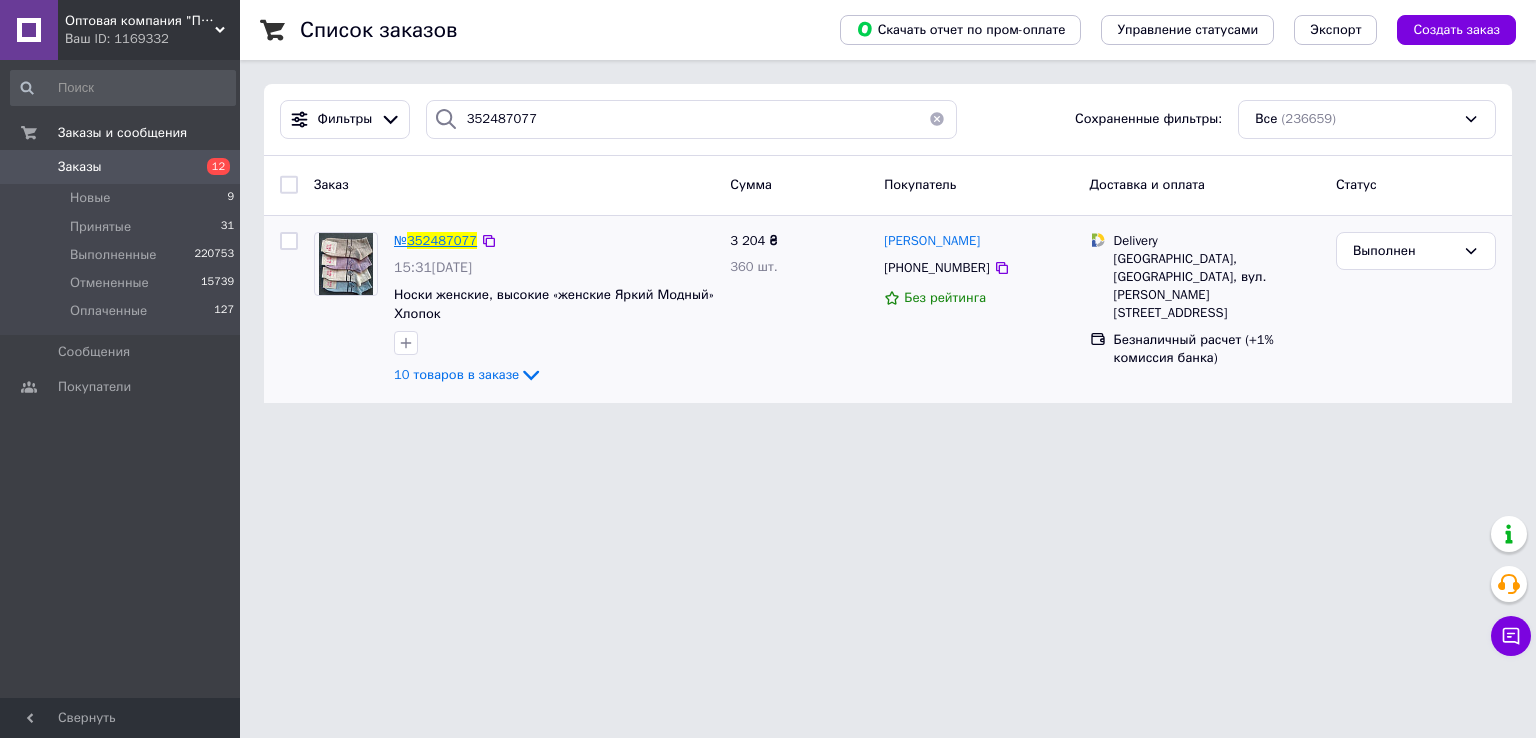click on "352487077" at bounding box center (442, 240) 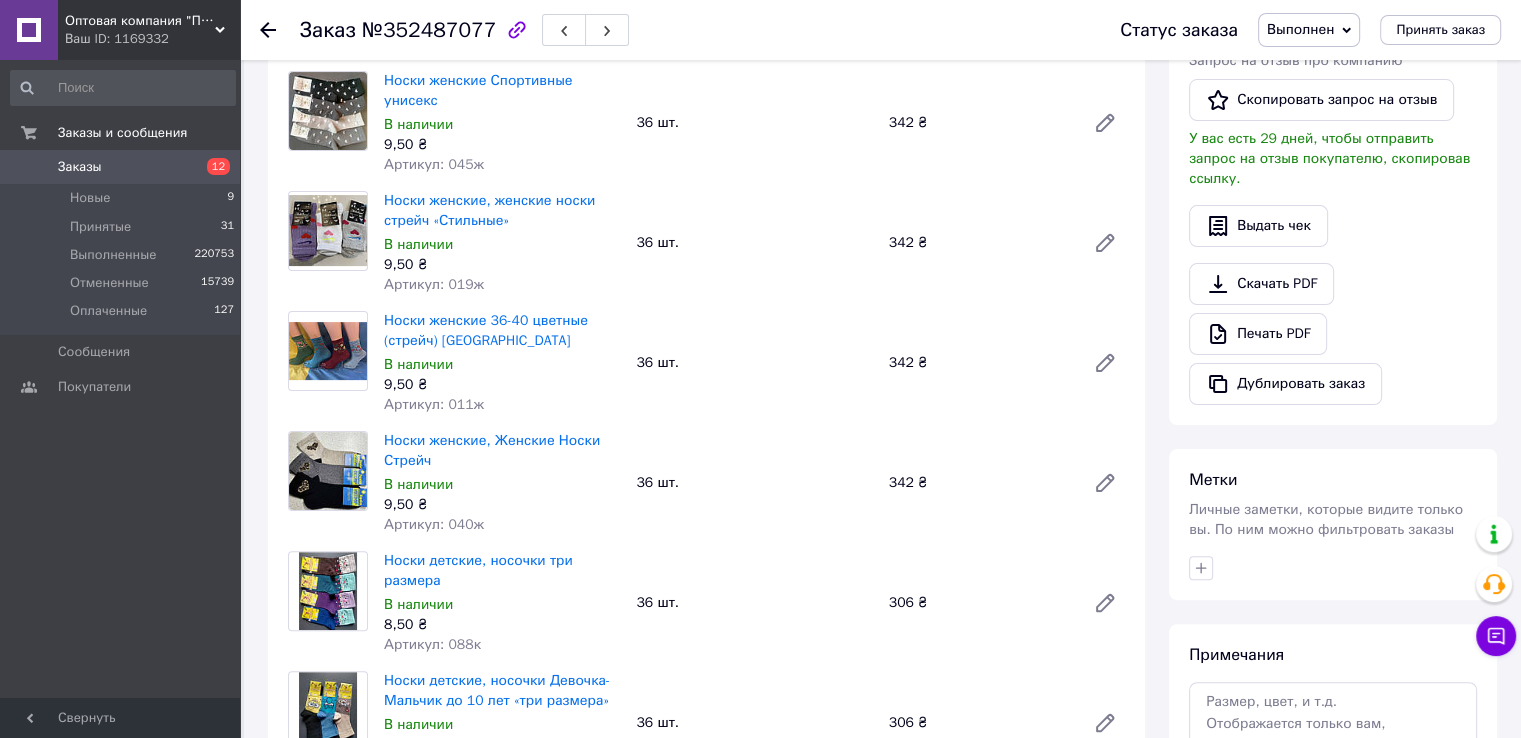 scroll, scrollTop: 400, scrollLeft: 0, axis: vertical 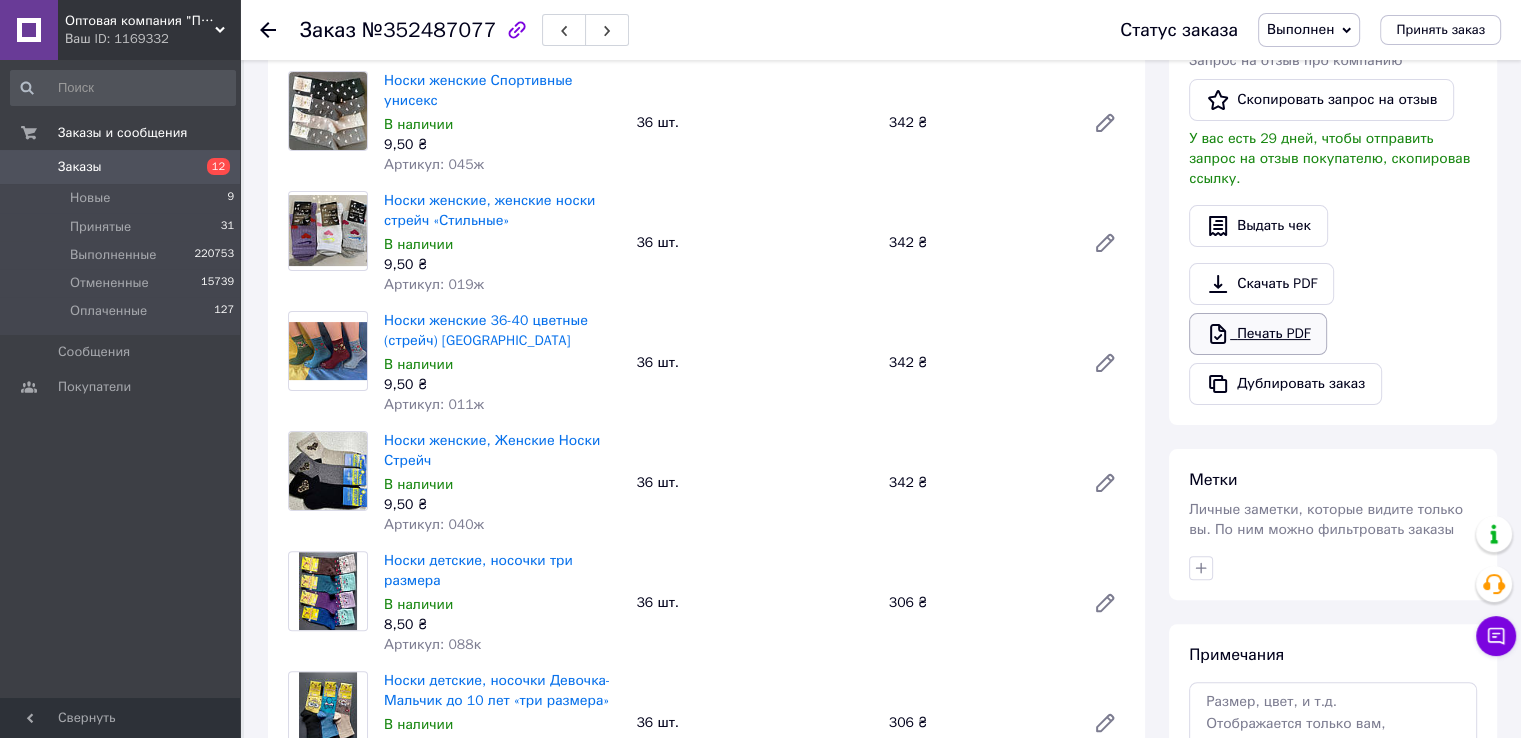 click on "Печать PDF" at bounding box center (1258, 334) 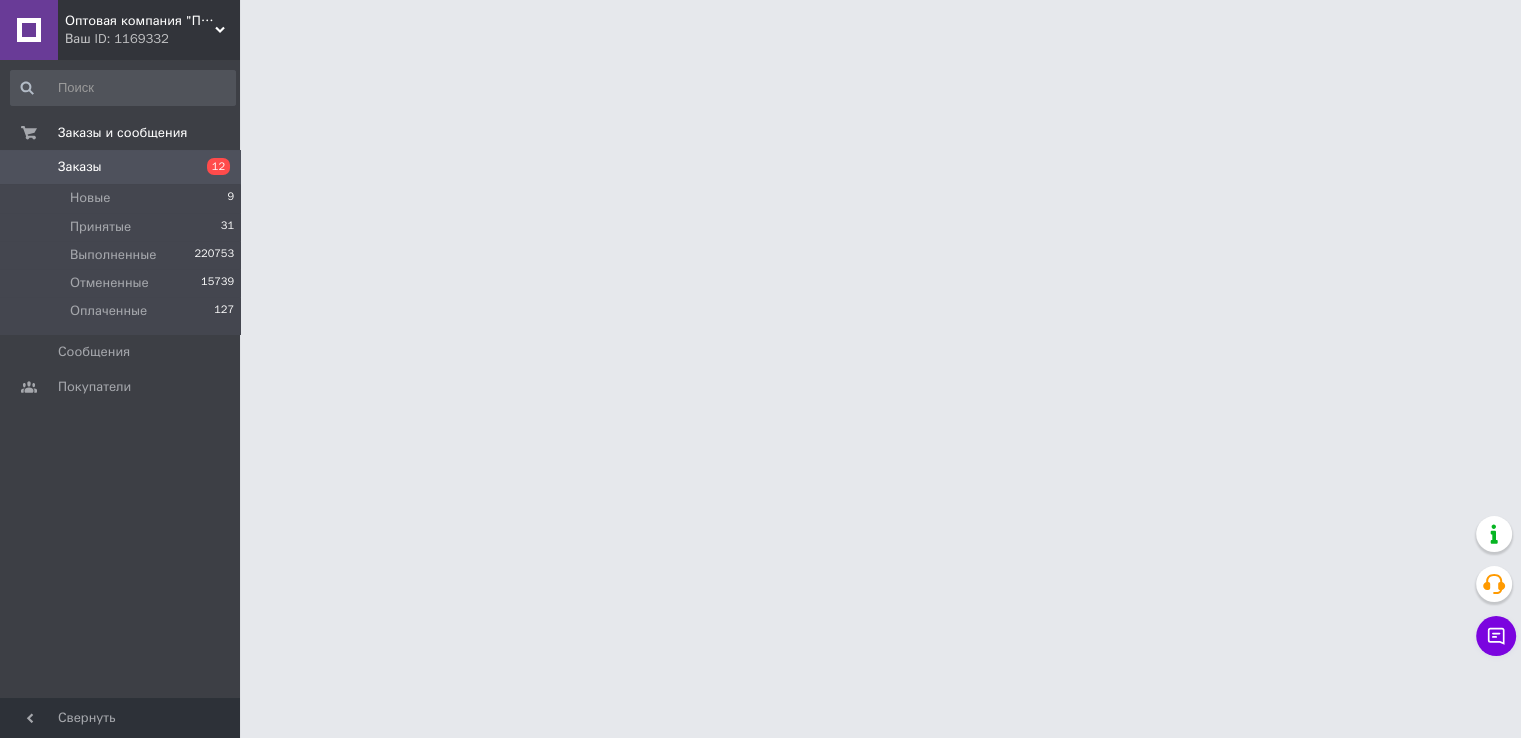 scroll, scrollTop: 0, scrollLeft: 0, axis: both 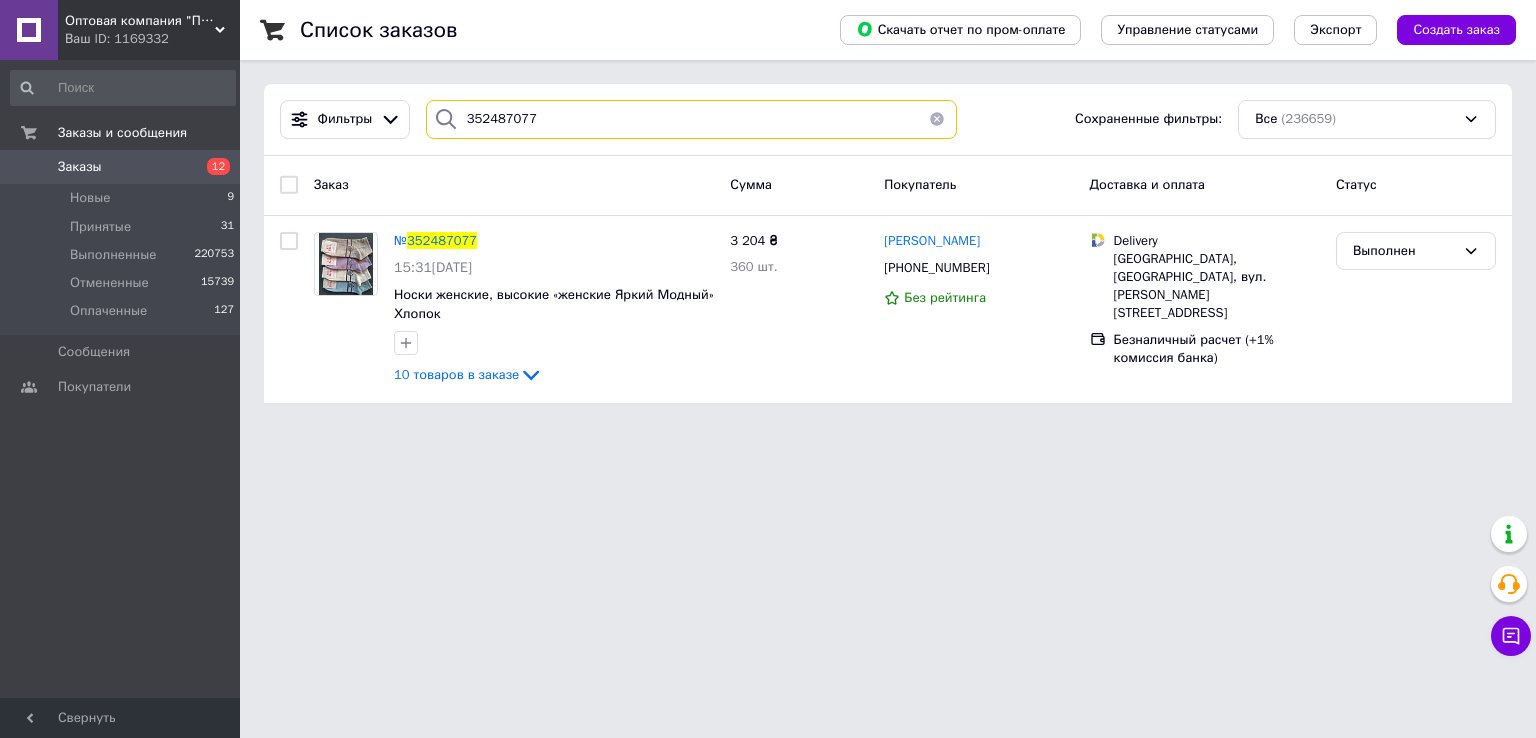 click on "352487077" at bounding box center [692, 119] 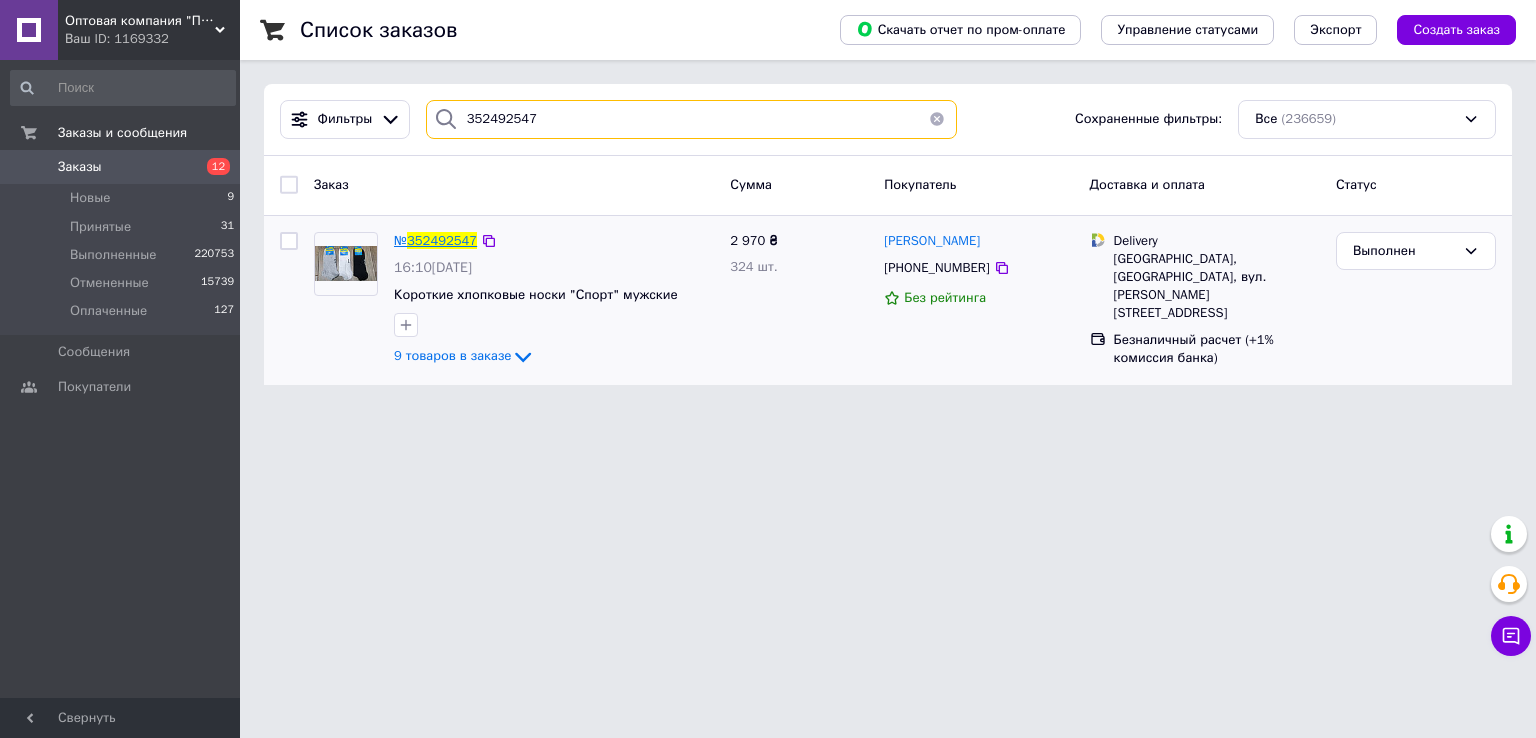 type on "352492547" 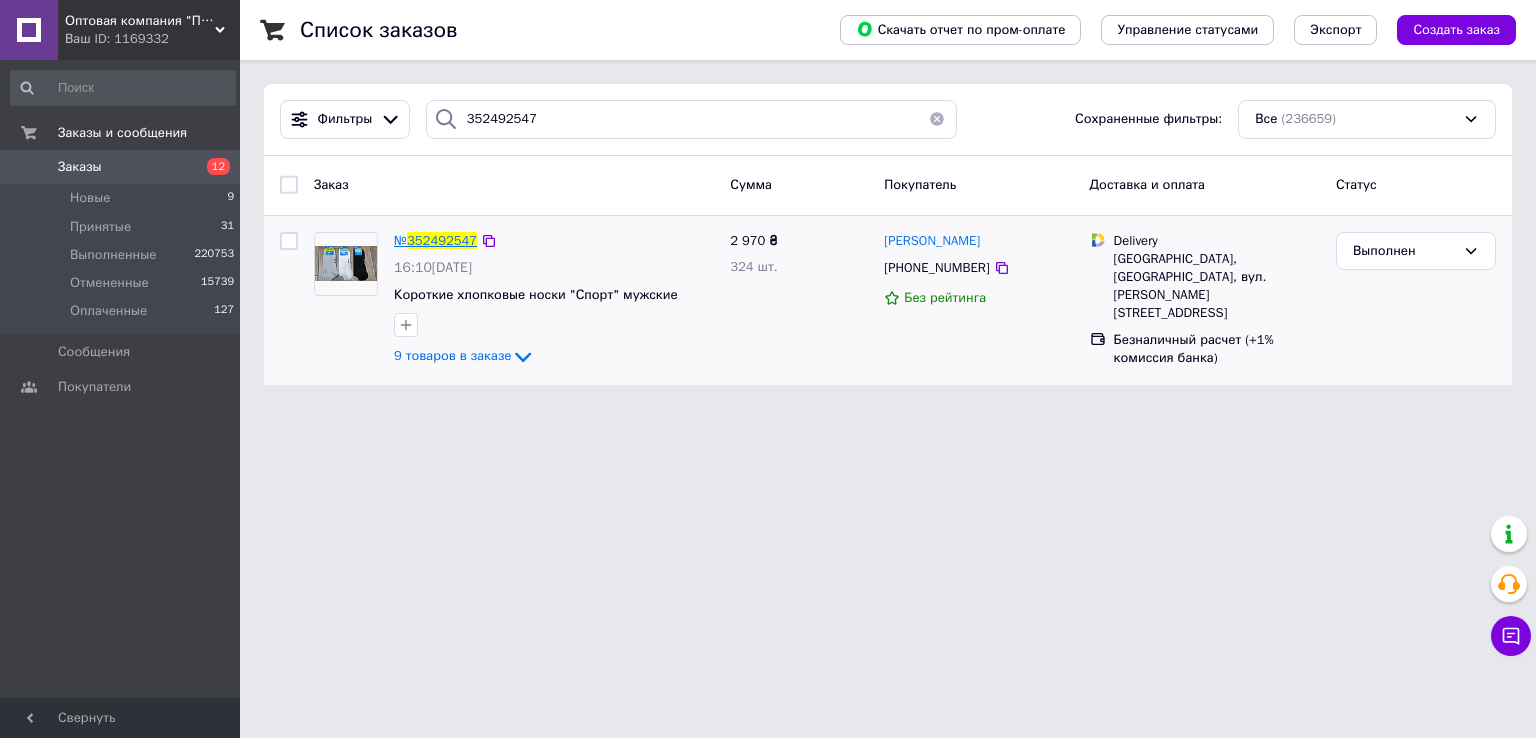 click on "352492547" at bounding box center (442, 240) 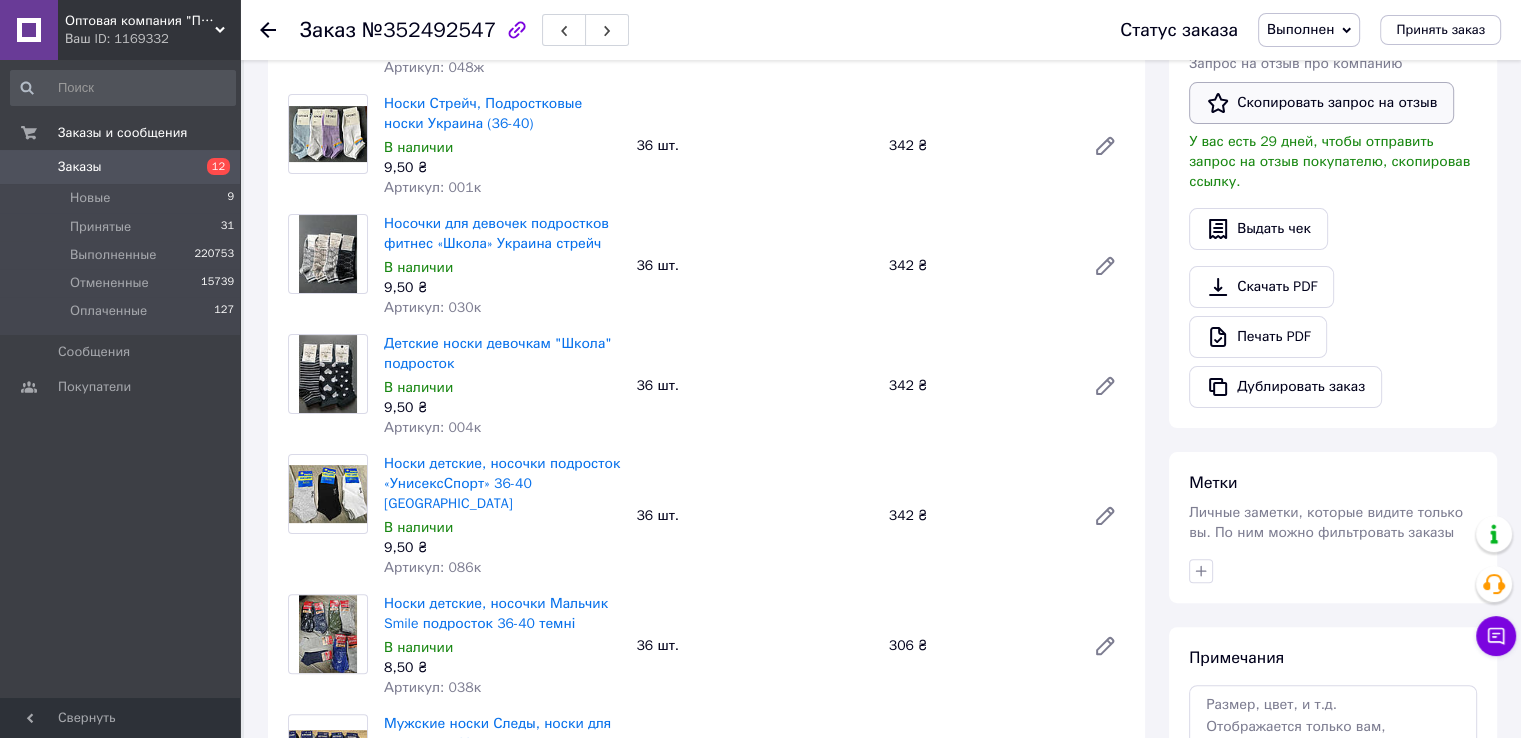 scroll, scrollTop: 400, scrollLeft: 0, axis: vertical 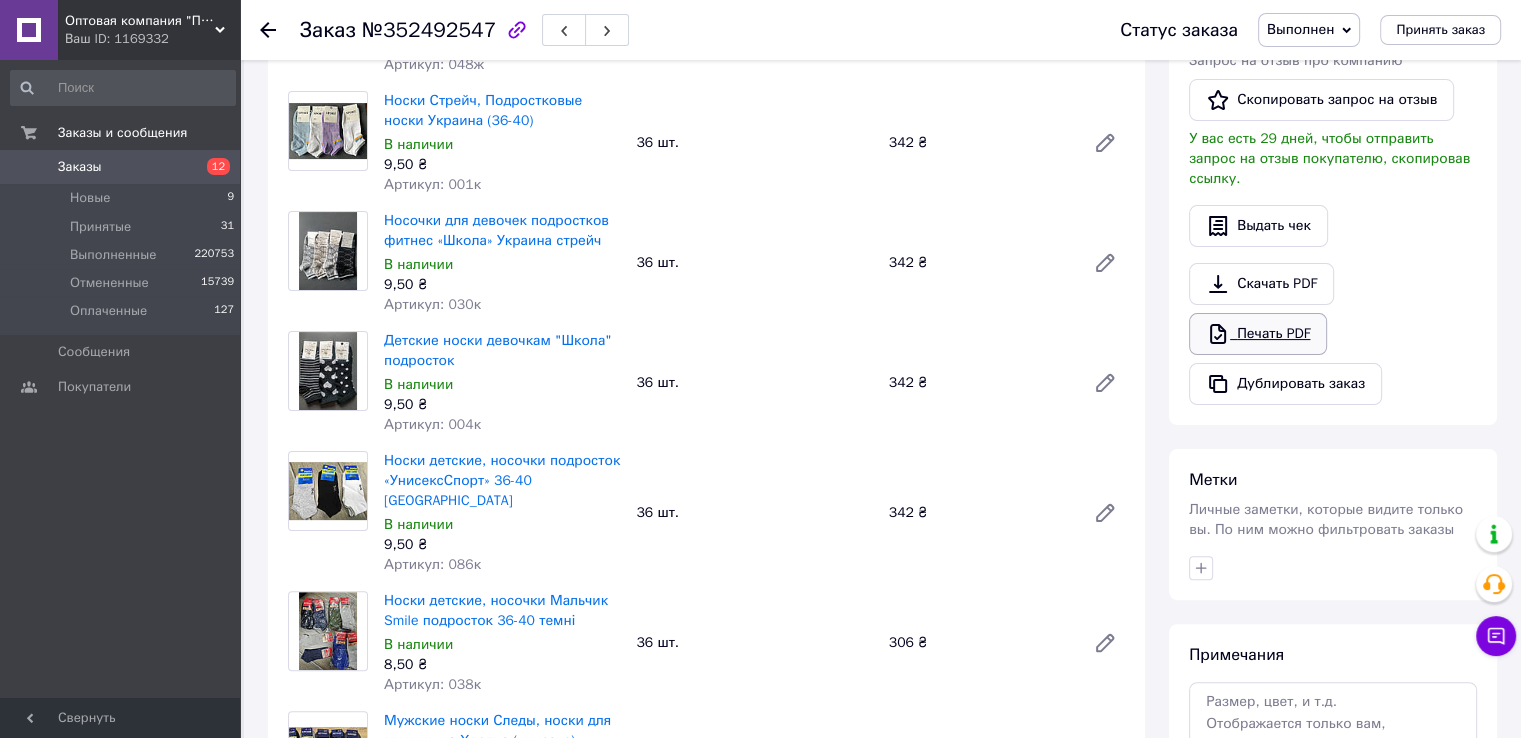 click on "Печать PDF" at bounding box center (1258, 334) 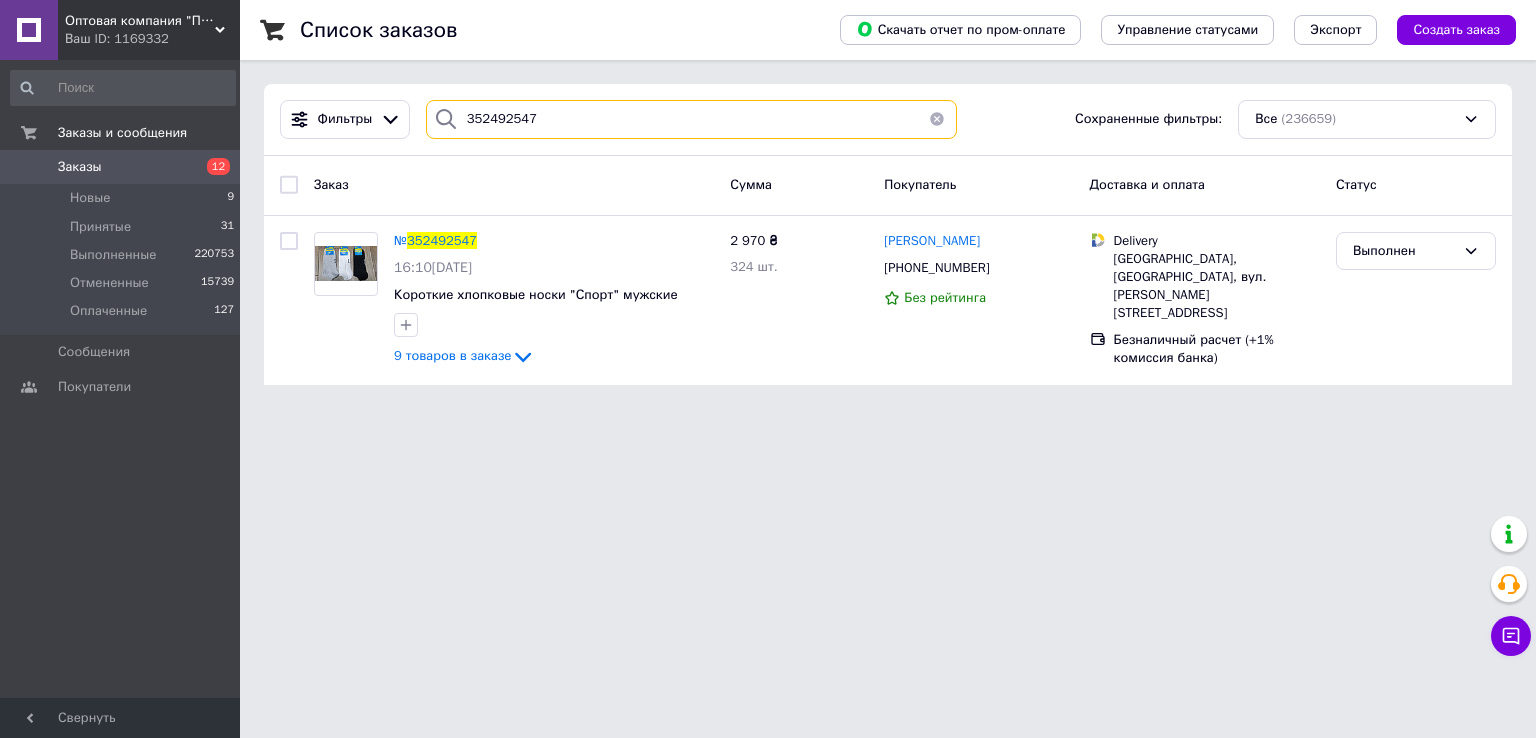 click on "352492547" at bounding box center [692, 119] 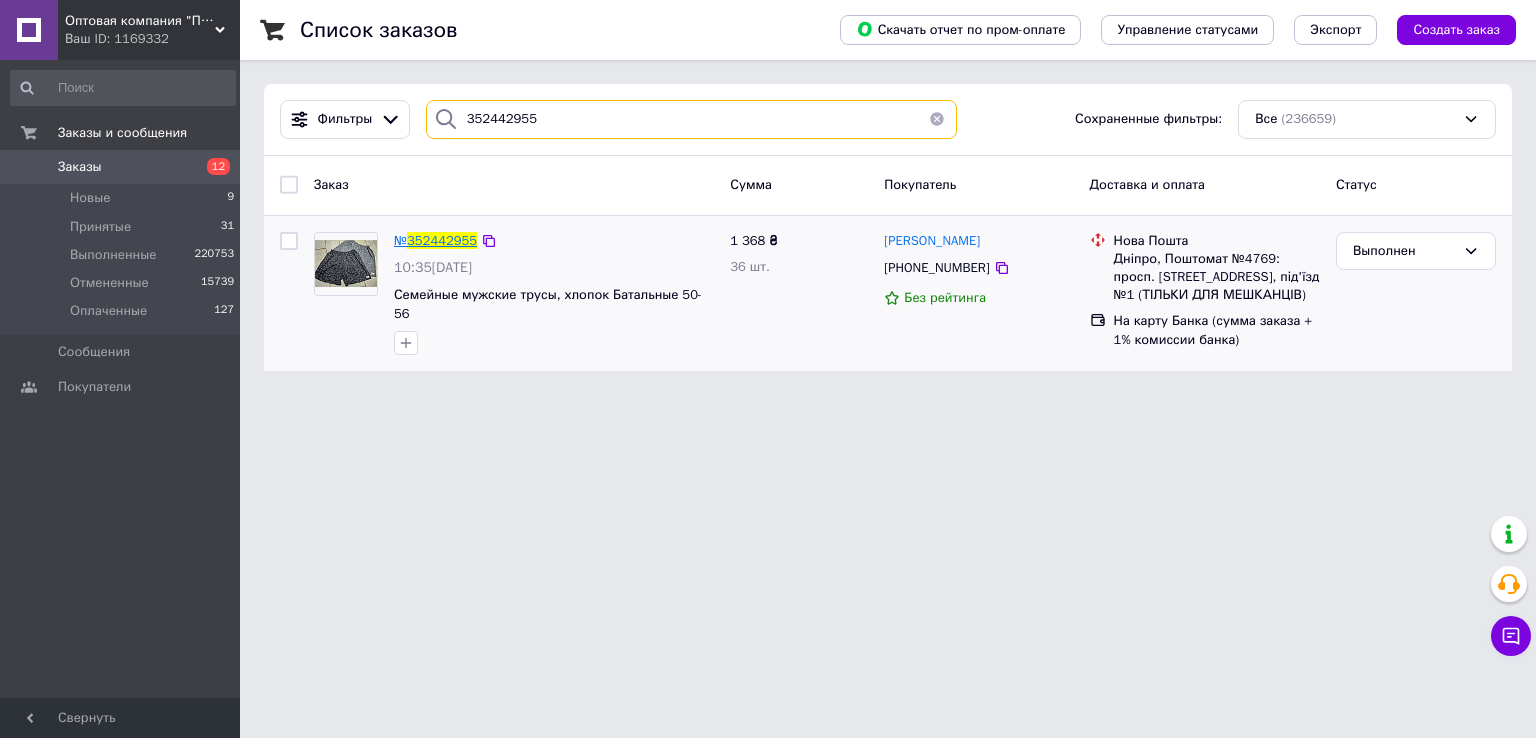 type on "352442955" 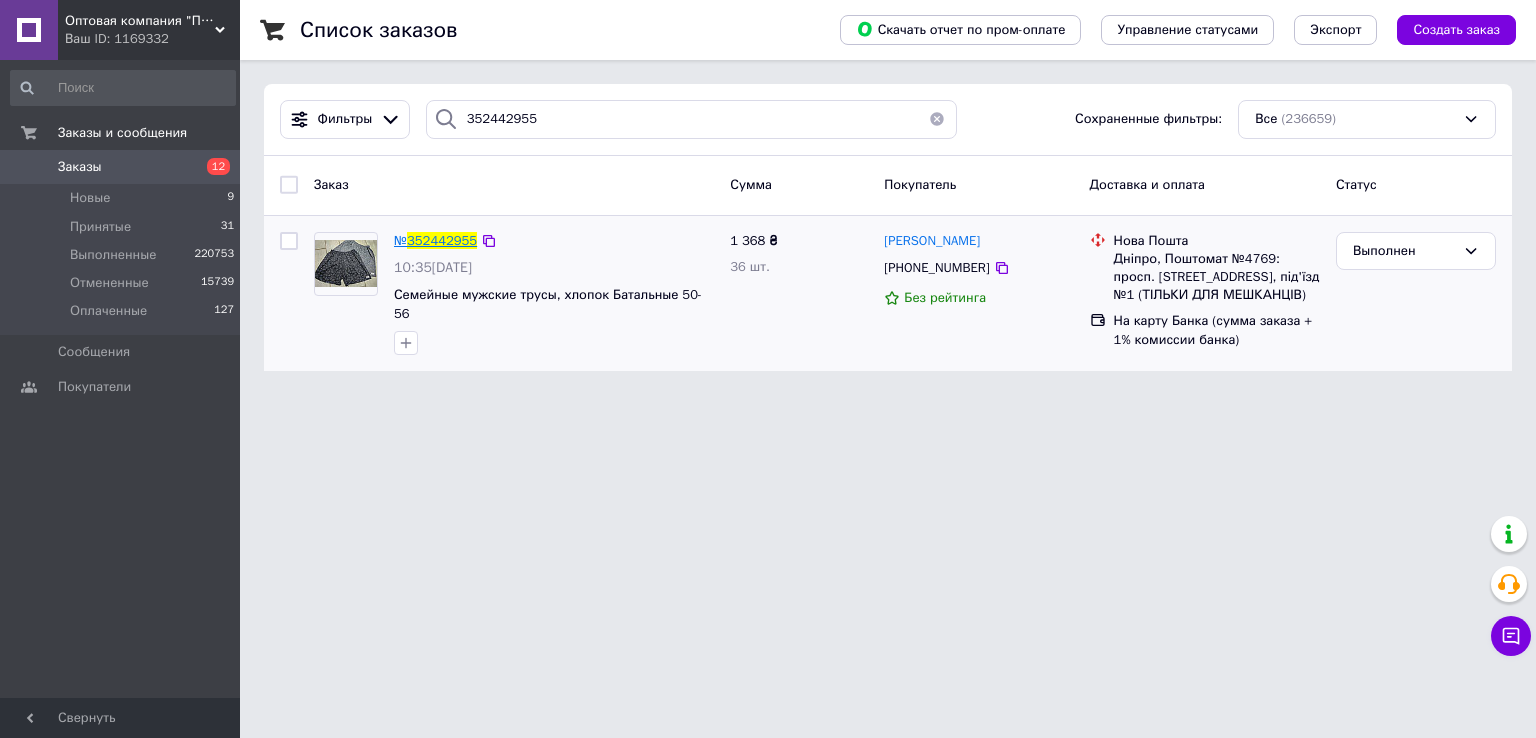 click on "352442955" at bounding box center (442, 240) 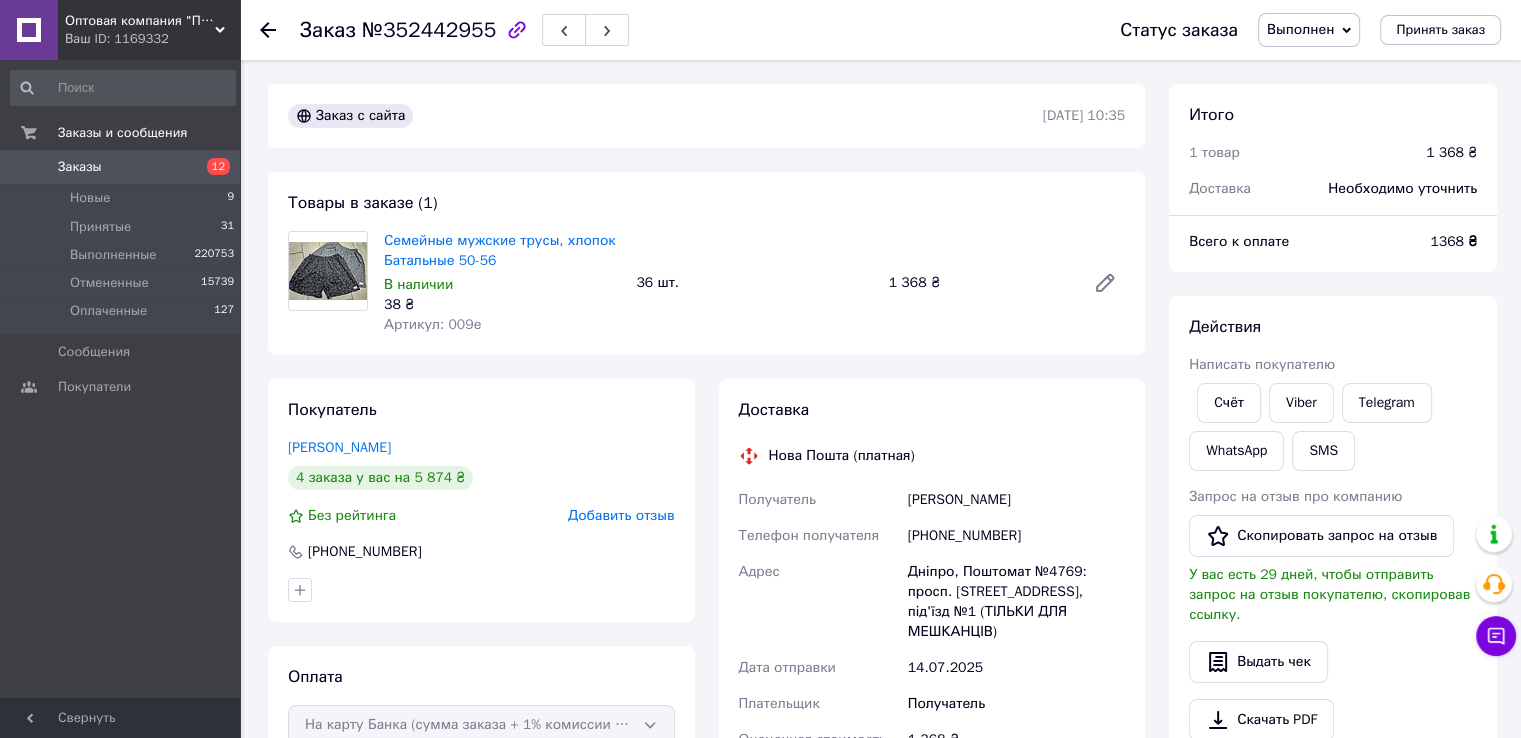 scroll, scrollTop: 200, scrollLeft: 0, axis: vertical 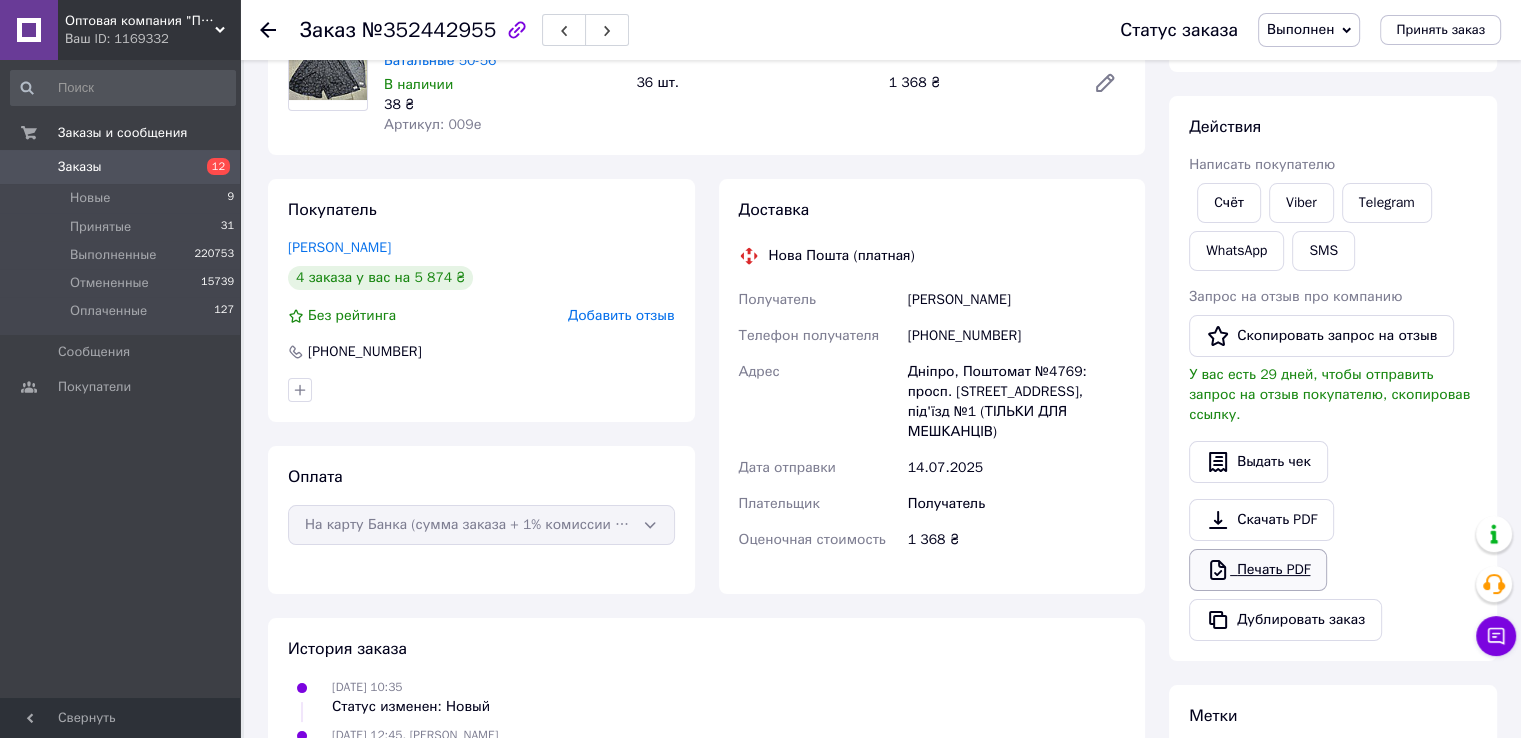 click on "Печать PDF" at bounding box center [1258, 570] 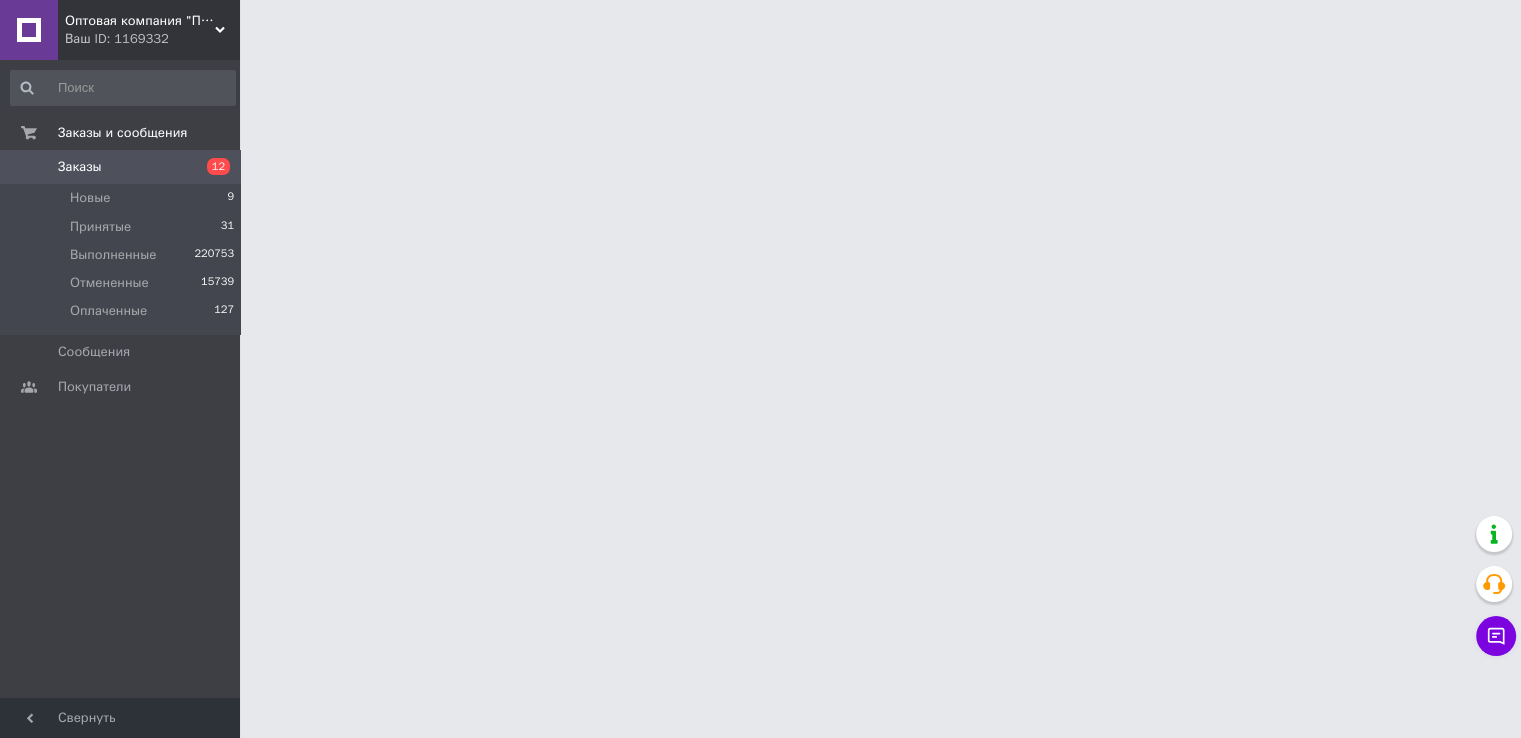 scroll, scrollTop: 0, scrollLeft: 0, axis: both 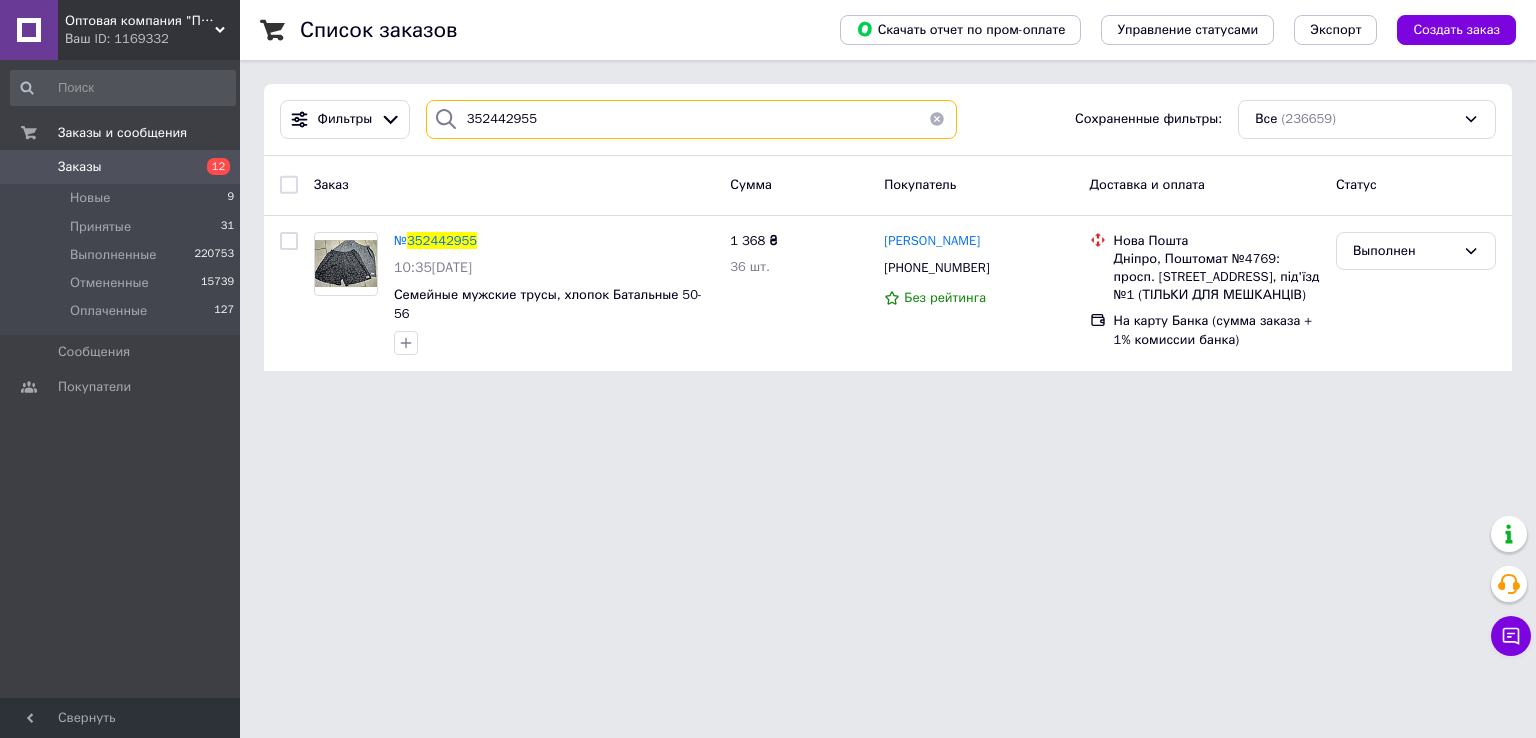 click on "352442955" at bounding box center [692, 119] 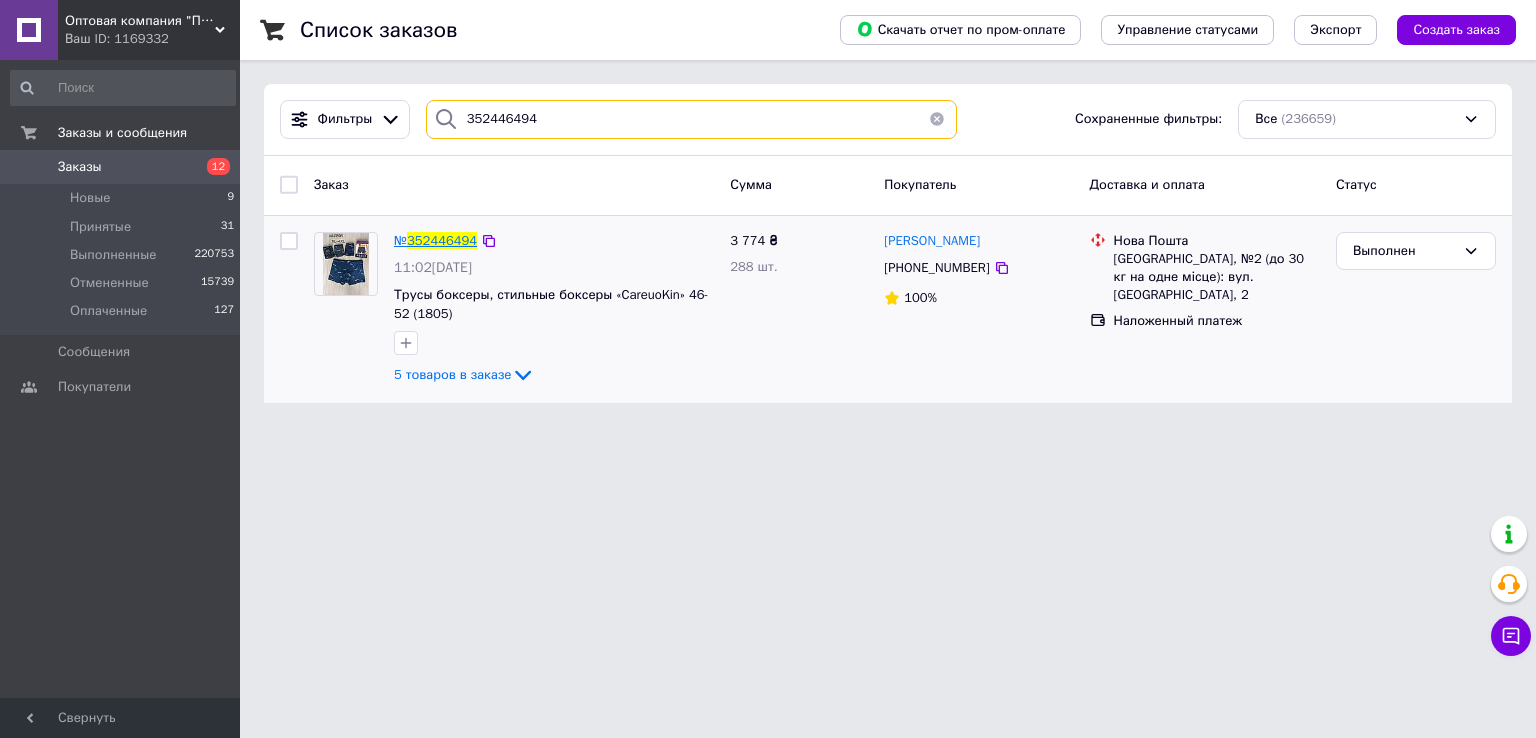 type on "352446494" 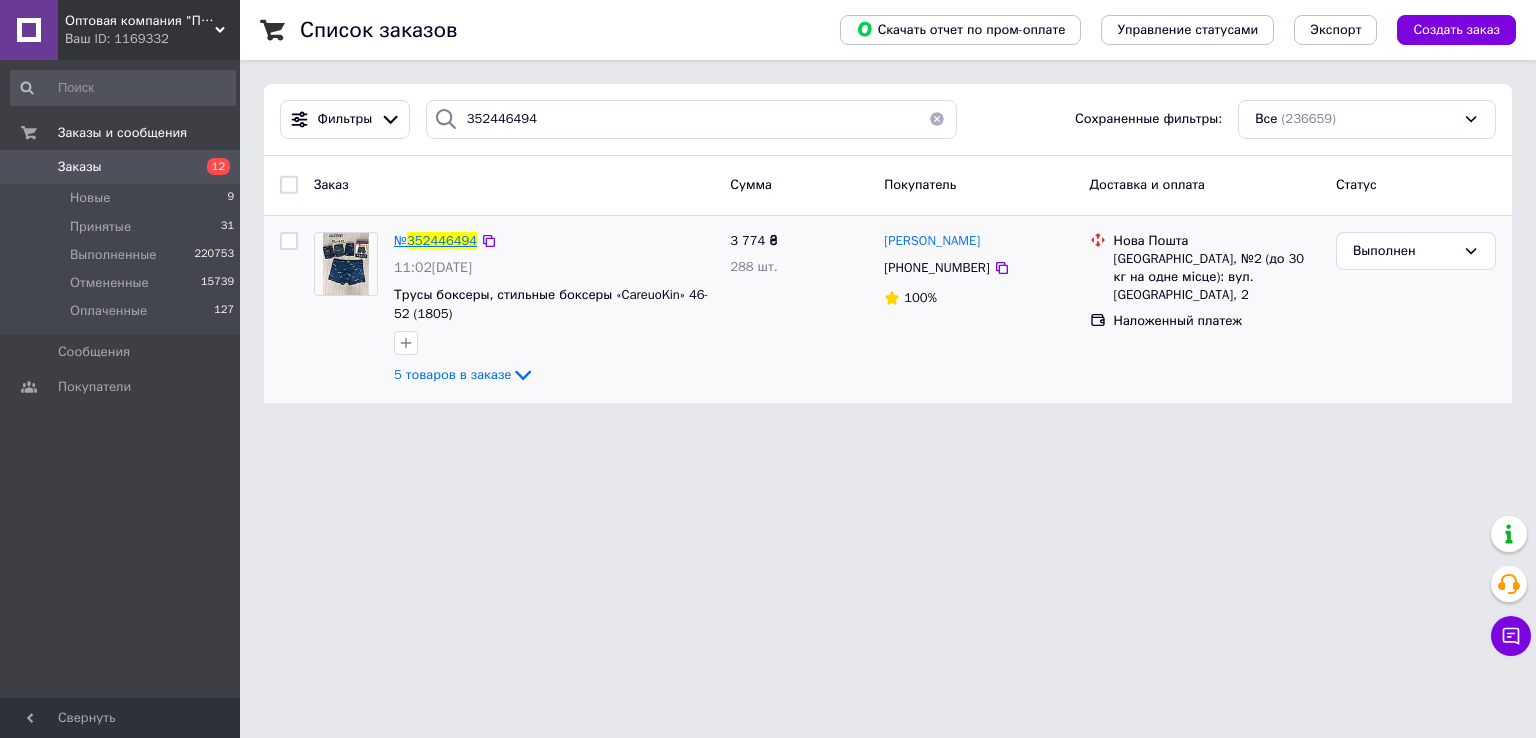 click on "352446494" at bounding box center [442, 240] 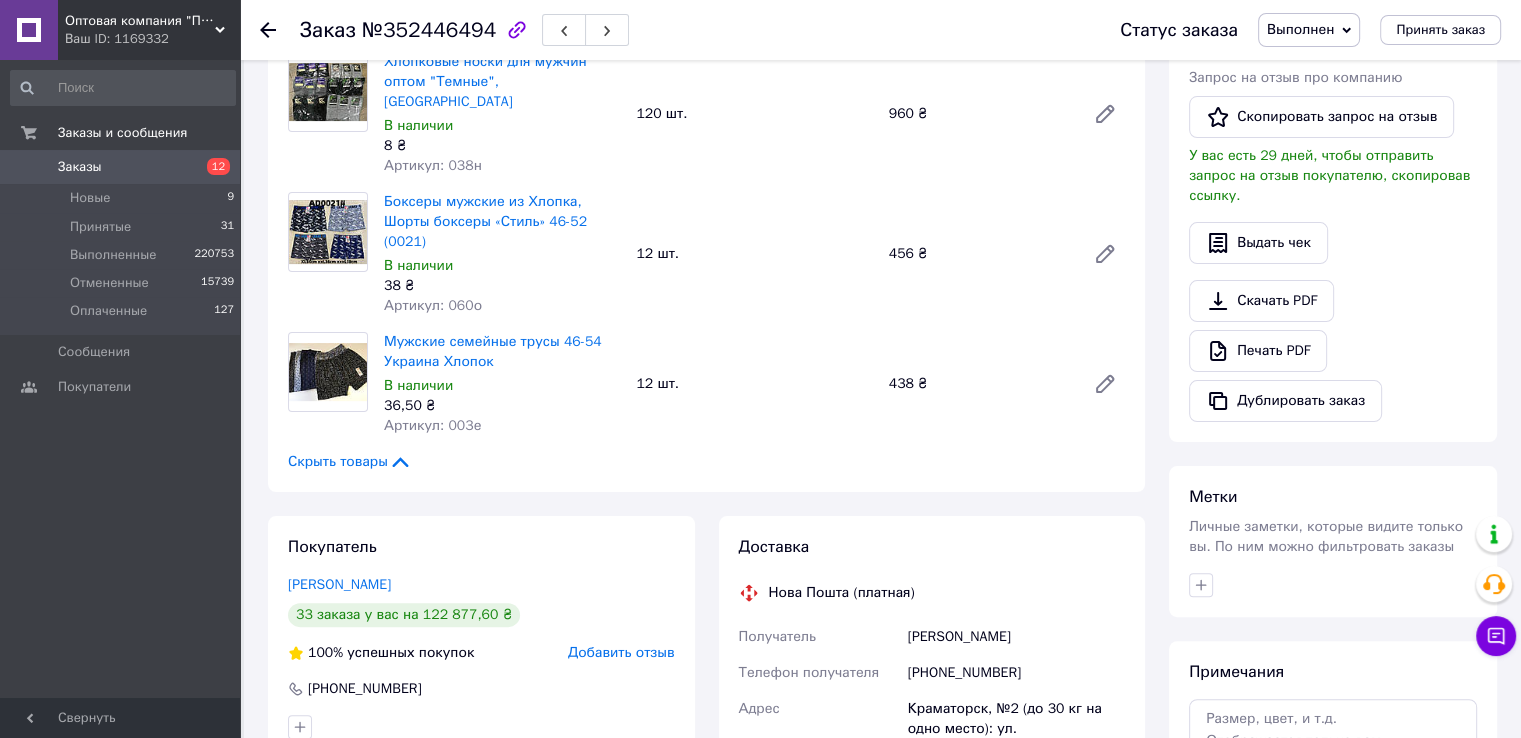 scroll, scrollTop: 500, scrollLeft: 0, axis: vertical 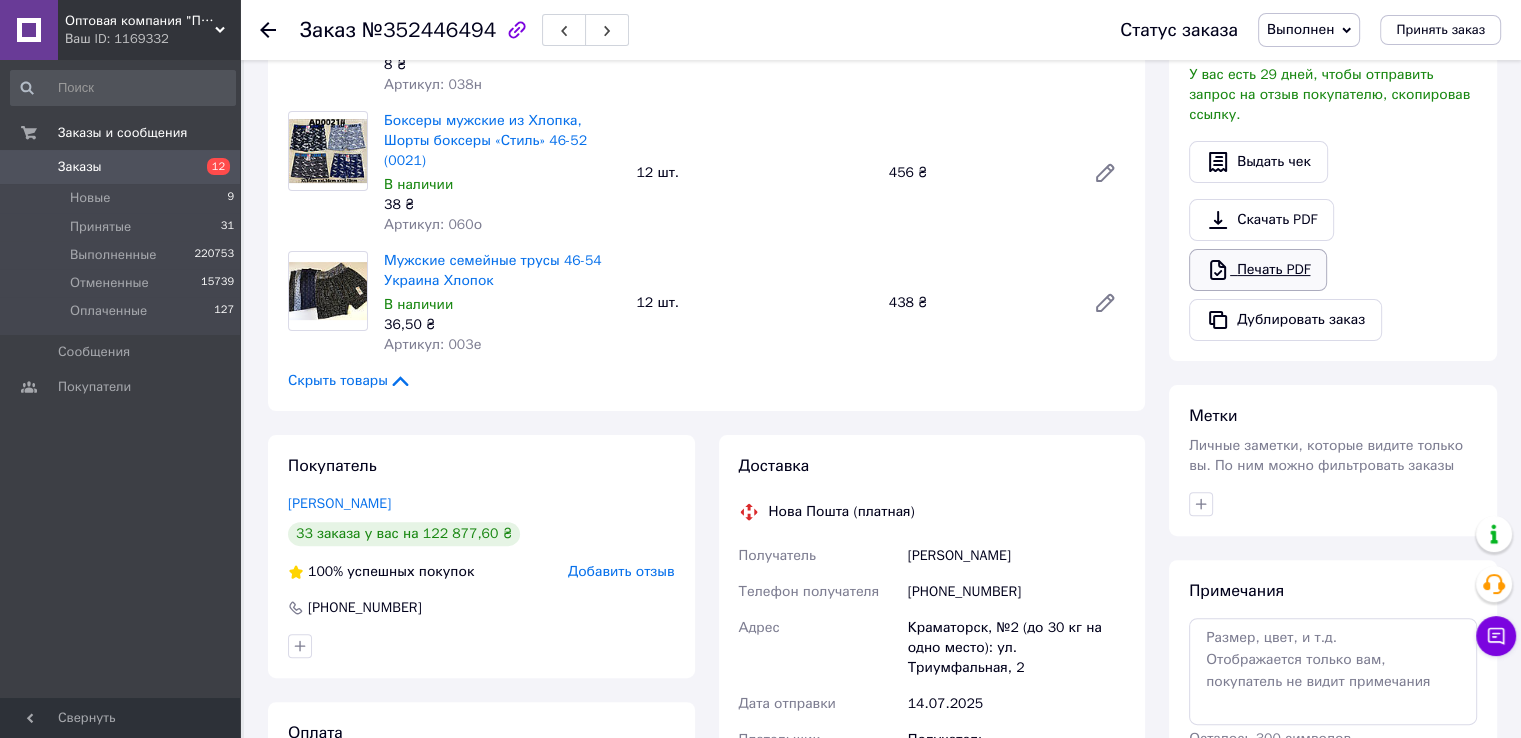 click on "Печать PDF" at bounding box center [1258, 270] 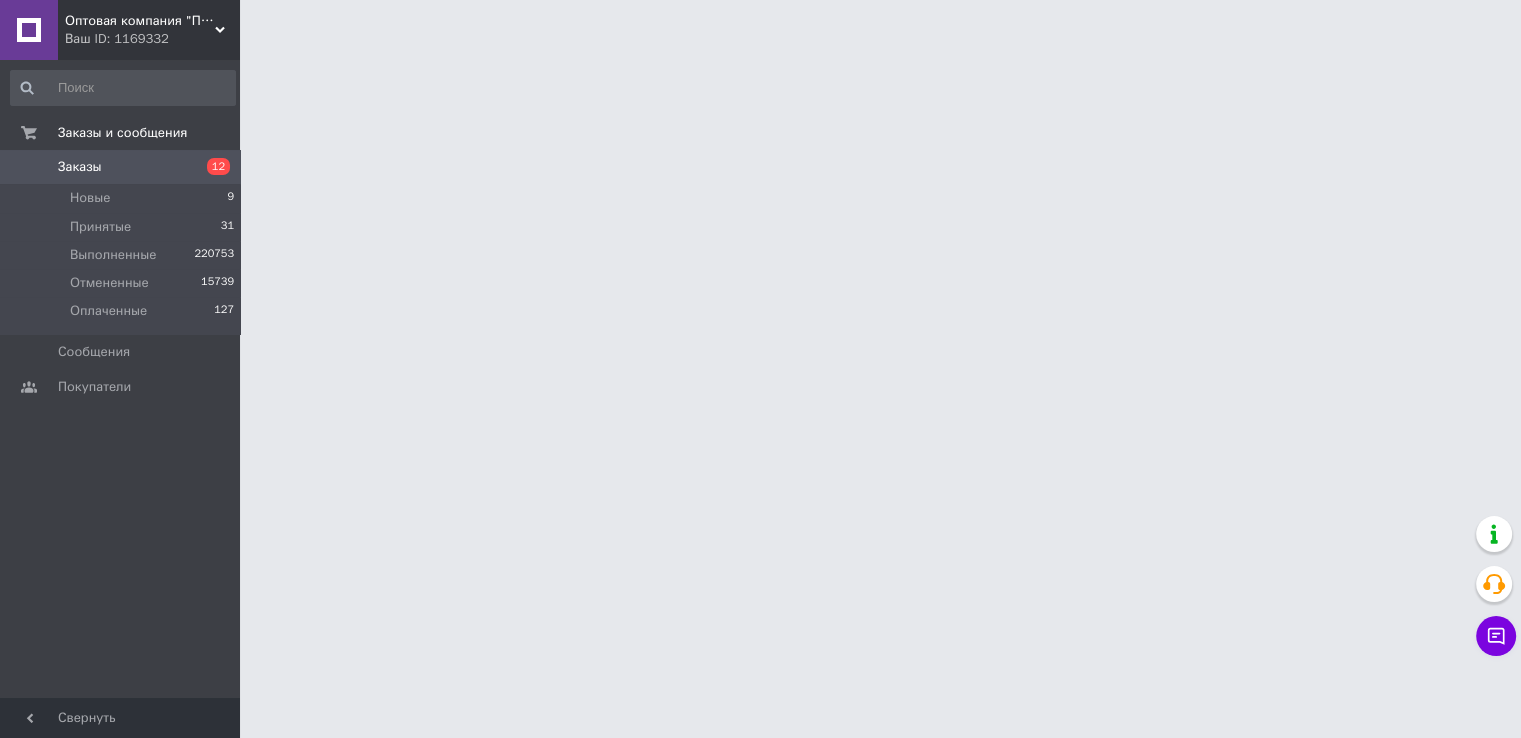 scroll, scrollTop: 0, scrollLeft: 0, axis: both 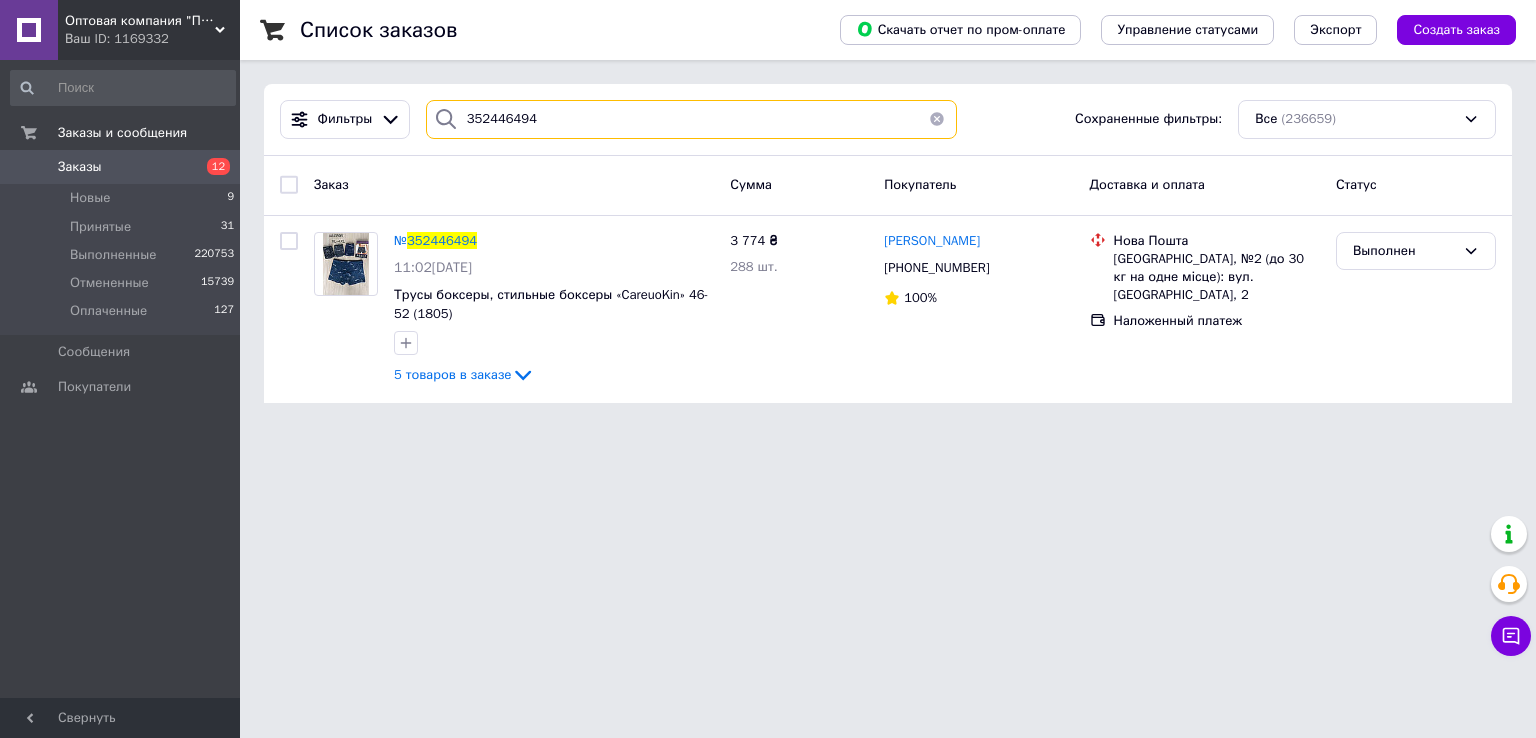 click on "352446494" at bounding box center (692, 119) 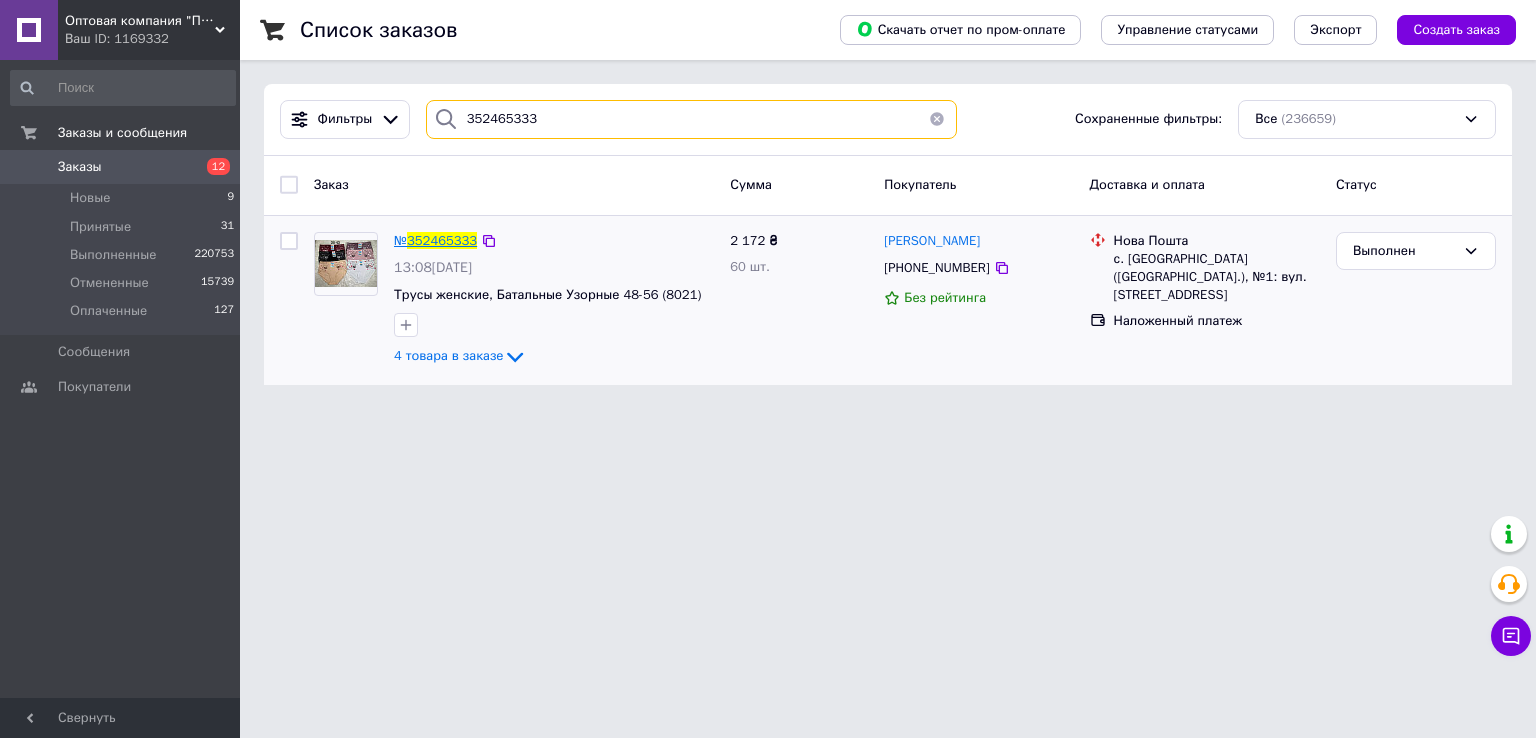 type on "352465333" 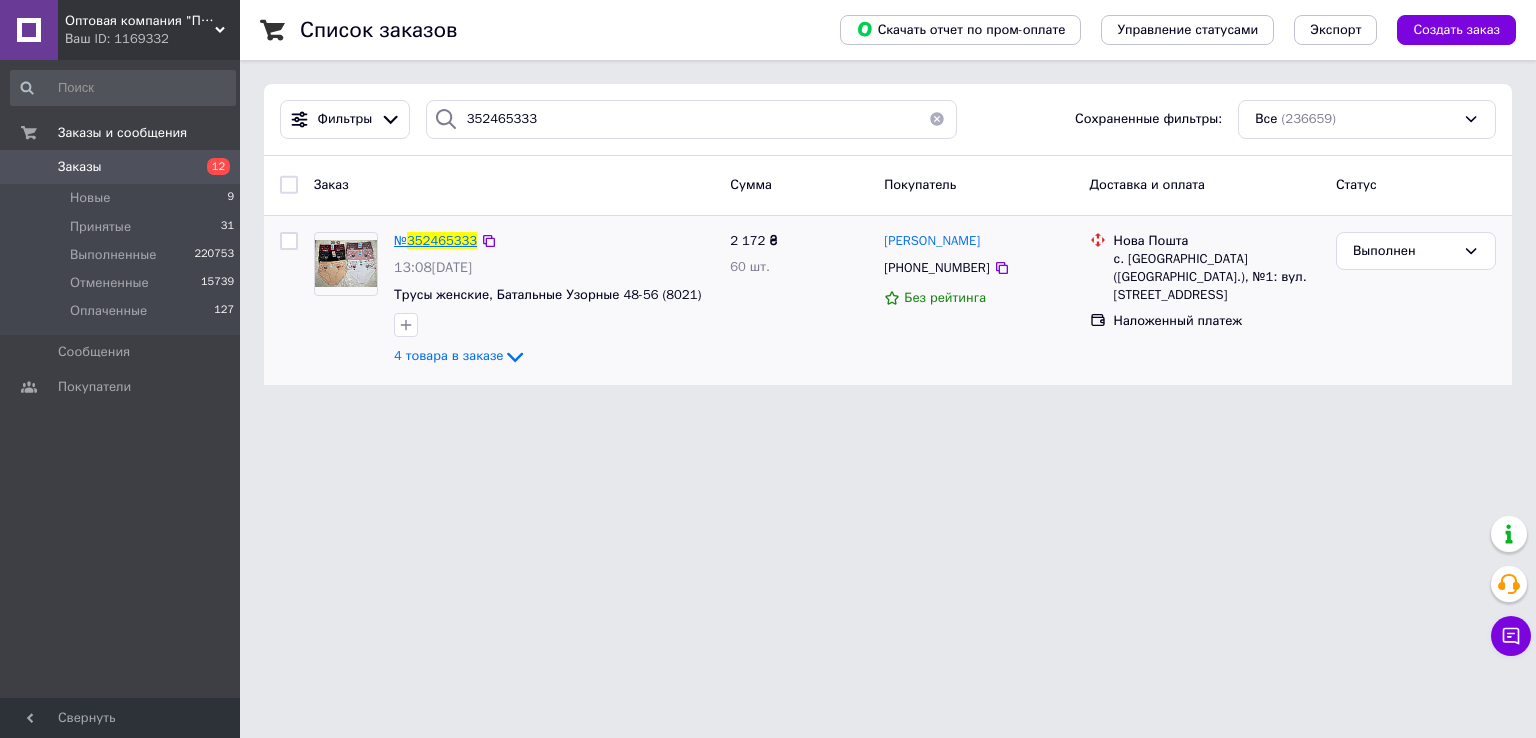 click on "352465333" at bounding box center [442, 240] 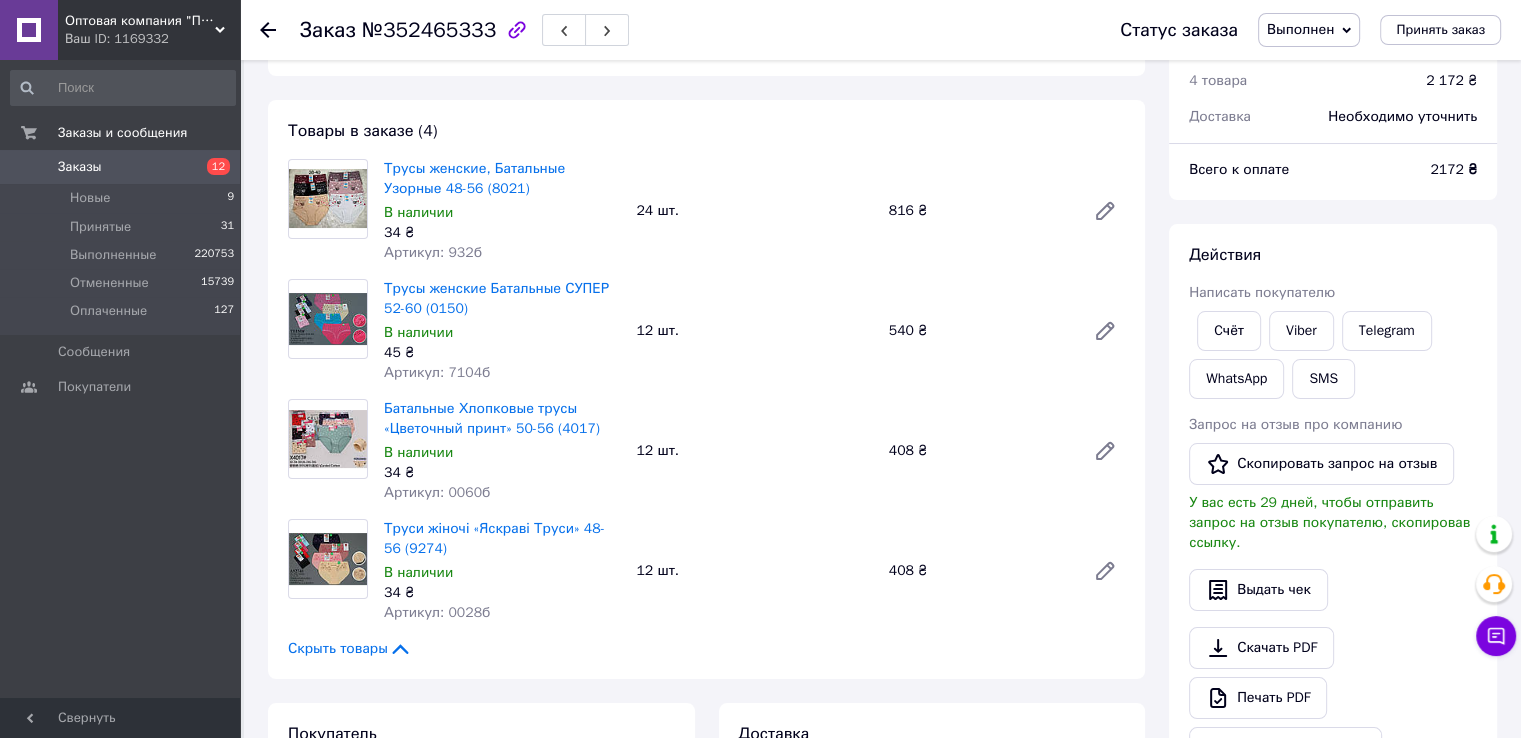 scroll, scrollTop: 300, scrollLeft: 0, axis: vertical 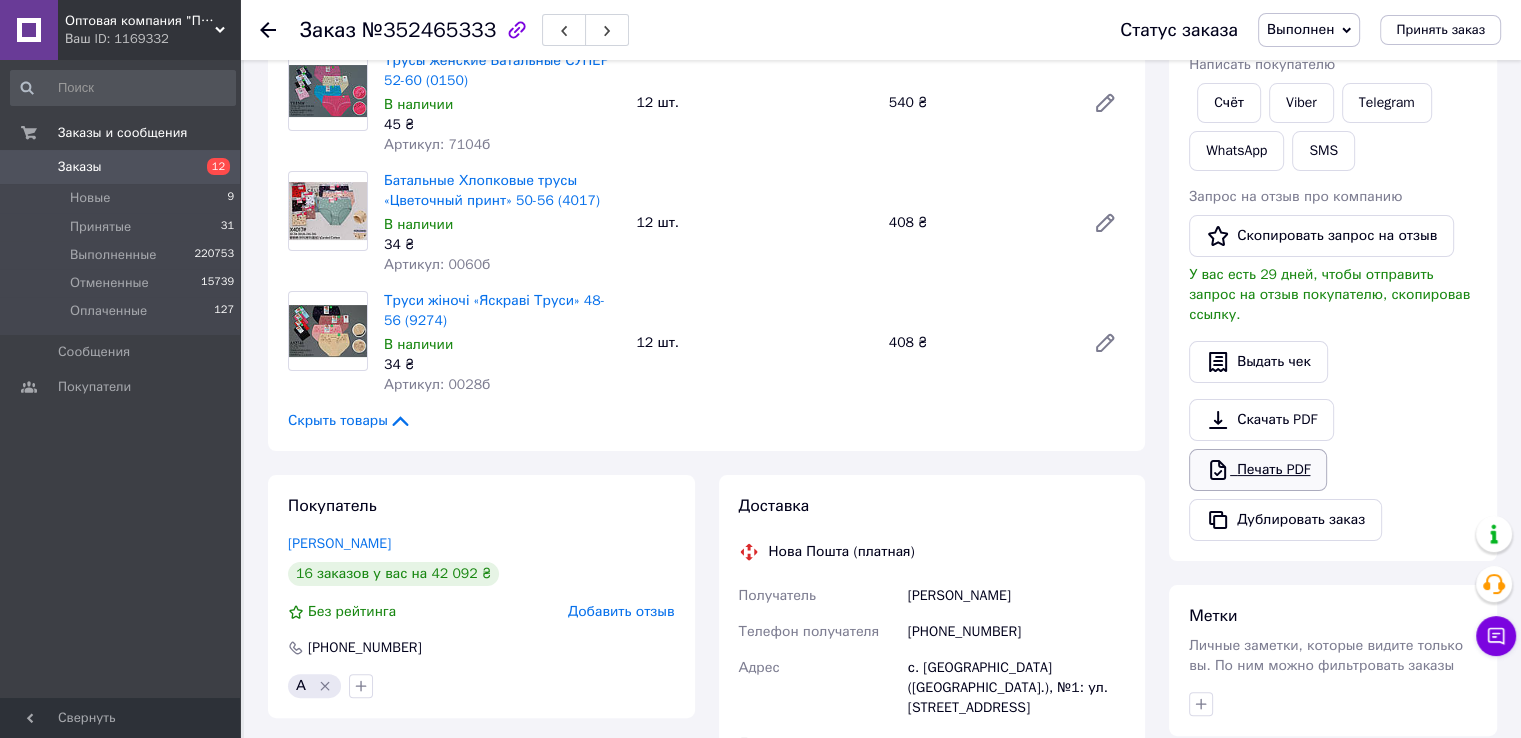 click on "Печать PDF" at bounding box center [1258, 470] 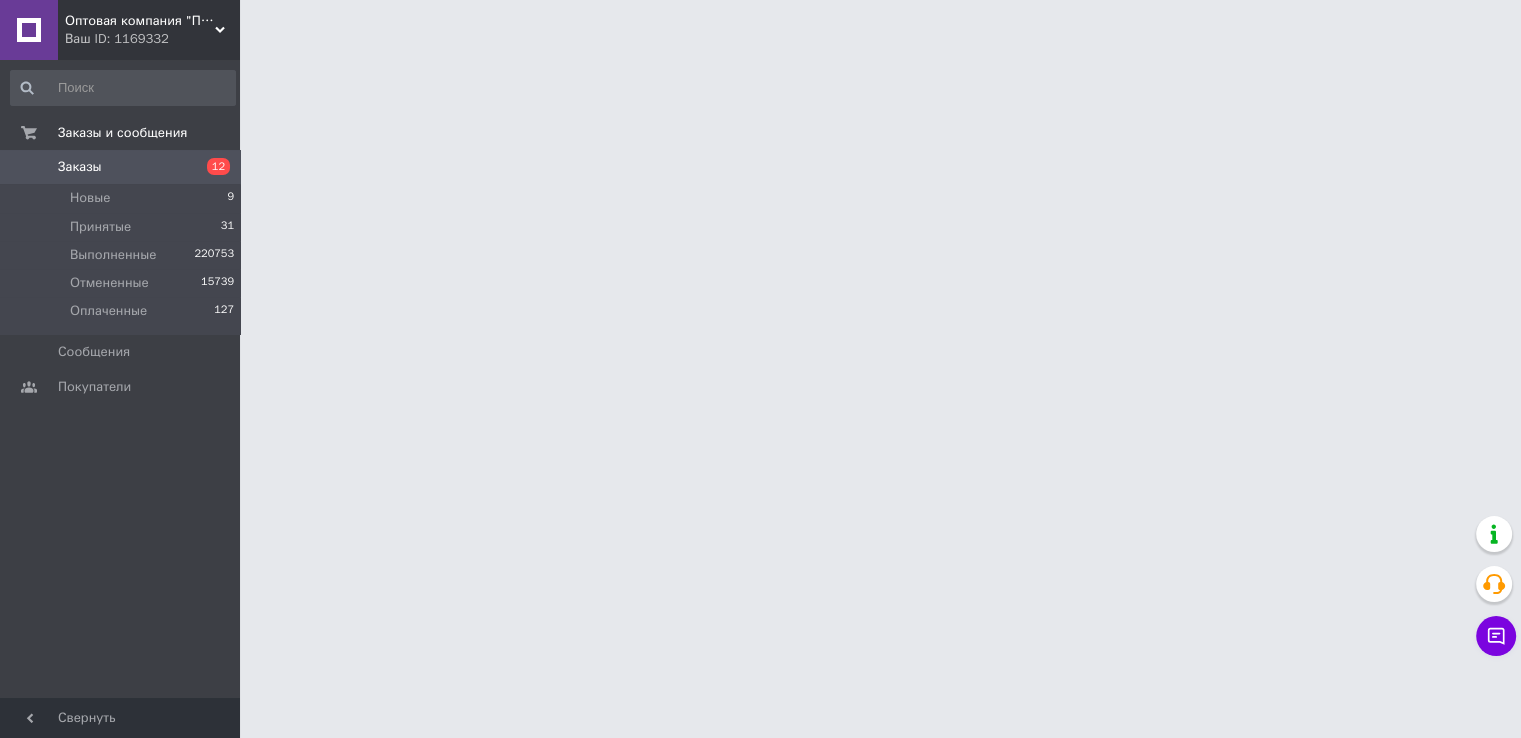 scroll, scrollTop: 0, scrollLeft: 0, axis: both 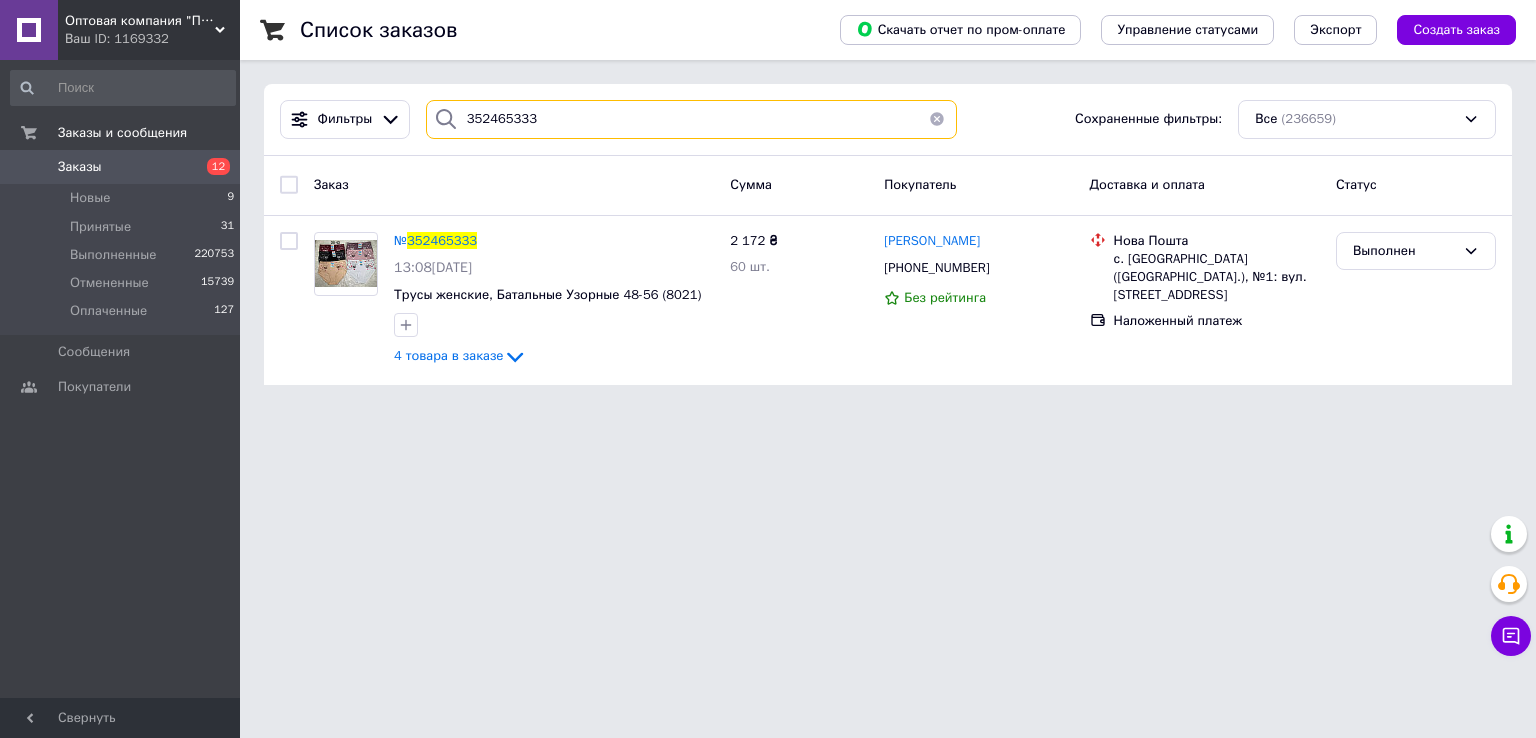 click on "352465333" at bounding box center (692, 119) 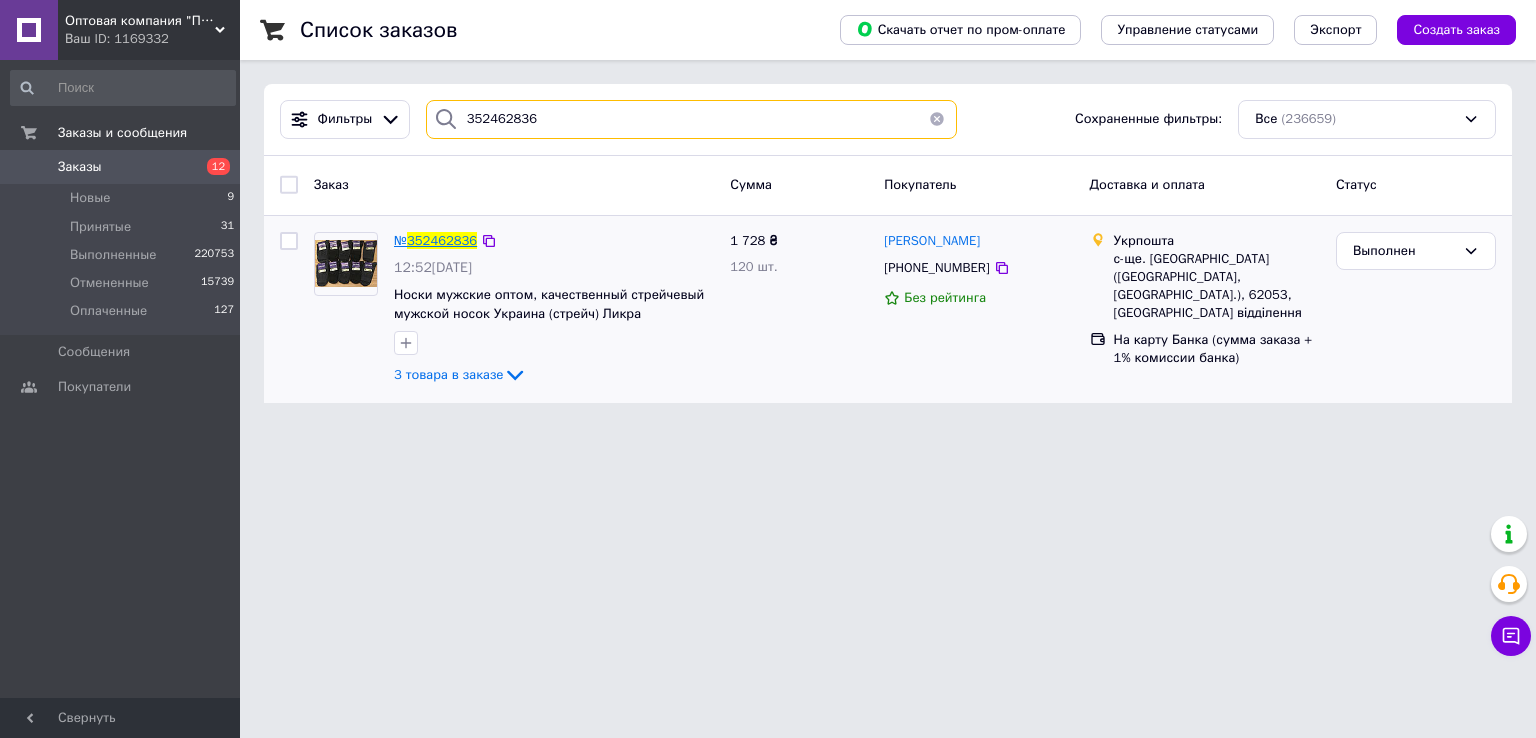 type on "352462836" 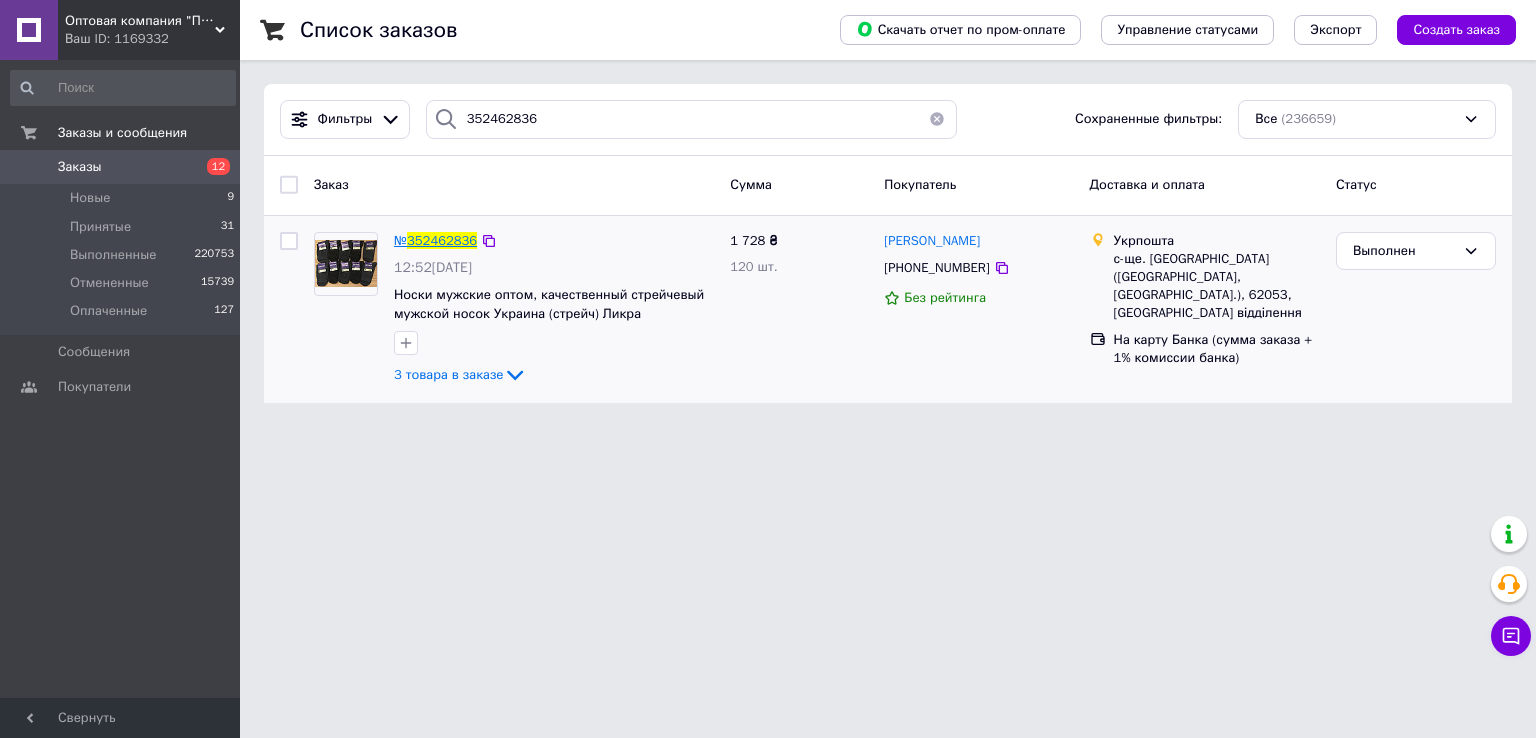 click on "352462836" at bounding box center [442, 240] 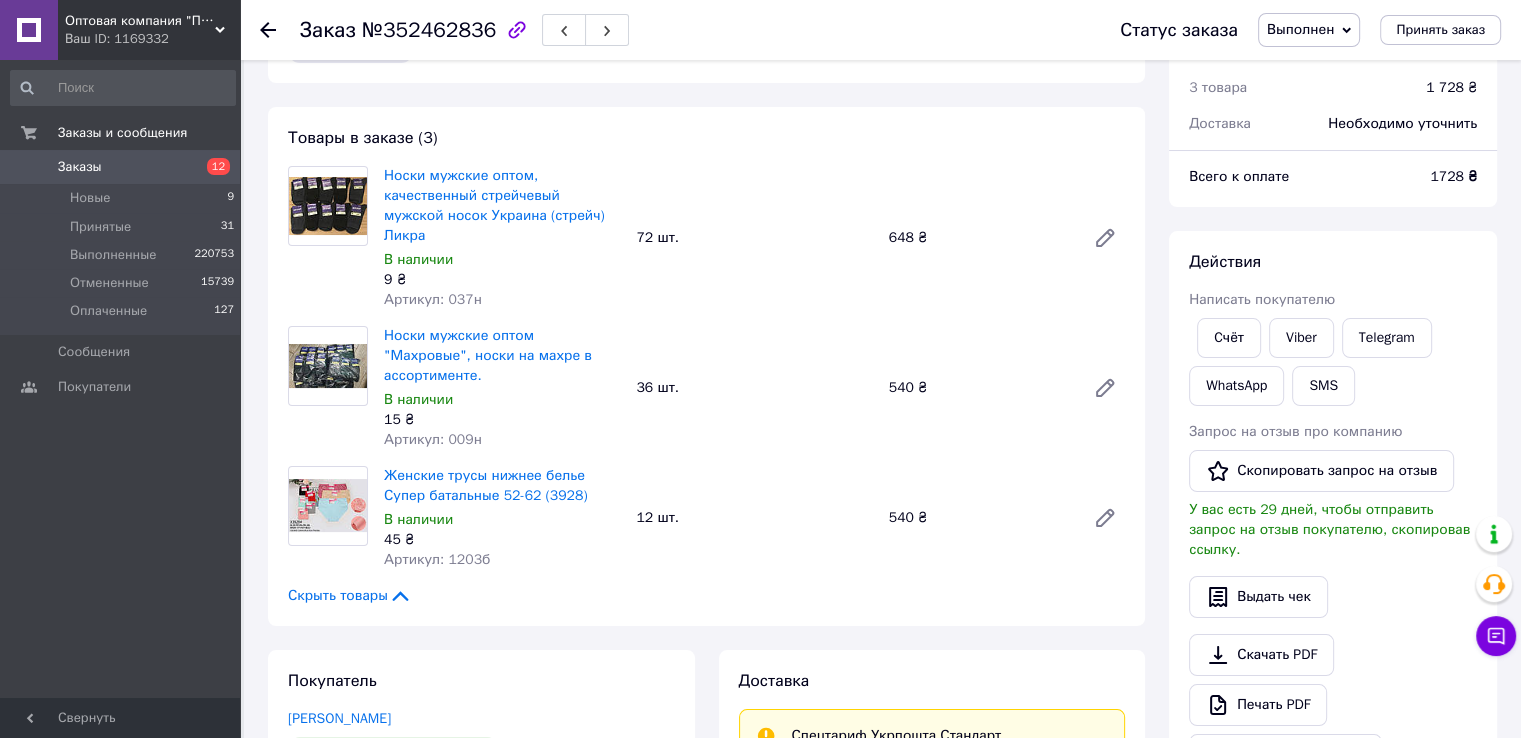scroll, scrollTop: 300, scrollLeft: 0, axis: vertical 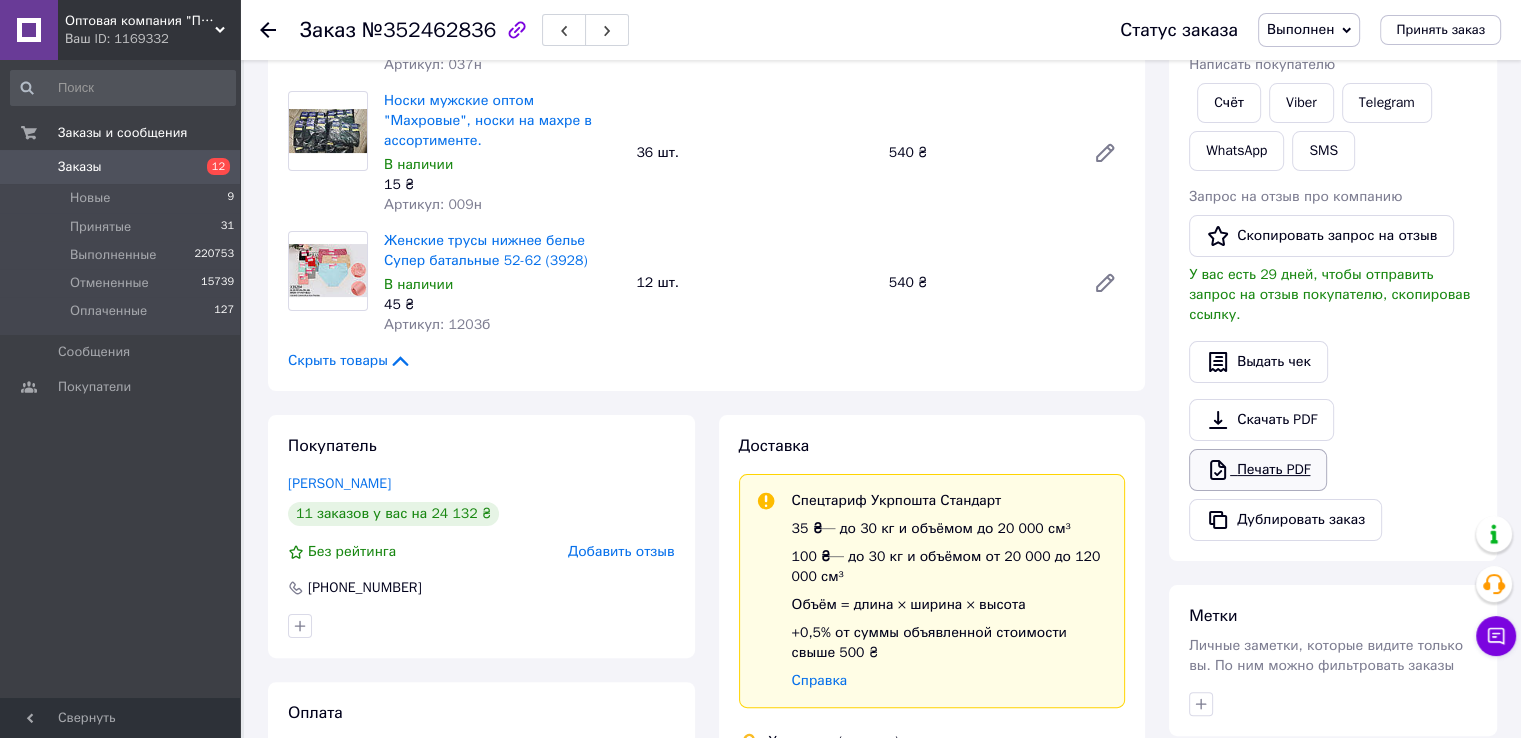 click on "Печать PDF" at bounding box center [1258, 470] 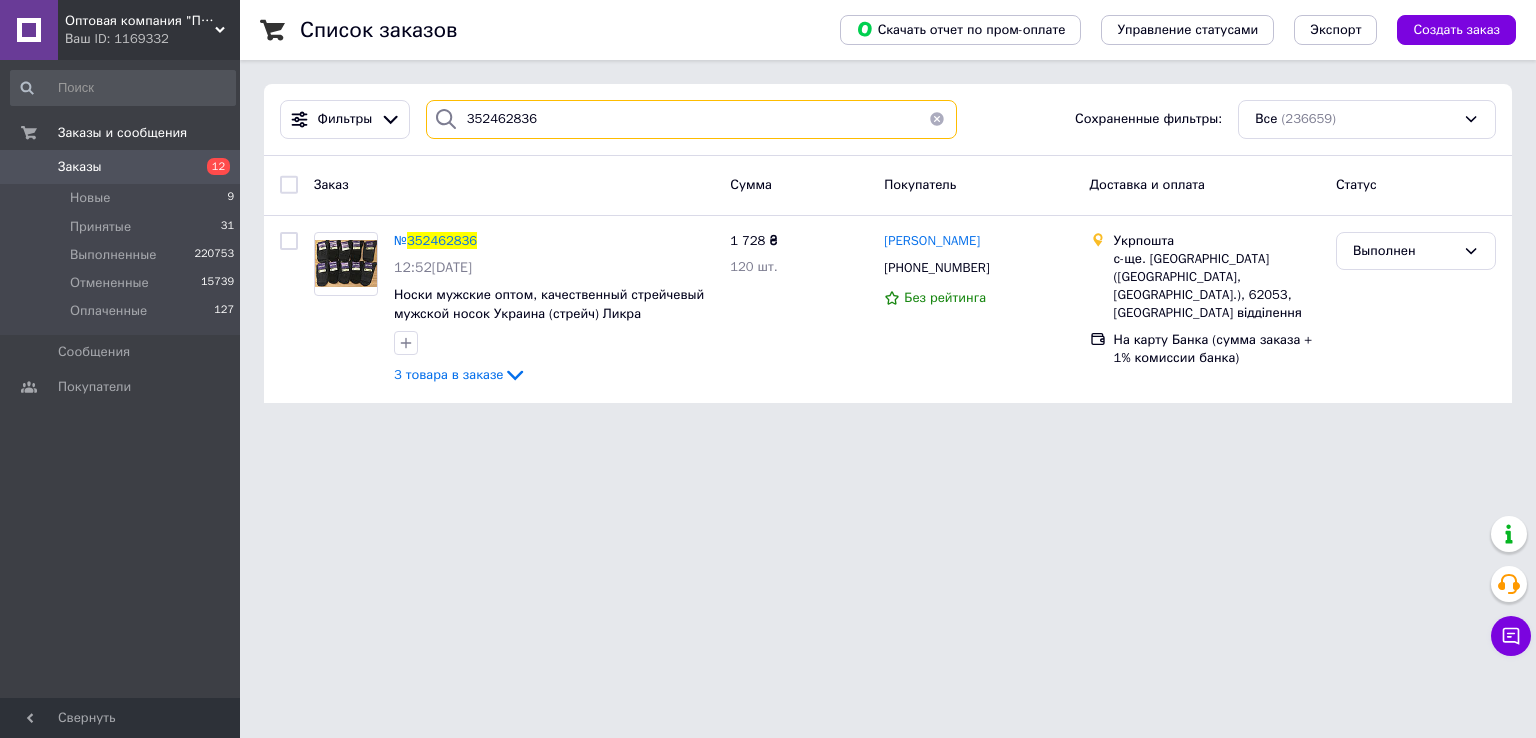 click on "352462836" at bounding box center [692, 119] 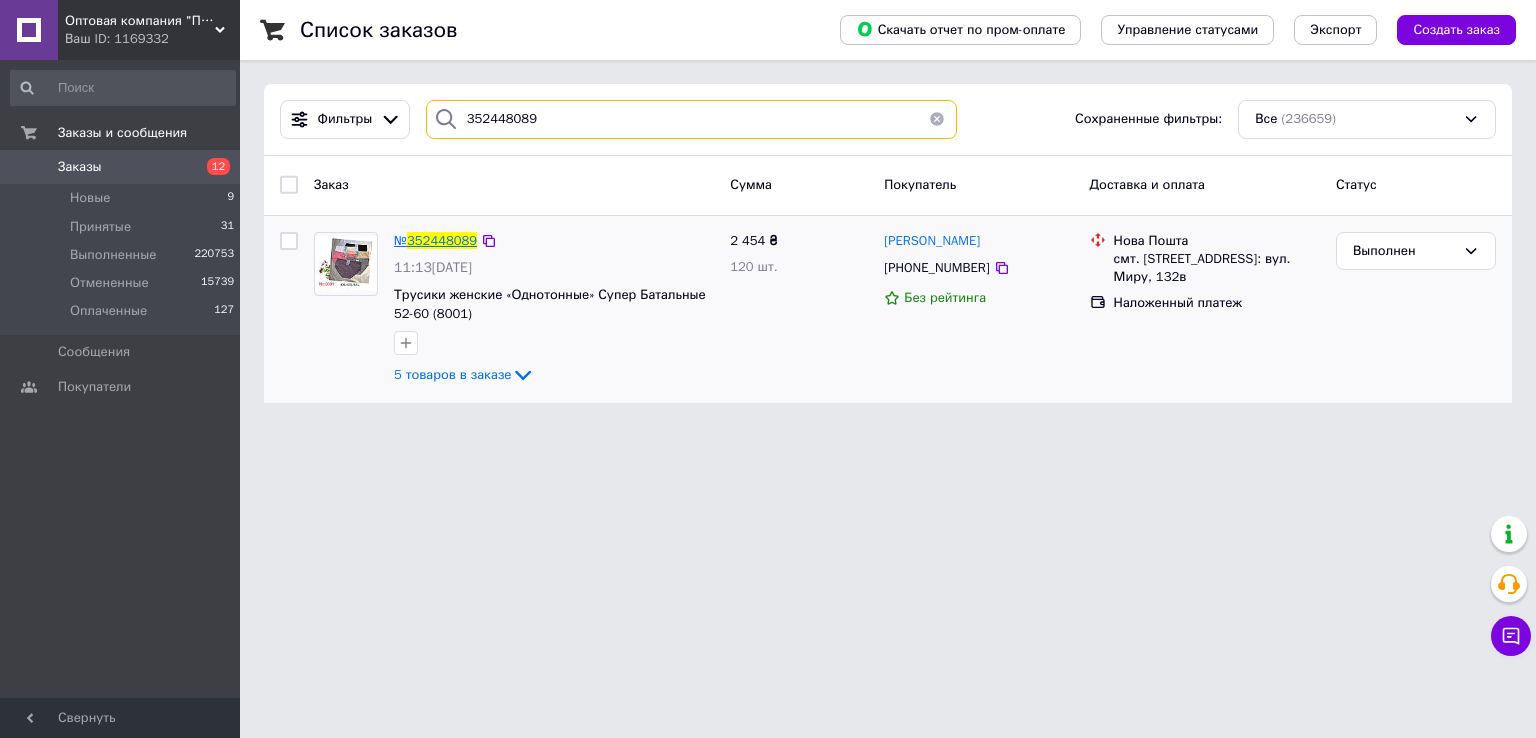 type on "352448089" 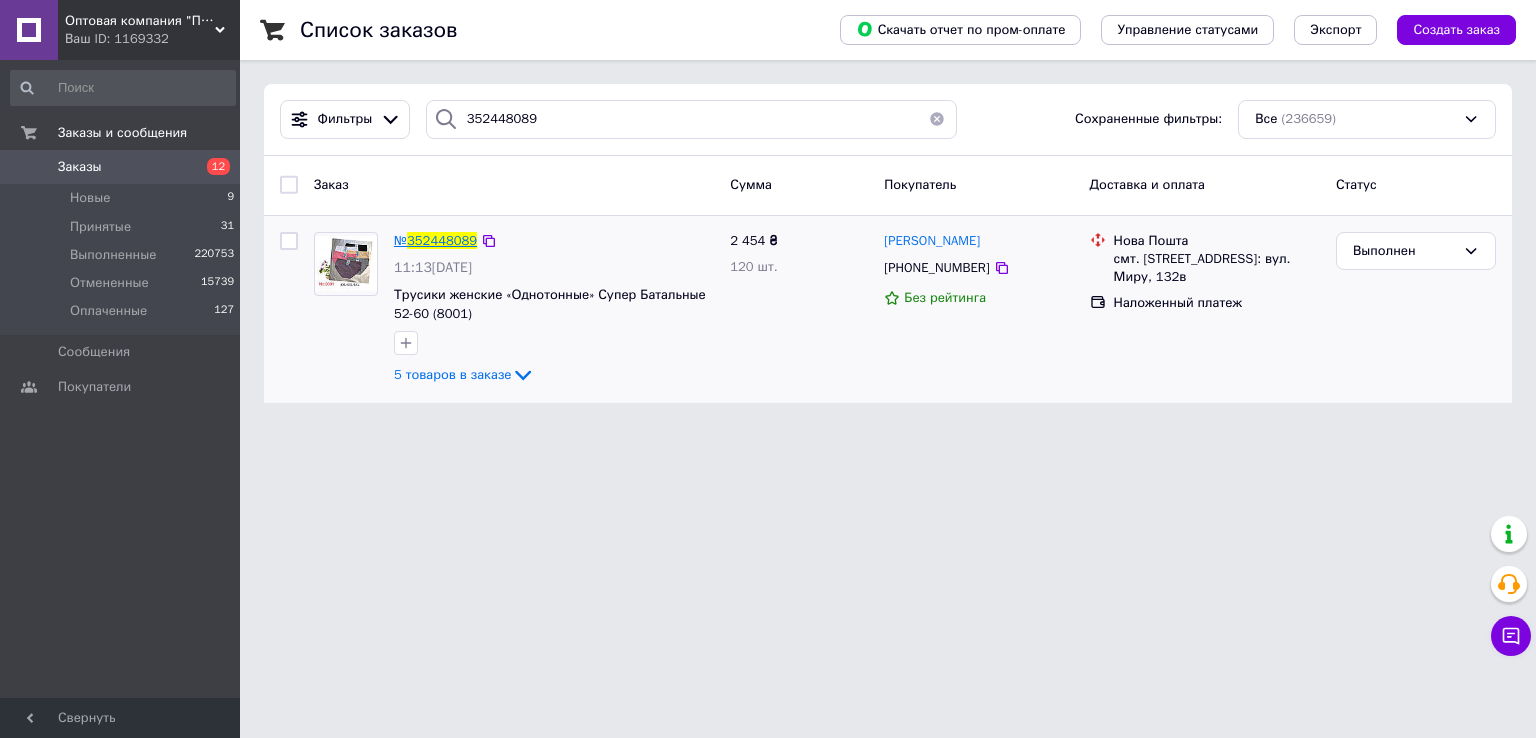 click on "352448089" at bounding box center (442, 240) 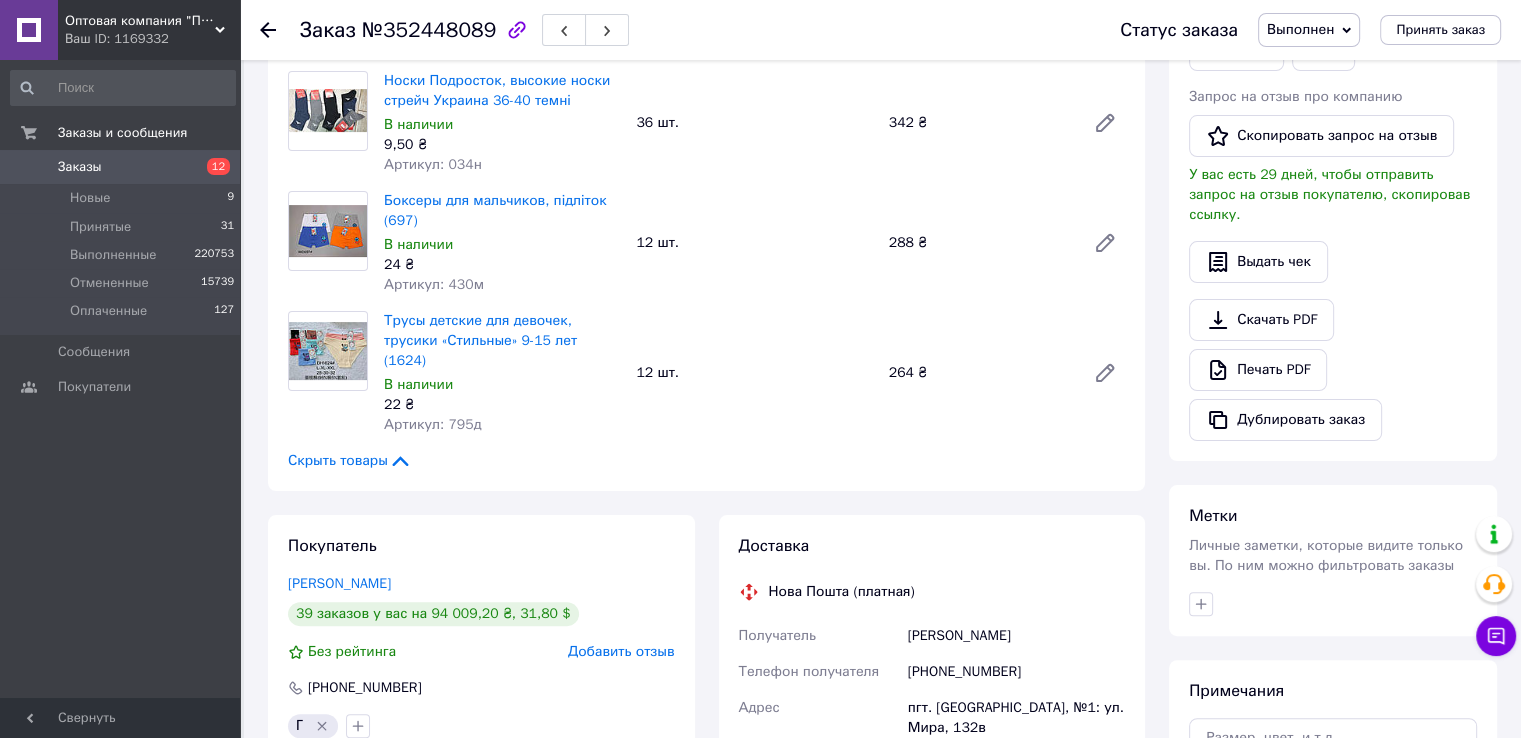 scroll, scrollTop: 500, scrollLeft: 0, axis: vertical 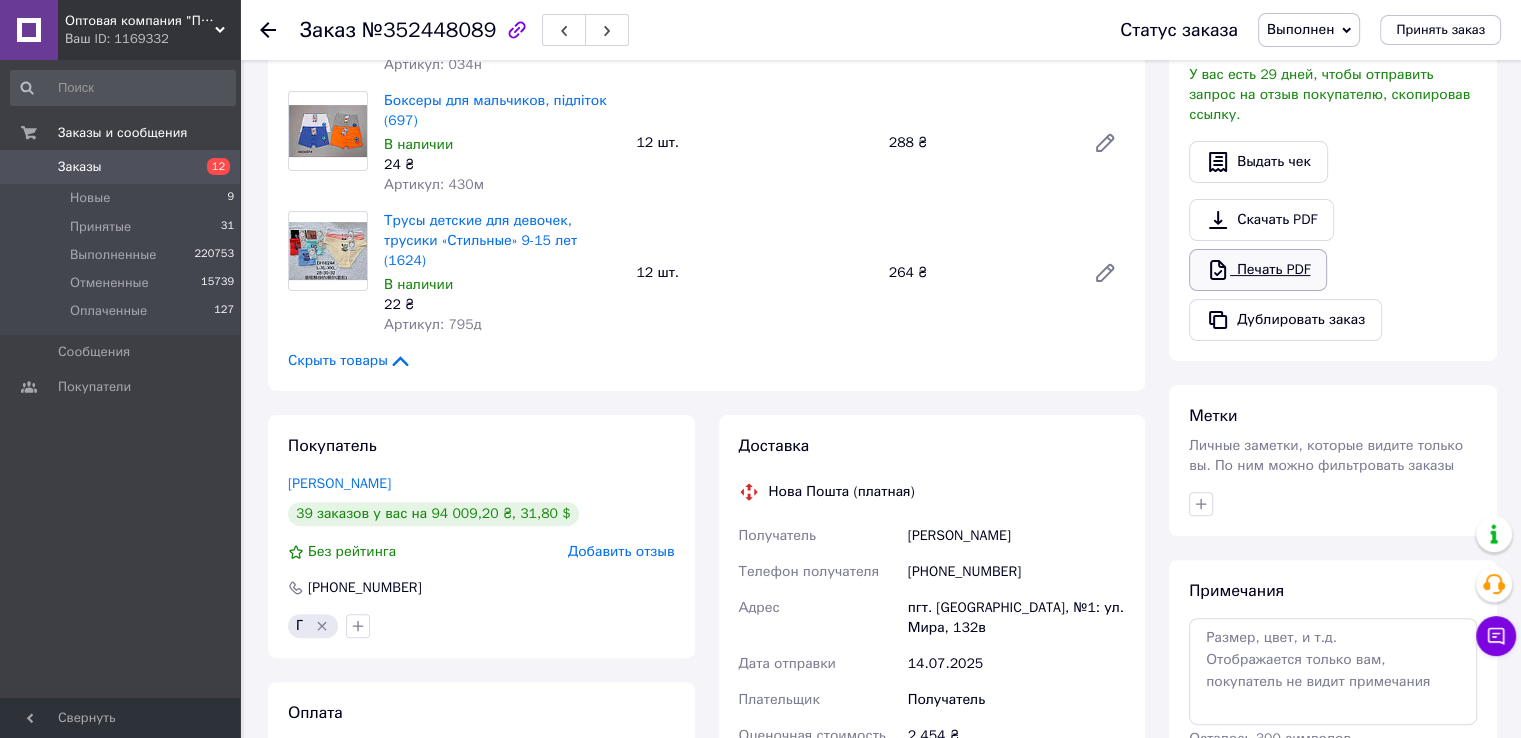 click on "Печать PDF" at bounding box center [1258, 270] 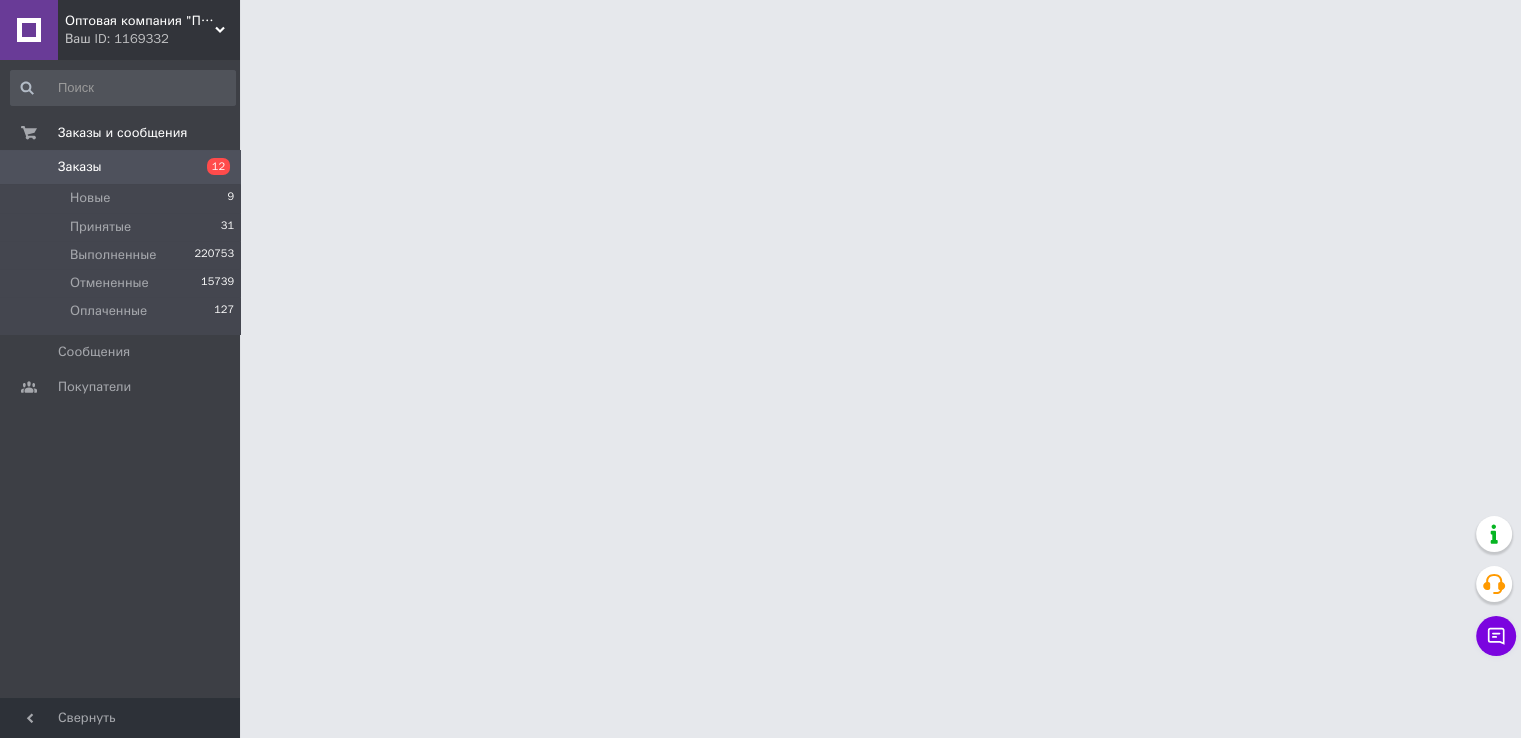 scroll, scrollTop: 0, scrollLeft: 0, axis: both 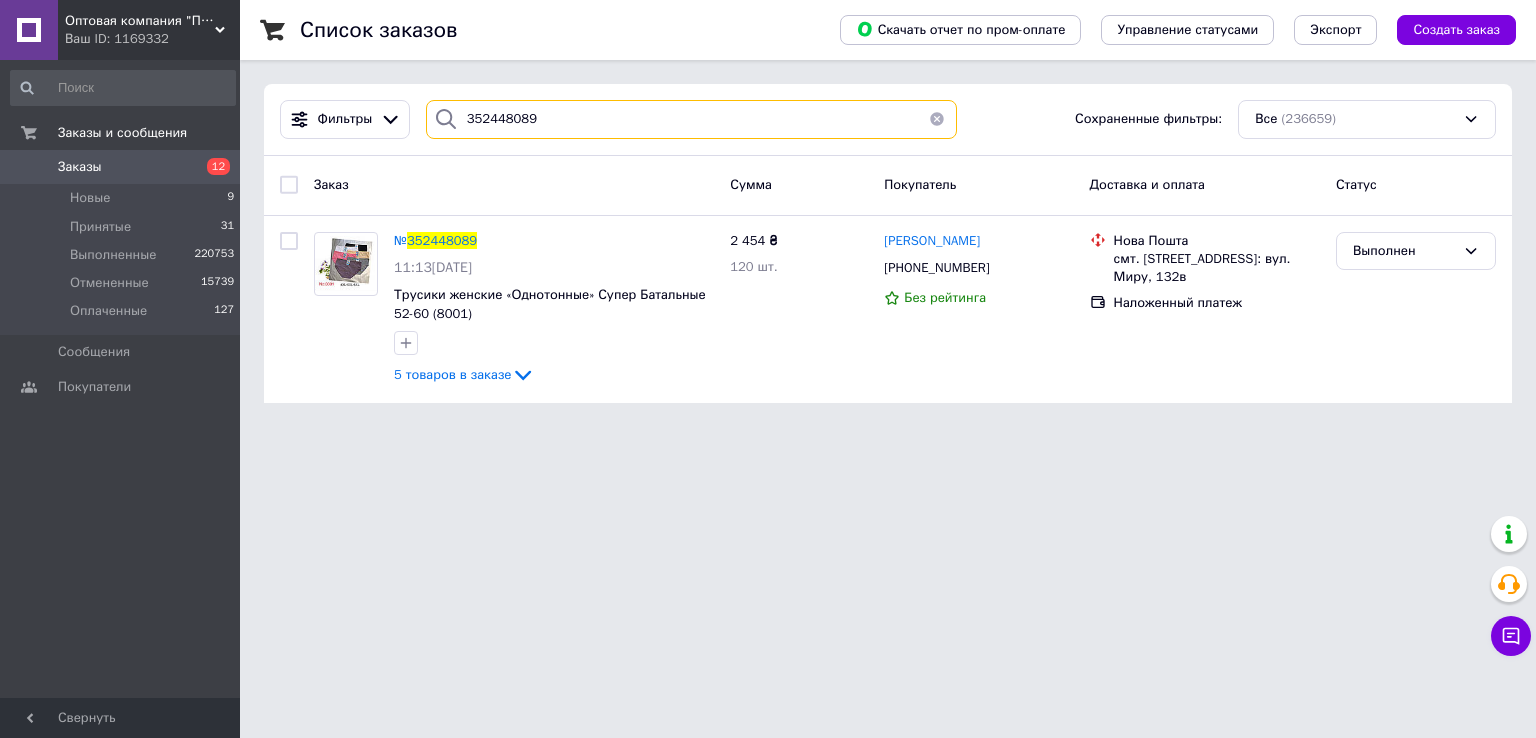 click on "352448089" at bounding box center (692, 119) 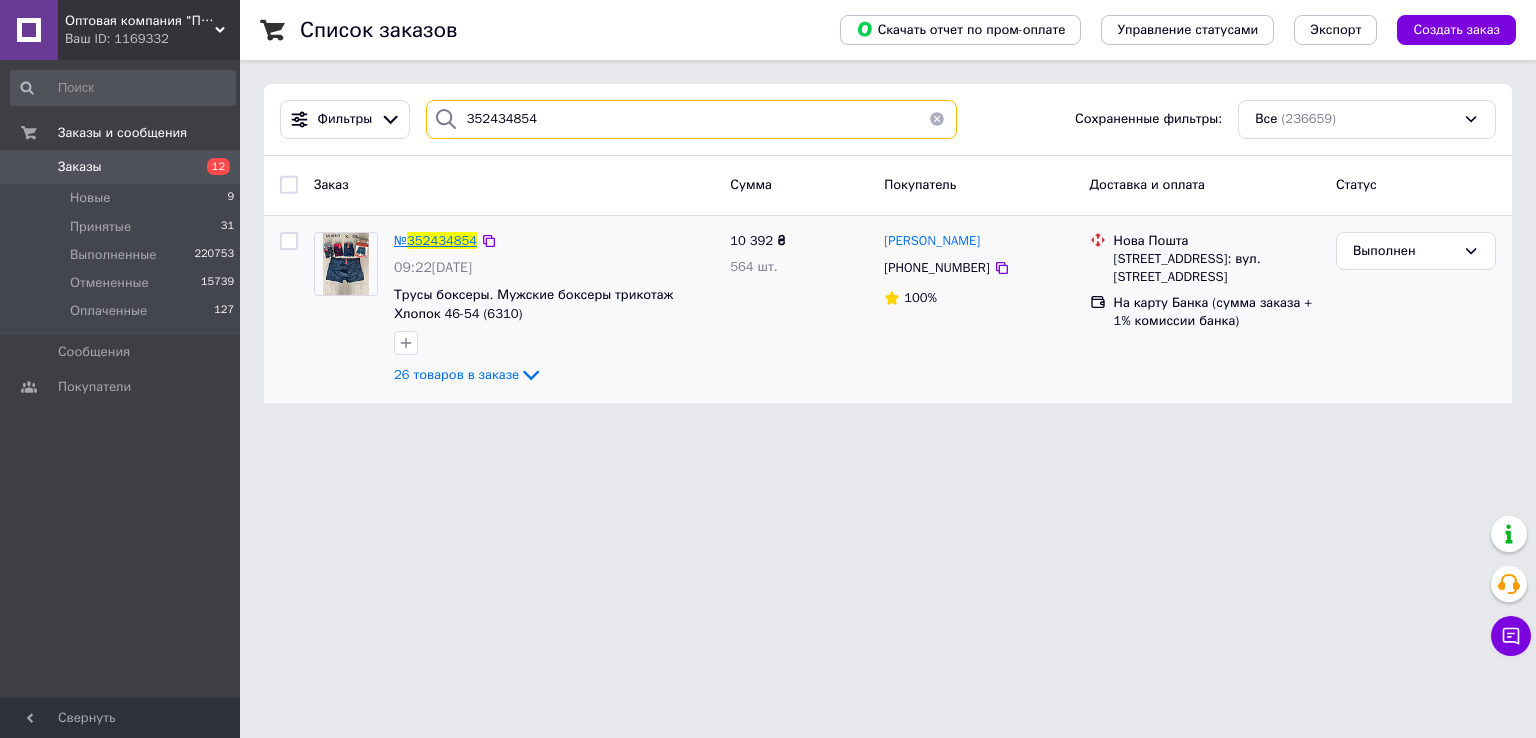 type on "352434854" 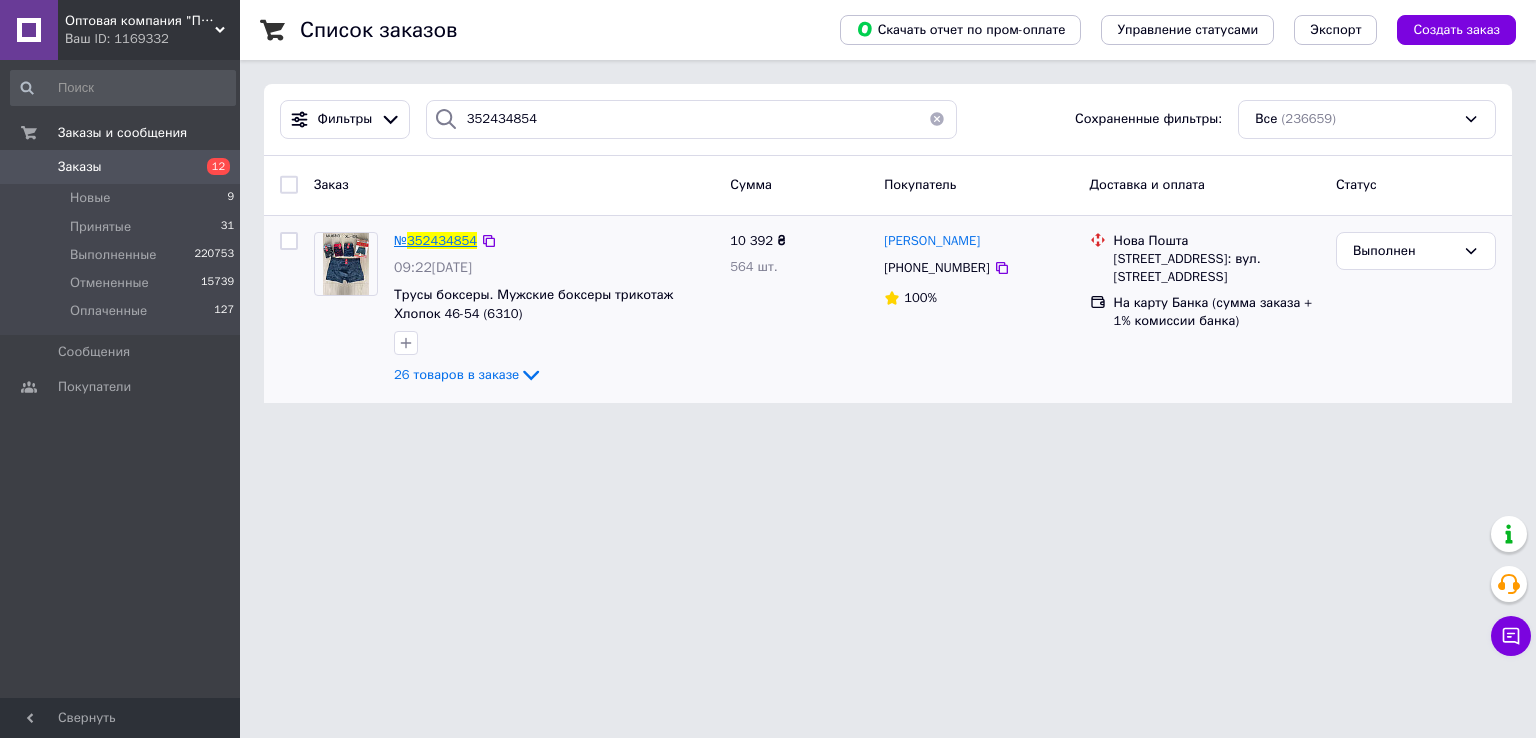 click on "352434854" at bounding box center (442, 240) 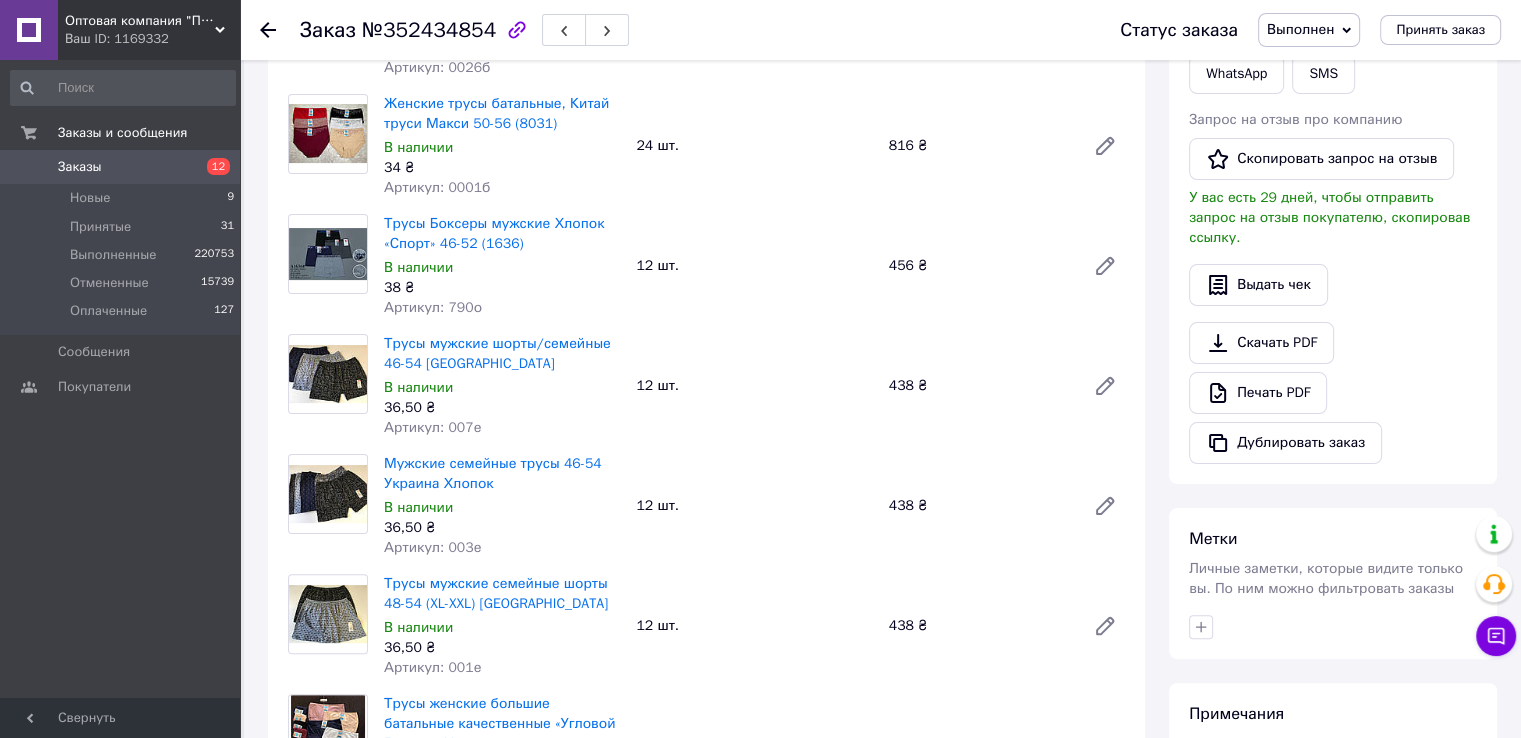 scroll, scrollTop: 500, scrollLeft: 0, axis: vertical 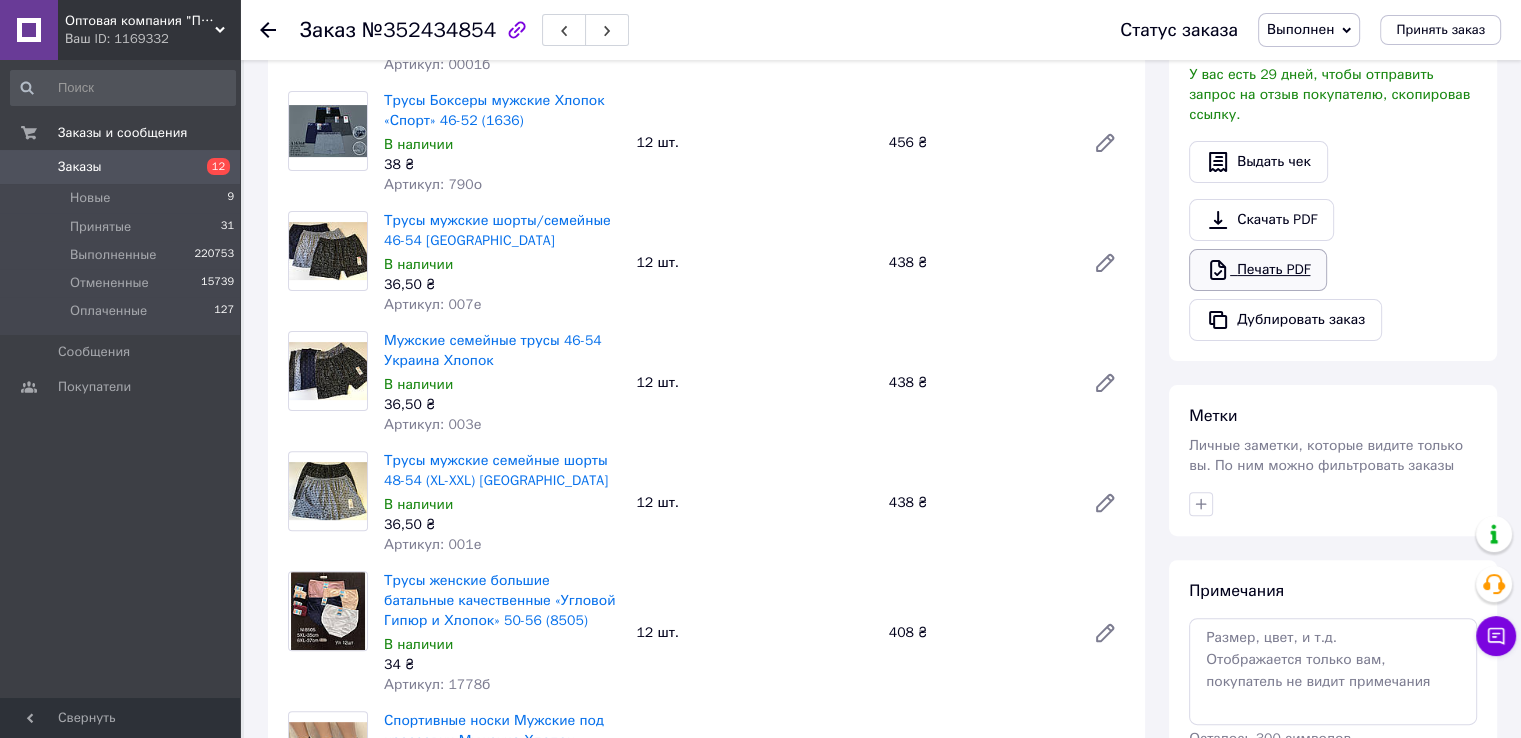 click on "Печать PDF" at bounding box center [1258, 270] 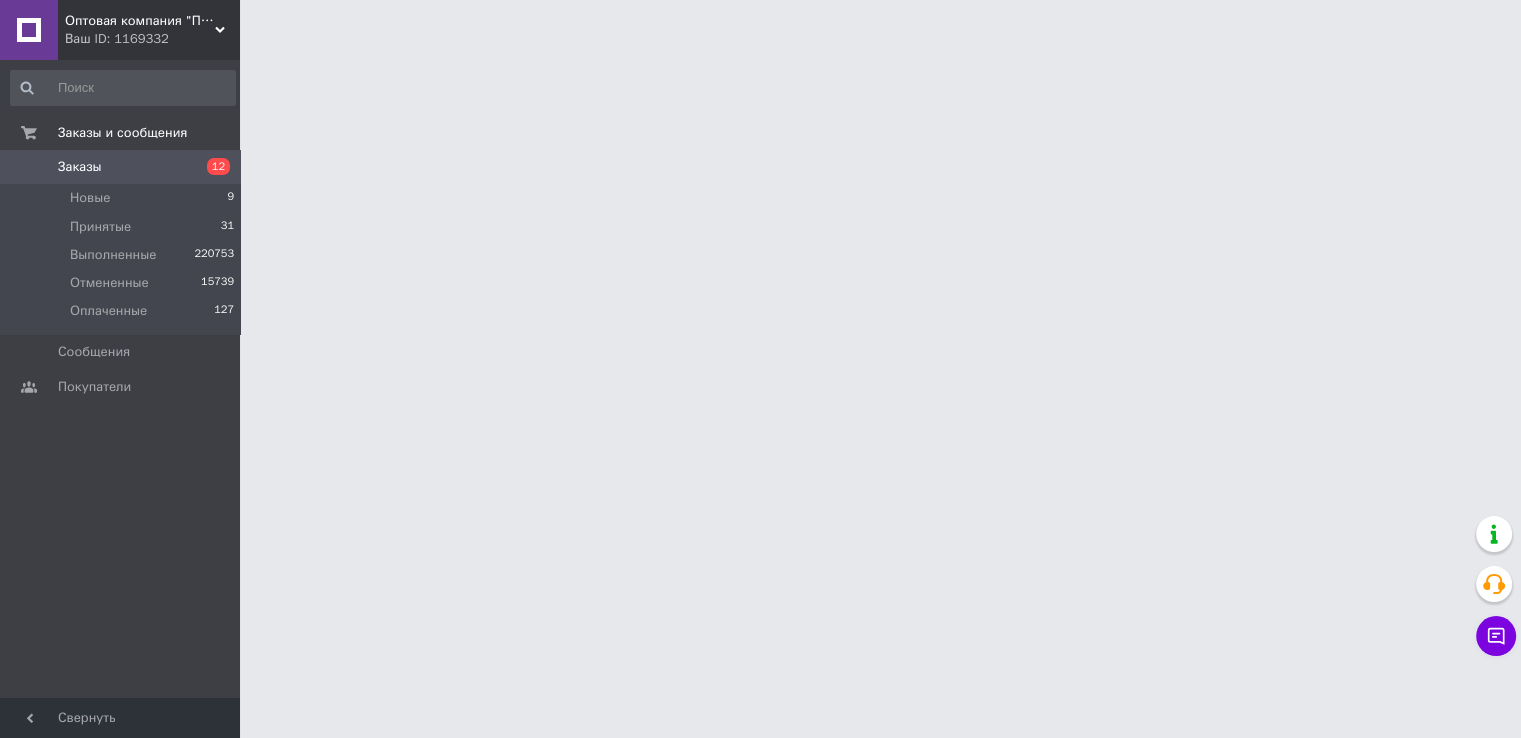 scroll, scrollTop: 0, scrollLeft: 0, axis: both 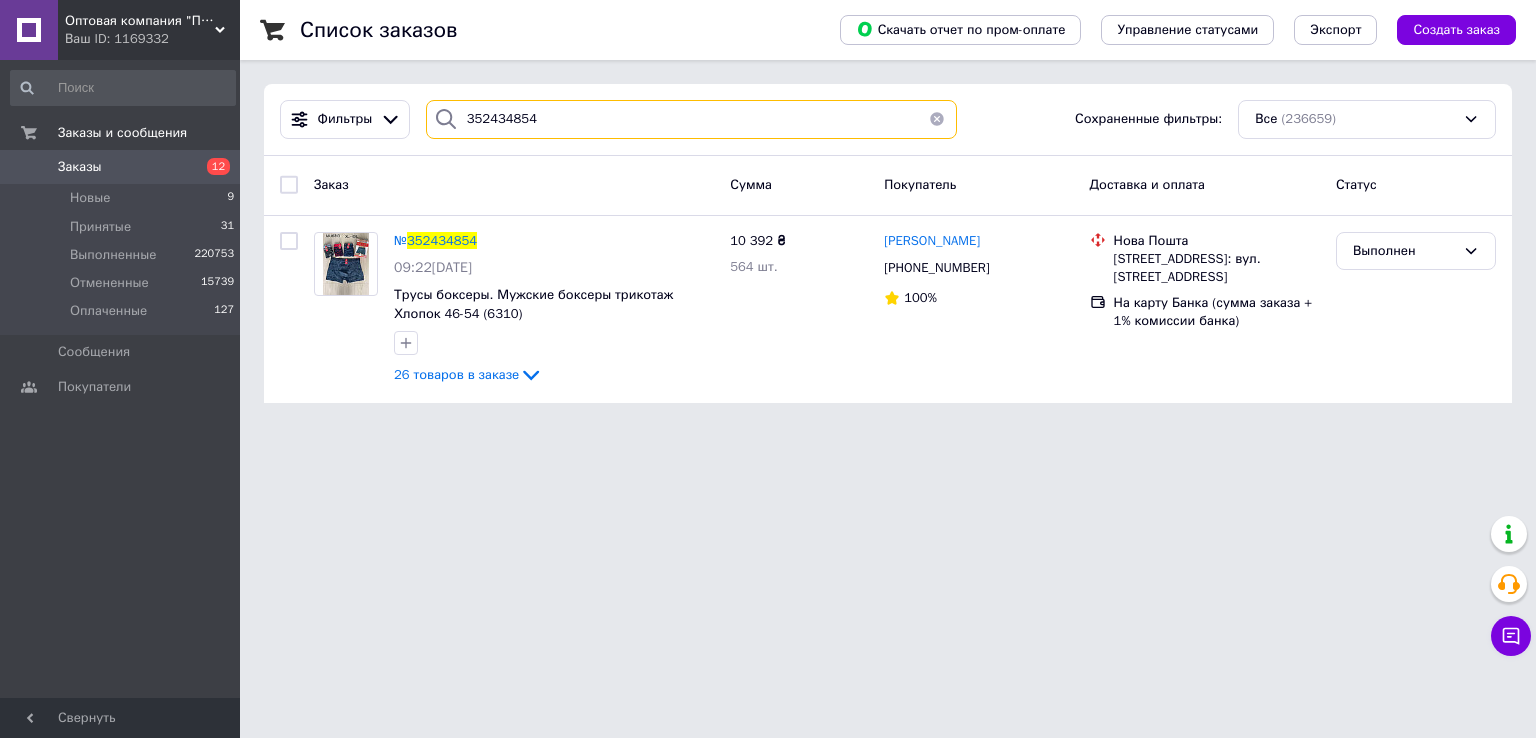 click on "352434854" at bounding box center [692, 119] 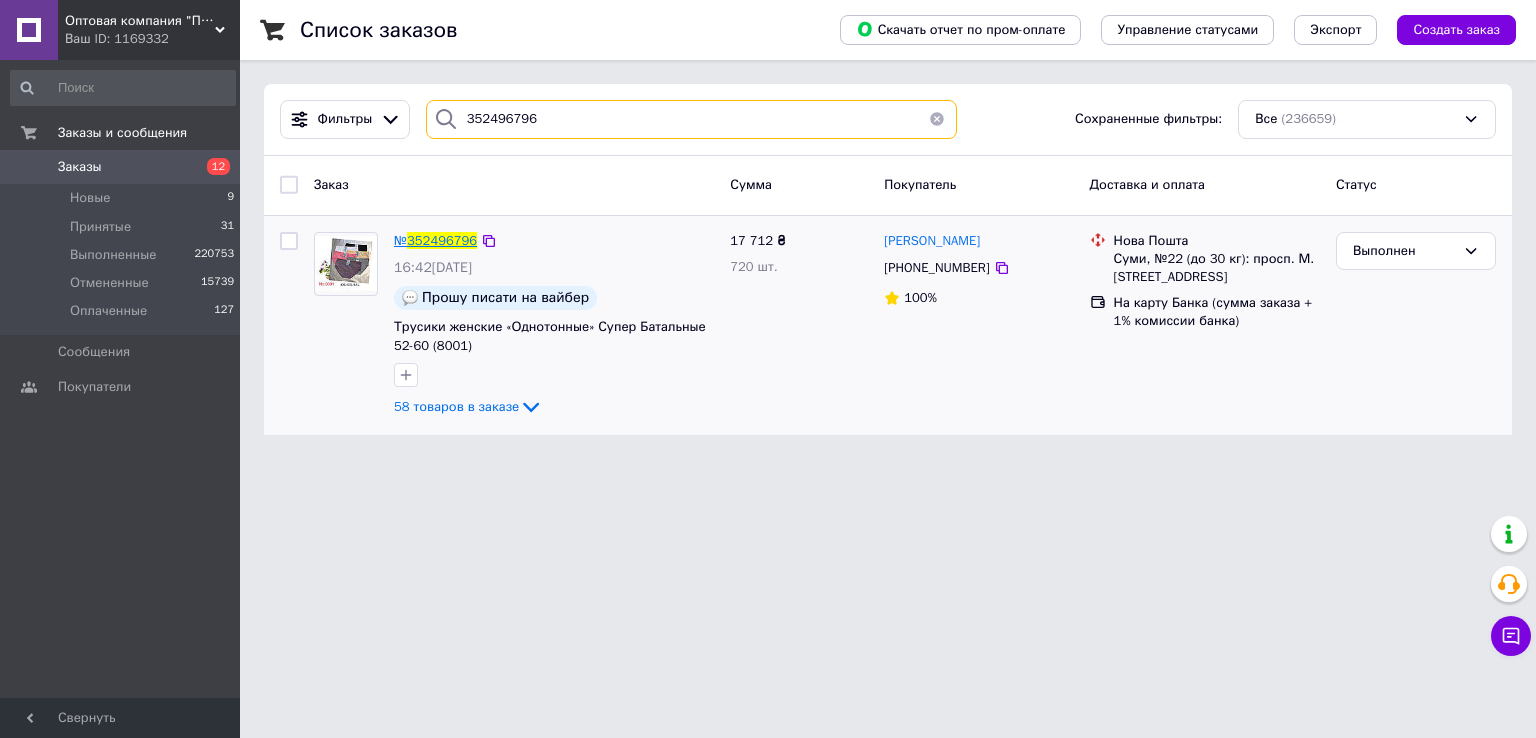 type on "352496796" 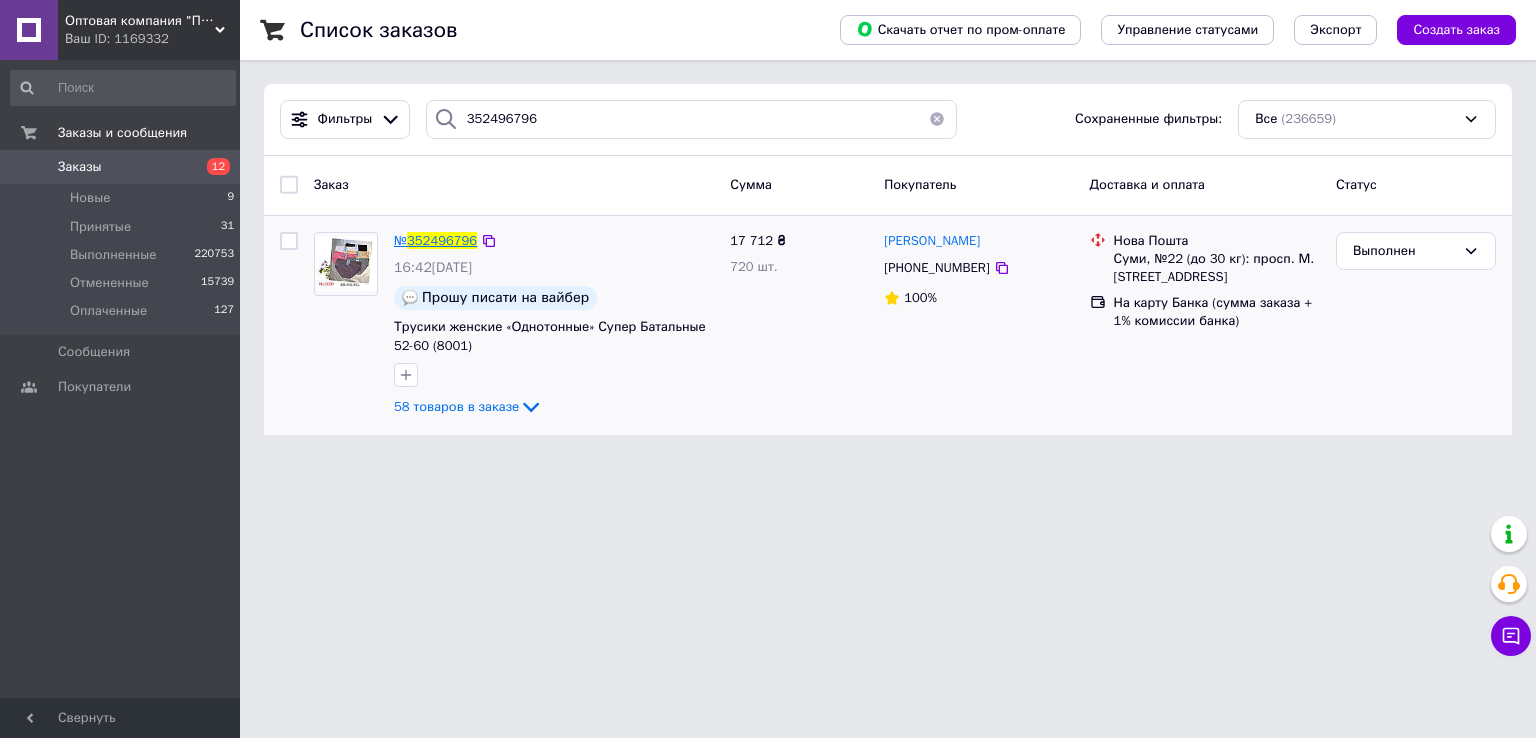 click on "352496796" at bounding box center (442, 240) 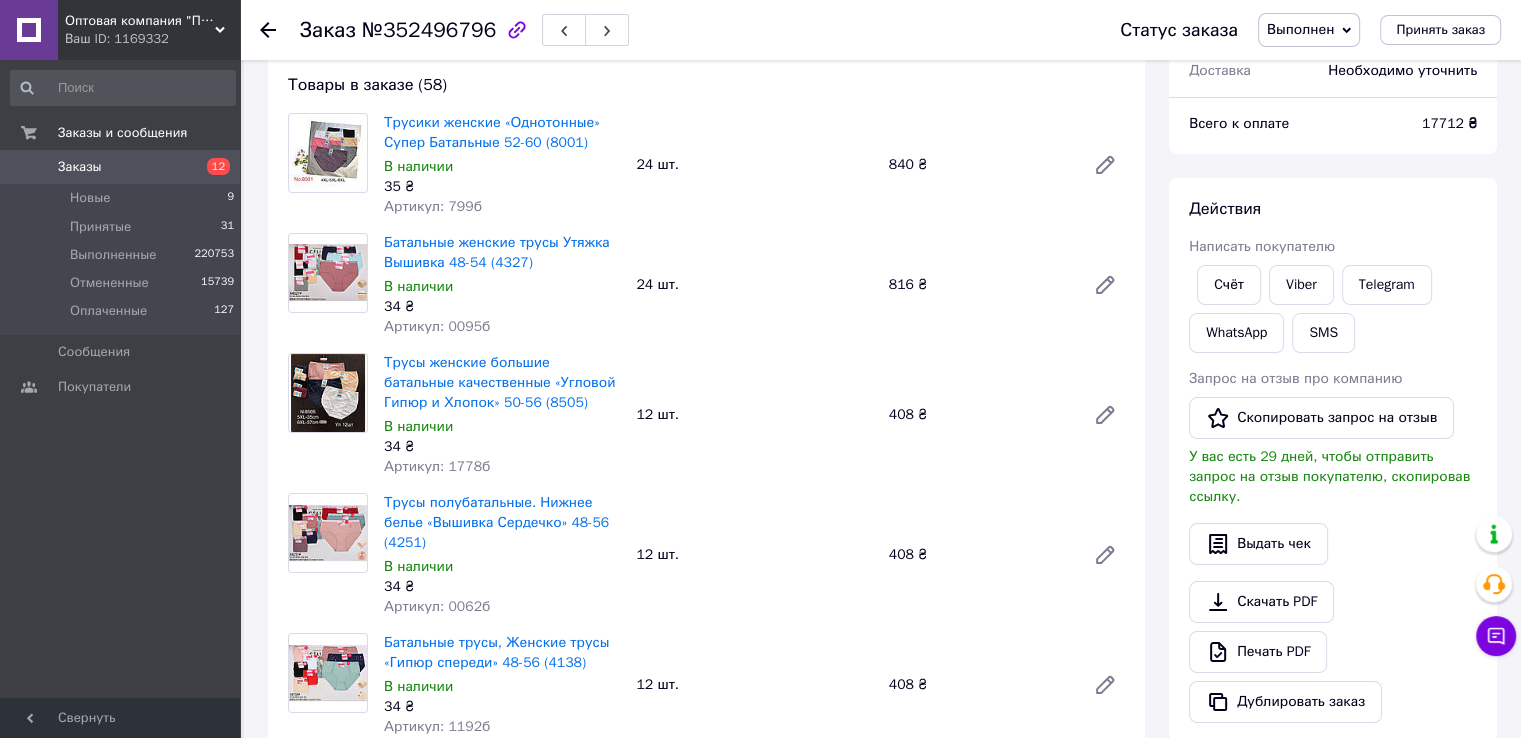 scroll, scrollTop: 200, scrollLeft: 0, axis: vertical 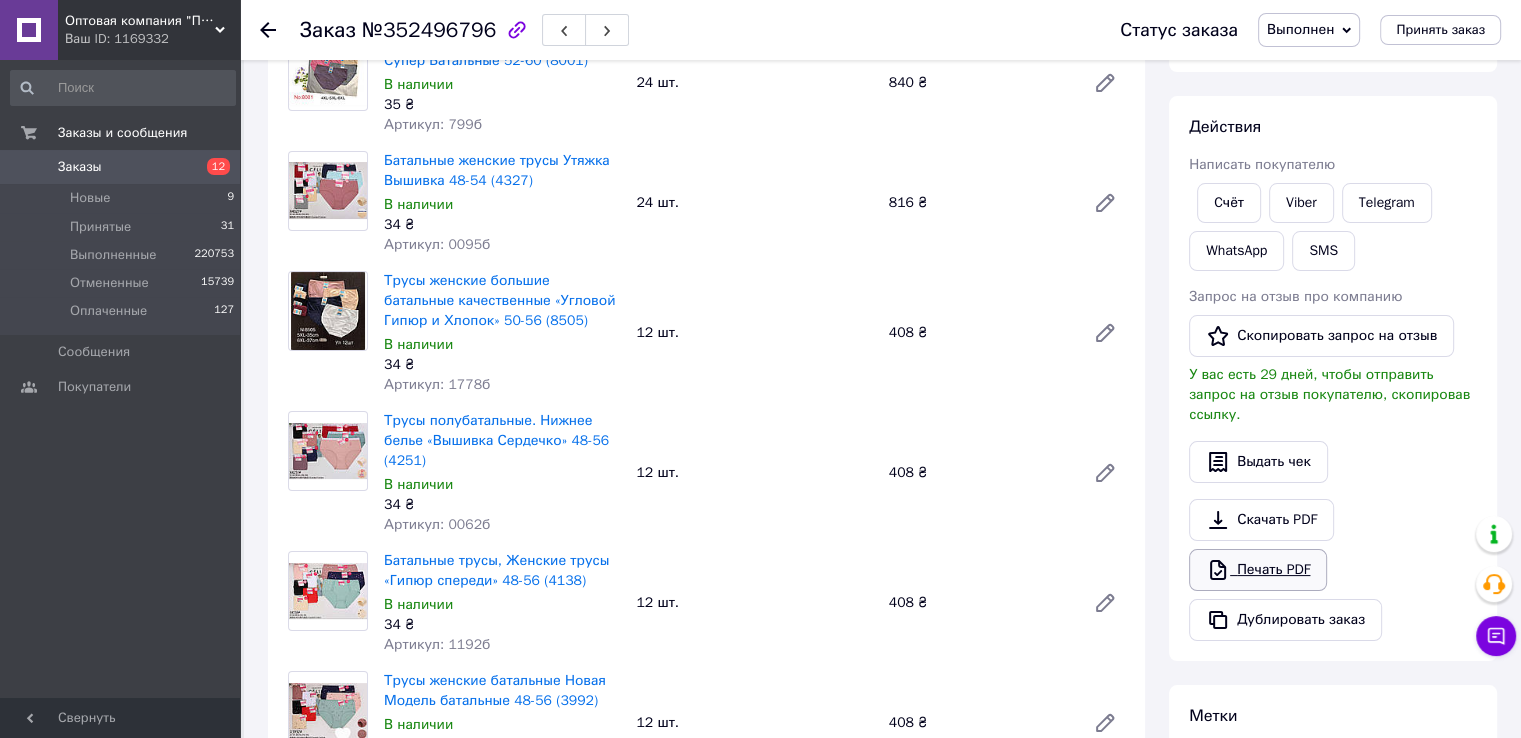 click on "Печать PDF" at bounding box center [1258, 570] 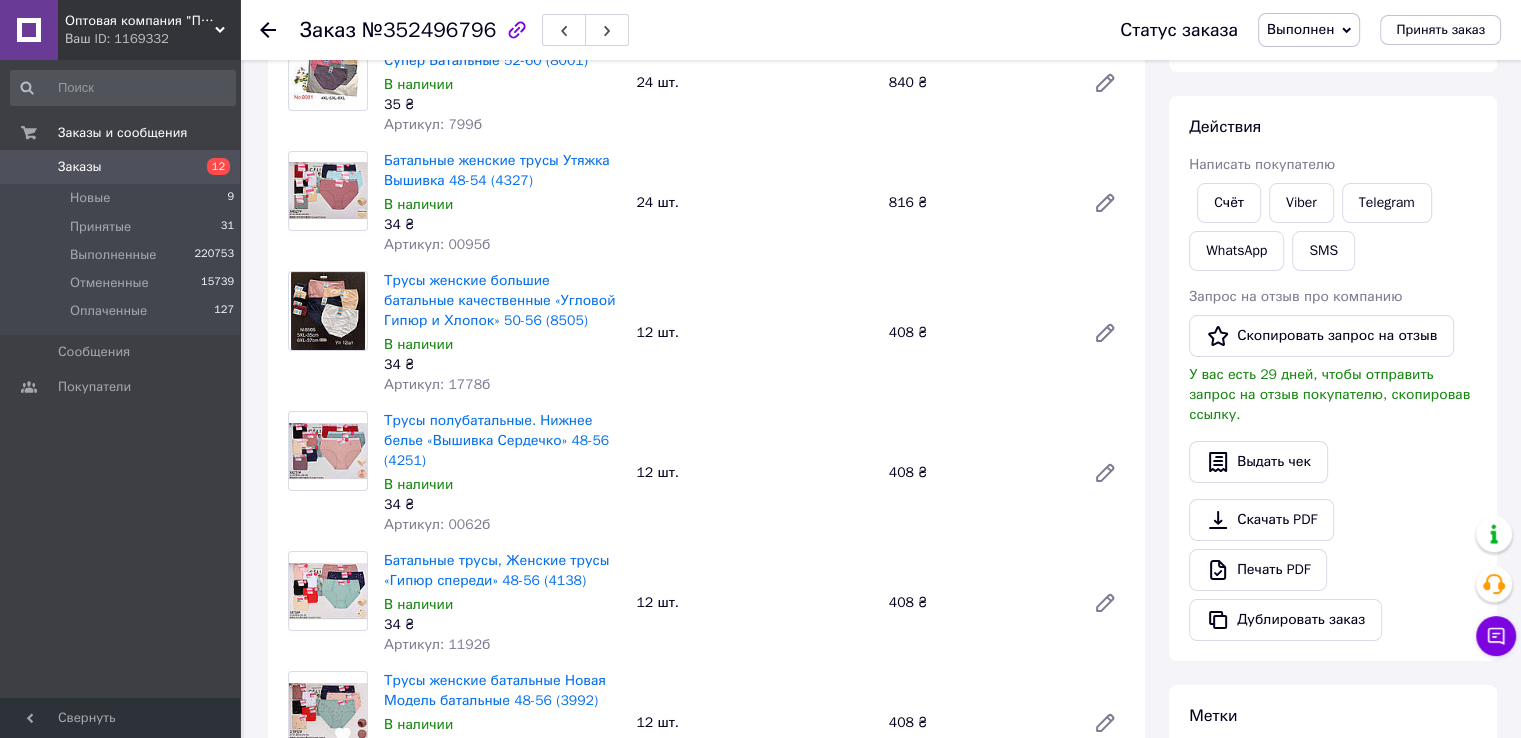 scroll, scrollTop: 0, scrollLeft: 0, axis: both 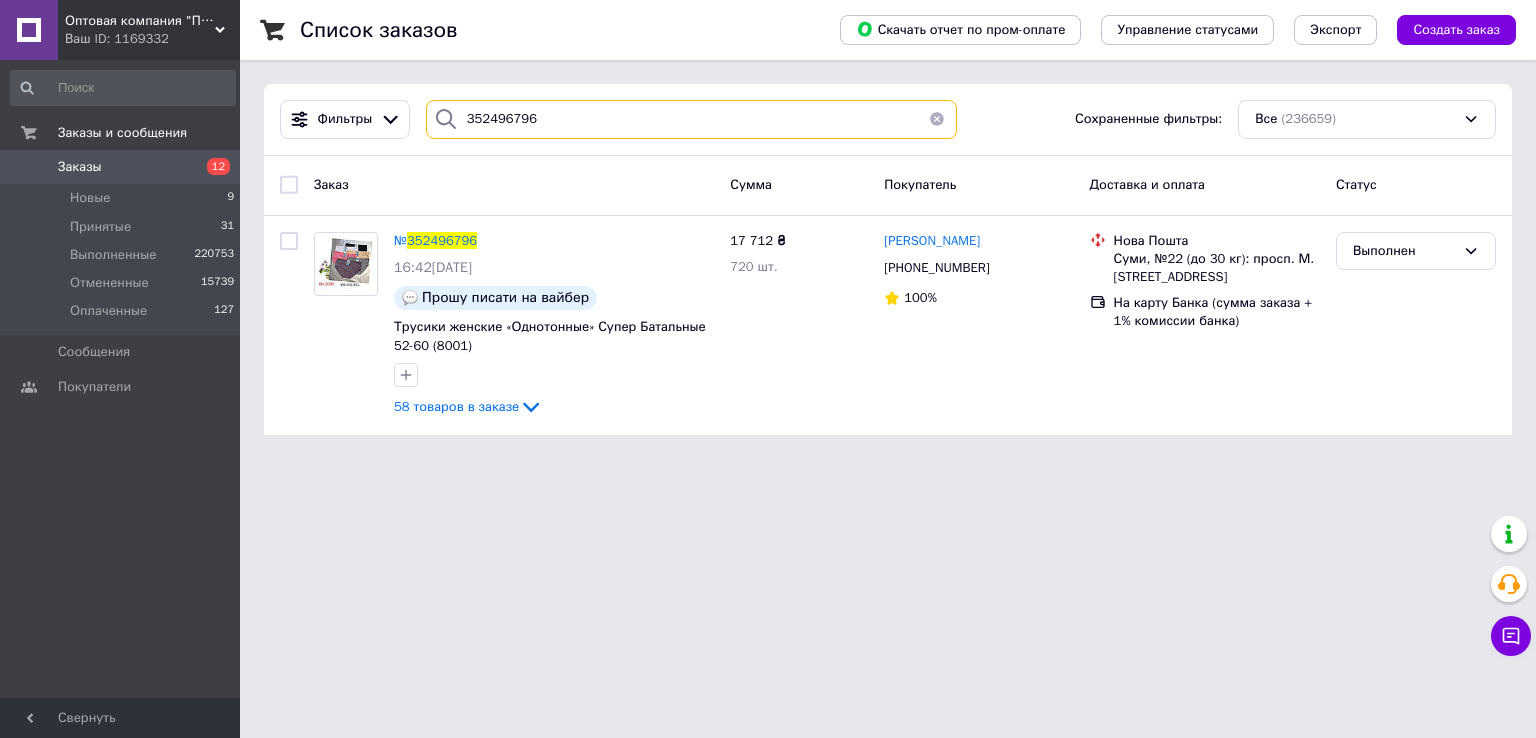 click on "352496796" at bounding box center [692, 119] 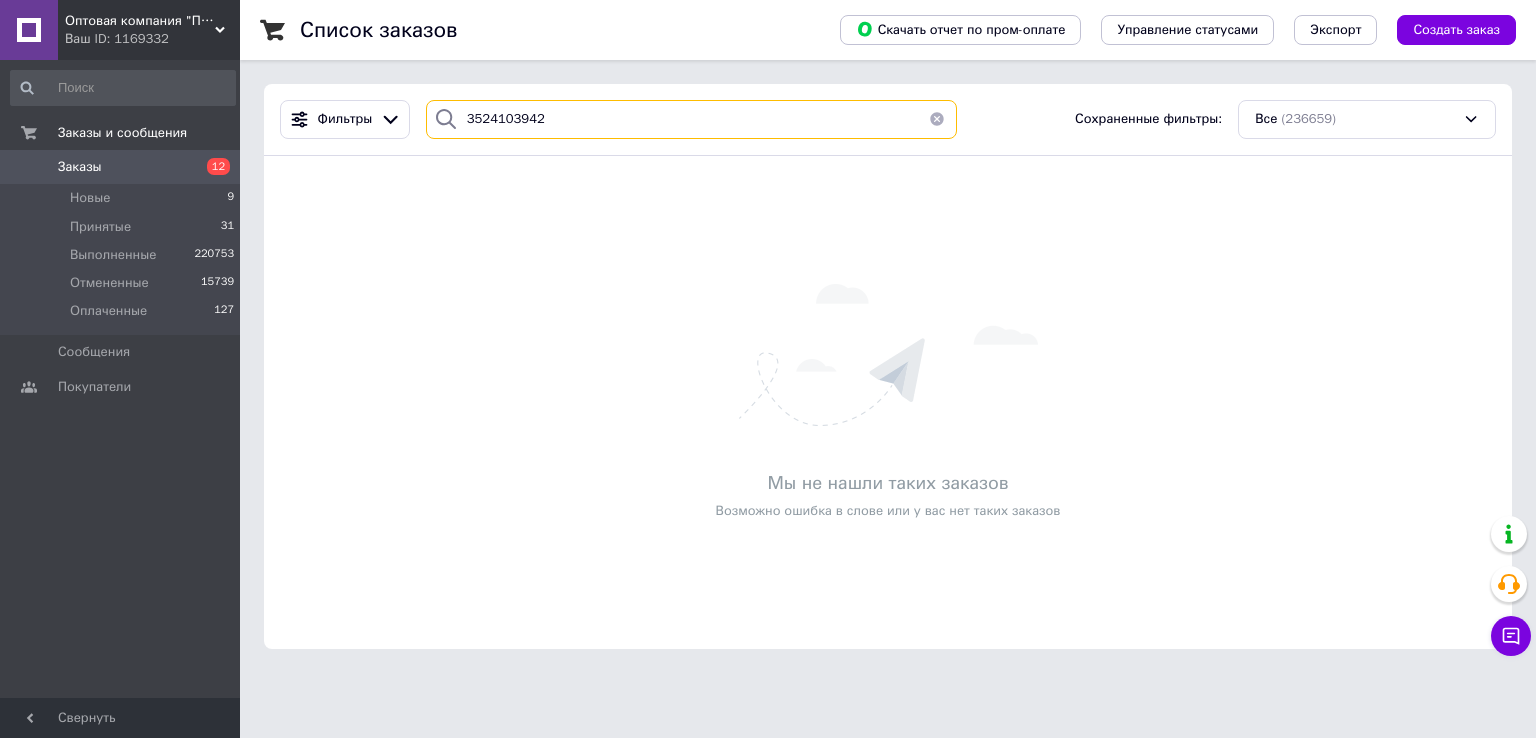 click on "3524103942" at bounding box center (692, 119) 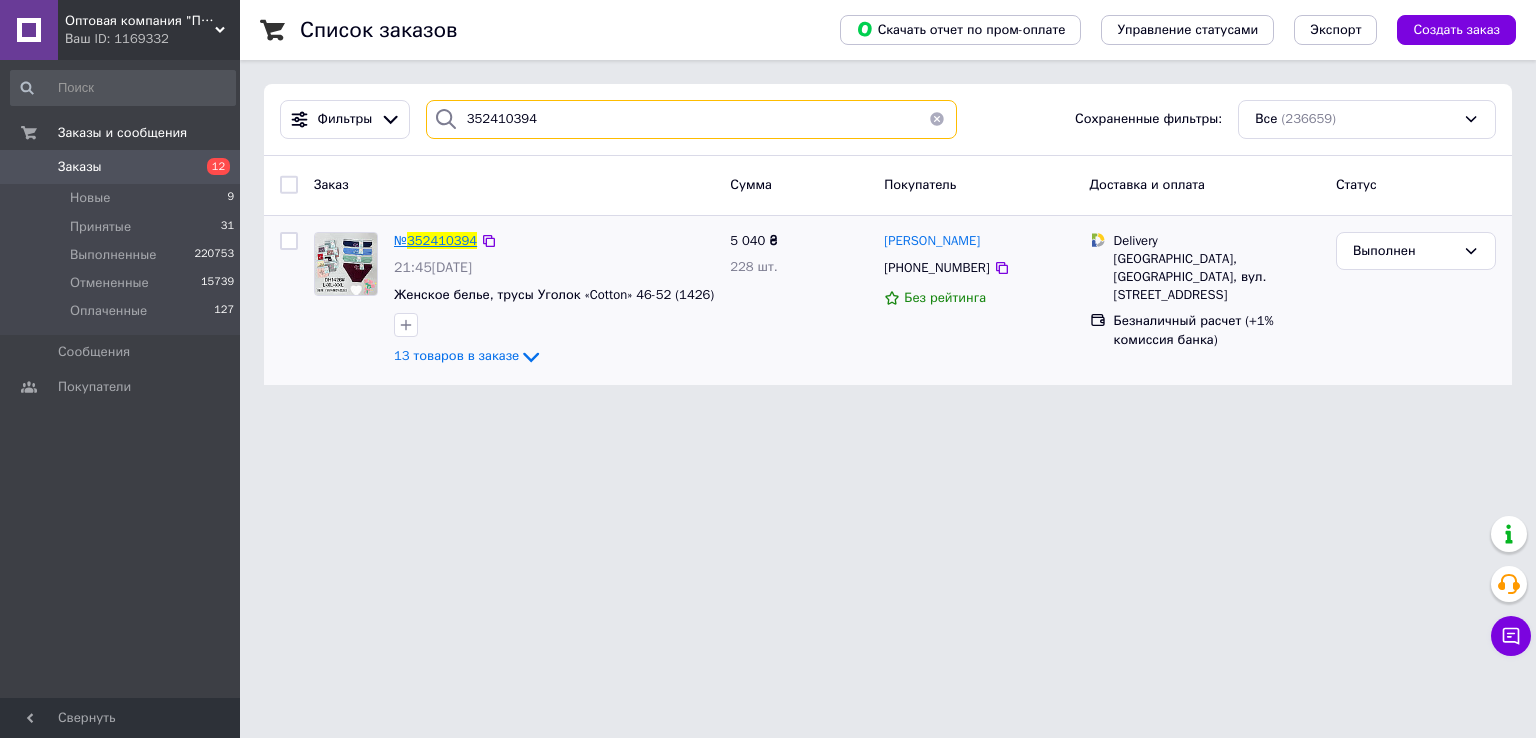 type on "352410394" 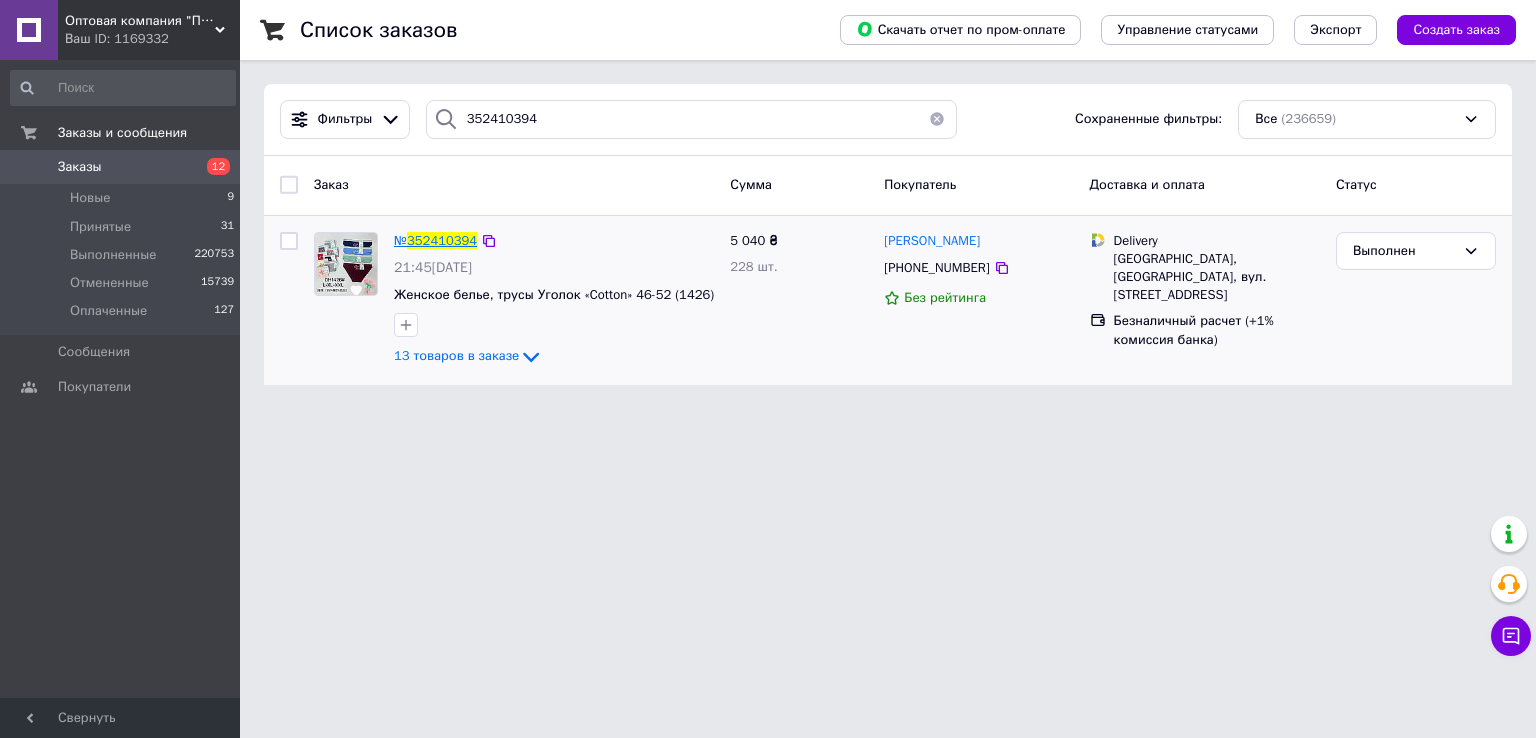 click on "352410394" at bounding box center [442, 240] 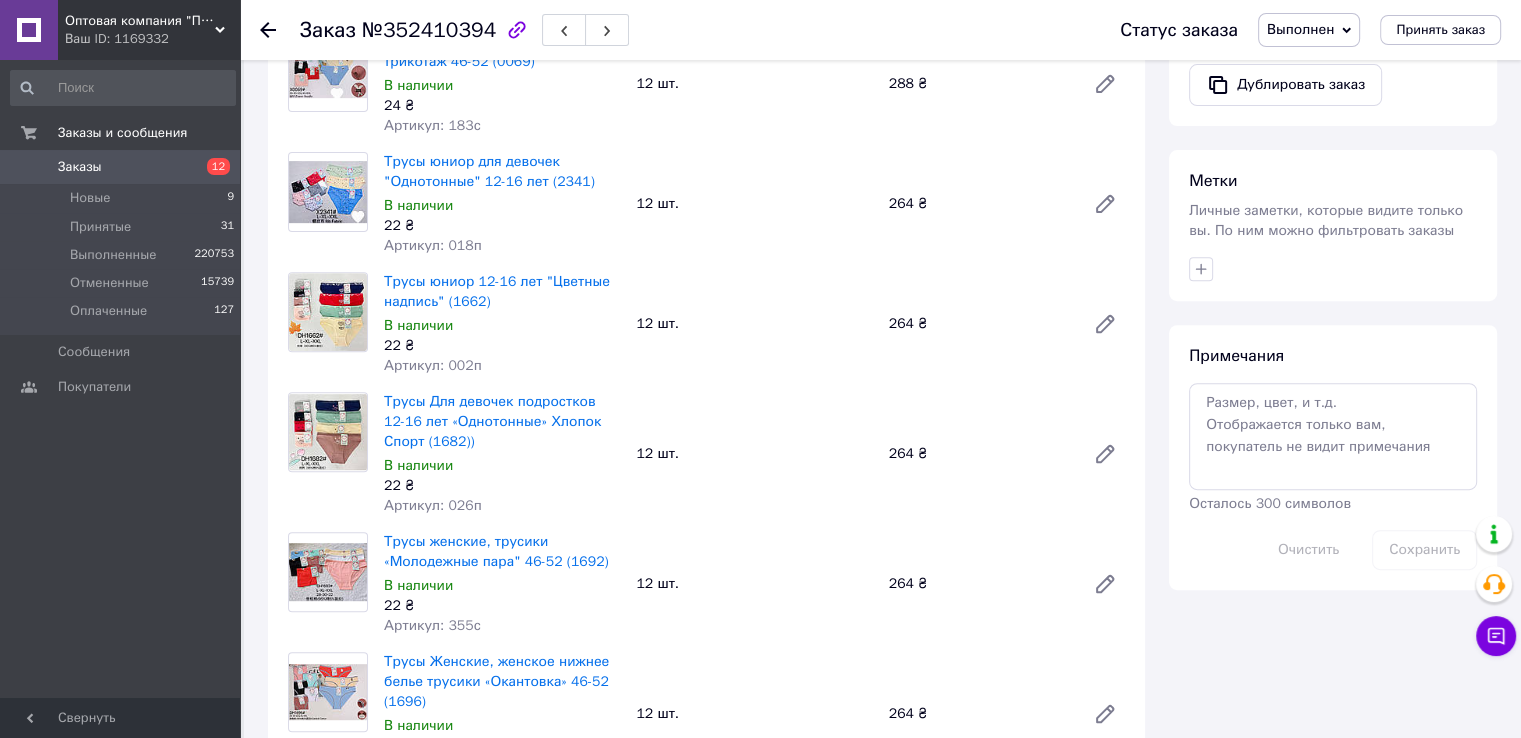 scroll, scrollTop: 500, scrollLeft: 0, axis: vertical 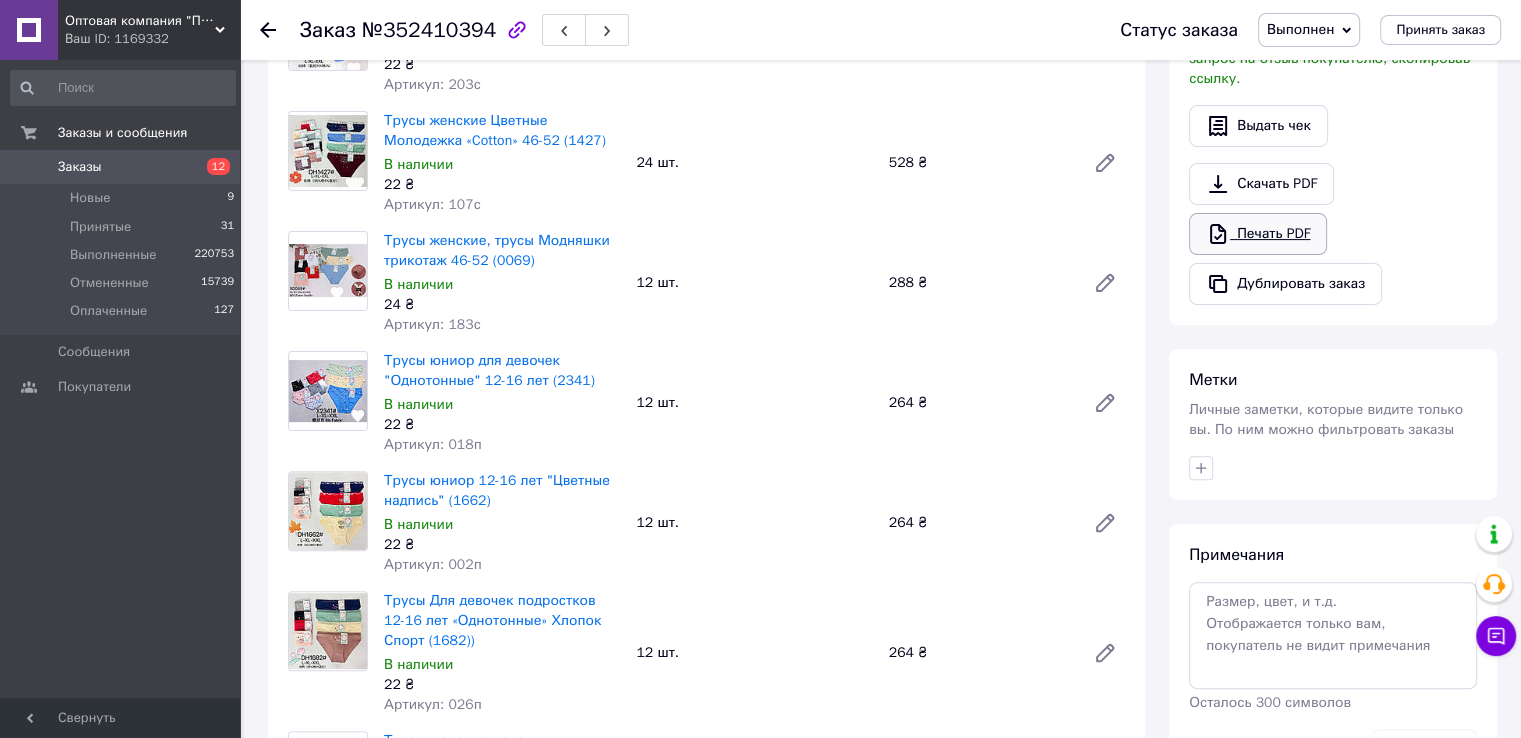 click on "Печать PDF" at bounding box center (1258, 234) 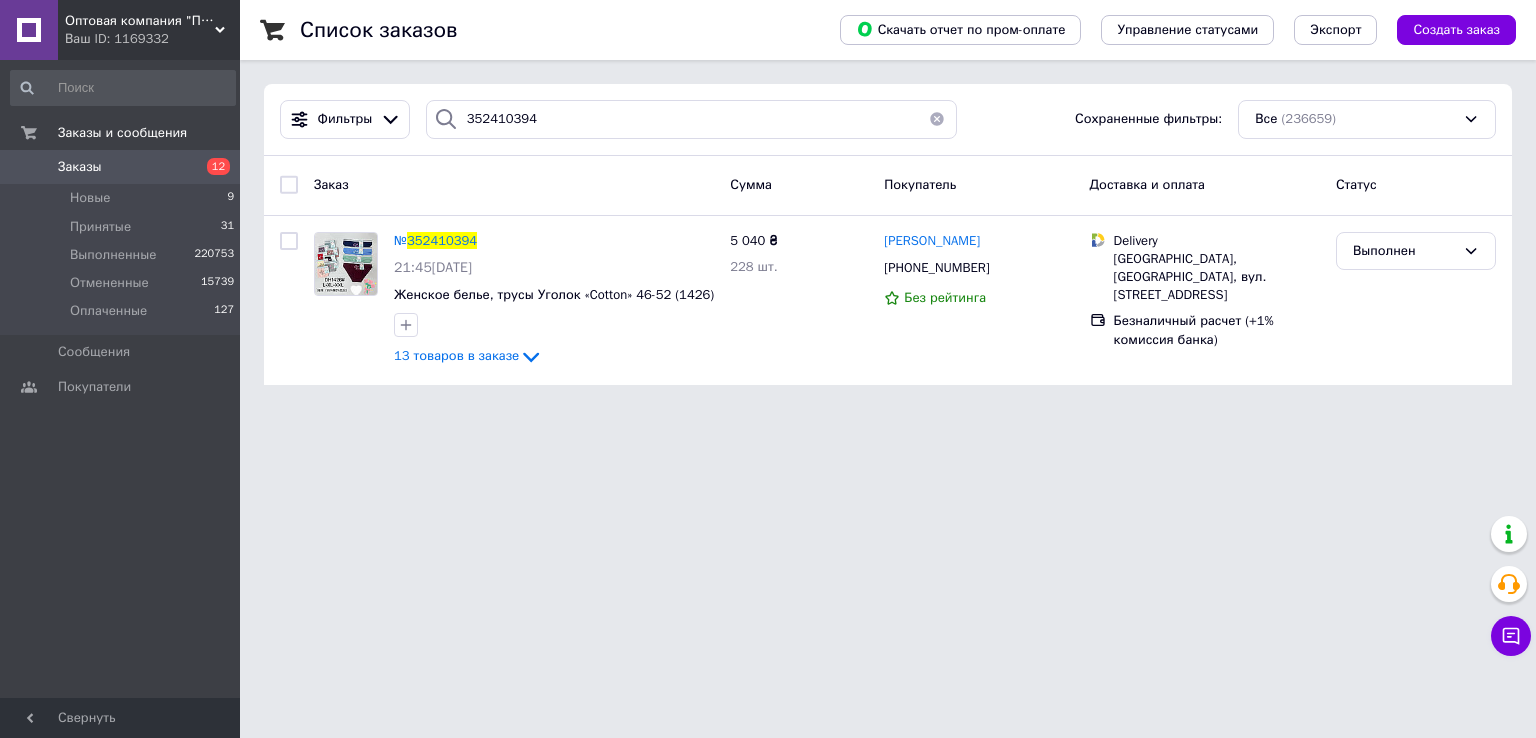 click on "Фильтры 352410394 Сохраненные фильтры: Все (236659)" at bounding box center [888, 120] 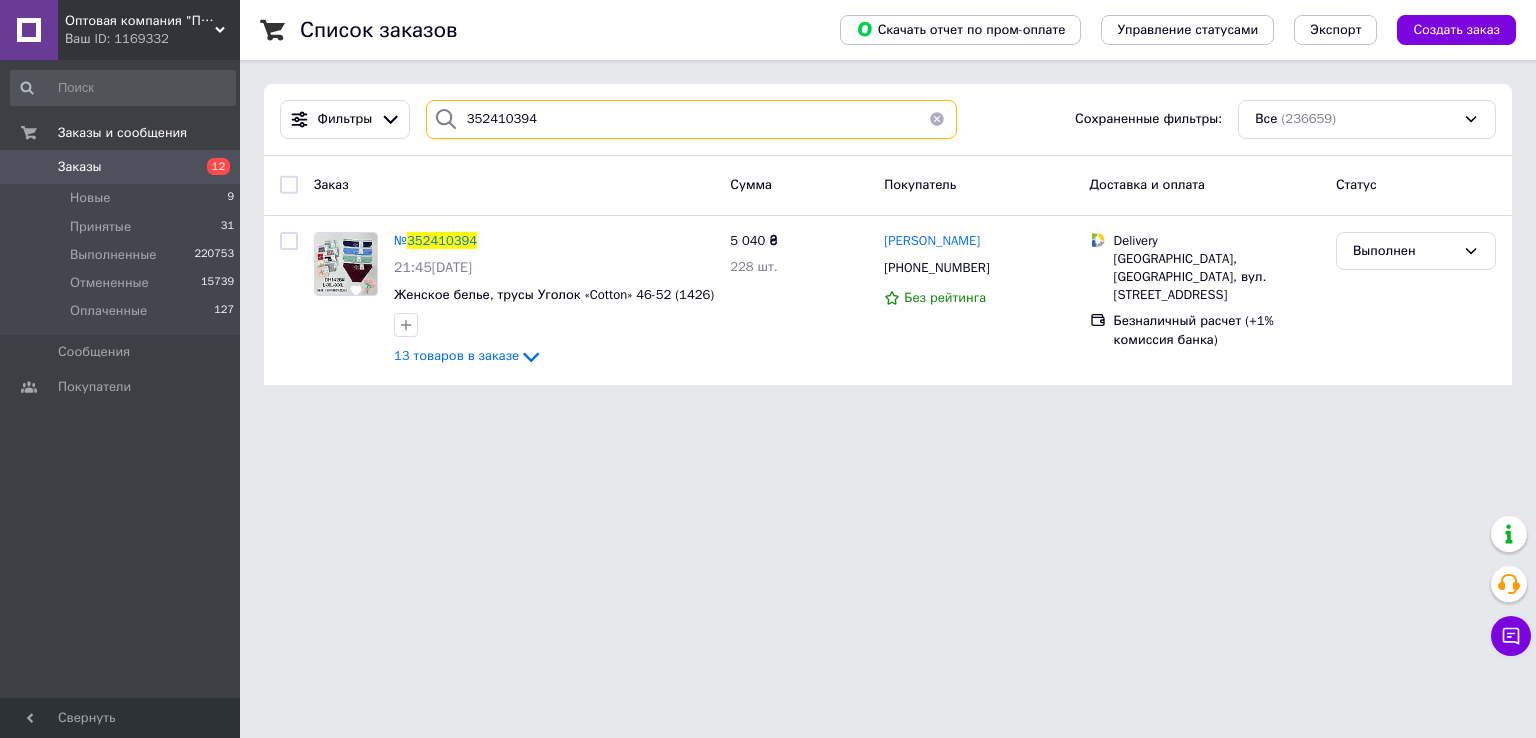 click on "352410394" at bounding box center [692, 119] 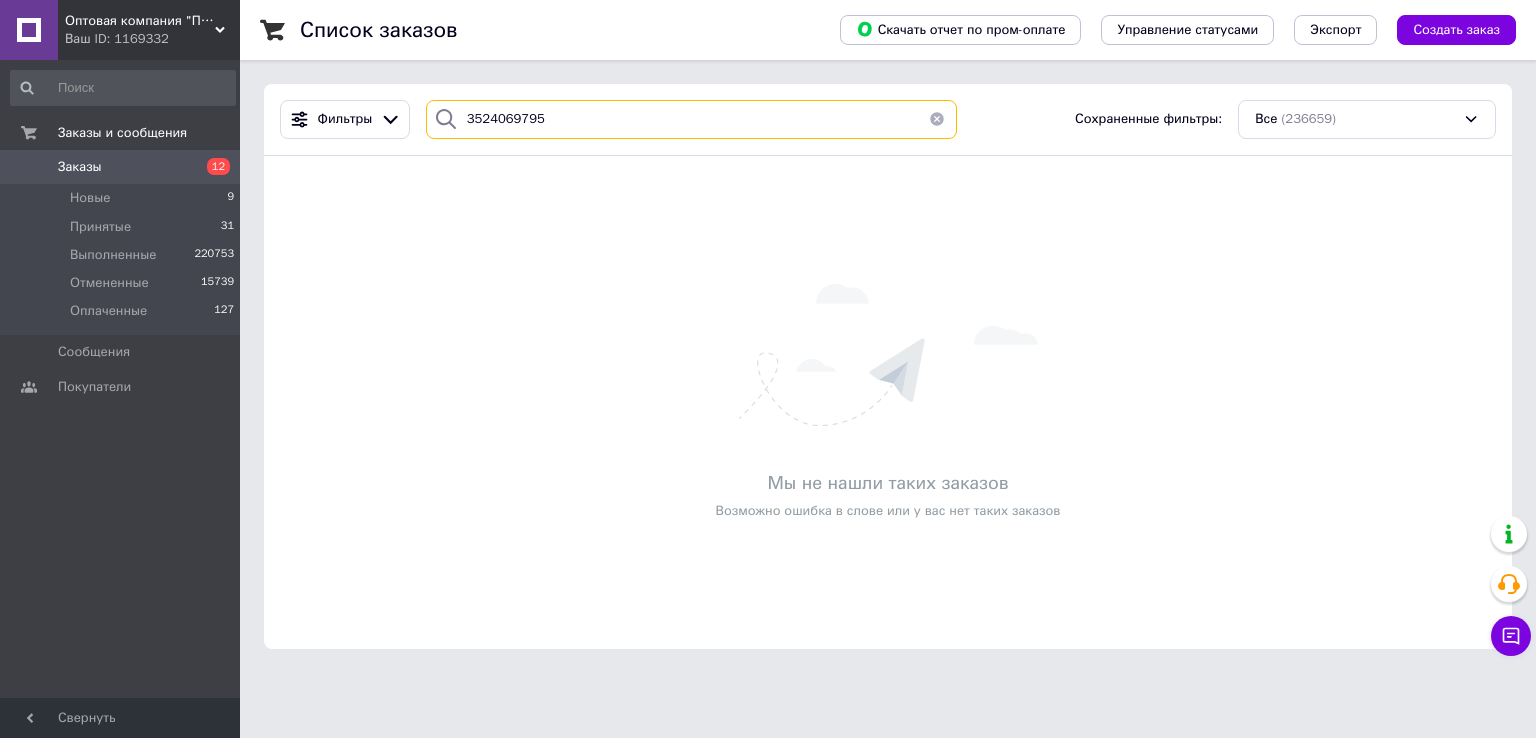 click on "3524069795" at bounding box center (692, 119) 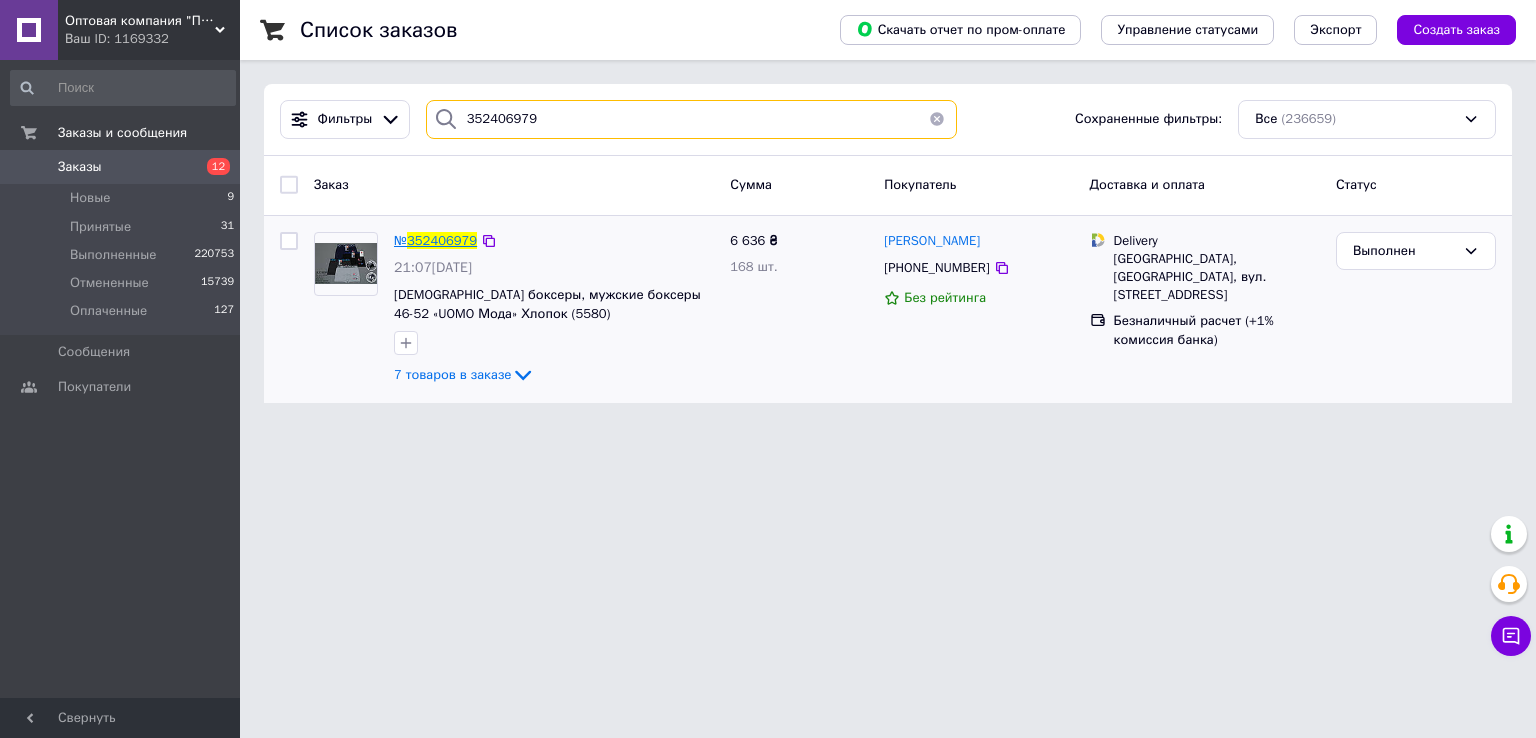type on "352406979" 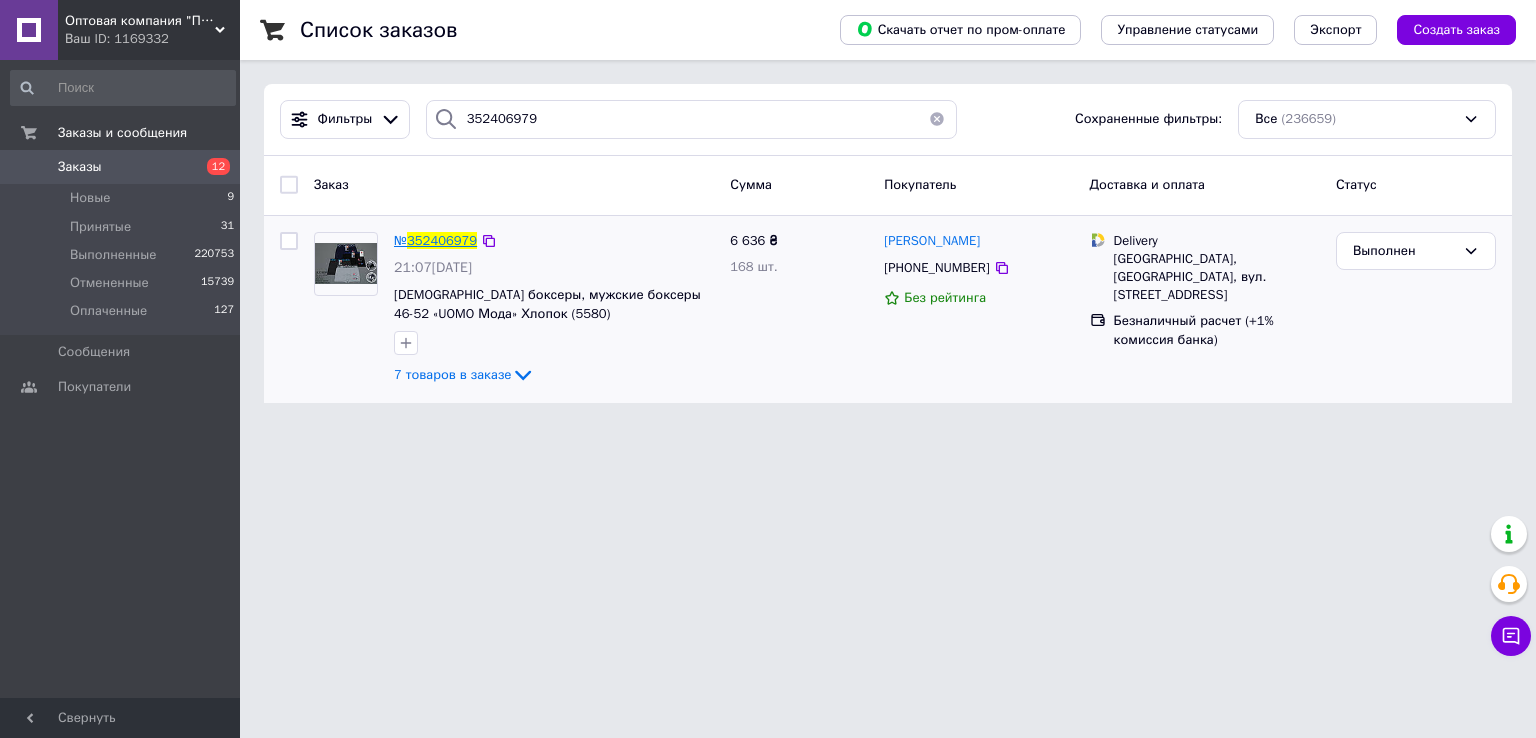 click on "352406979" at bounding box center (442, 240) 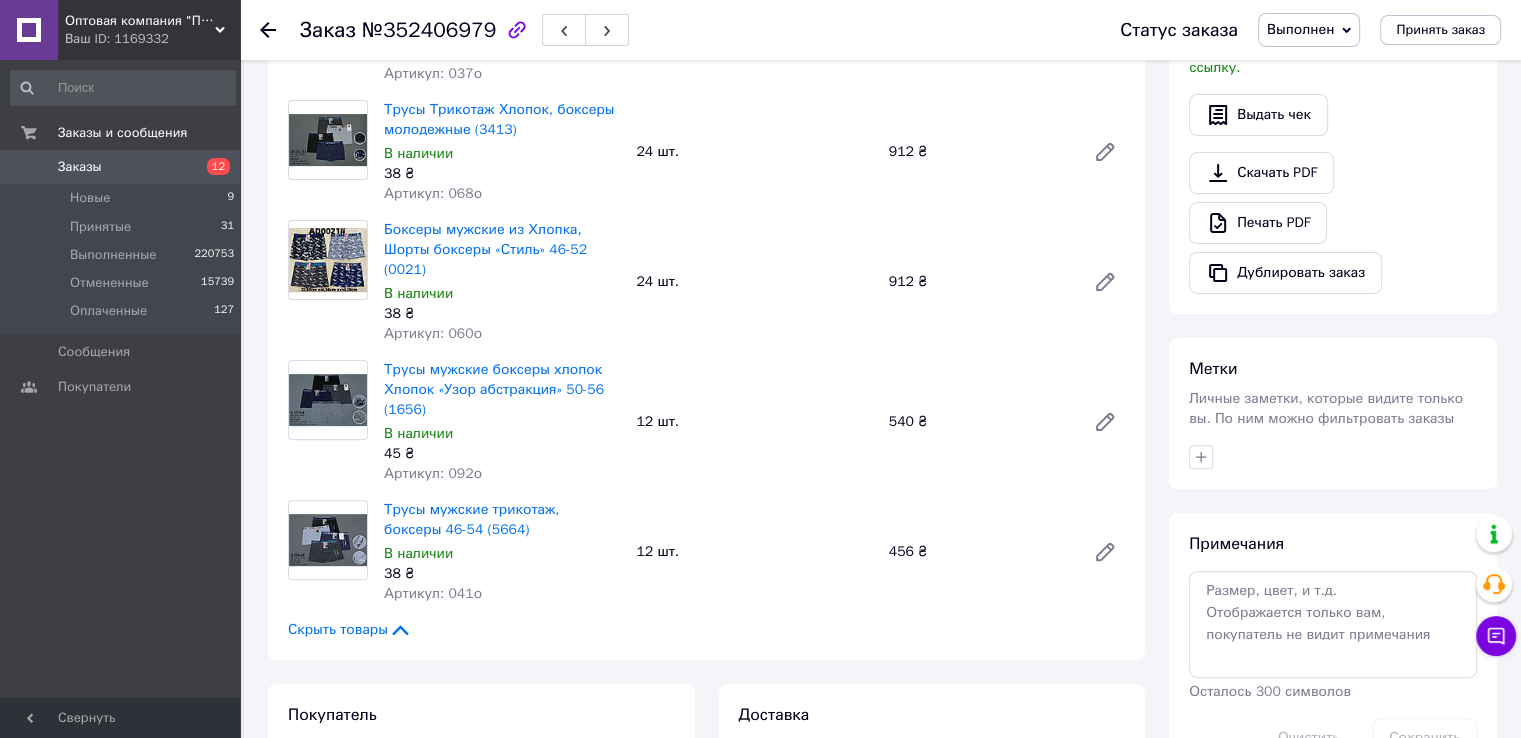 scroll, scrollTop: 300, scrollLeft: 0, axis: vertical 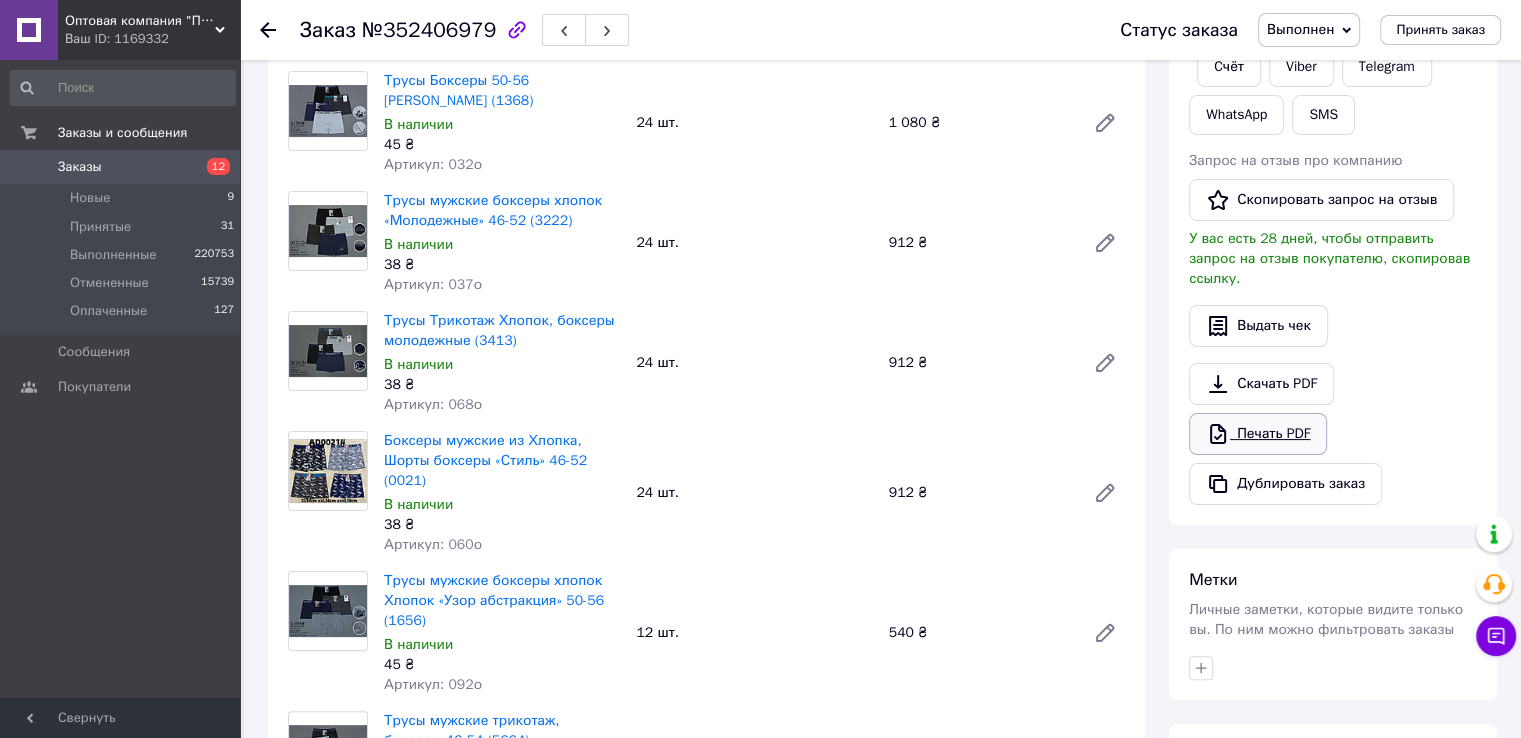click on "Печать PDF" at bounding box center (1258, 434) 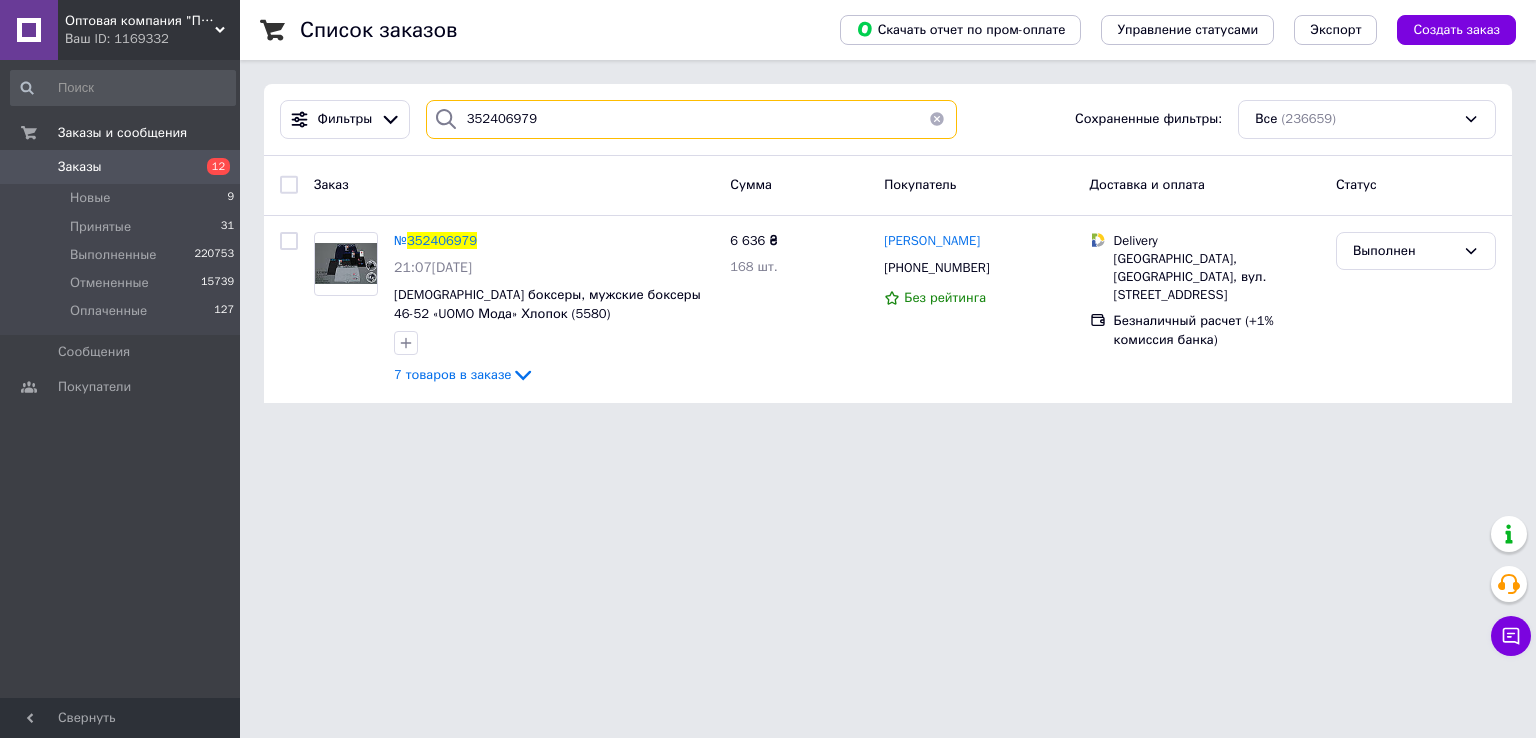 click on "352406979" at bounding box center (692, 119) 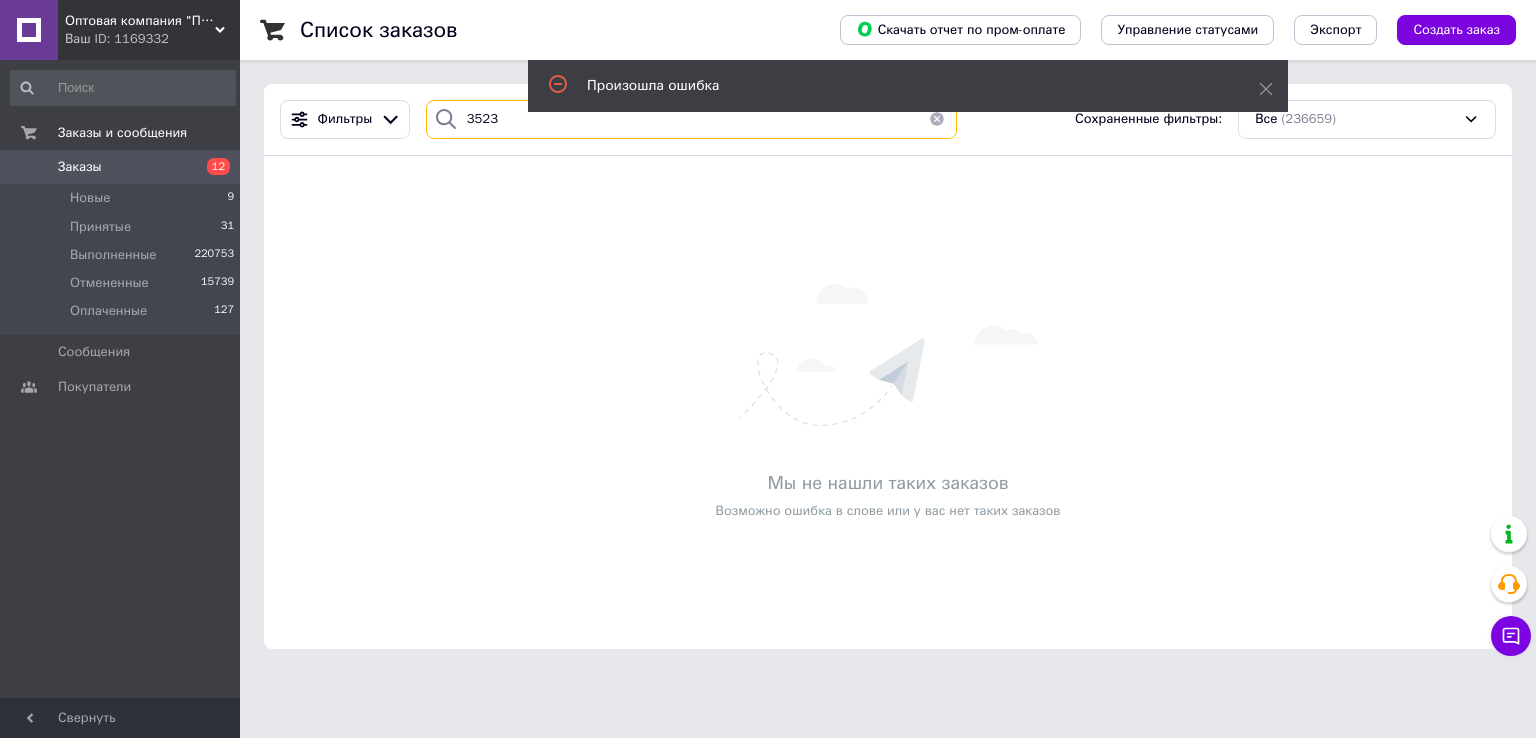 type on "3523" 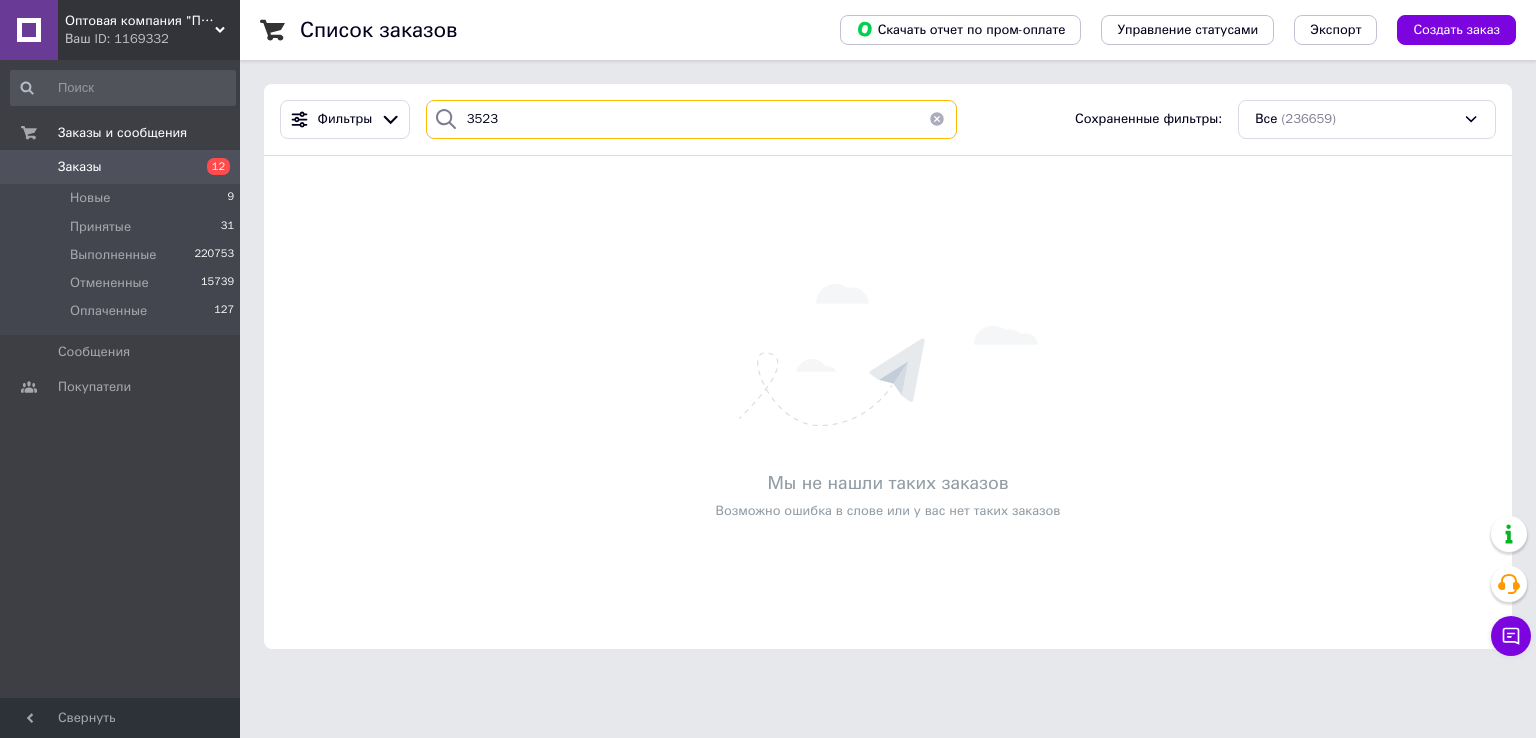 click on "3523" at bounding box center [692, 119] 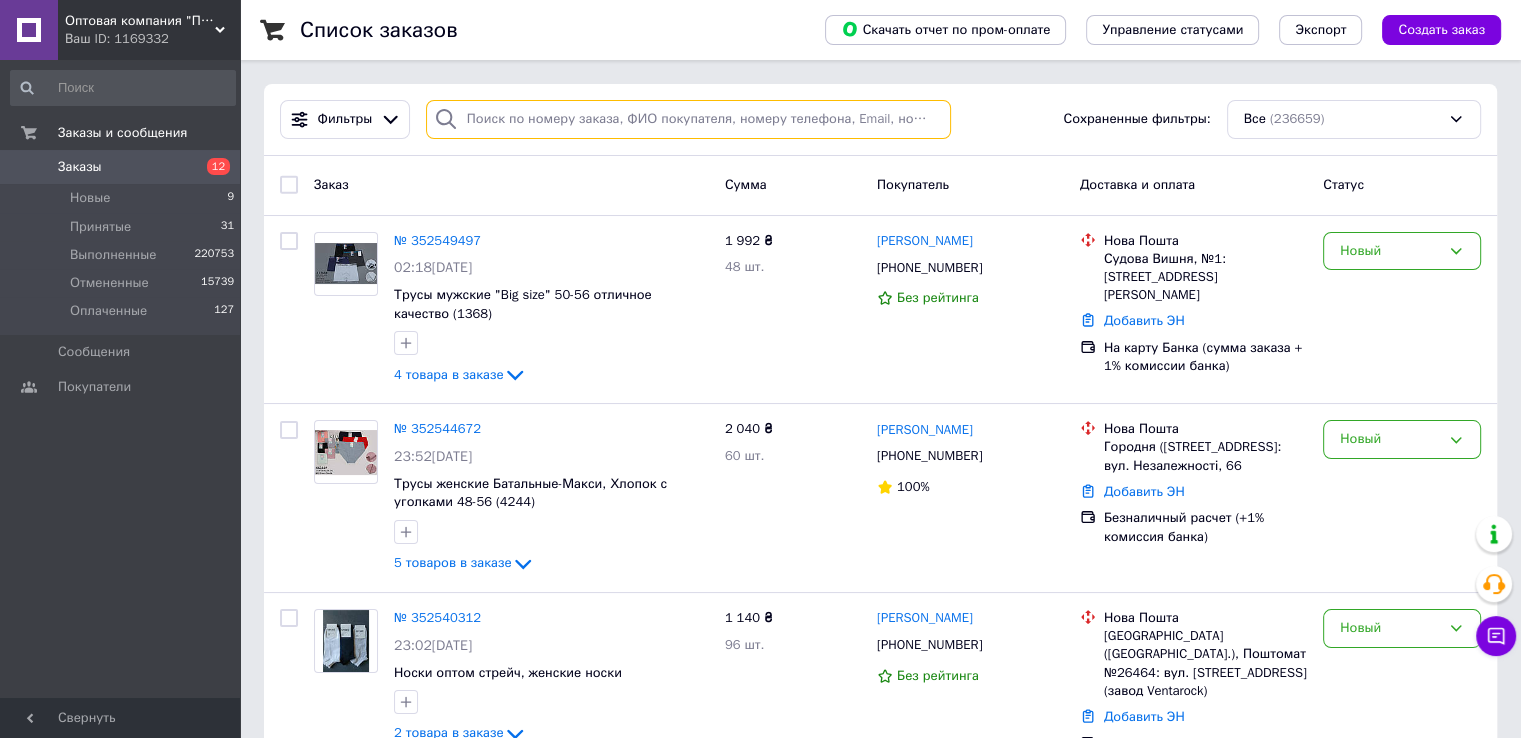 click at bounding box center [688, 119] 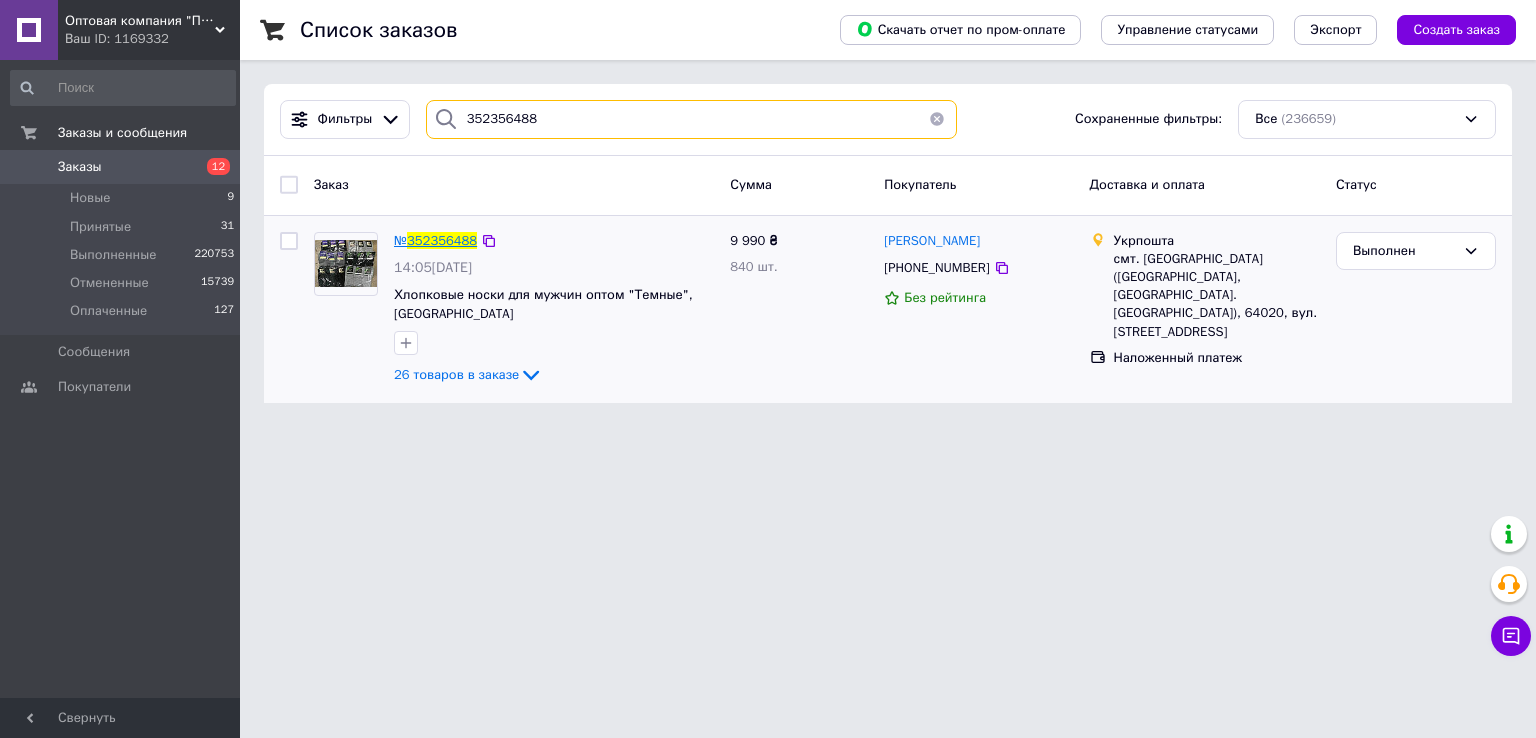 type on "352356488" 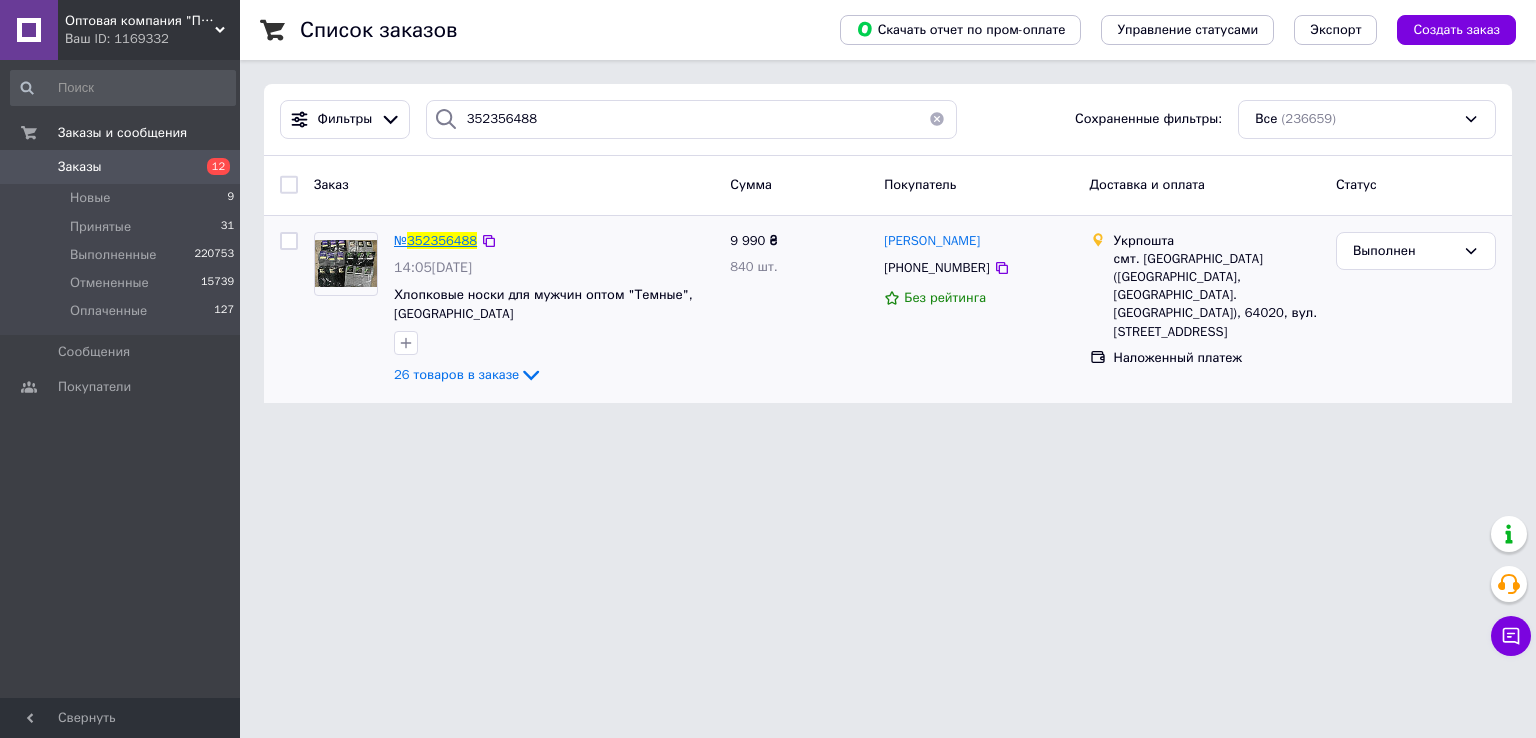 click on "352356488" at bounding box center [442, 240] 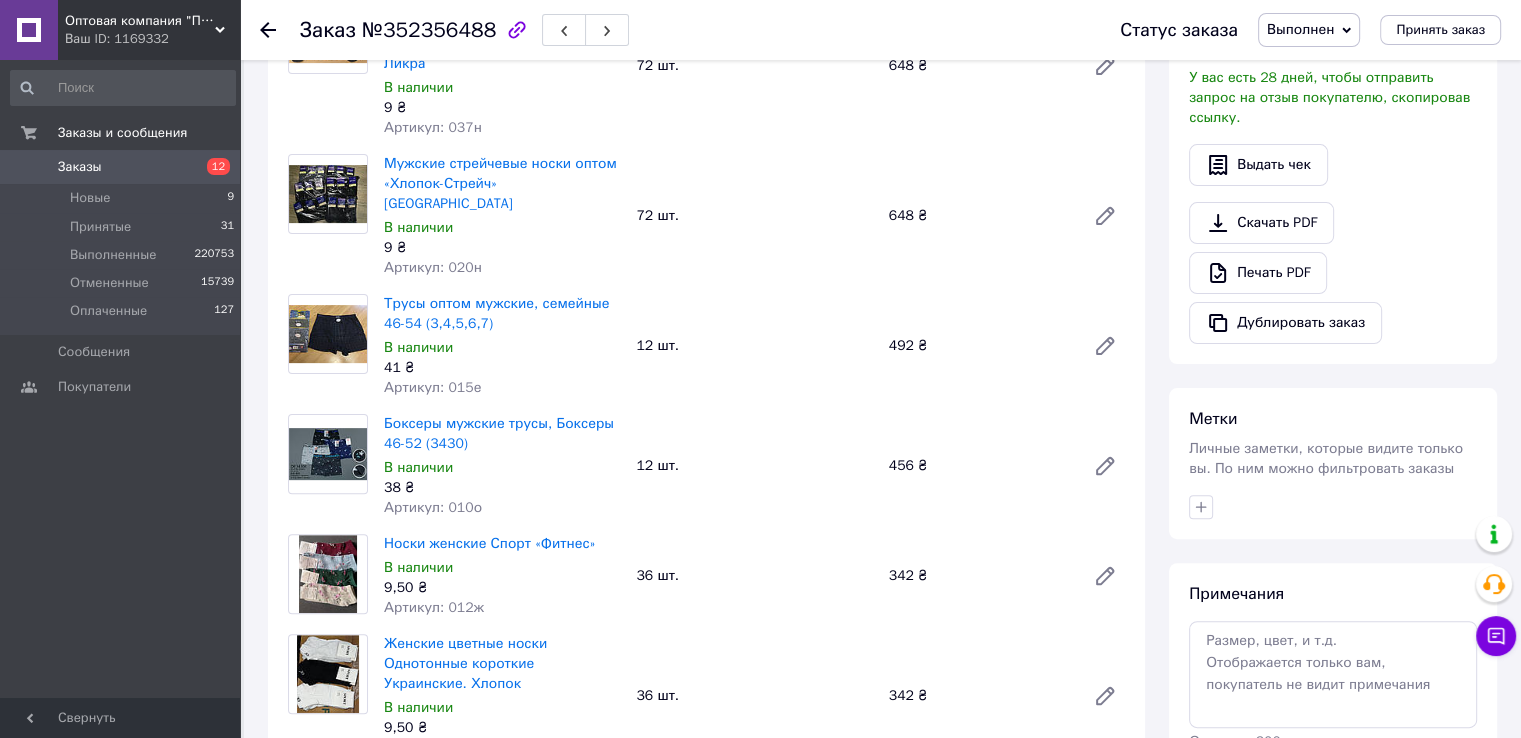 scroll, scrollTop: 400, scrollLeft: 0, axis: vertical 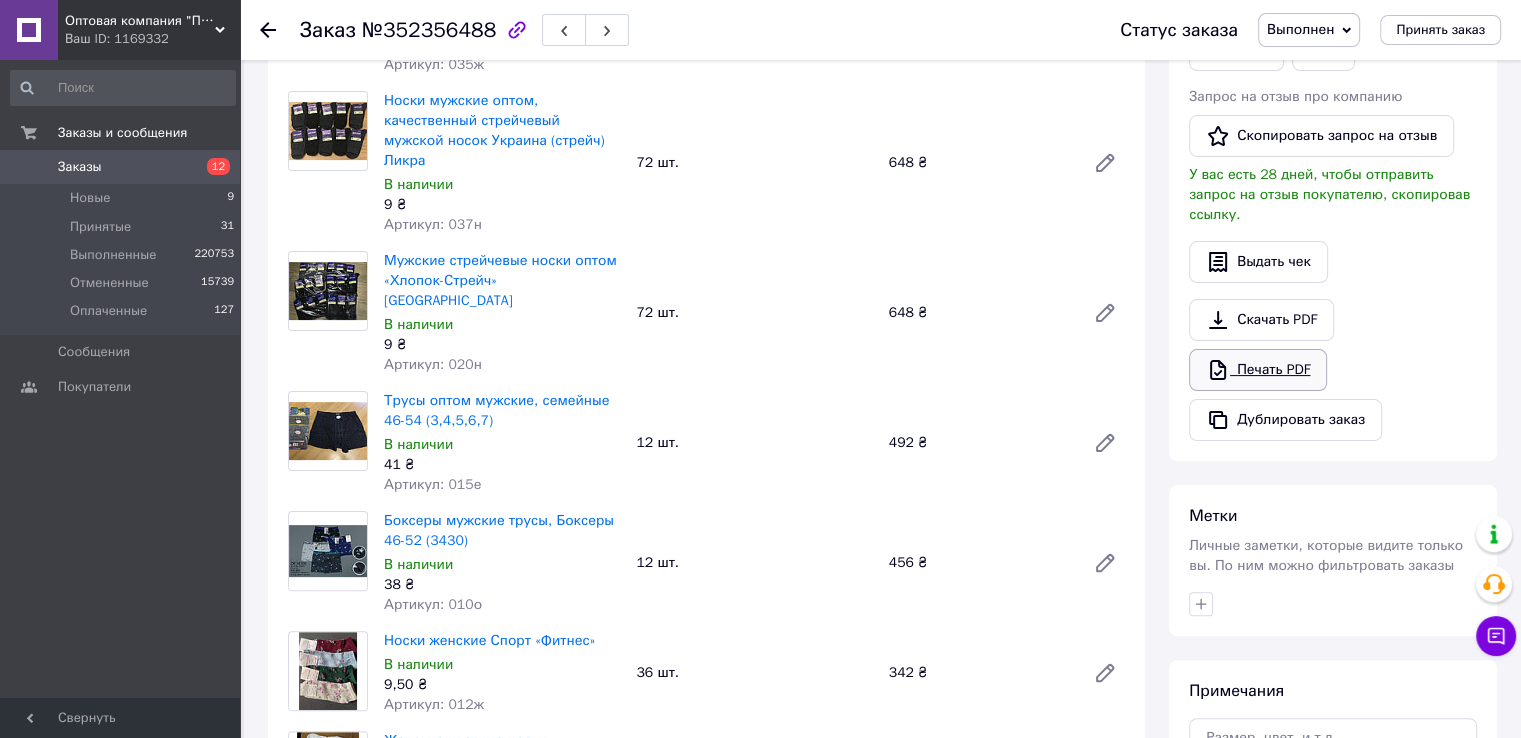 click on "Печать PDF" at bounding box center [1258, 370] 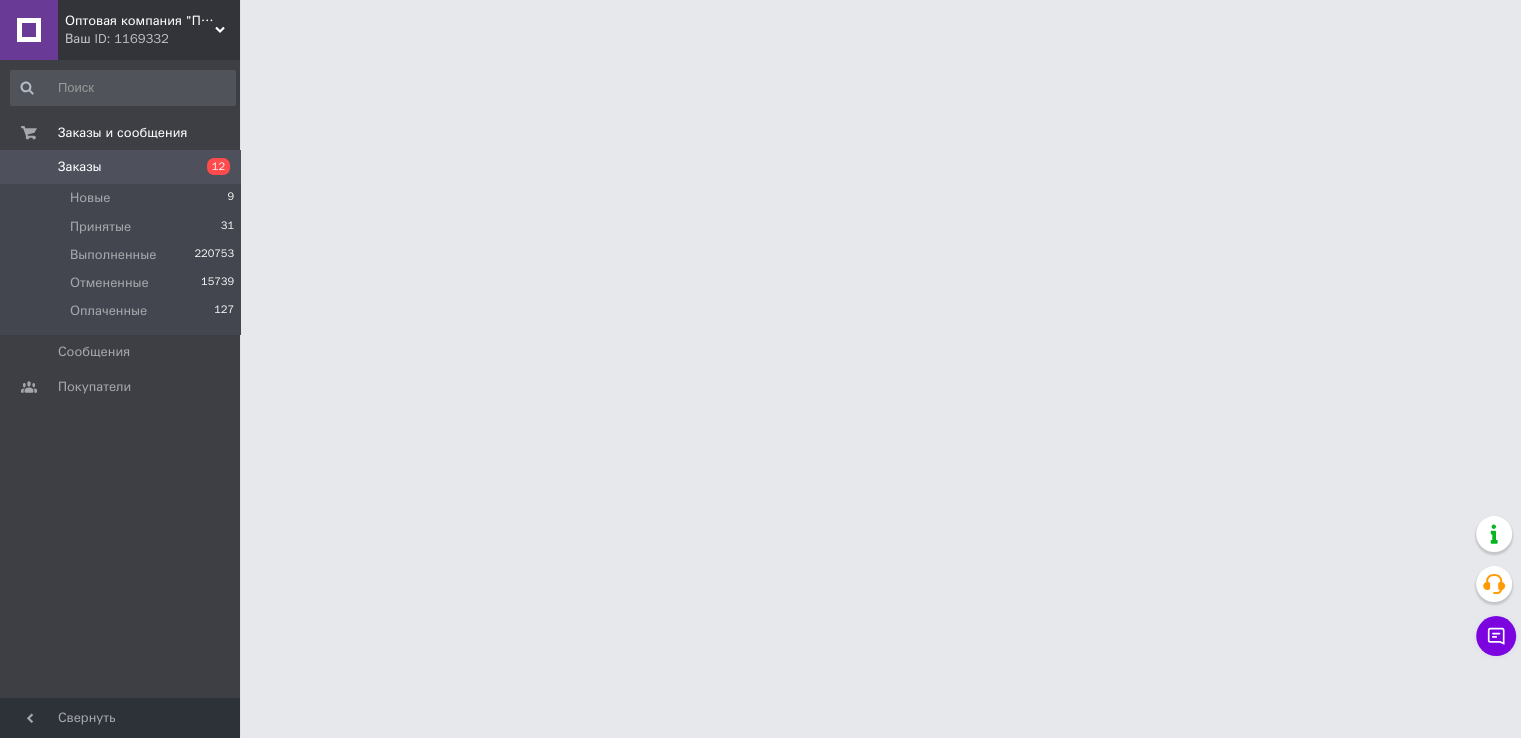scroll, scrollTop: 0, scrollLeft: 0, axis: both 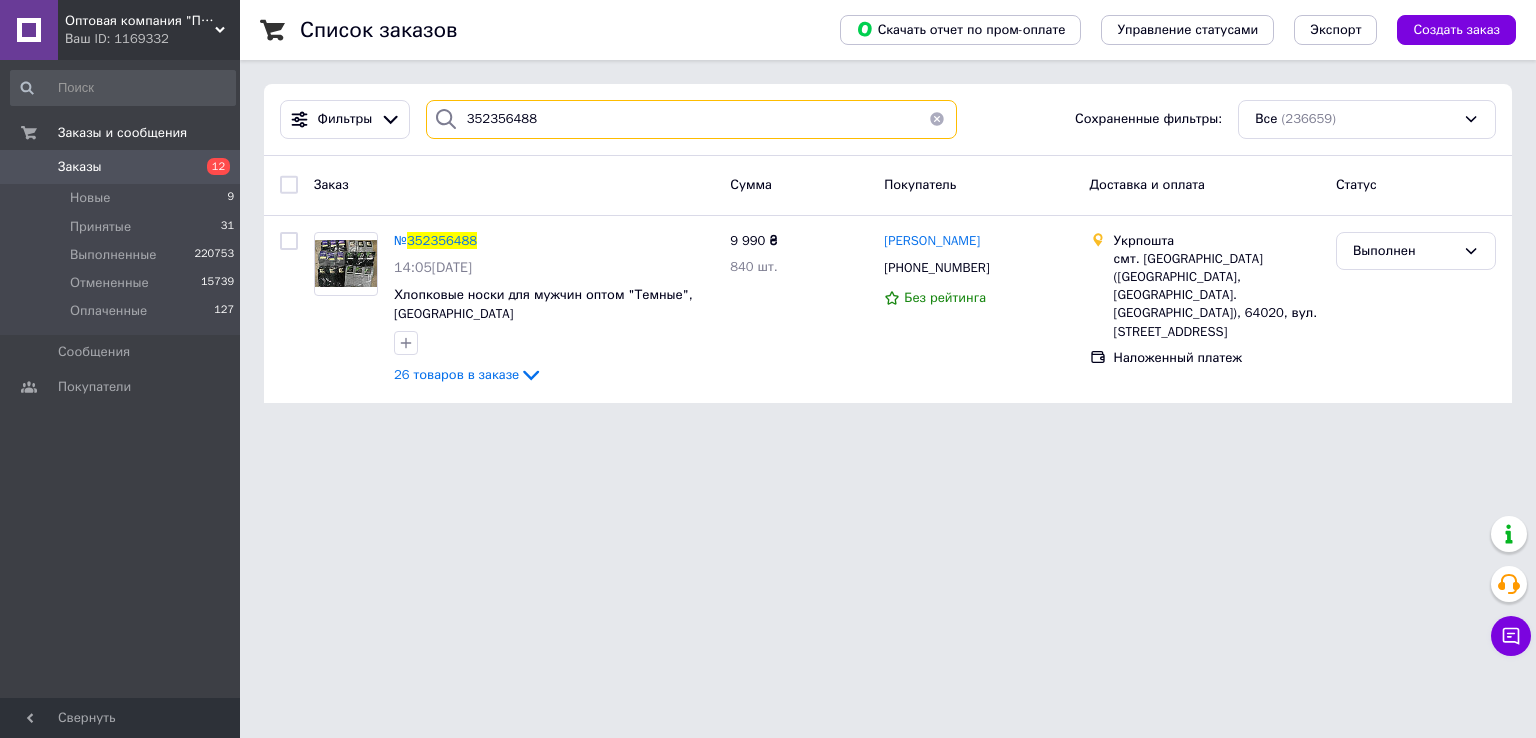 click on "352356488" at bounding box center (692, 119) 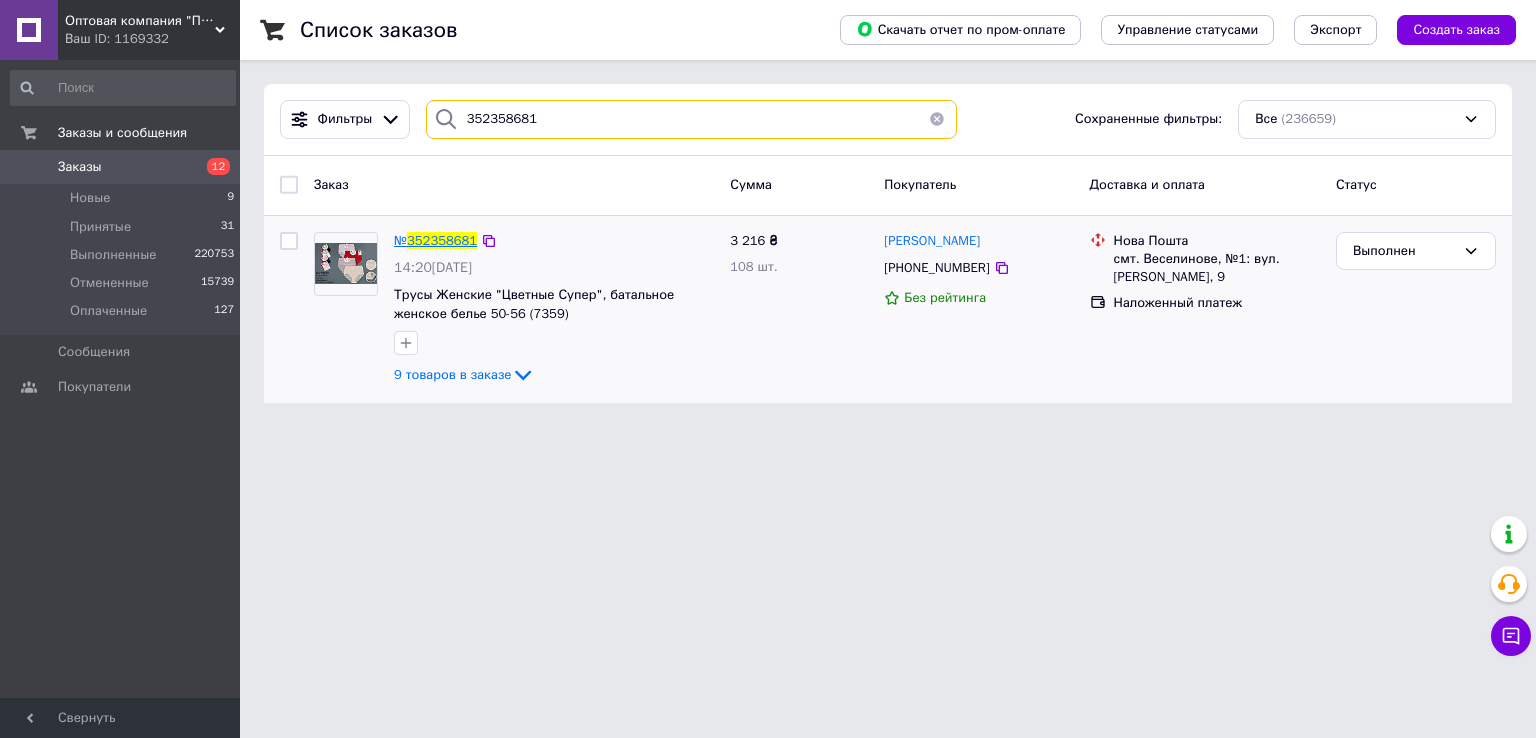 type on "352358681" 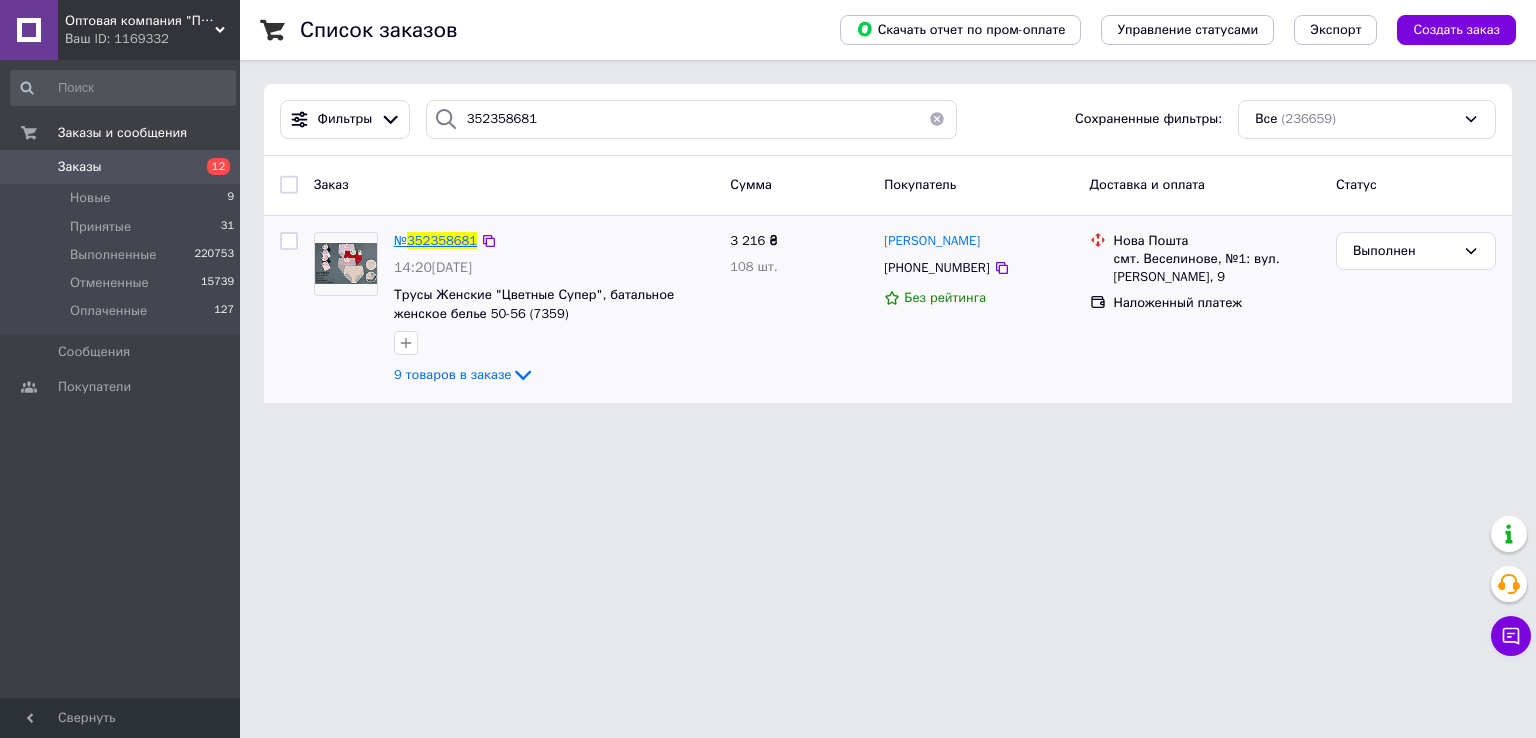 click on "352358681" at bounding box center (442, 240) 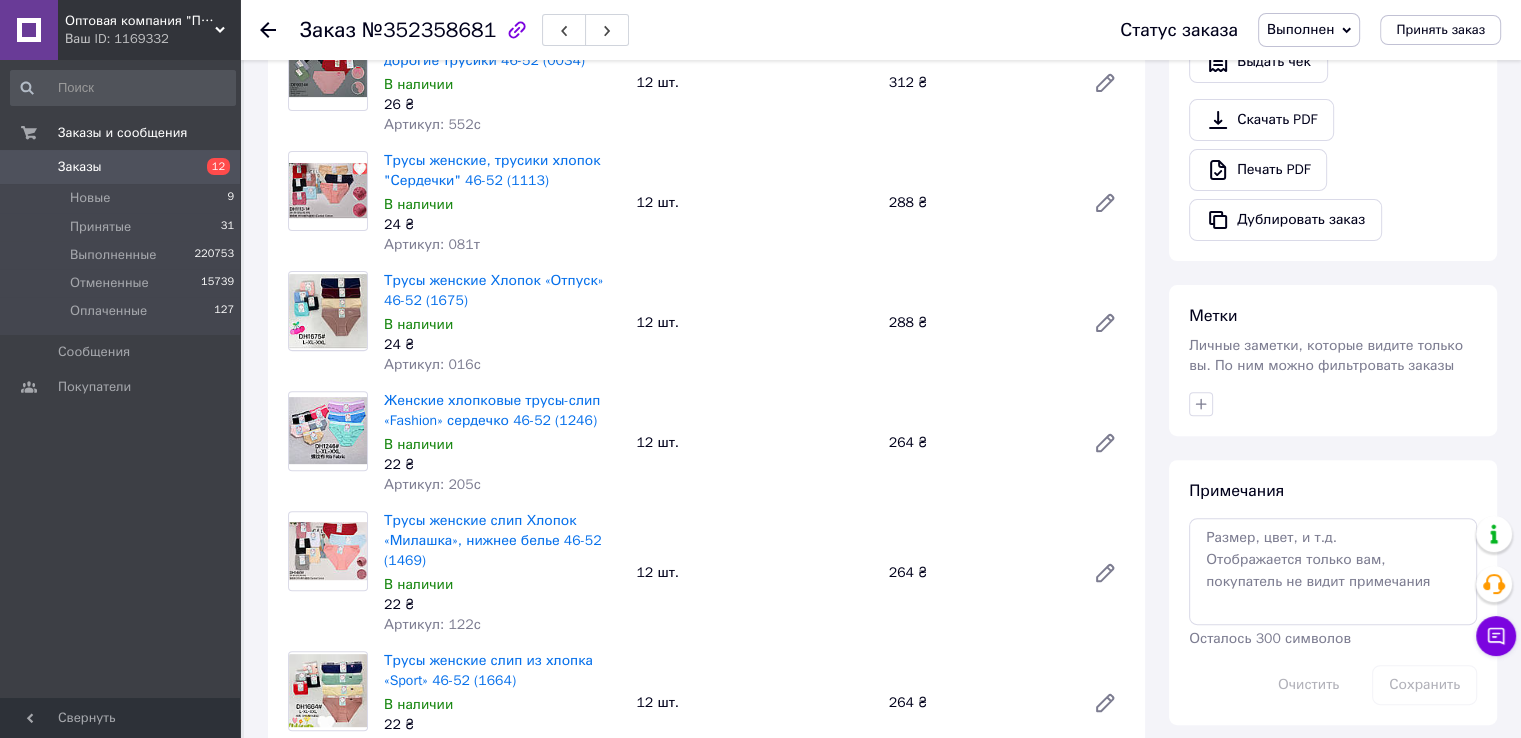 scroll, scrollTop: 300, scrollLeft: 0, axis: vertical 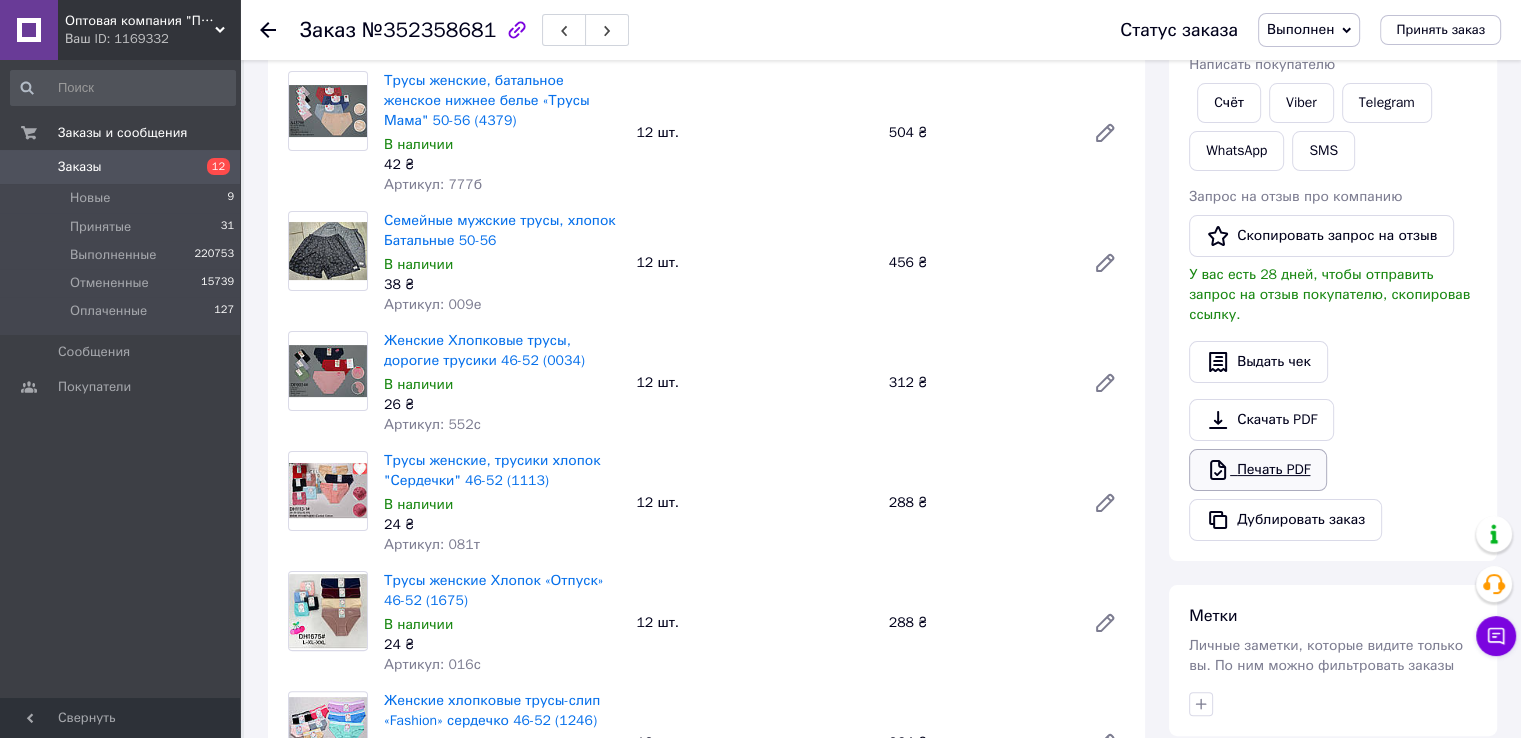 click on "Печать PDF" at bounding box center (1258, 470) 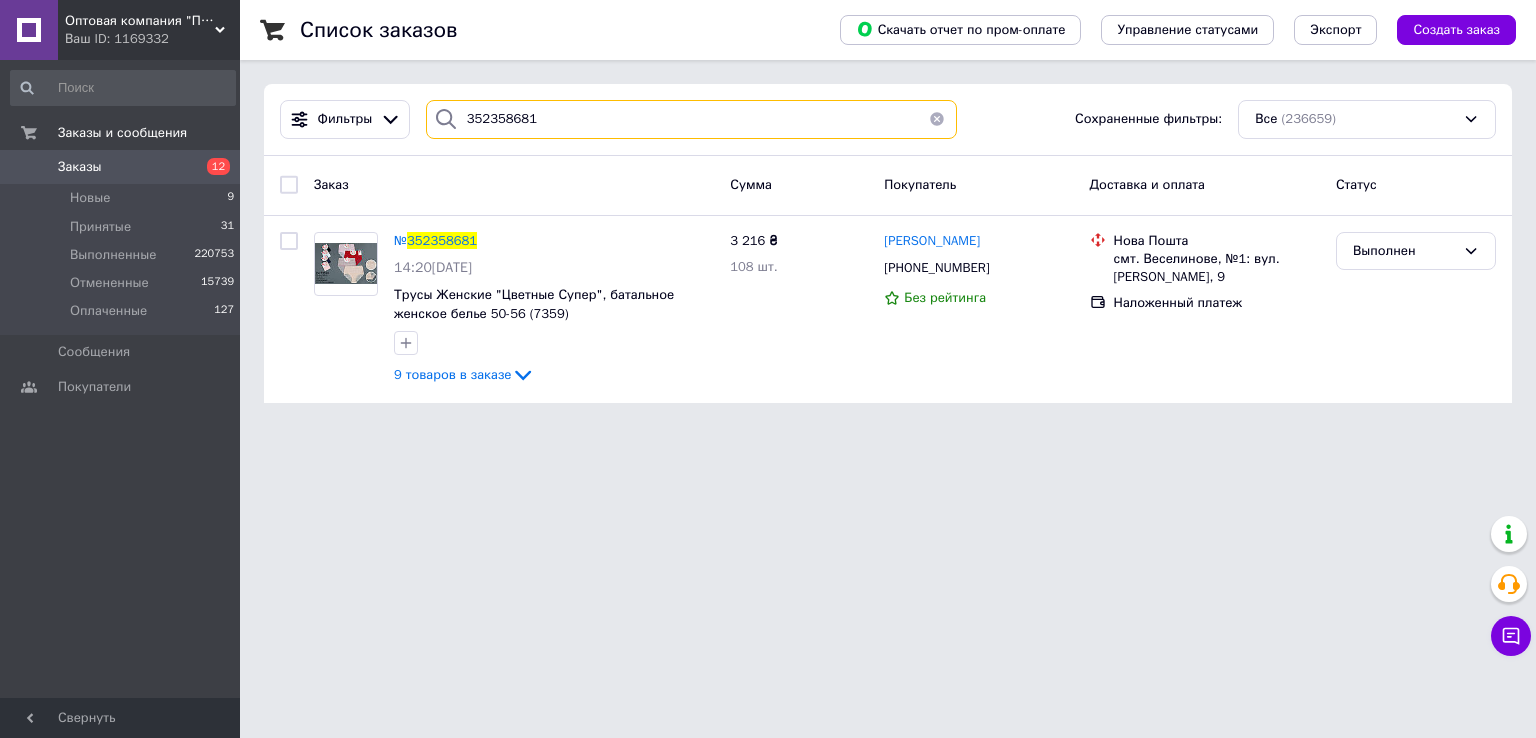 click on "352358681" at bounding box center (692, 119) 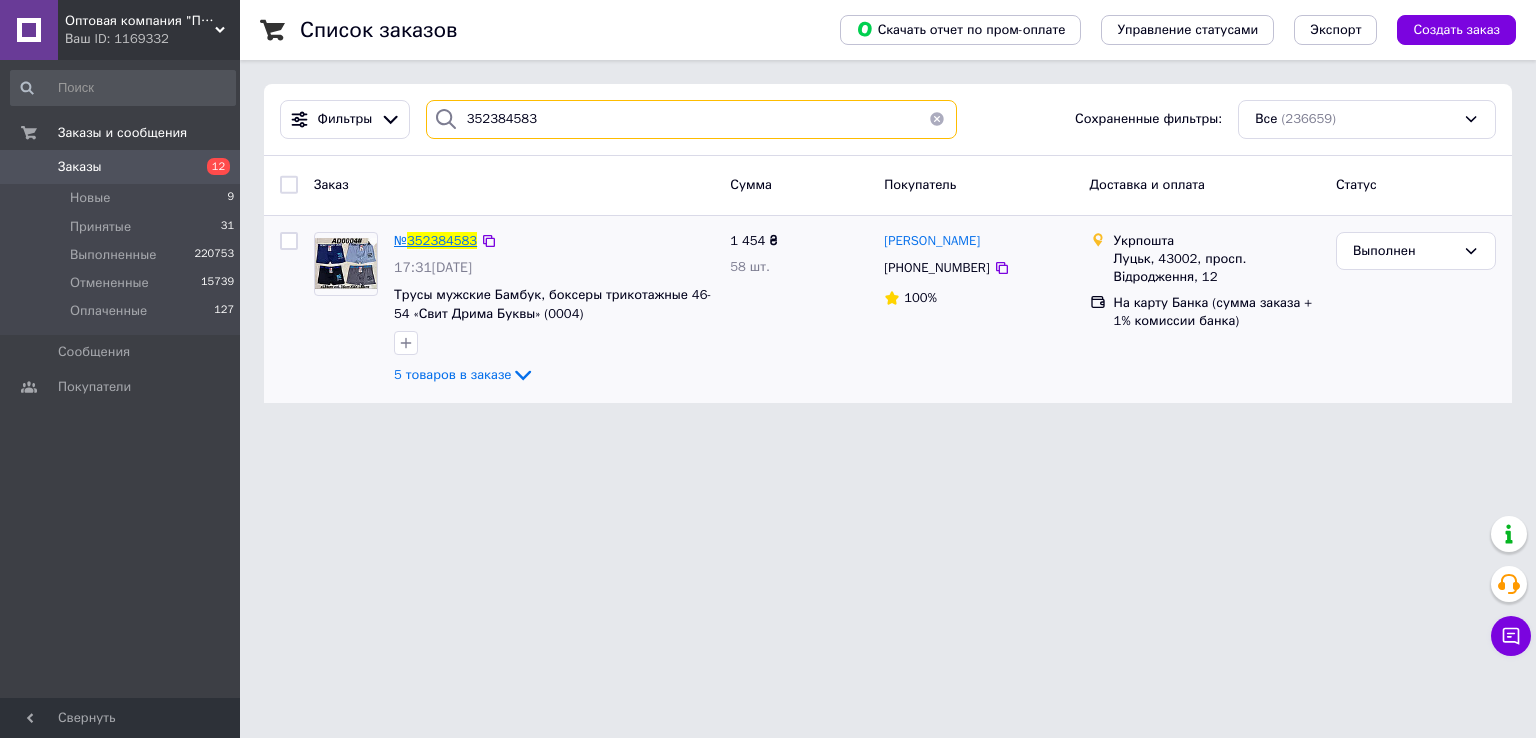 type on "352384583" 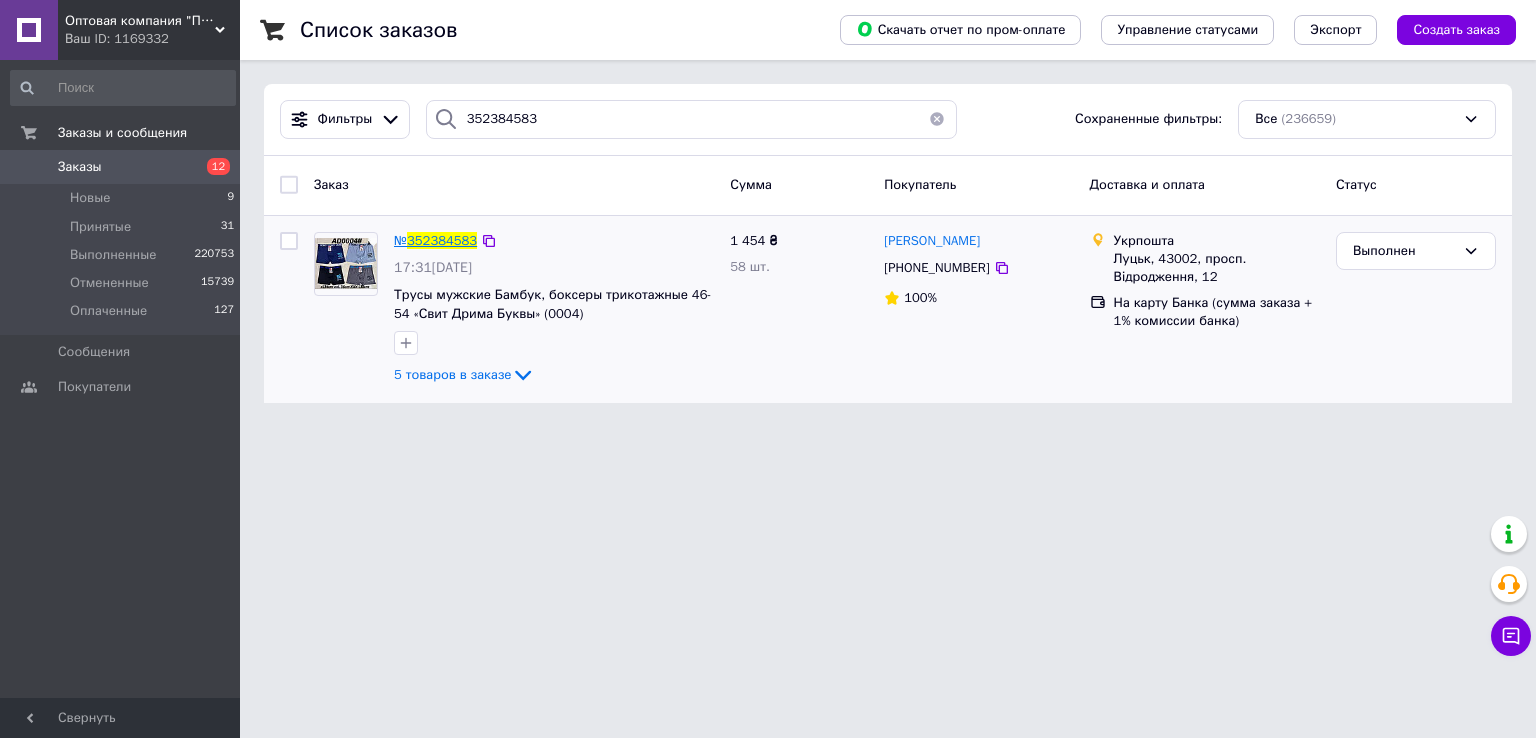 click on "352384583" at bounding box center (442, 240) 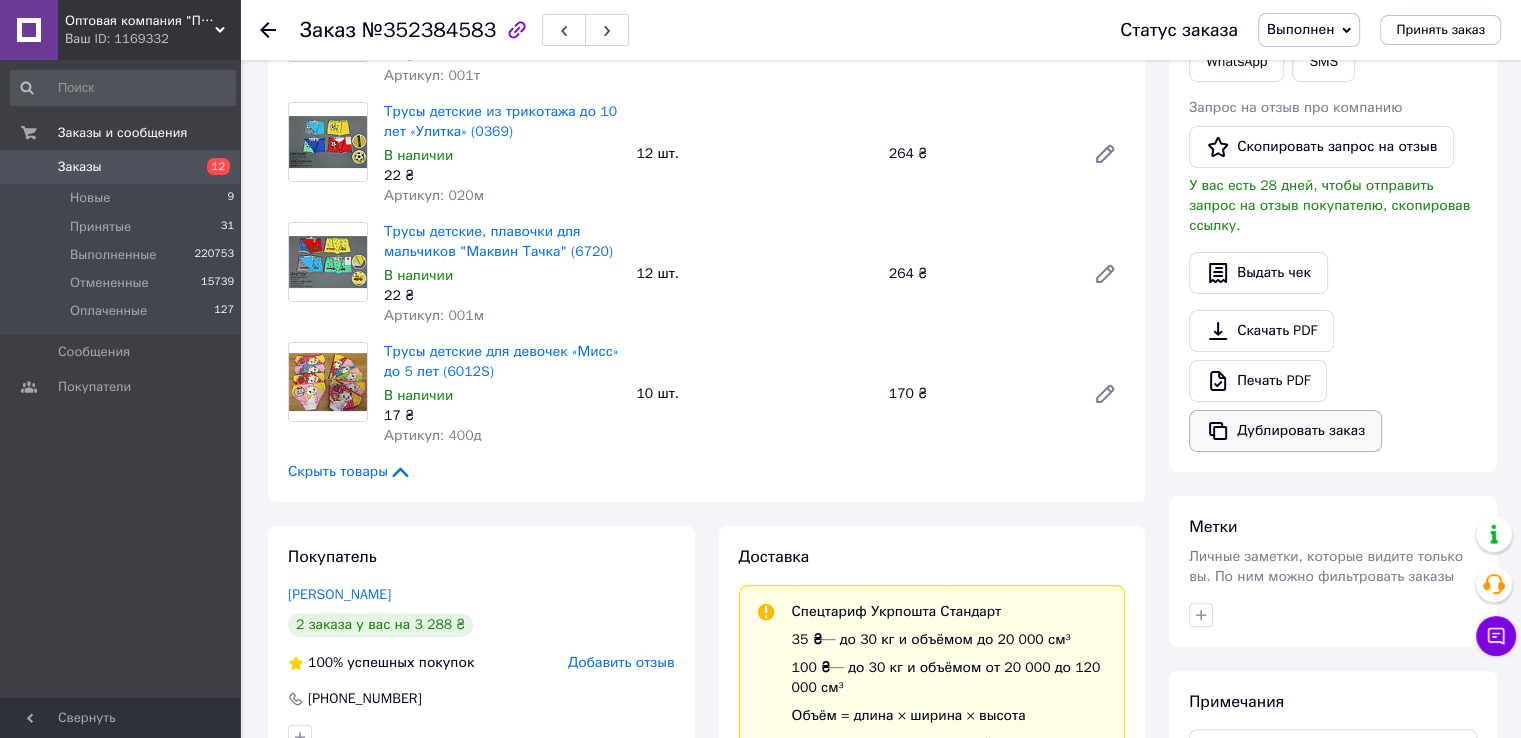 scroll, scrollTop: 500, scrollLeft: 0, axis: vertical 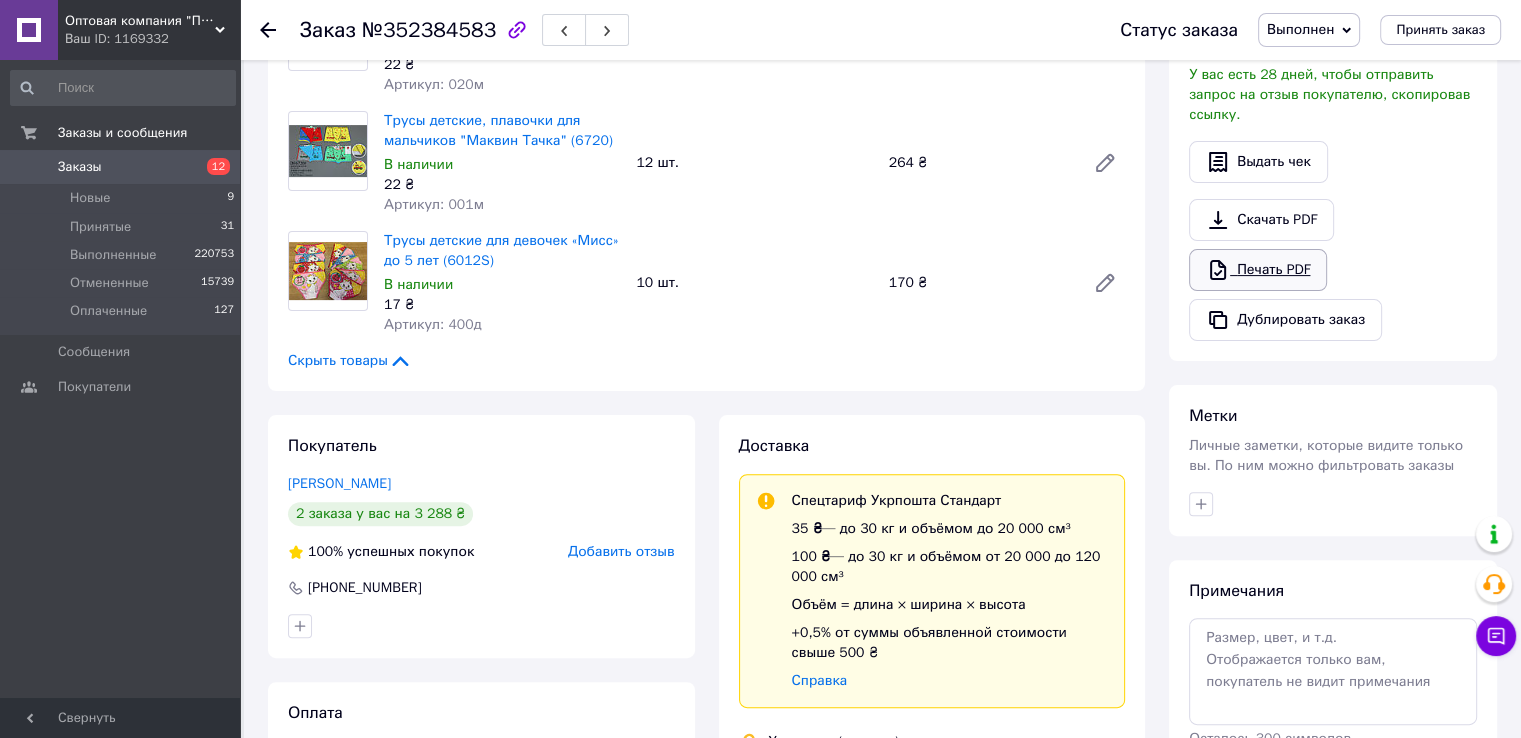 click on "Печать PDF" at bounding box center [1258, 270] 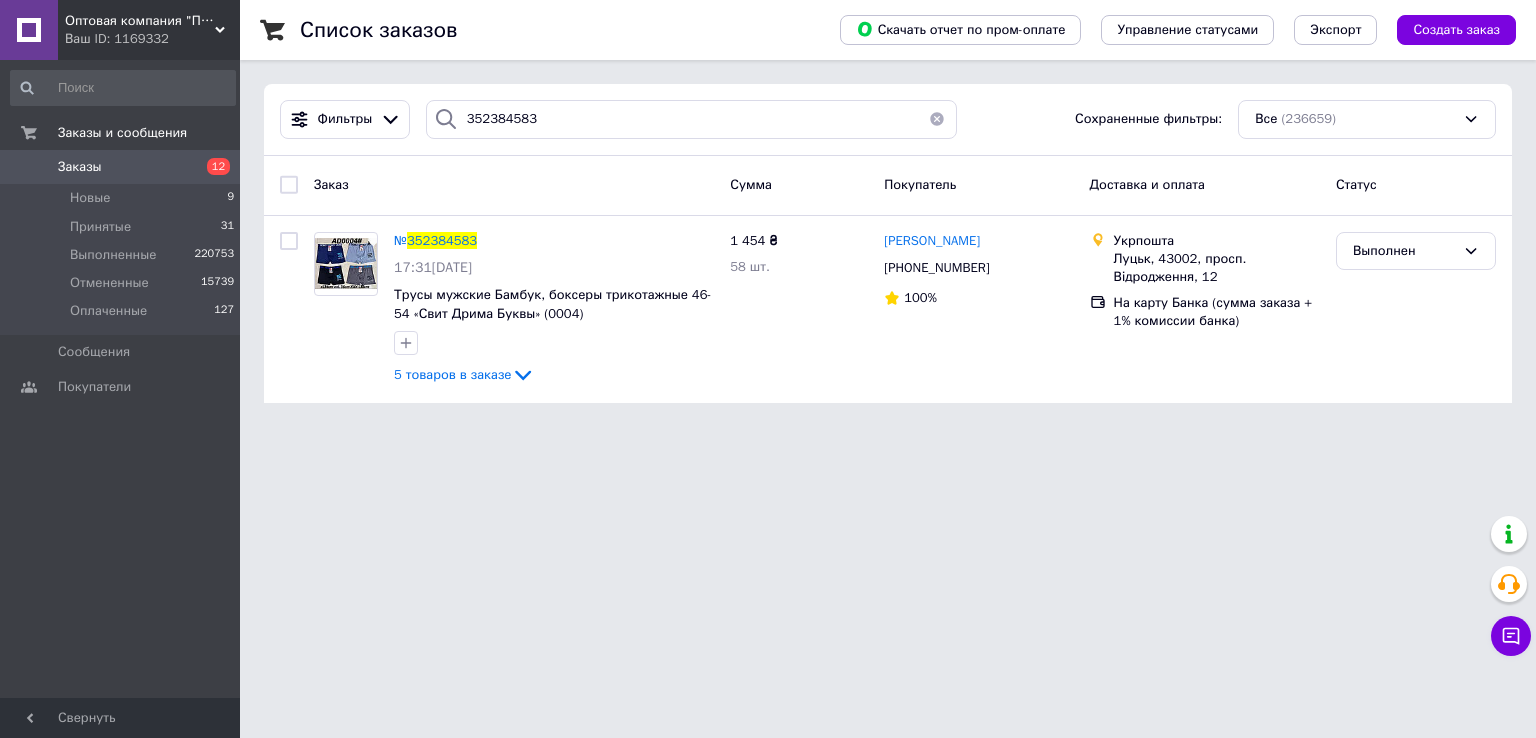 click on "Фильтры 352384583 Сохраненные фильтры: Все (236659)" at bounding box center [888, 120] 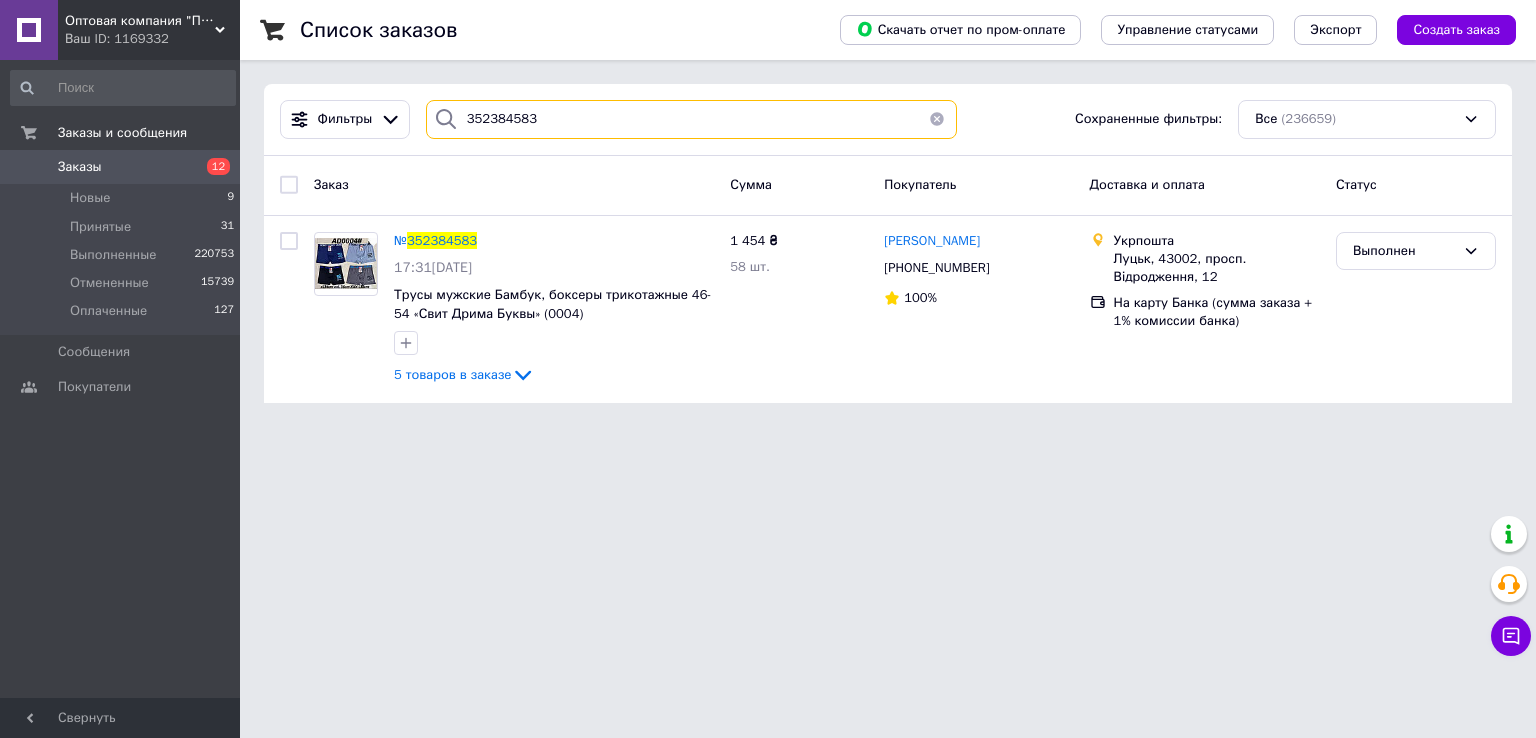 click on "352384583" at bounding box center (692, 119) 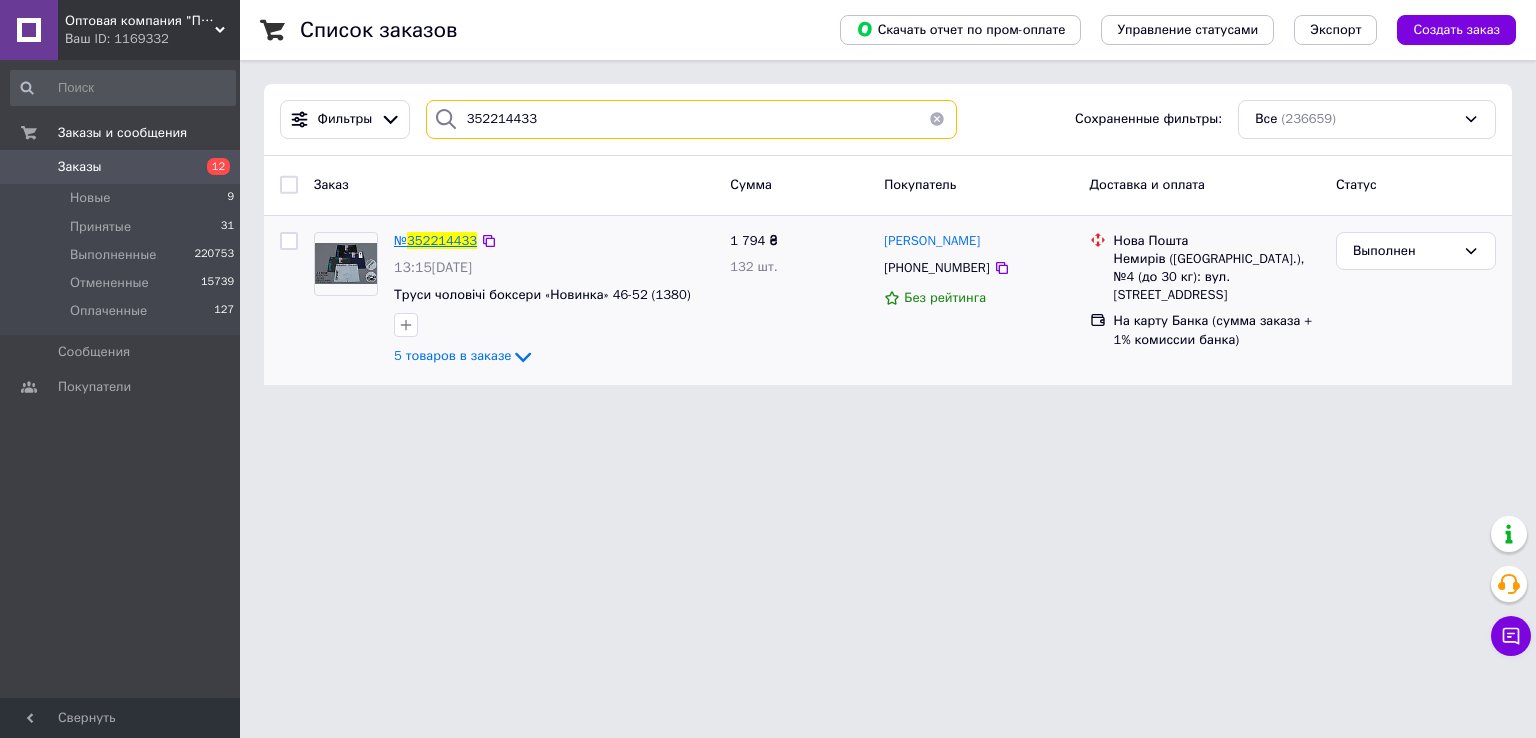 type on "352214433" 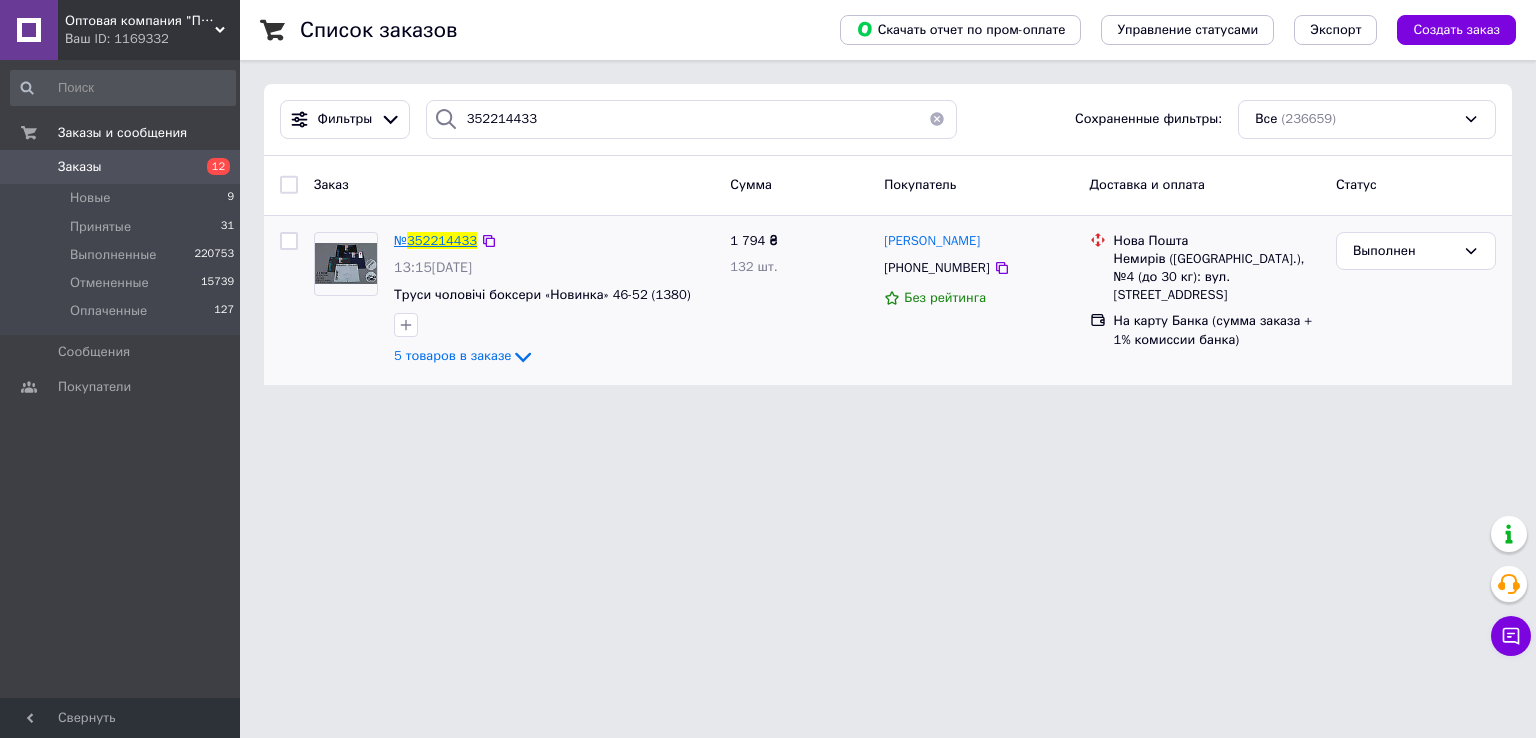 click on "352214433" at bounding box center [442, 240] 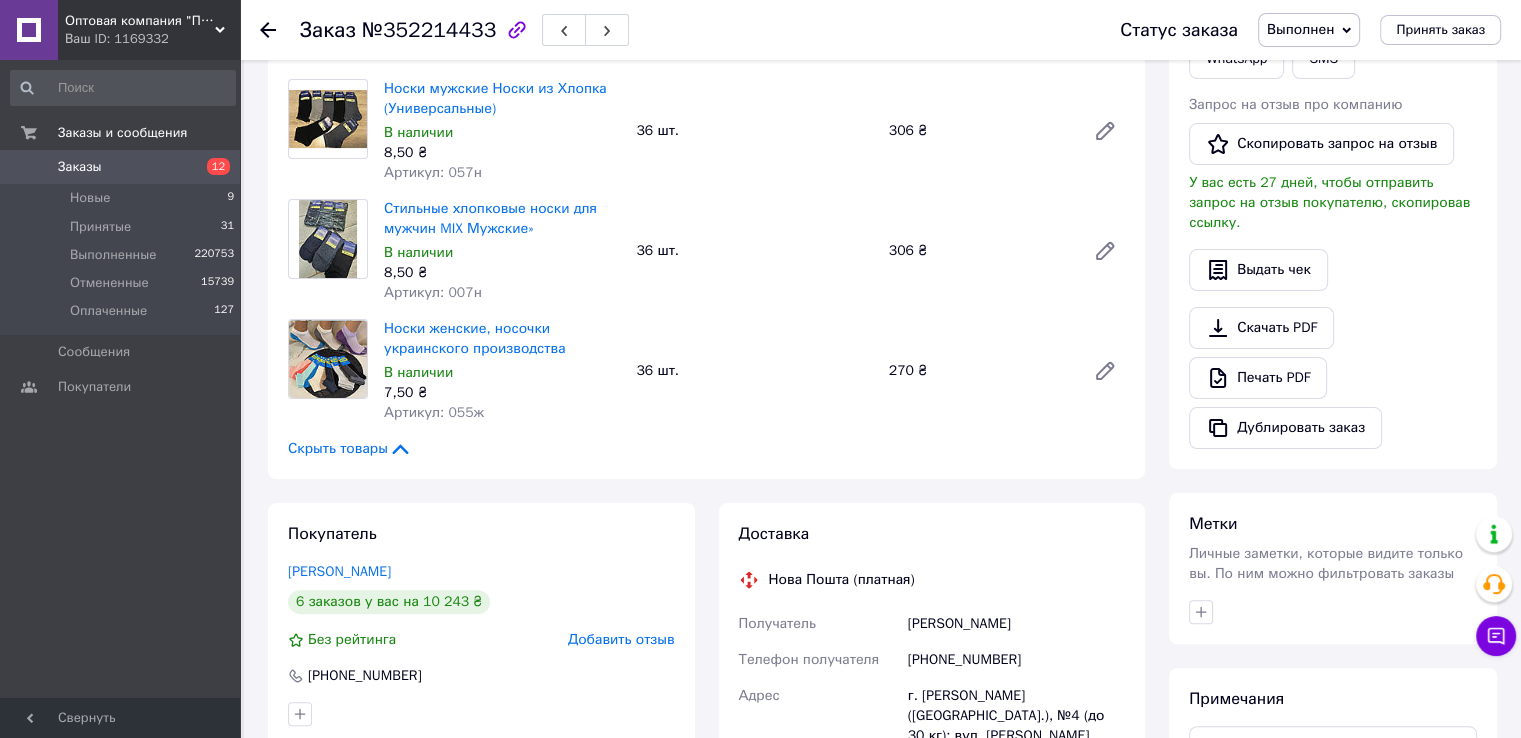 scroll, scrollTop: 400, scrollLeft: 0, axis: vertical 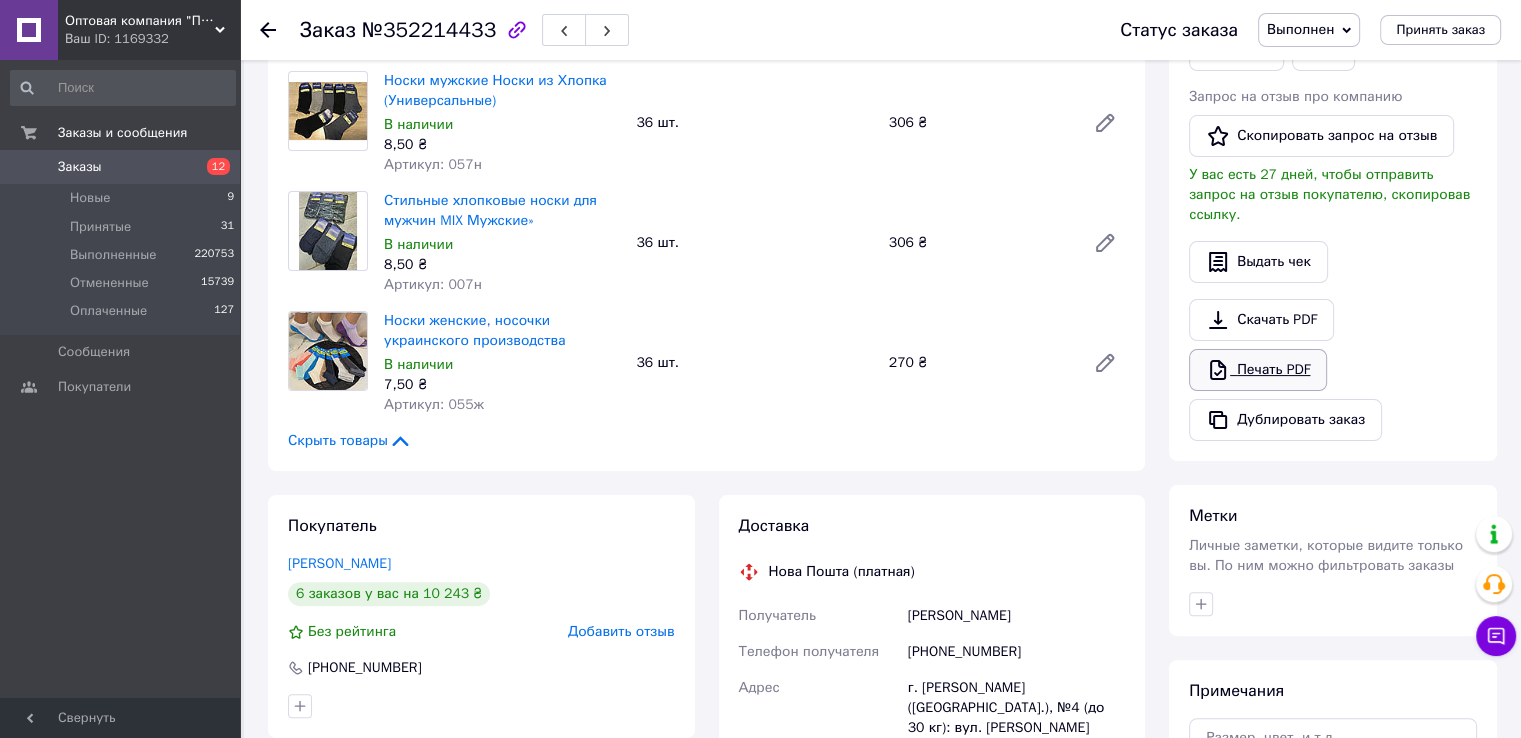 click on "Печать PDF" at bounding box center (1258, 370) 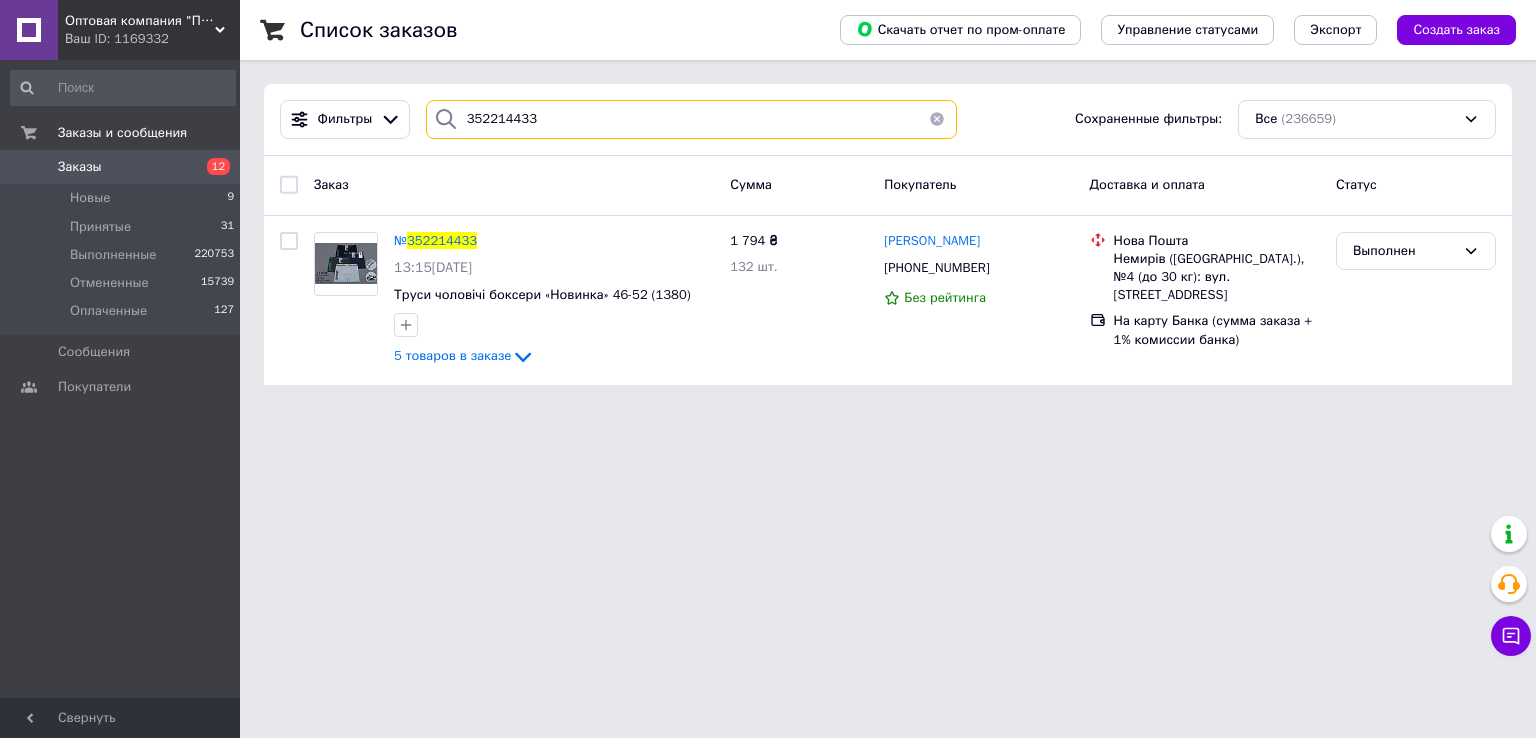 click on "352214433" at bounding box center (692, 119) 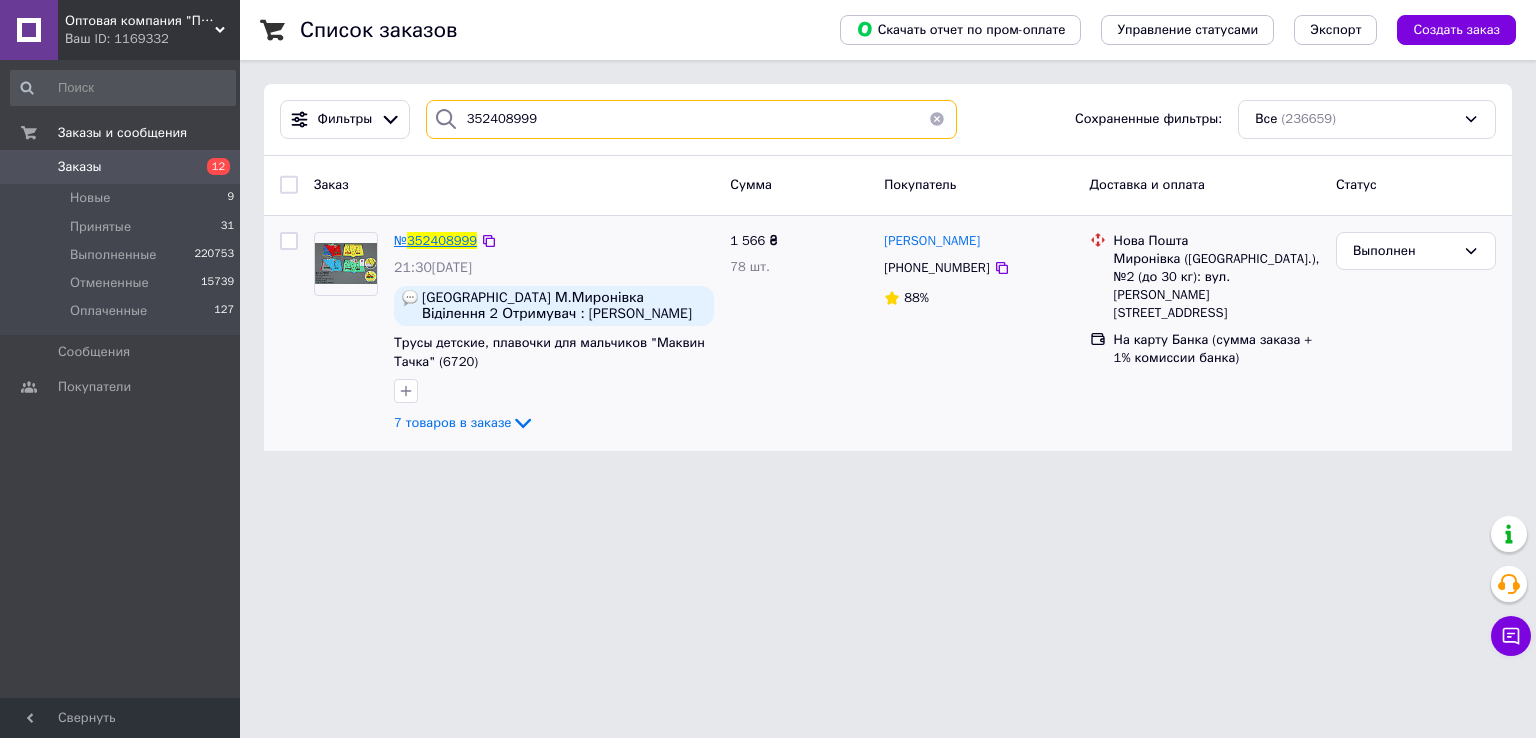 type on "352408999" 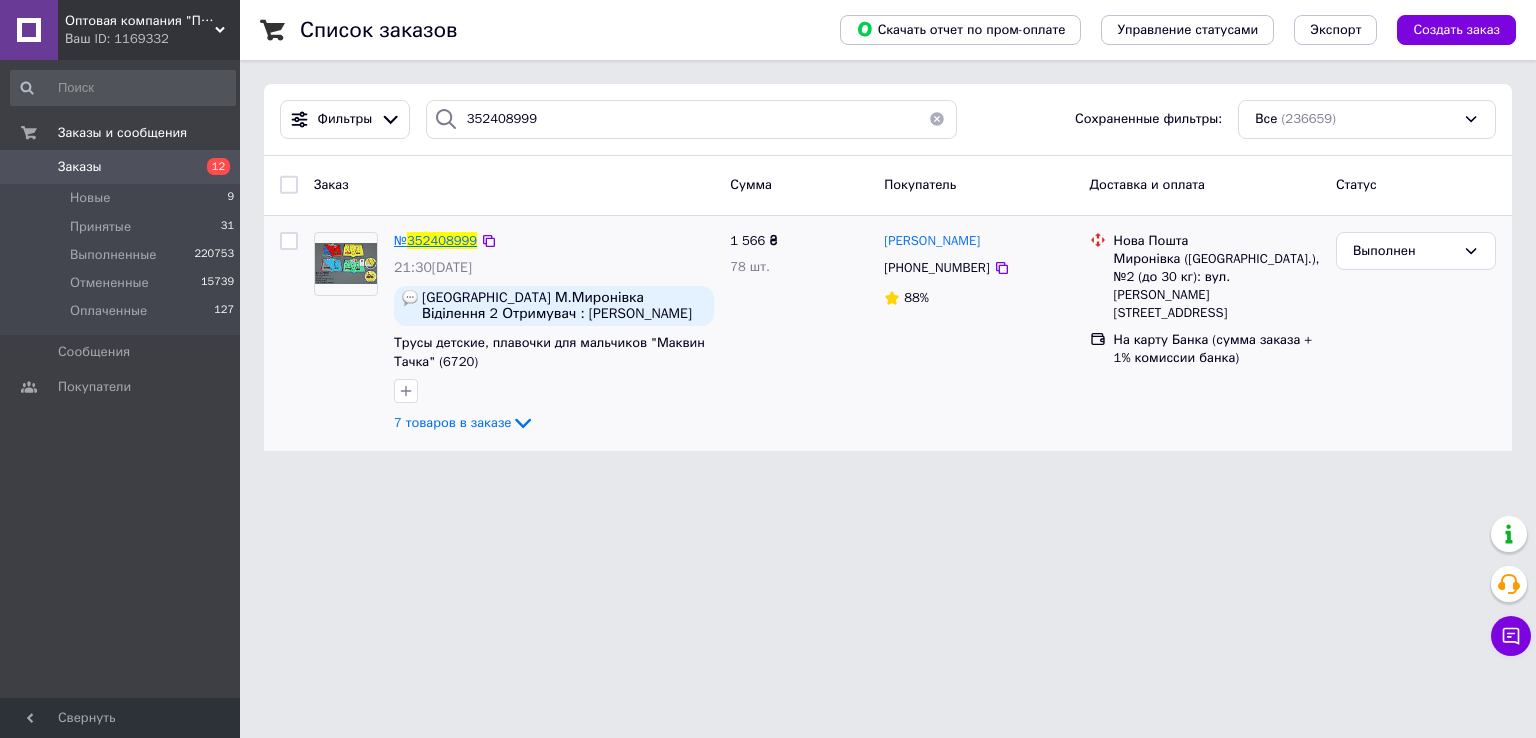 click on "352408999" at bounding box center (442, 240) 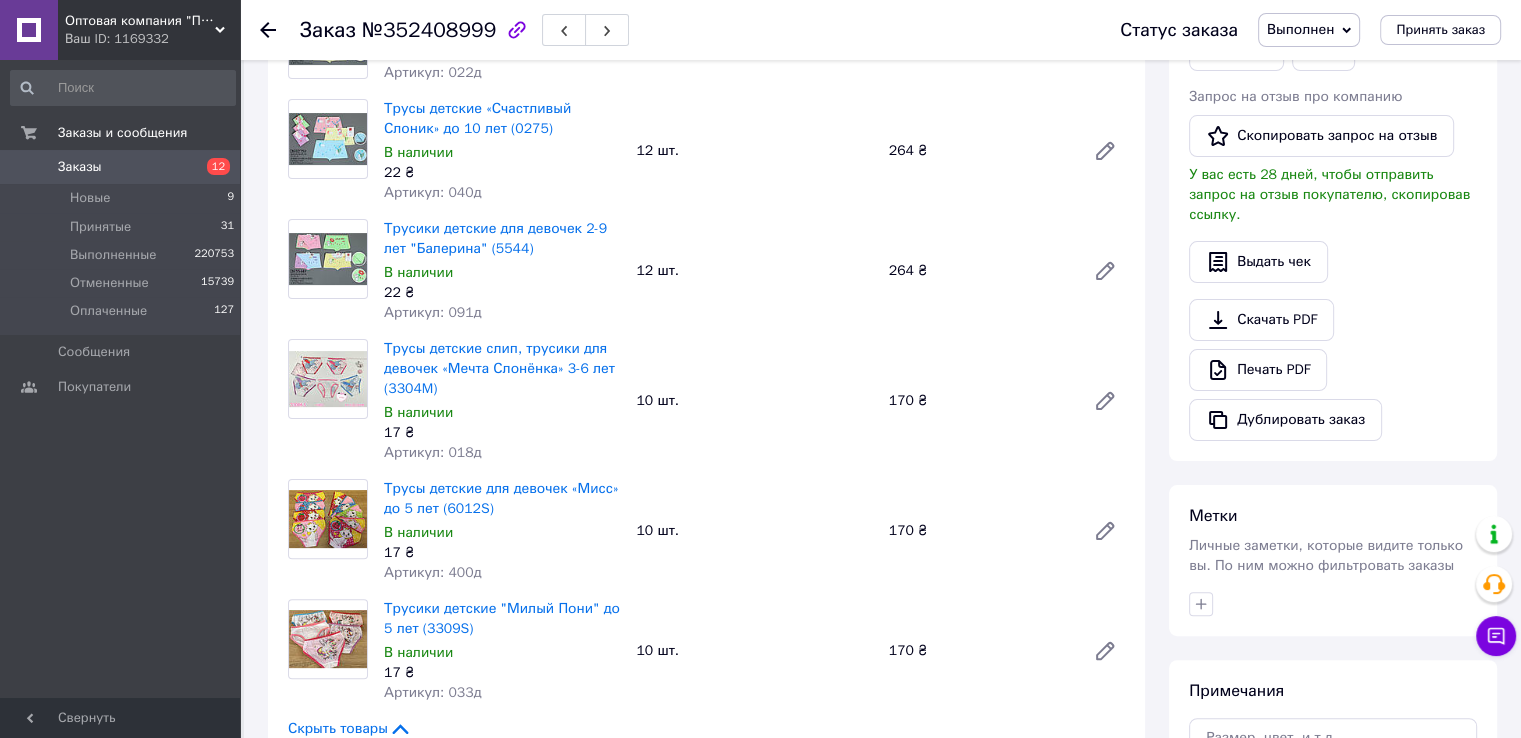 scroll, scrollTop: 600, scrollLeft: 0, axis: vertical 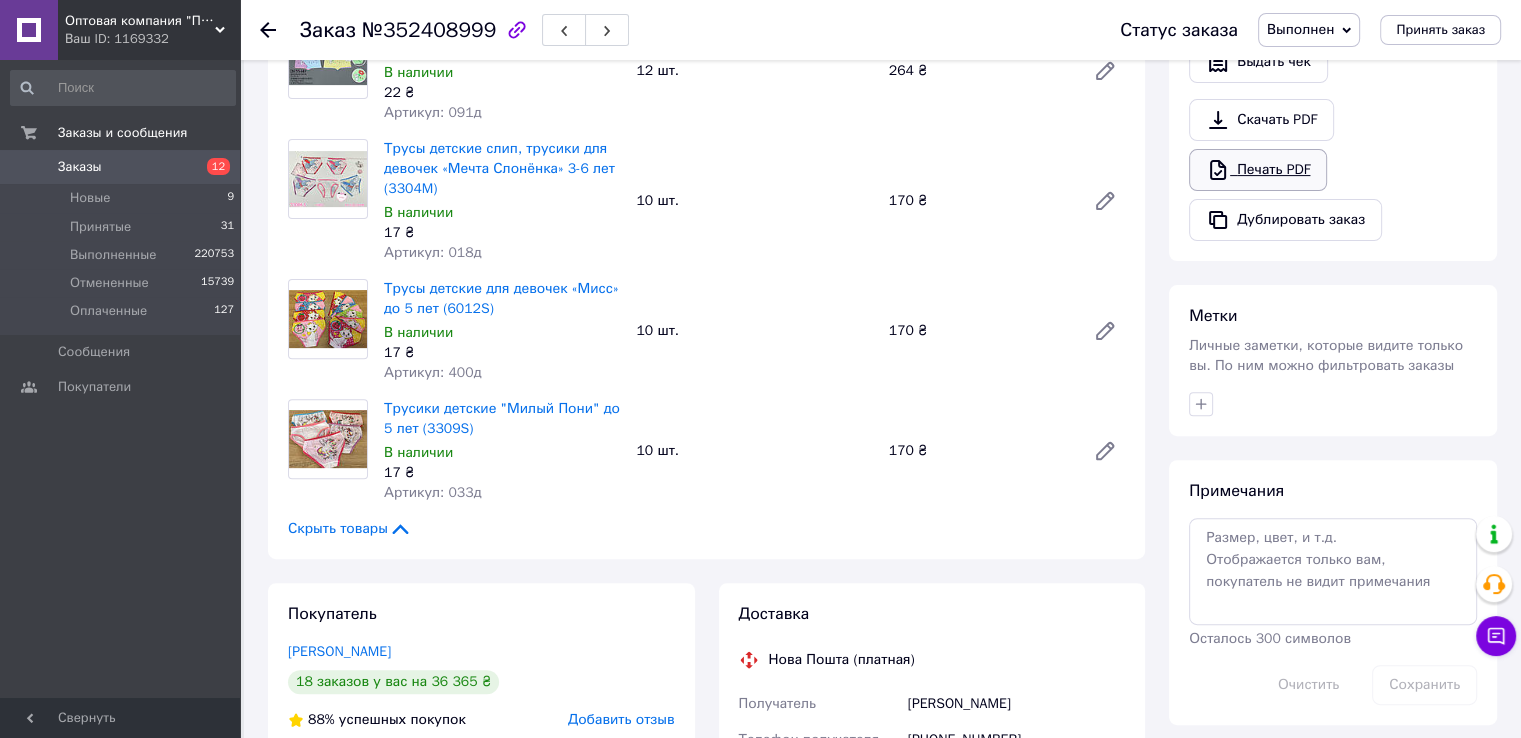 click on "Печать PDF" at bounding box center [1258, 170] 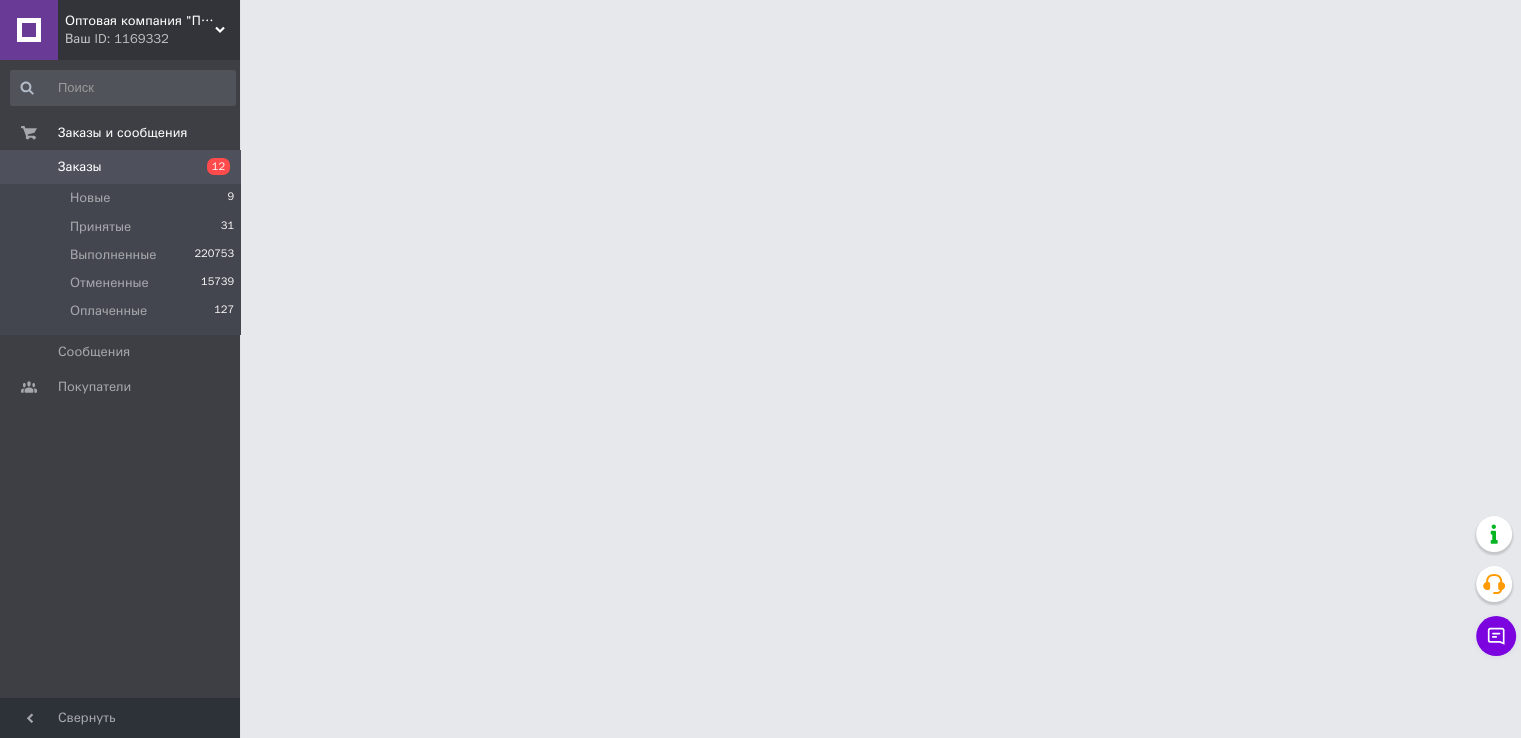 scroll, scrollTop: 0, scrollLeft: 0, axis: both 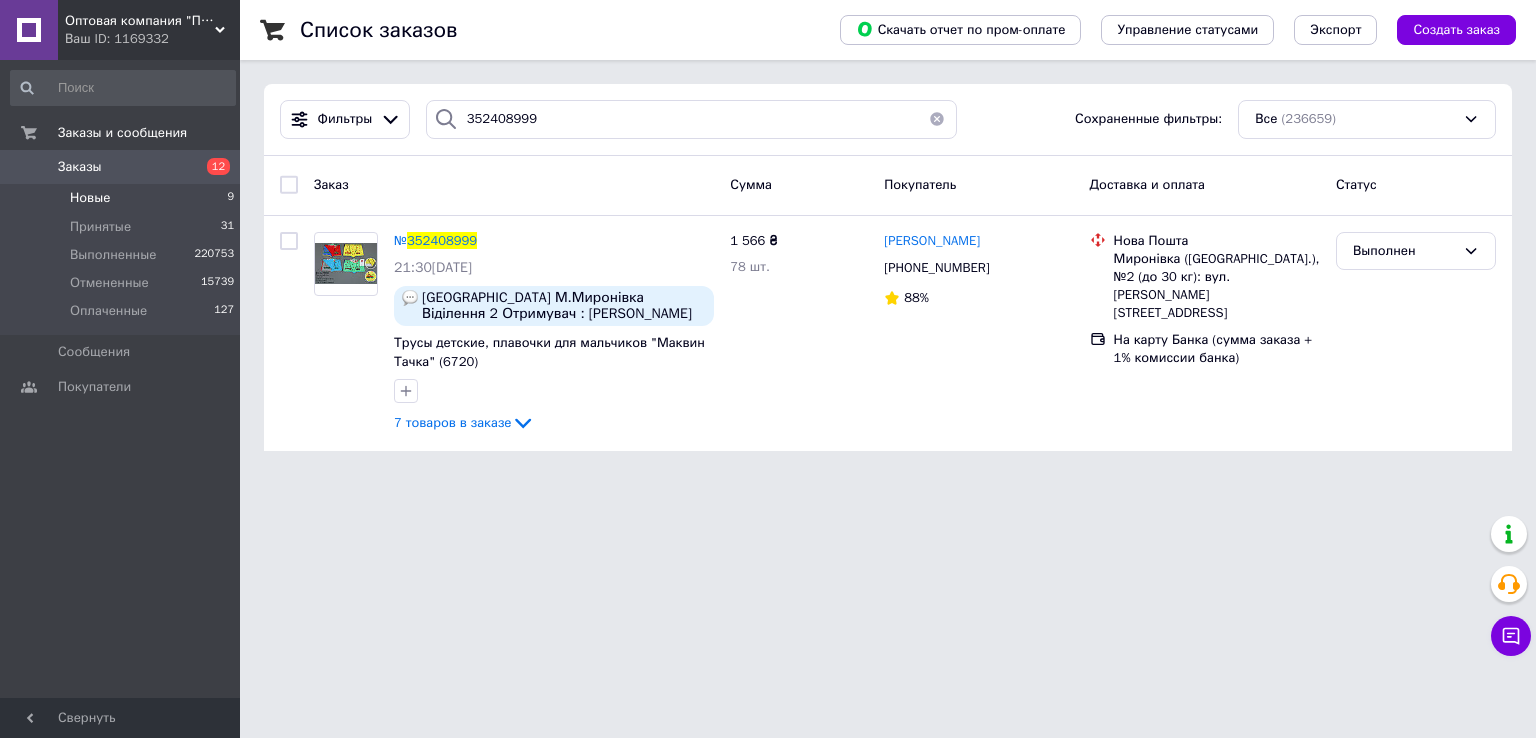 click on "Новые" at bounding box center [90, 198] 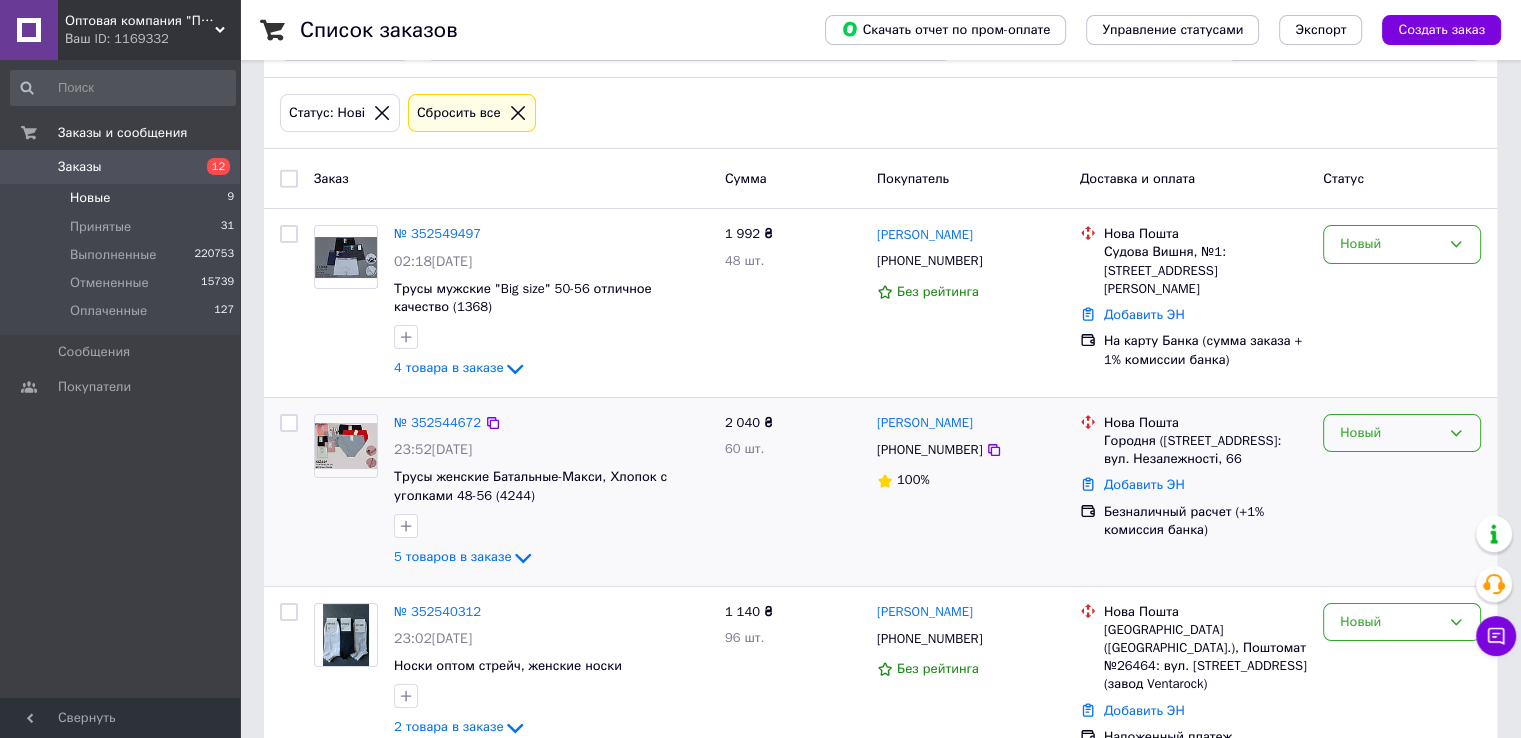 scroll, scrollTop: 200, scrollLeft: 0, axis: vertical 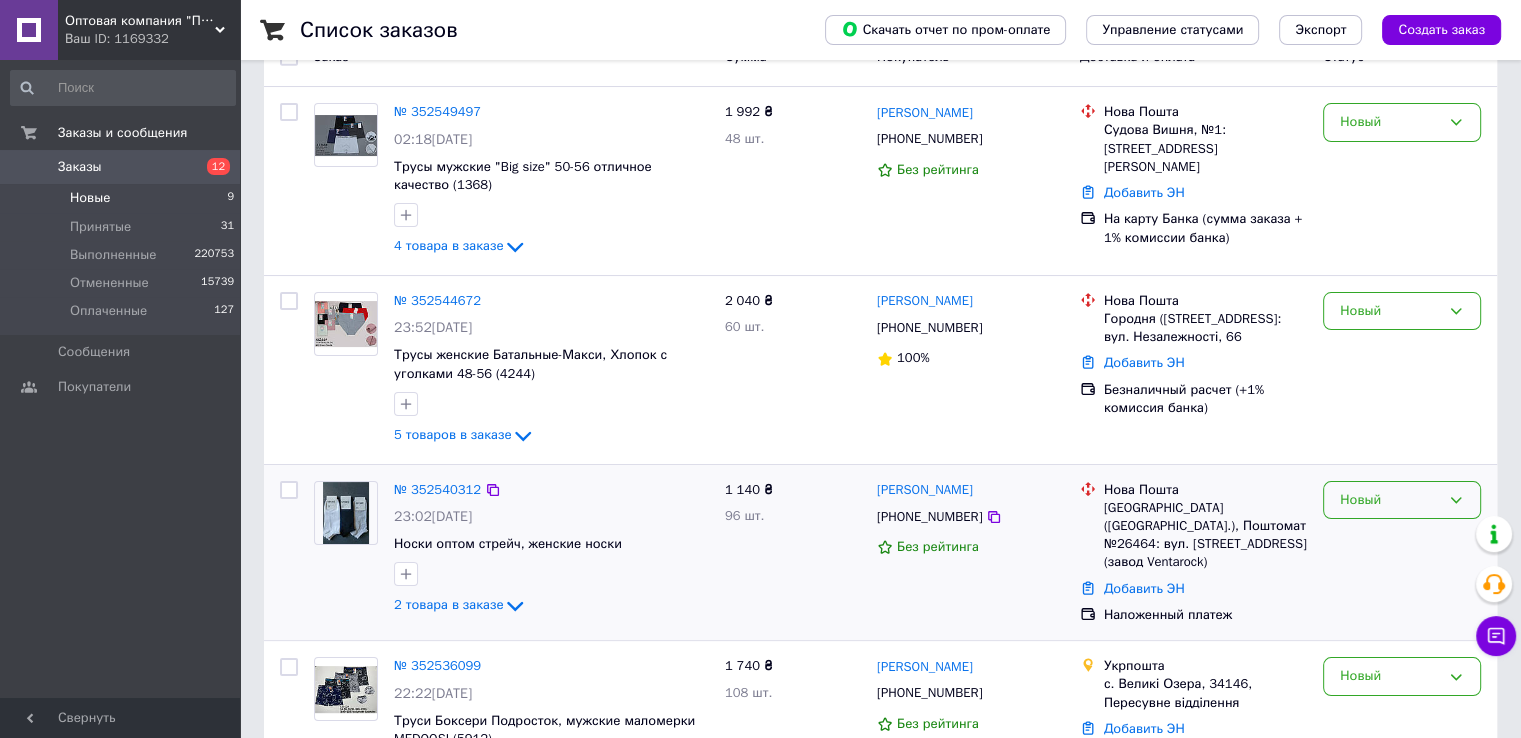 click on "Новый" at bounding box center (1390, 500) 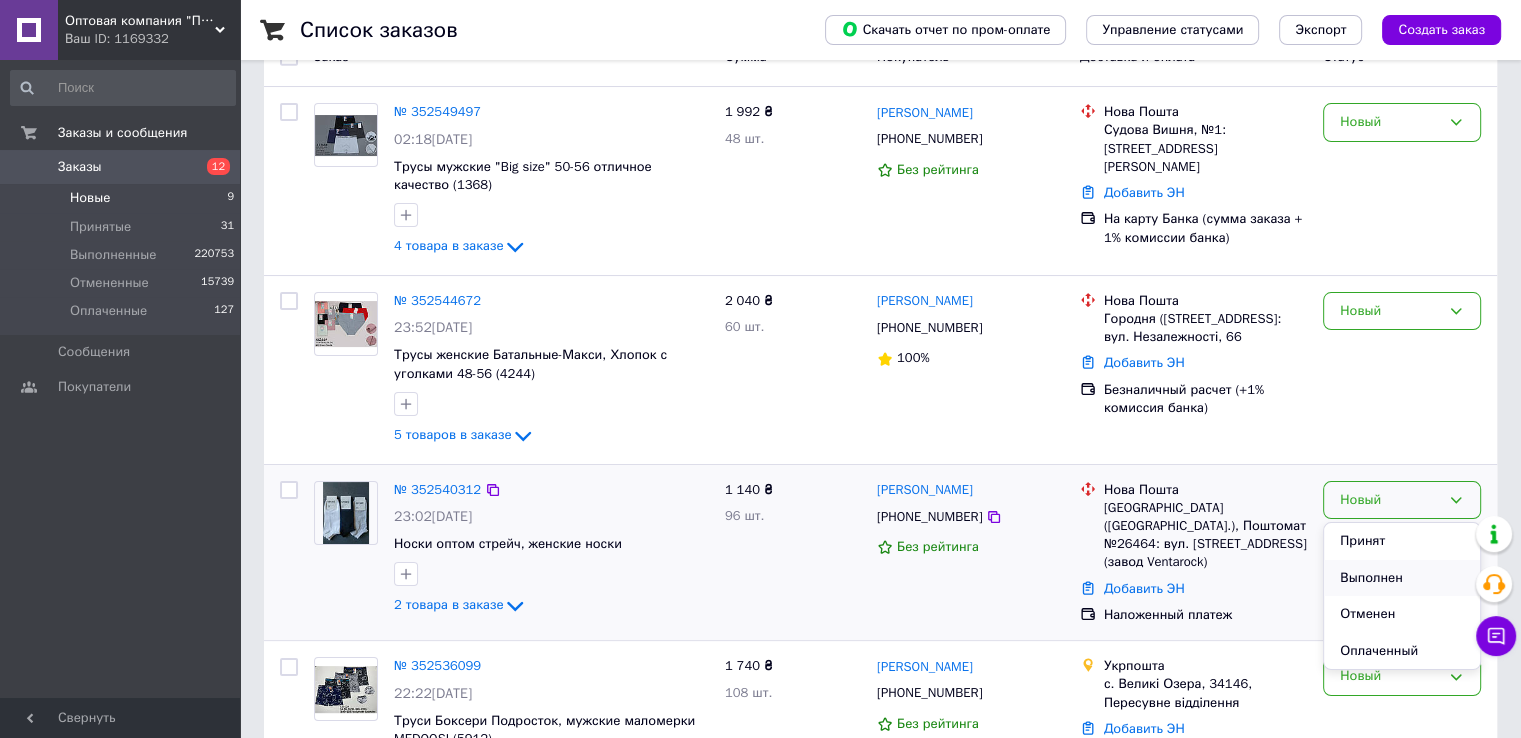click on "Выполнен" at bounding box center (1402, 578) 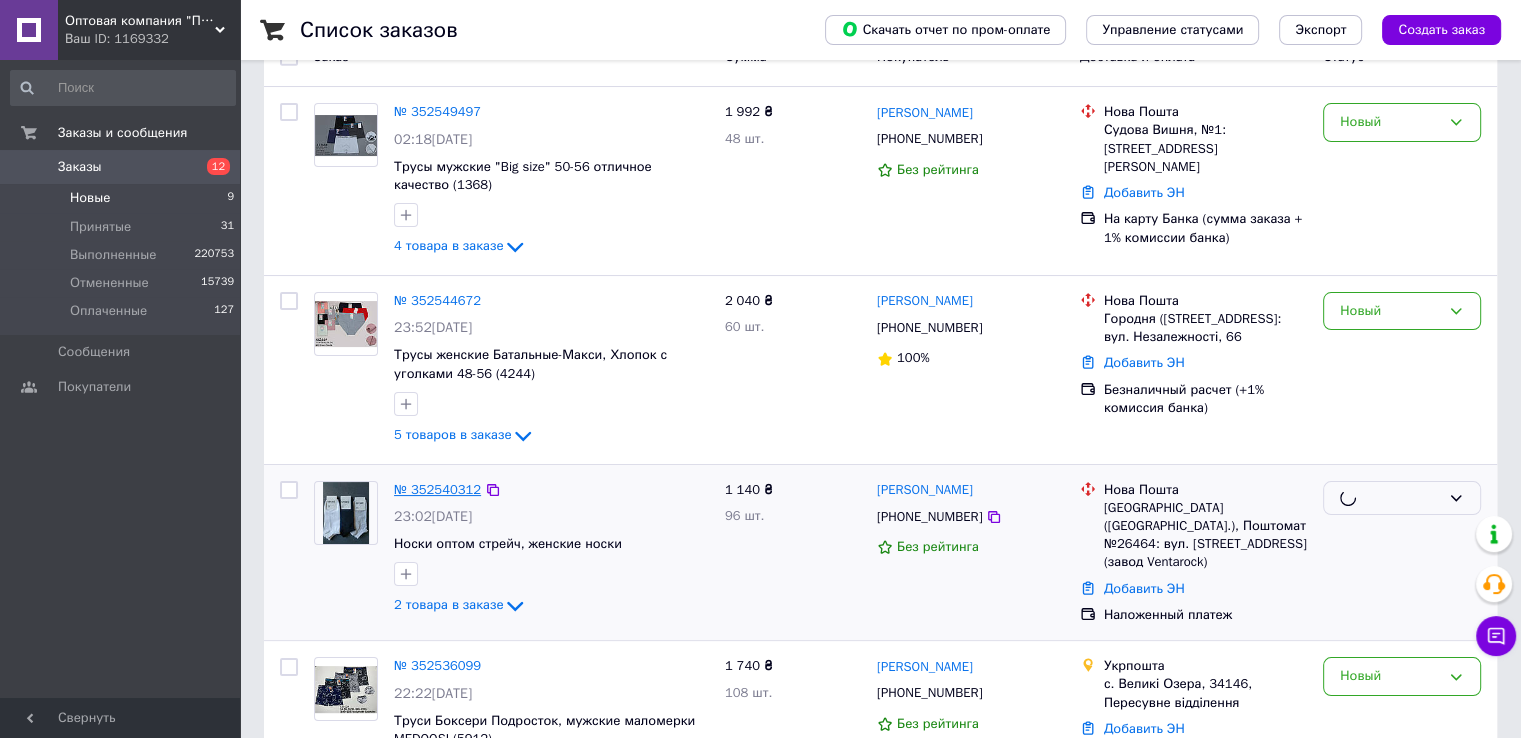 click on "№ 352540312" at bounding box center [437, 489] 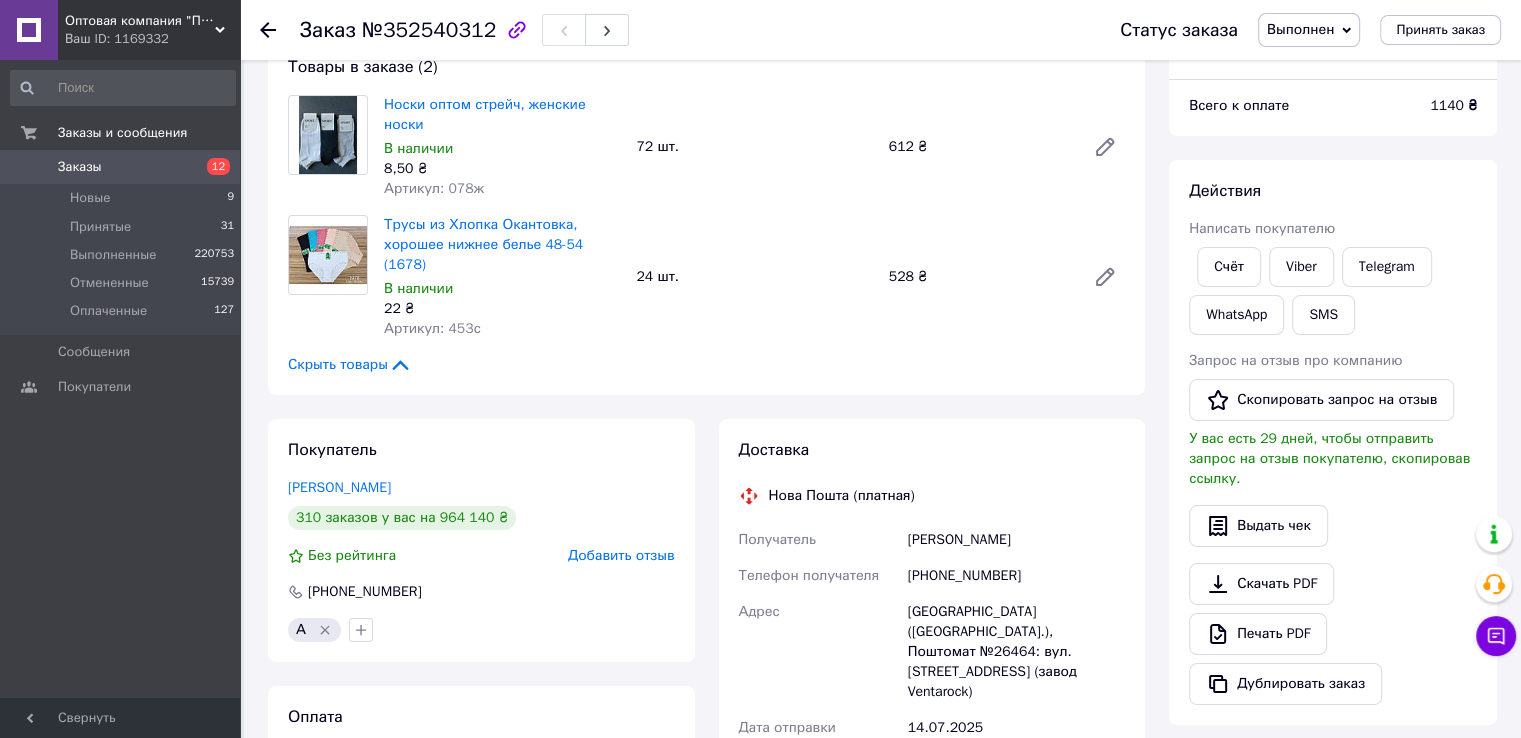 scroll, scrollTop: 300, scrollLeft: 0, axis: vertical 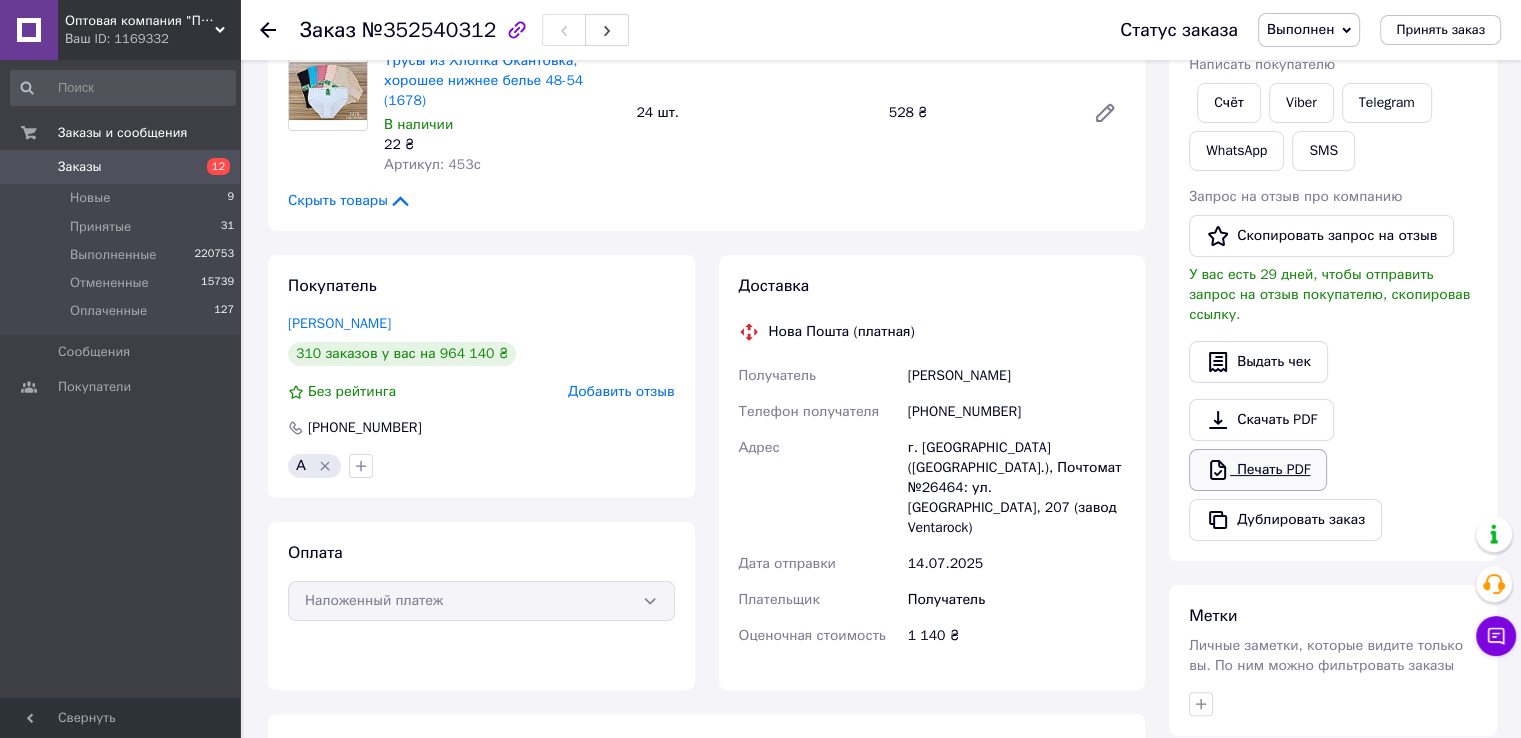 click on "Печать PDF" at bounding box center [1258, 470] 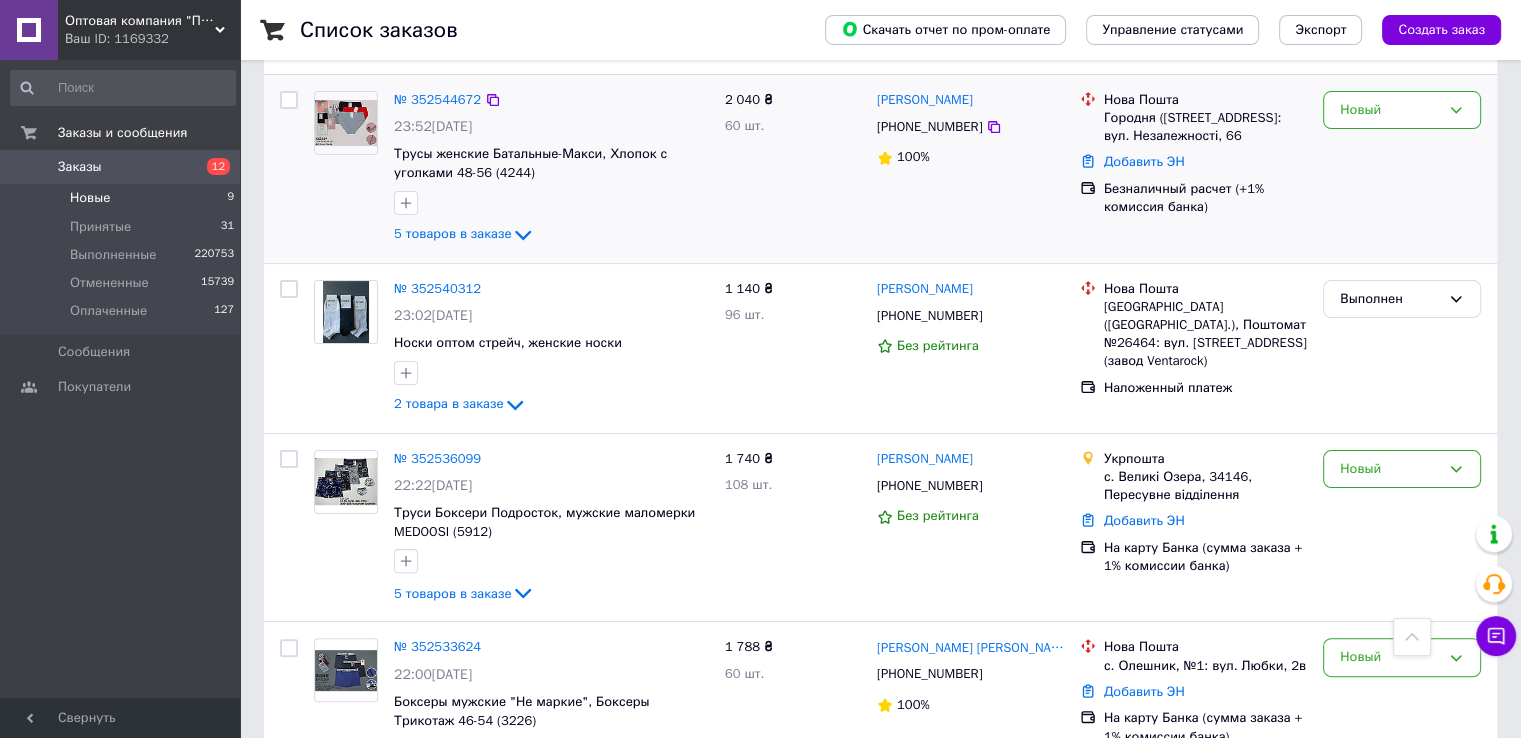 scroll, scrollTop: 496, scrollLeft: 0, axis: vertical 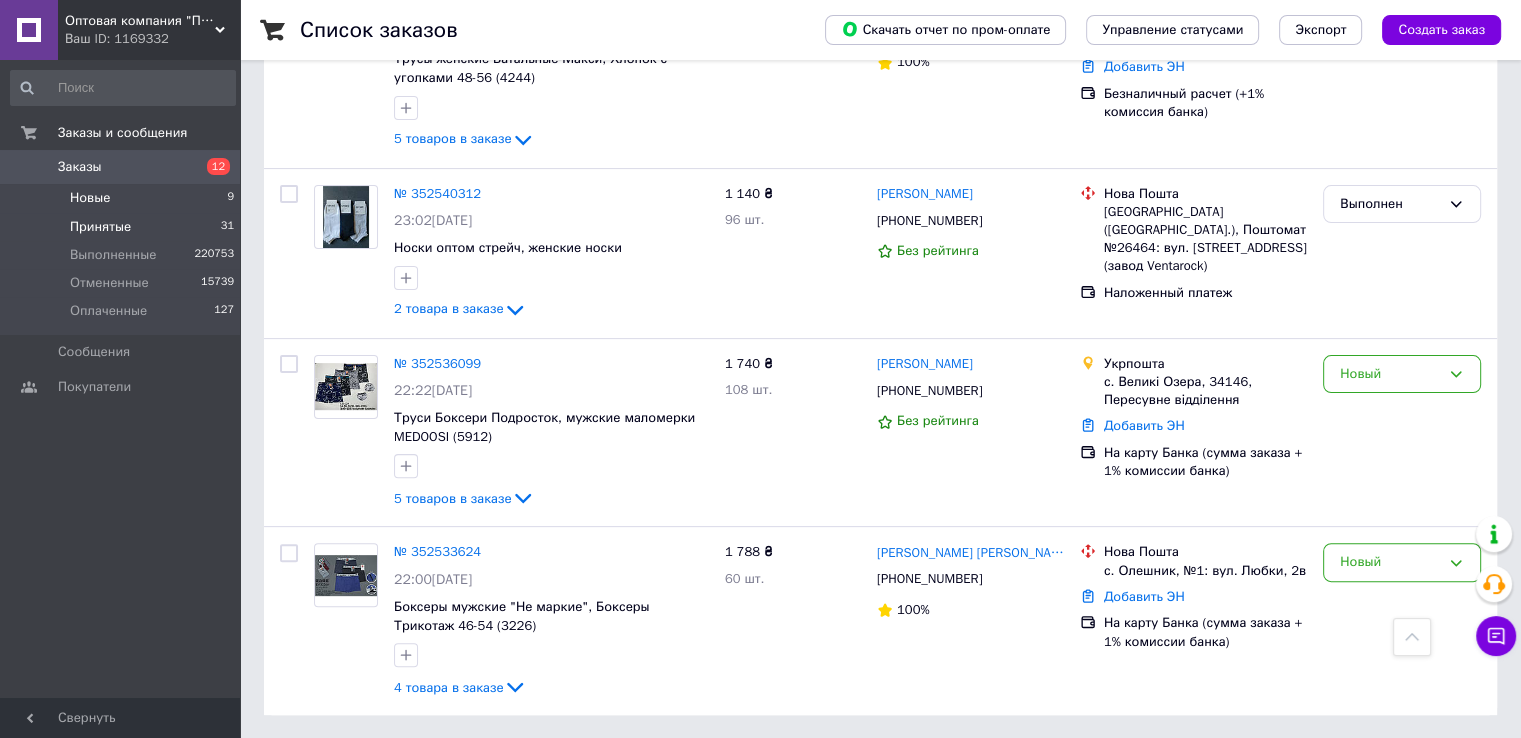 click on "Принятые 31" at bounding box center (123, 227) 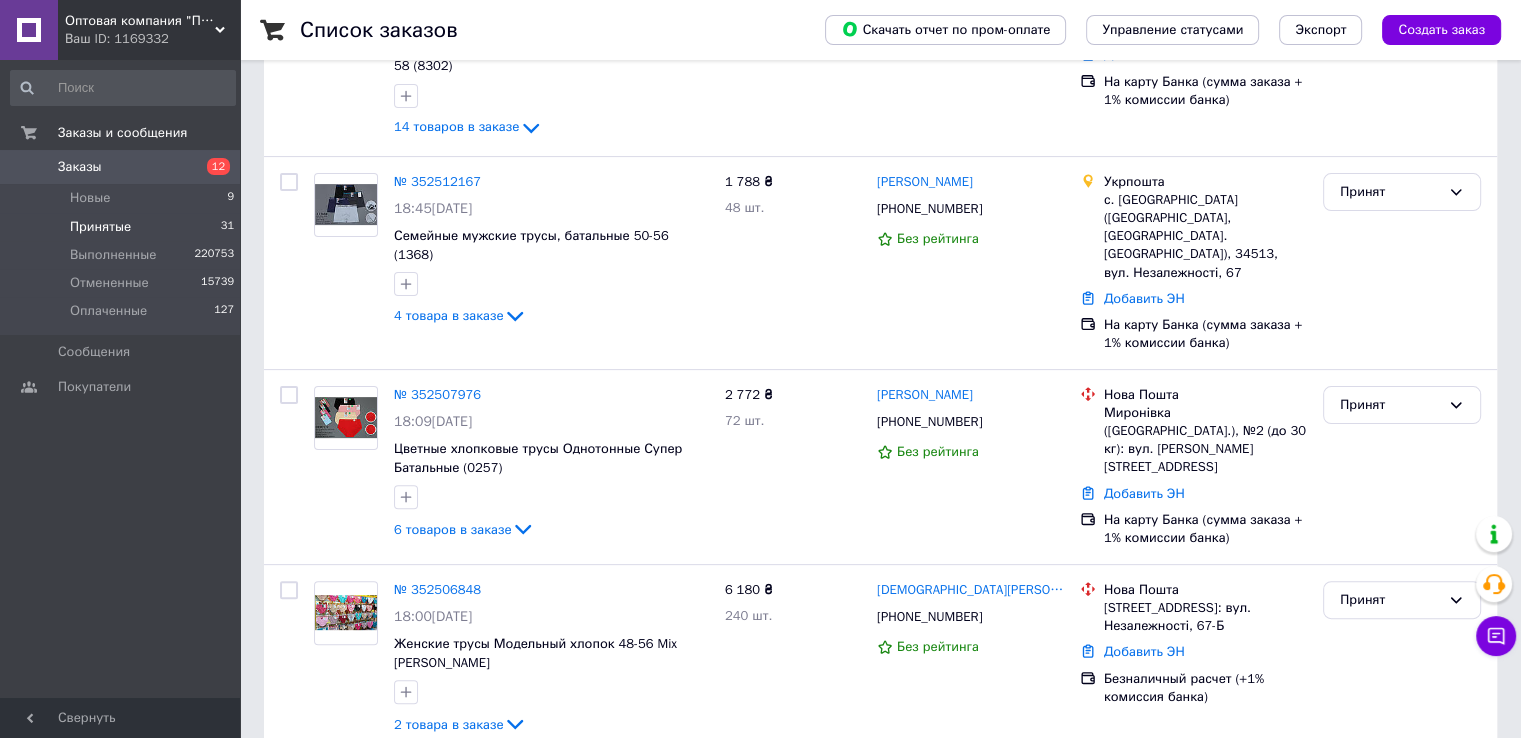 scroll, scrollTop: 0, scrollLeft: 0, axis: both 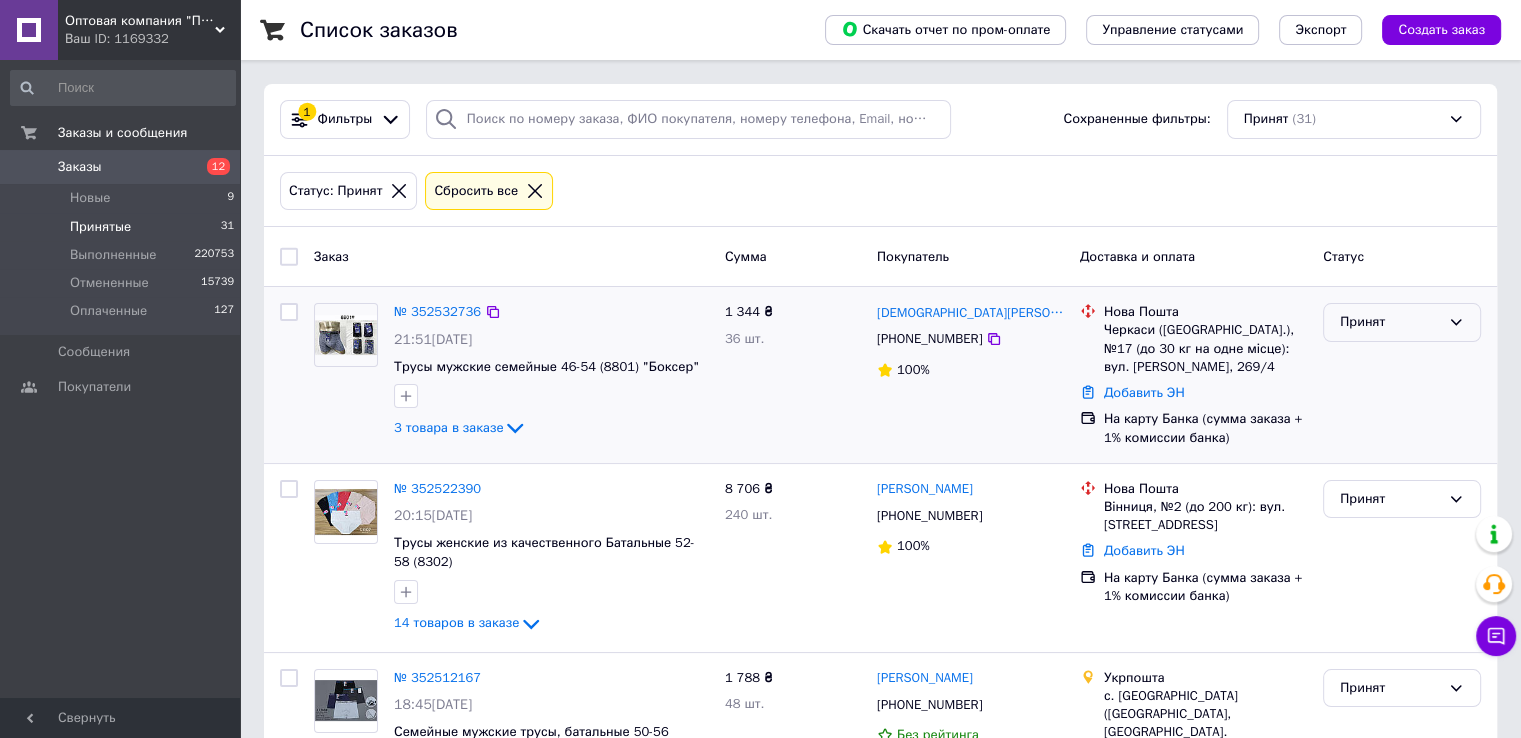 click on "Принят" at bounding box center (1402, 322) 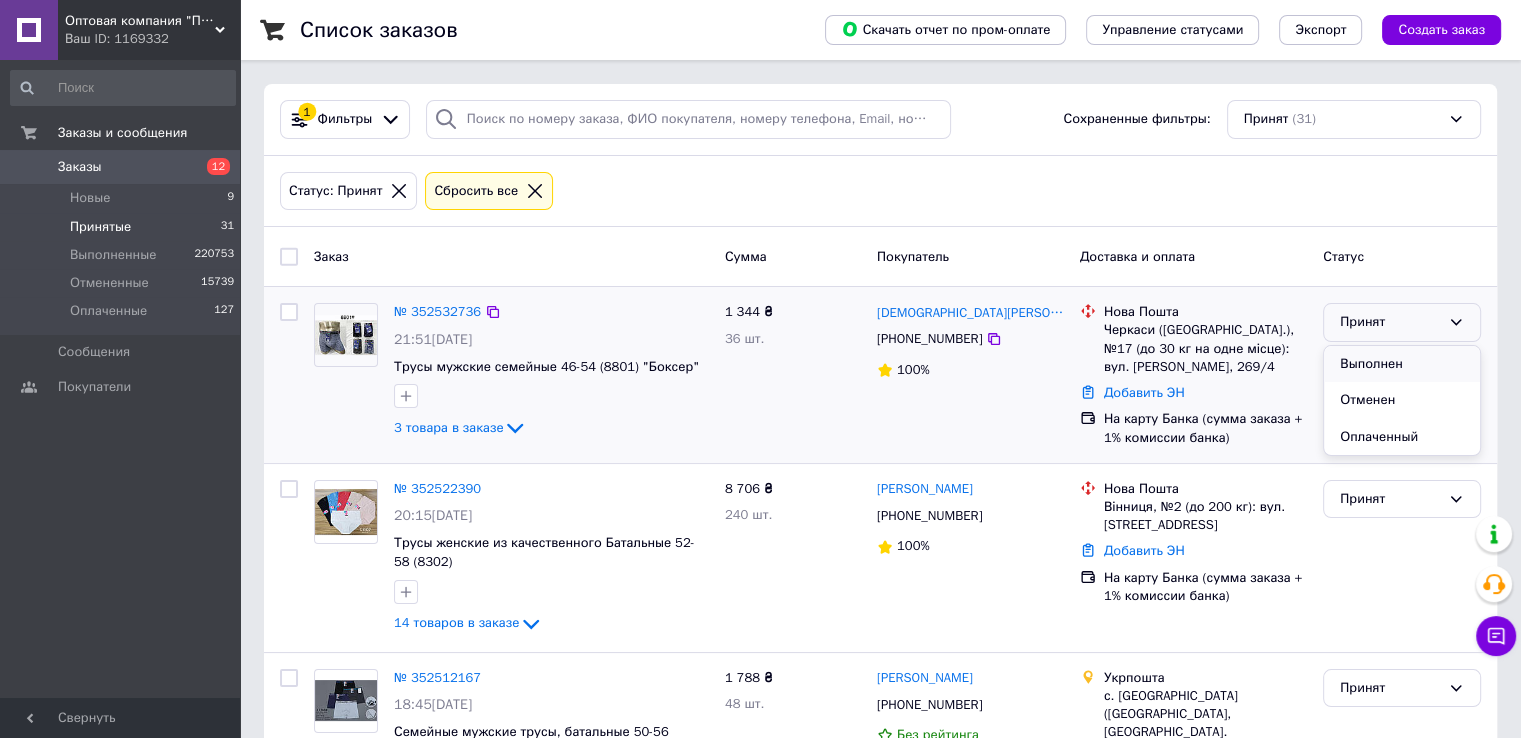 click on "Выполнен" at bounding box center (1402, 364) 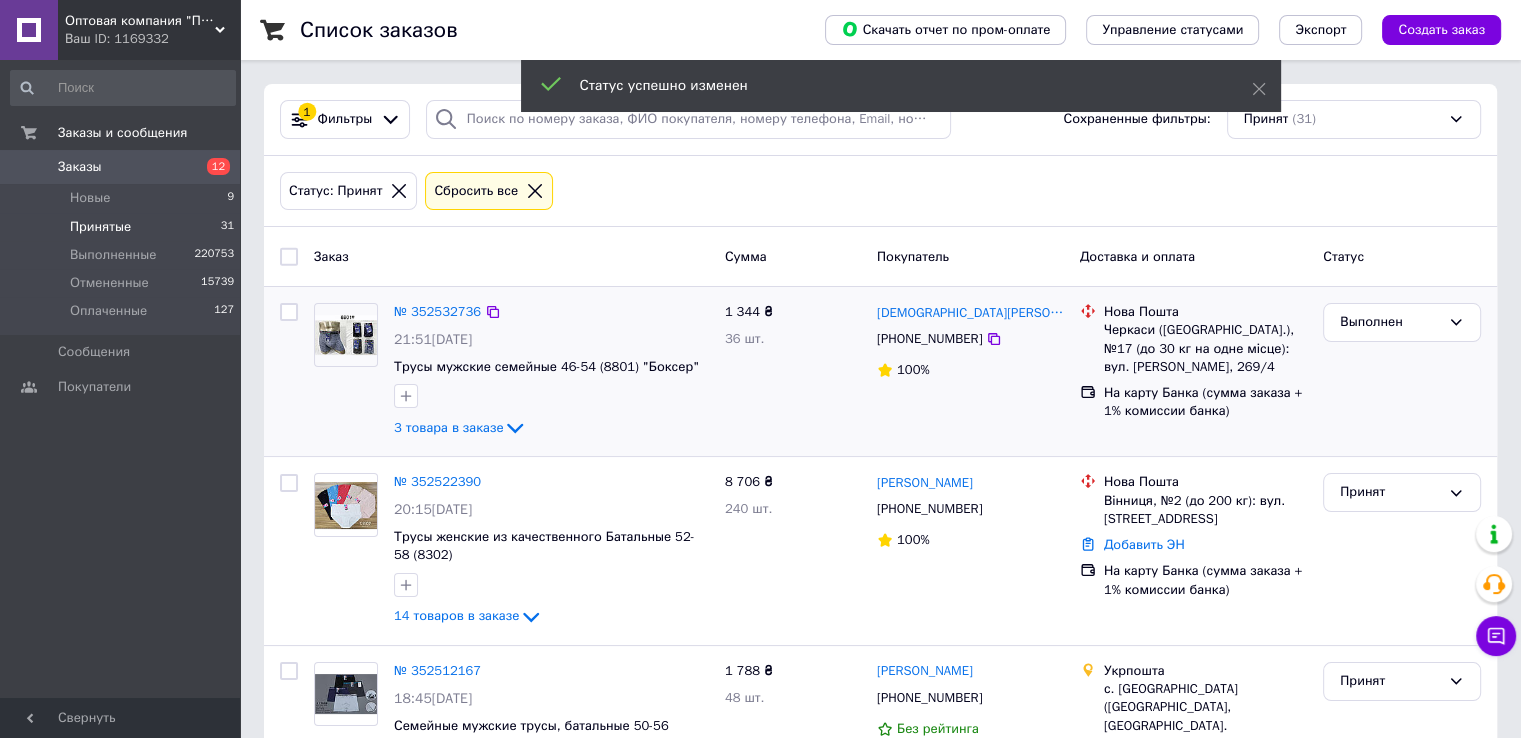 click on "№ 352532736" at bounding box center [437, 311] 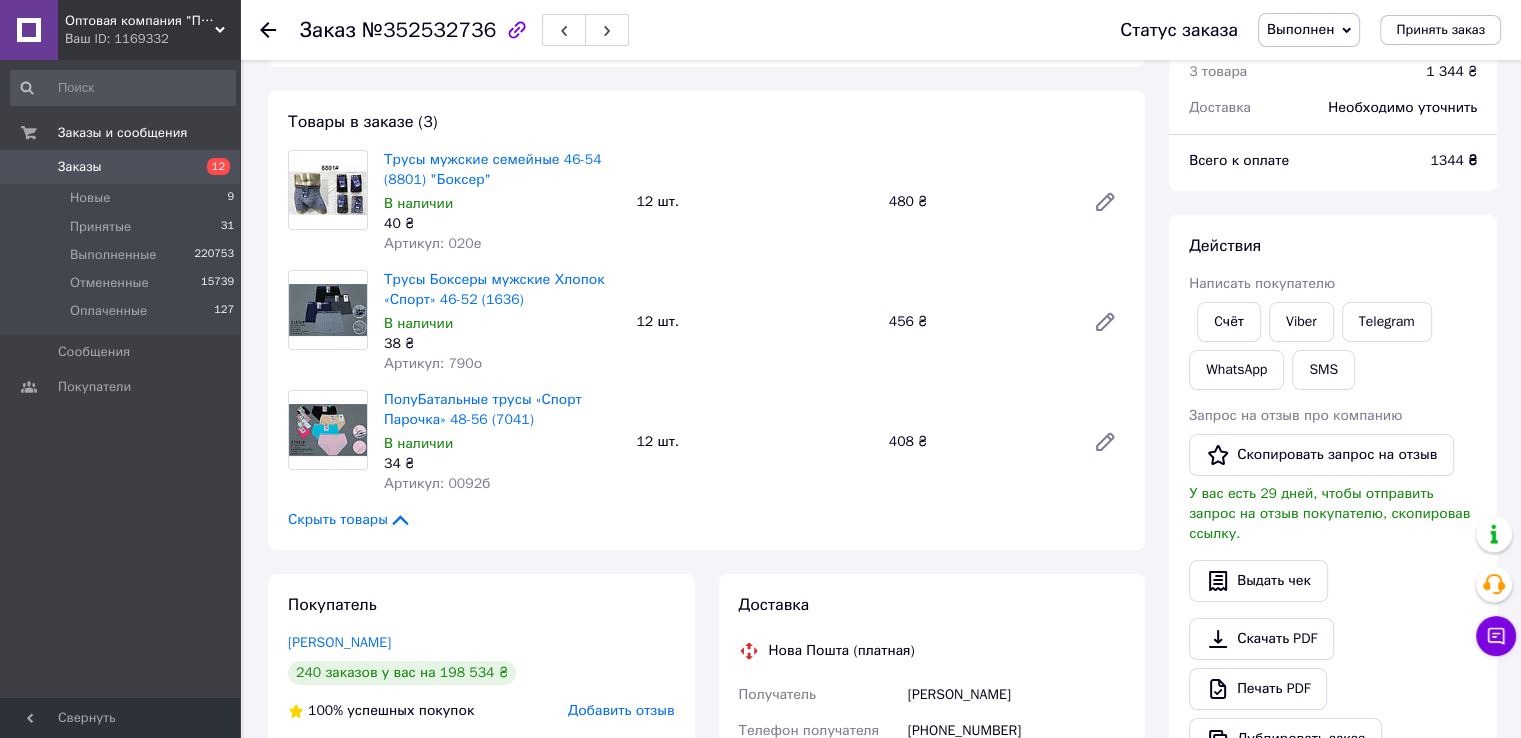 scroll, scrollTop: 200, scrollLeft: 0, axis: vertical 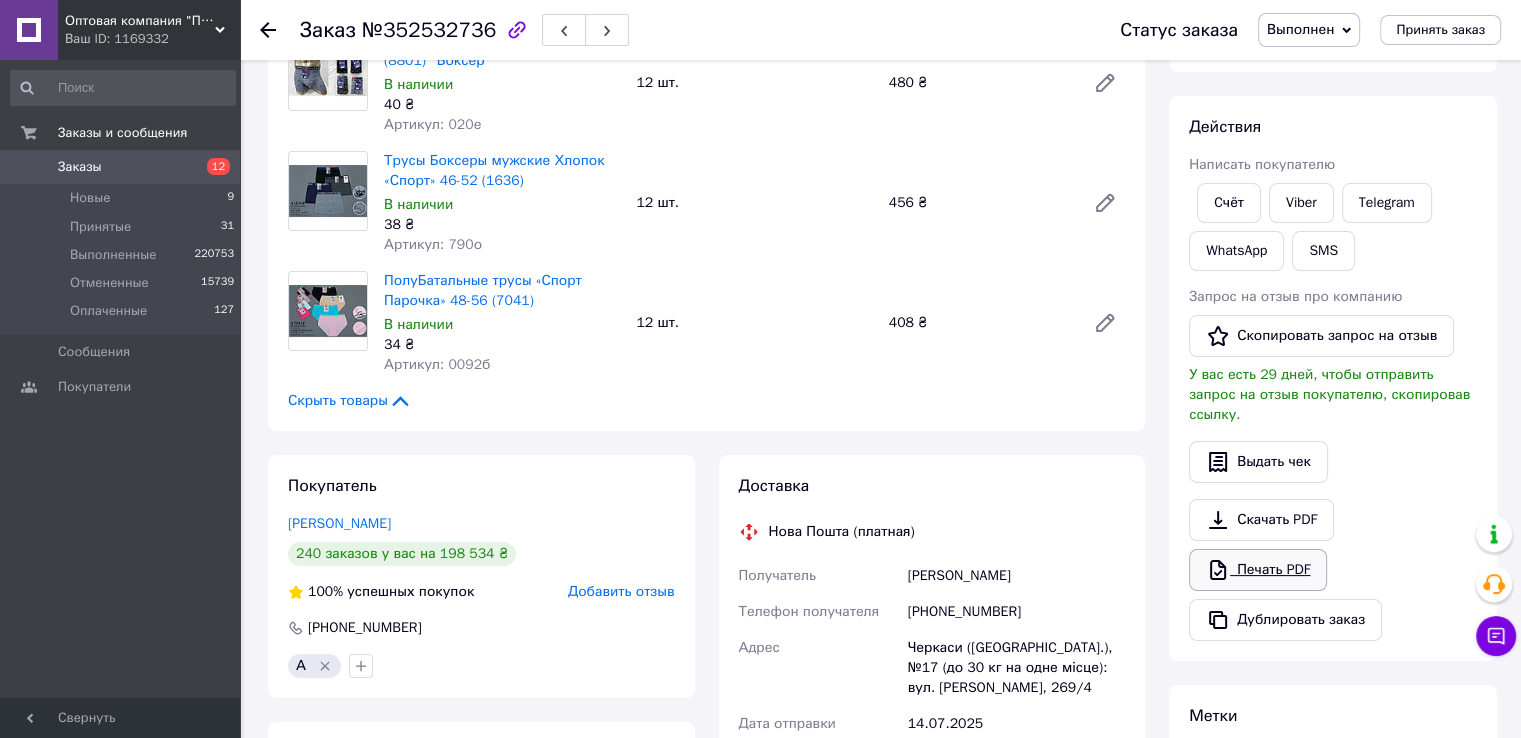 click on "Печать PDF" at bounding box center (1258, 570) 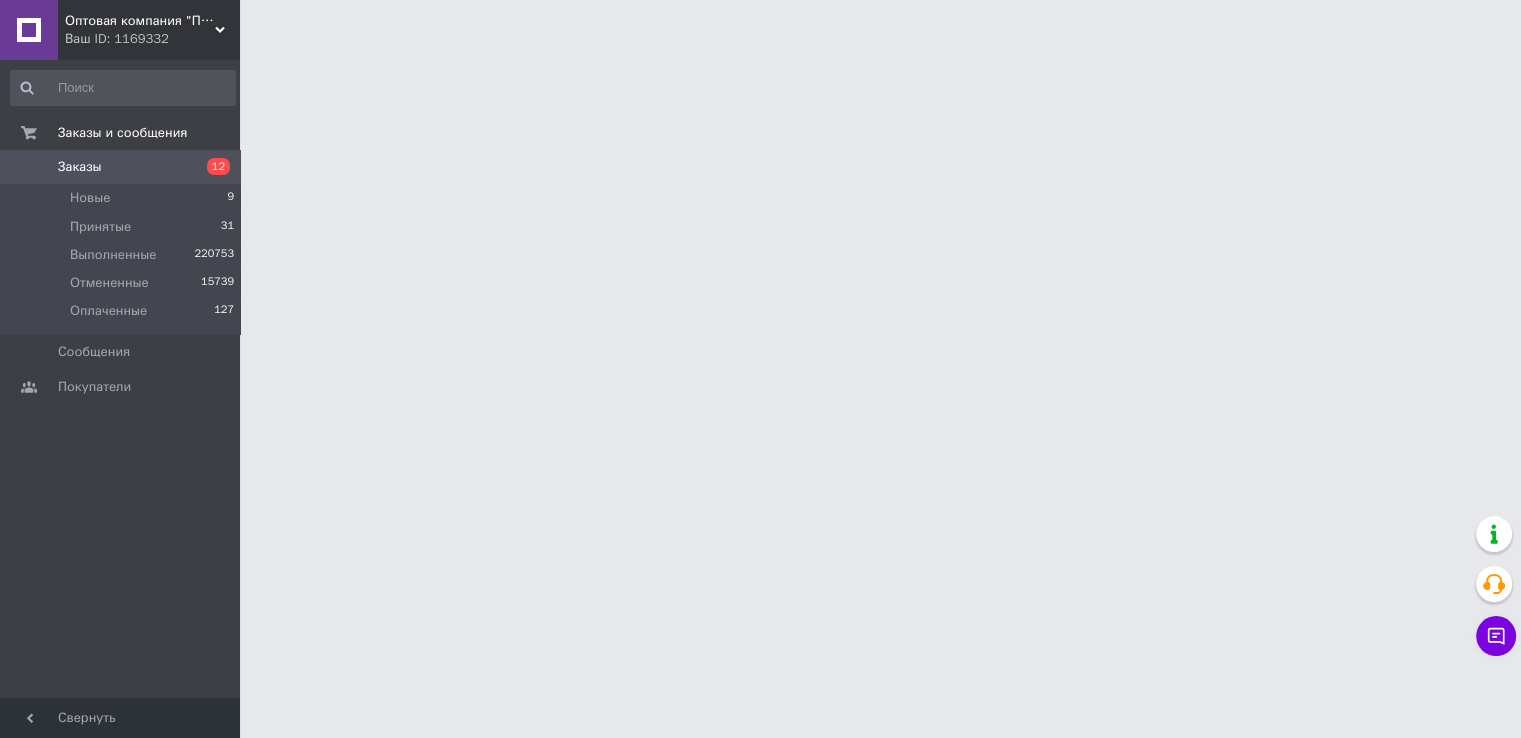 scroll, scrollTop: 0, scrollLeft: 0, axis: both 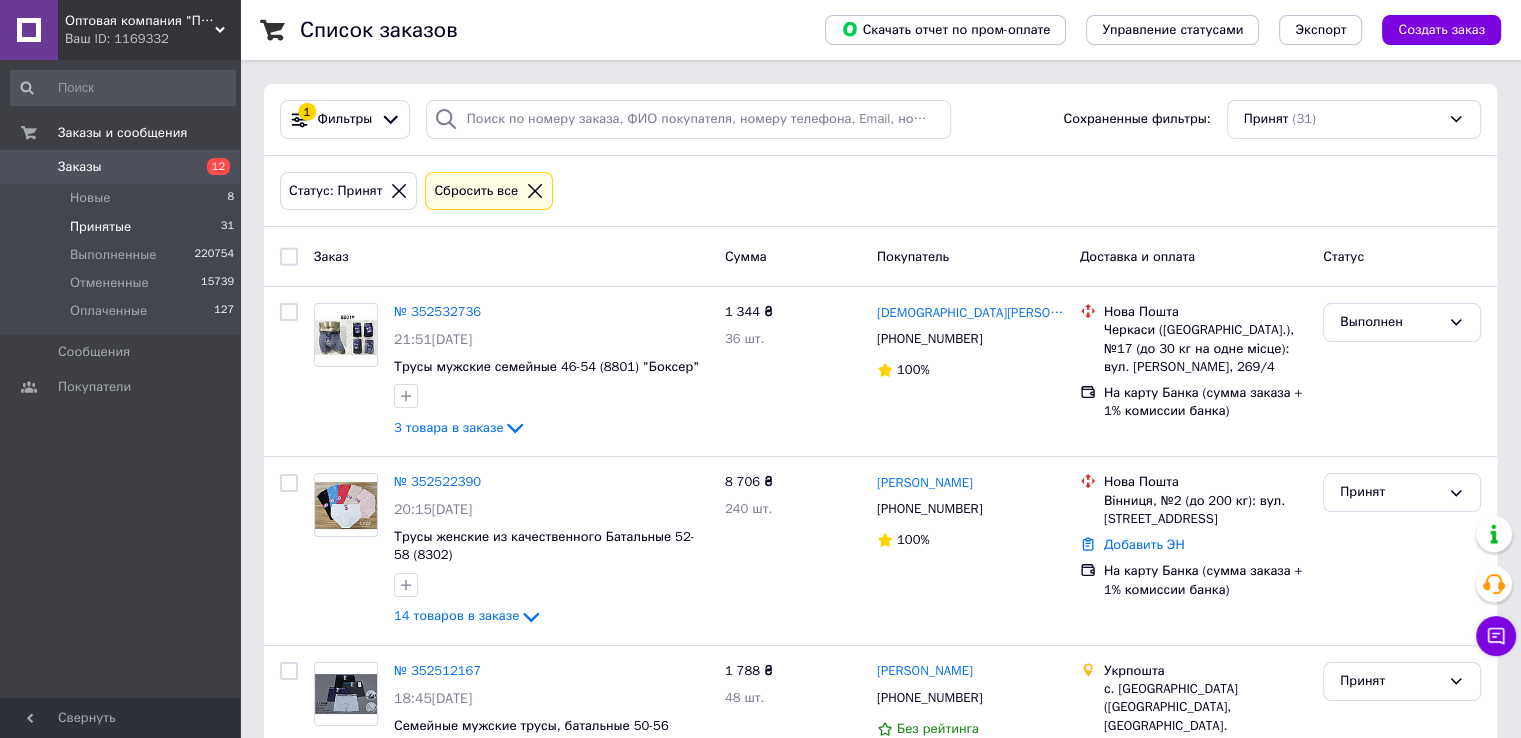 click on "Заказы" at bounding box center [80, 167] 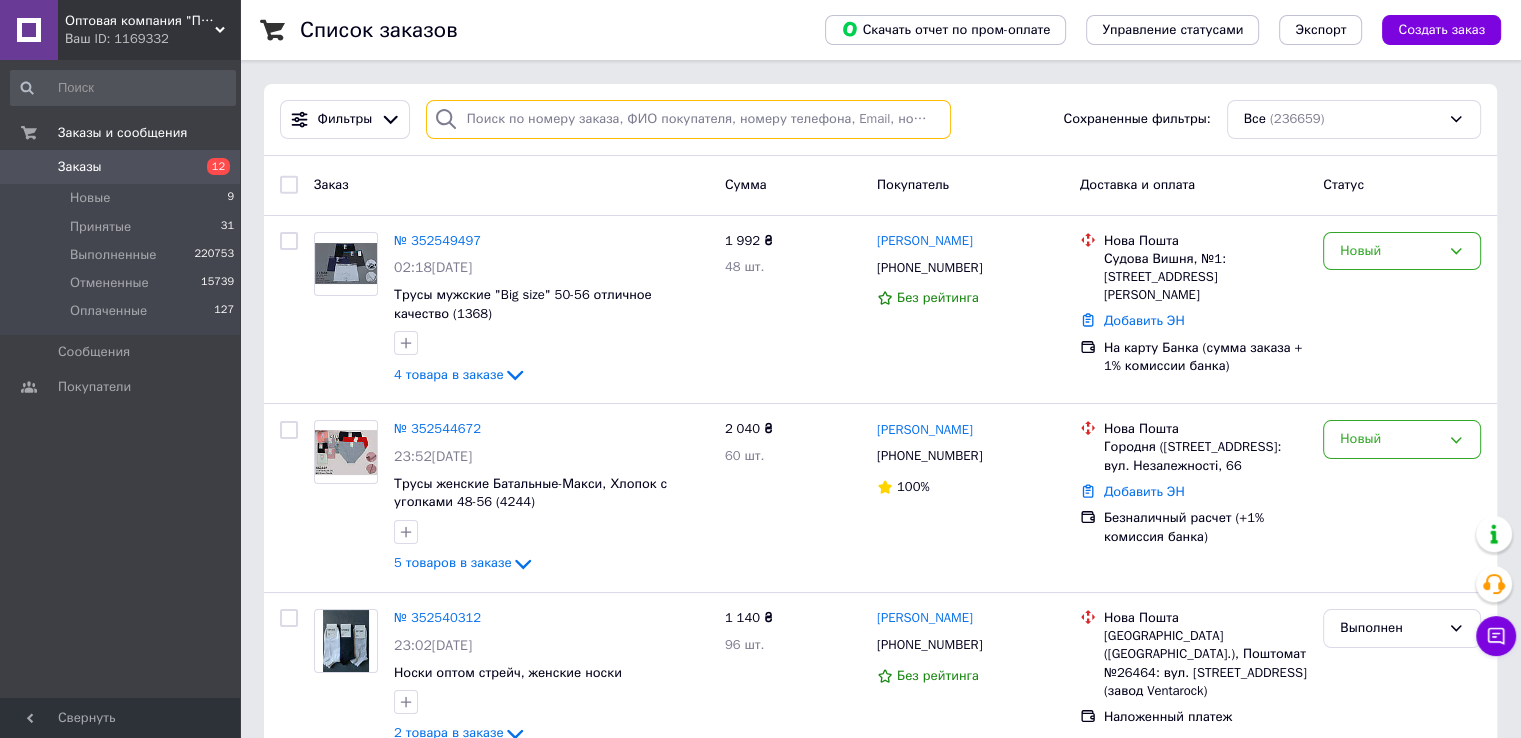 click at bounding box center (688, 119) 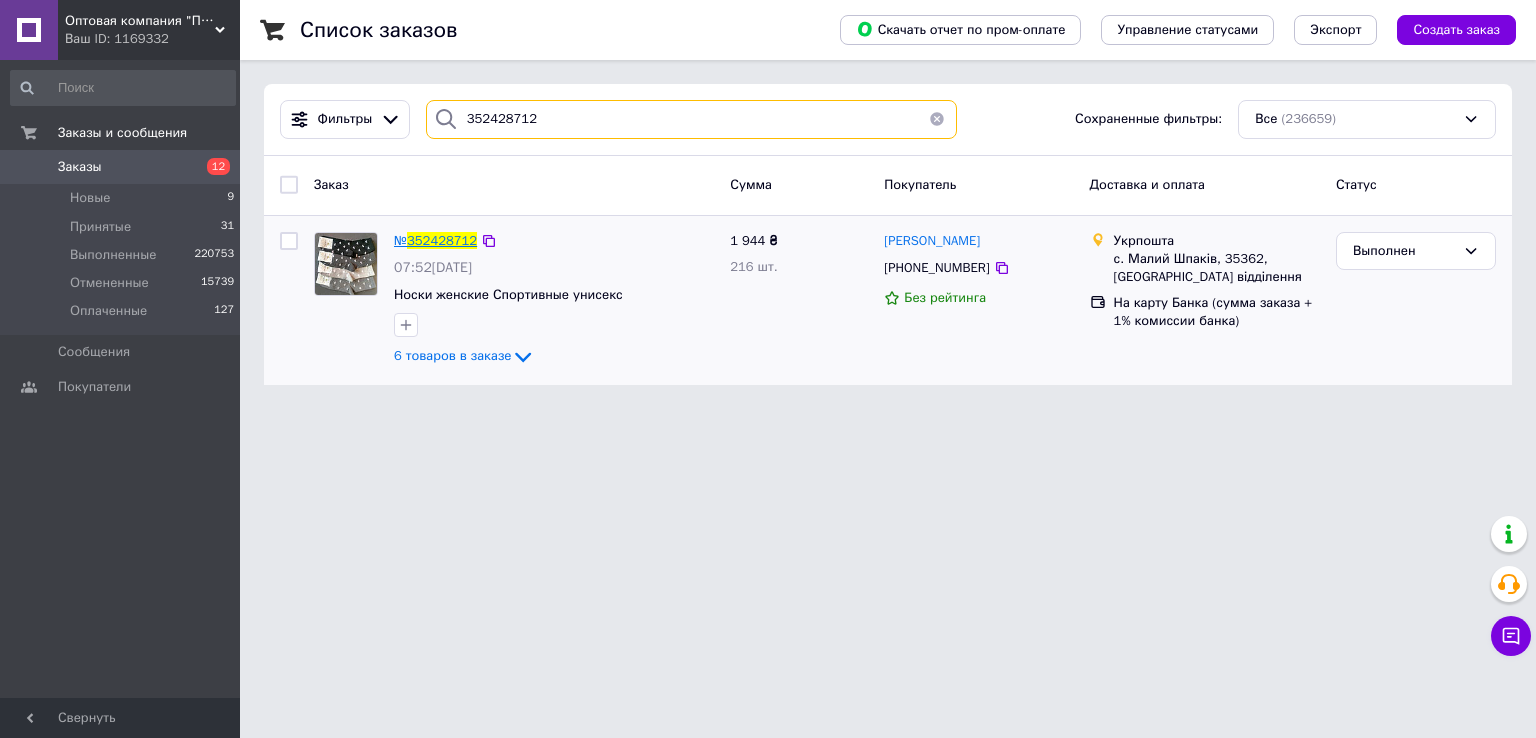 type on "352428712" 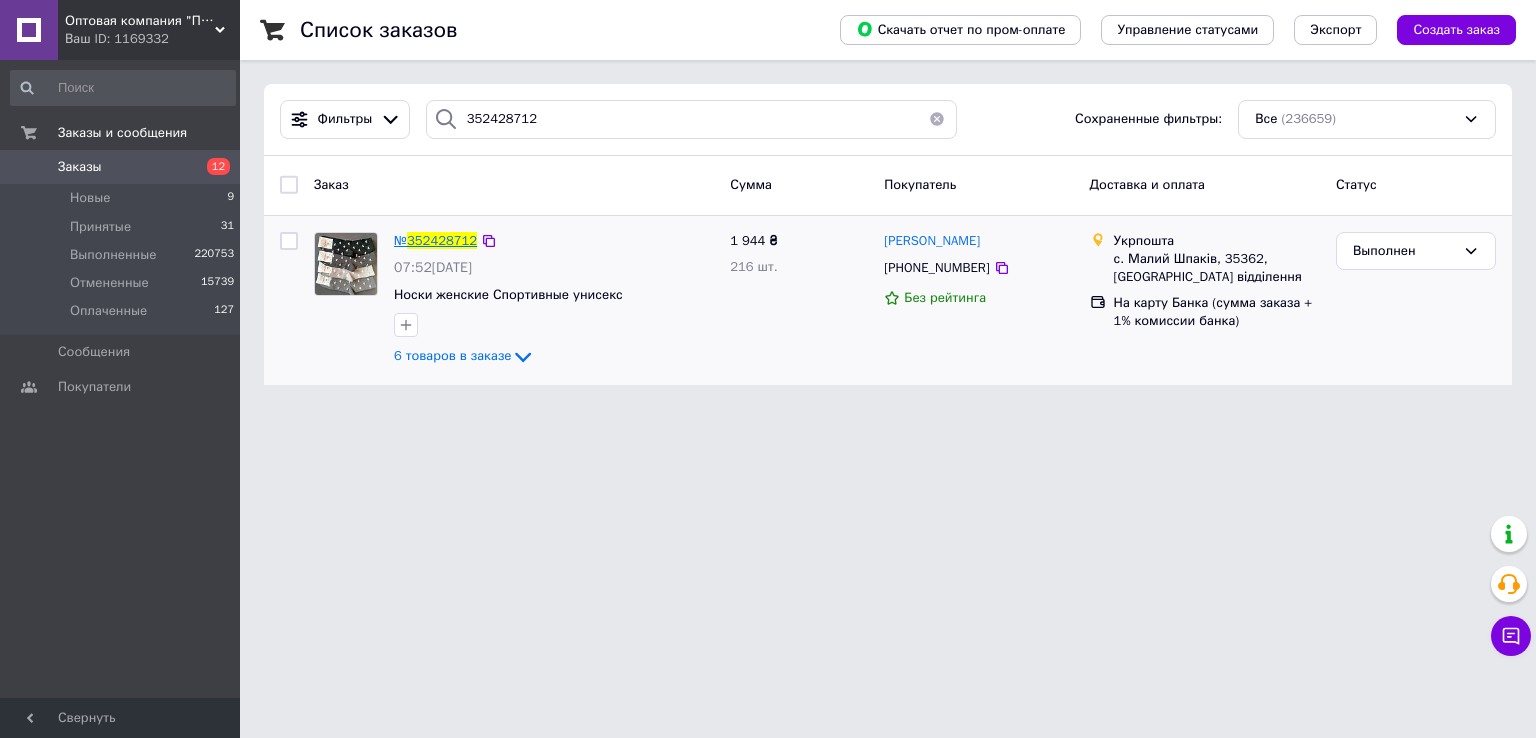 click on "352428712" at bounding box center (442, 240) 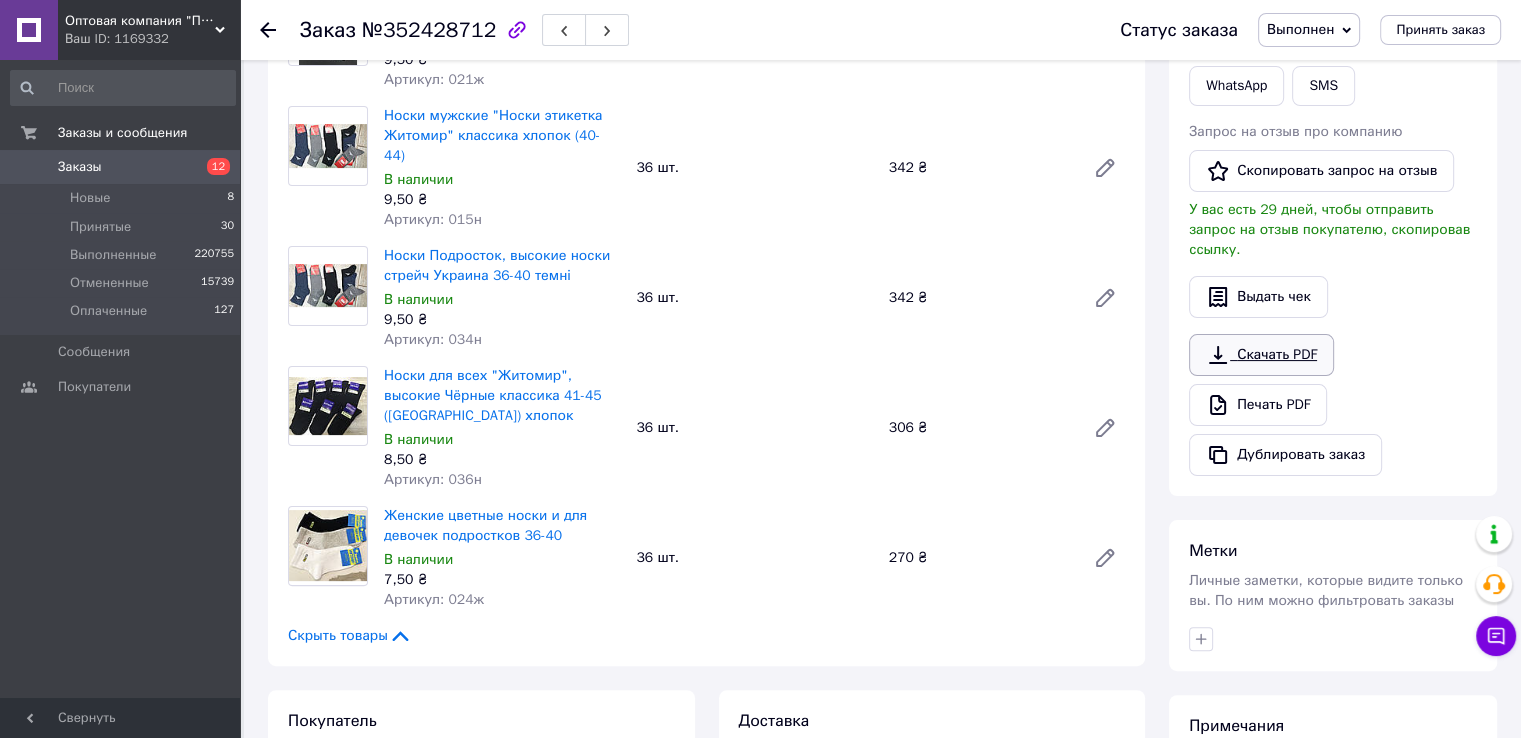 scroll, scrollTop: 400, scrollLeft: 0, axis: vertical 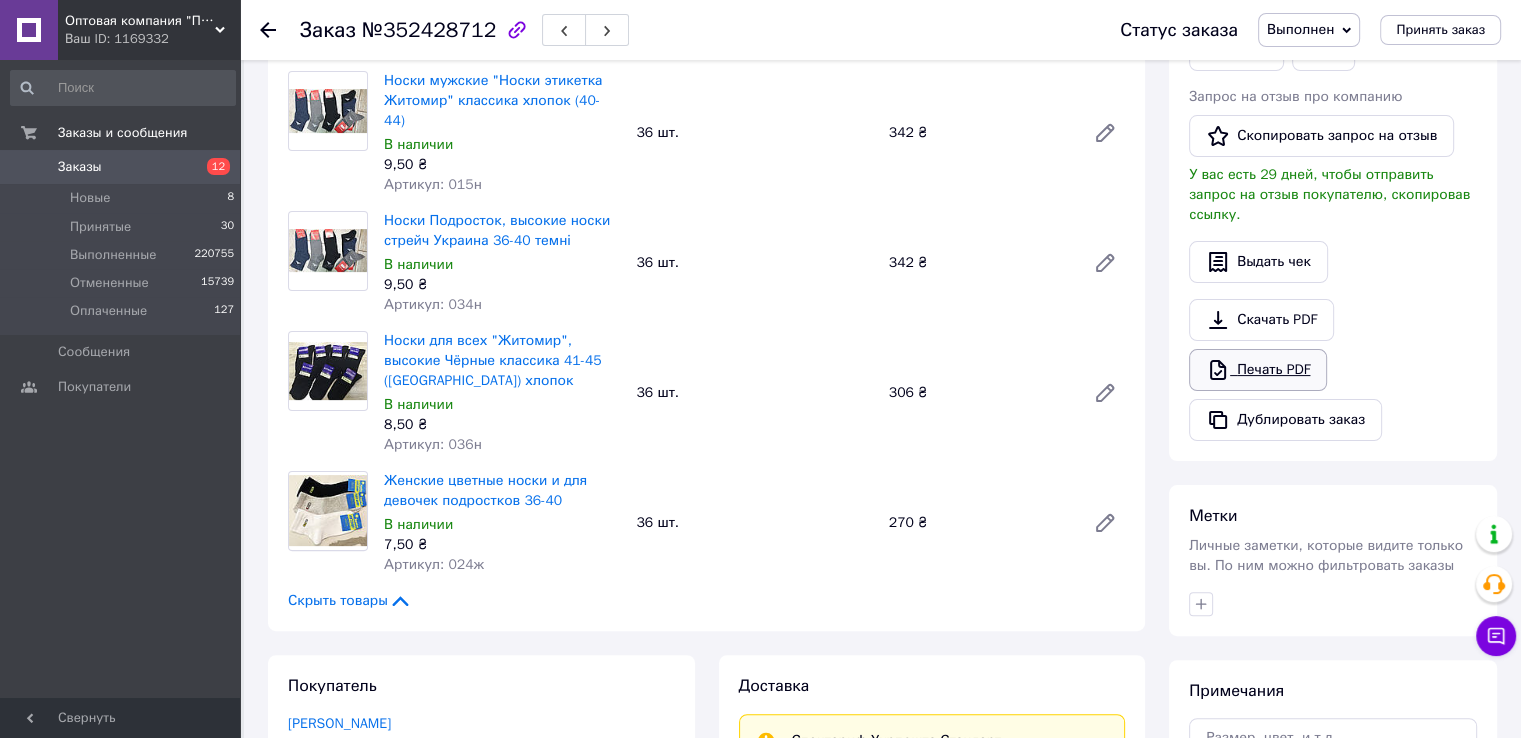 click on "Печать PDF" at bounding box center [1258, 370] 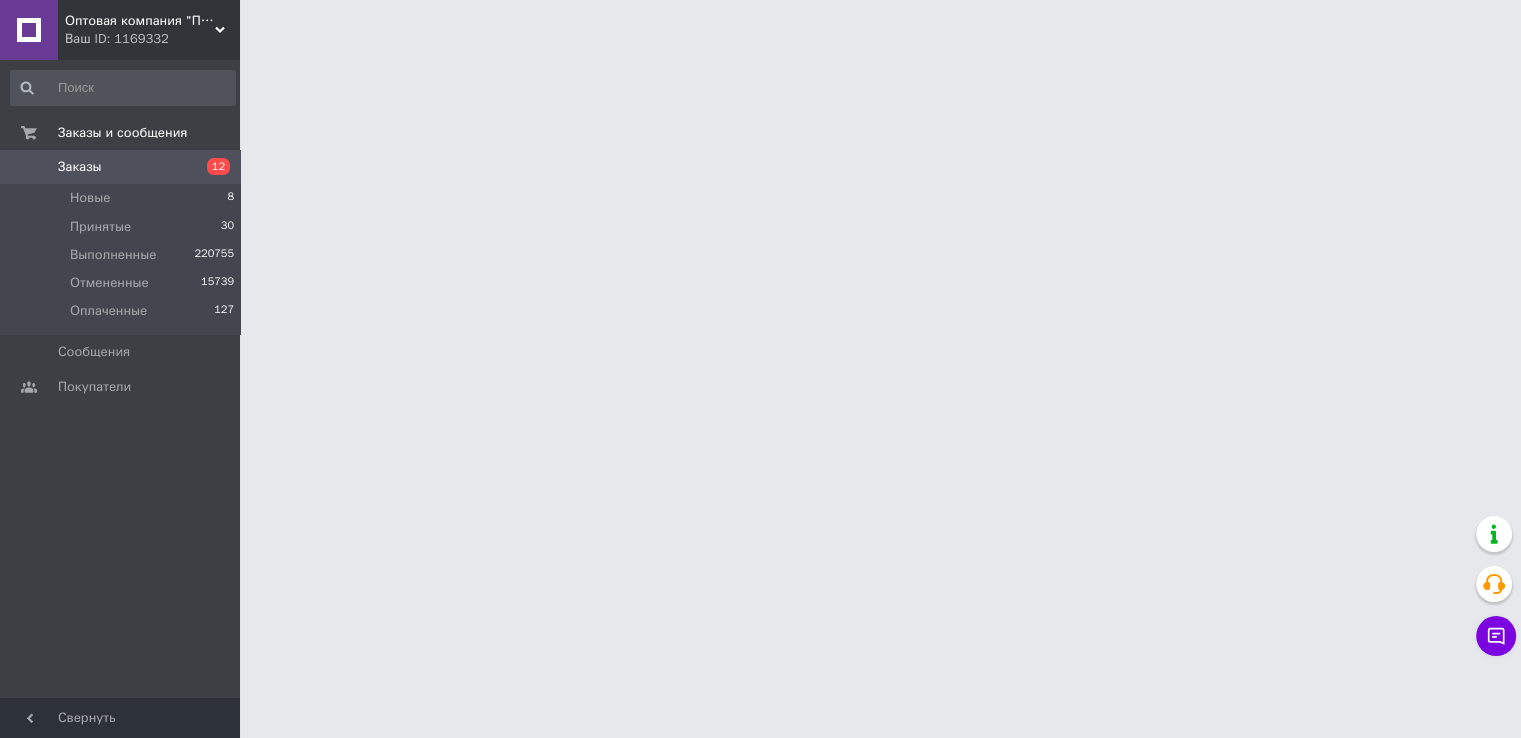 scroll, scrollTop: 0, scrollLeft: 0, axis: both 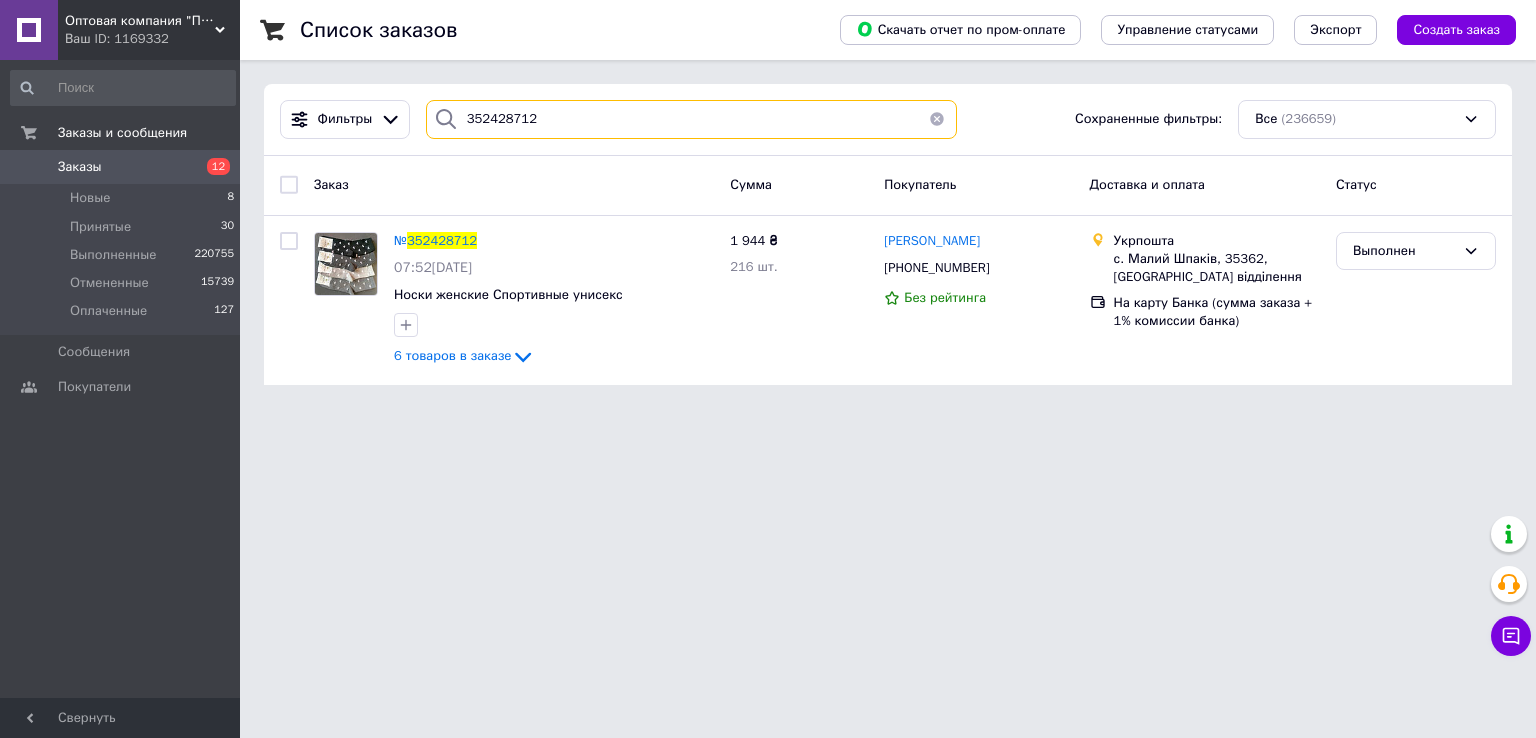 click on "352428712" at bounding box center [692, 119] 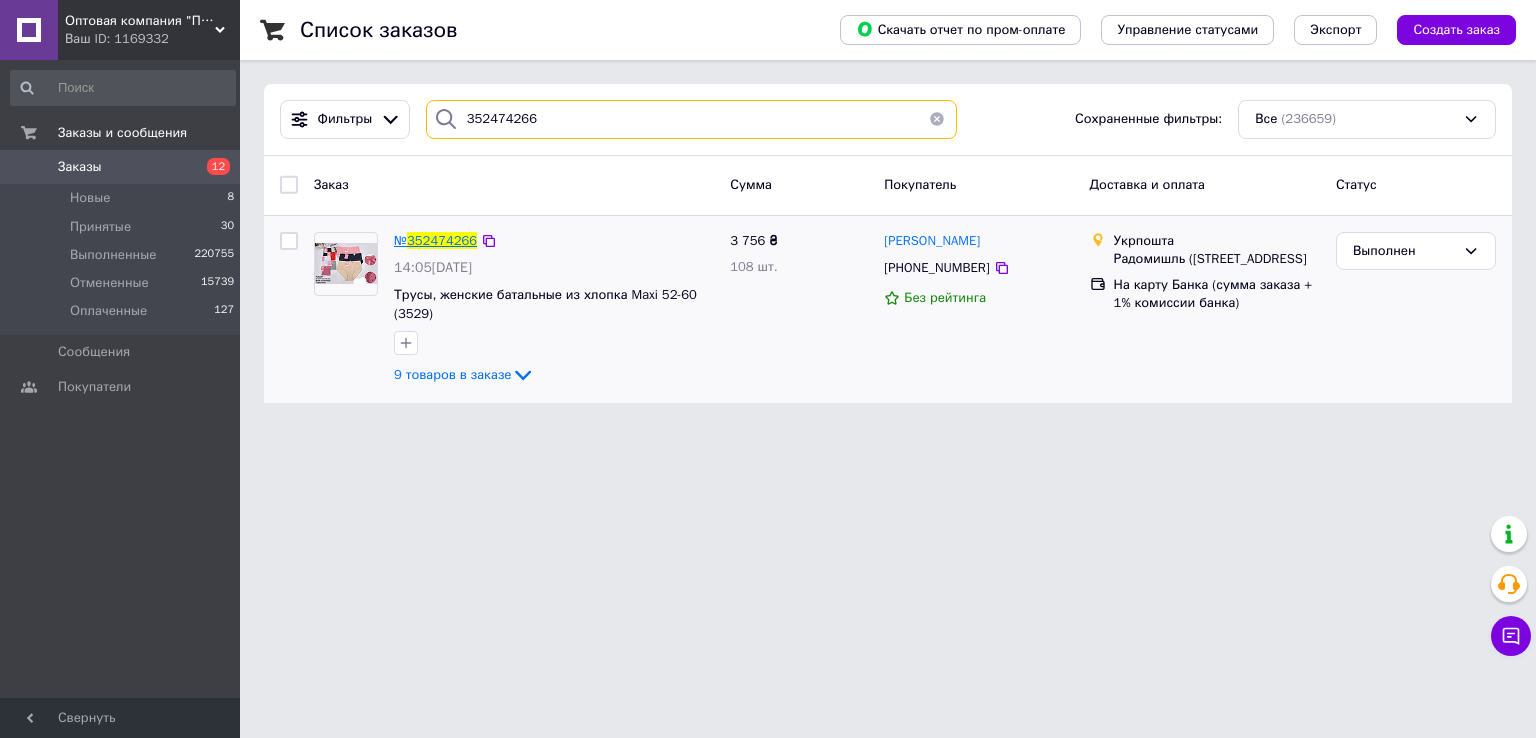 type on "352474266" 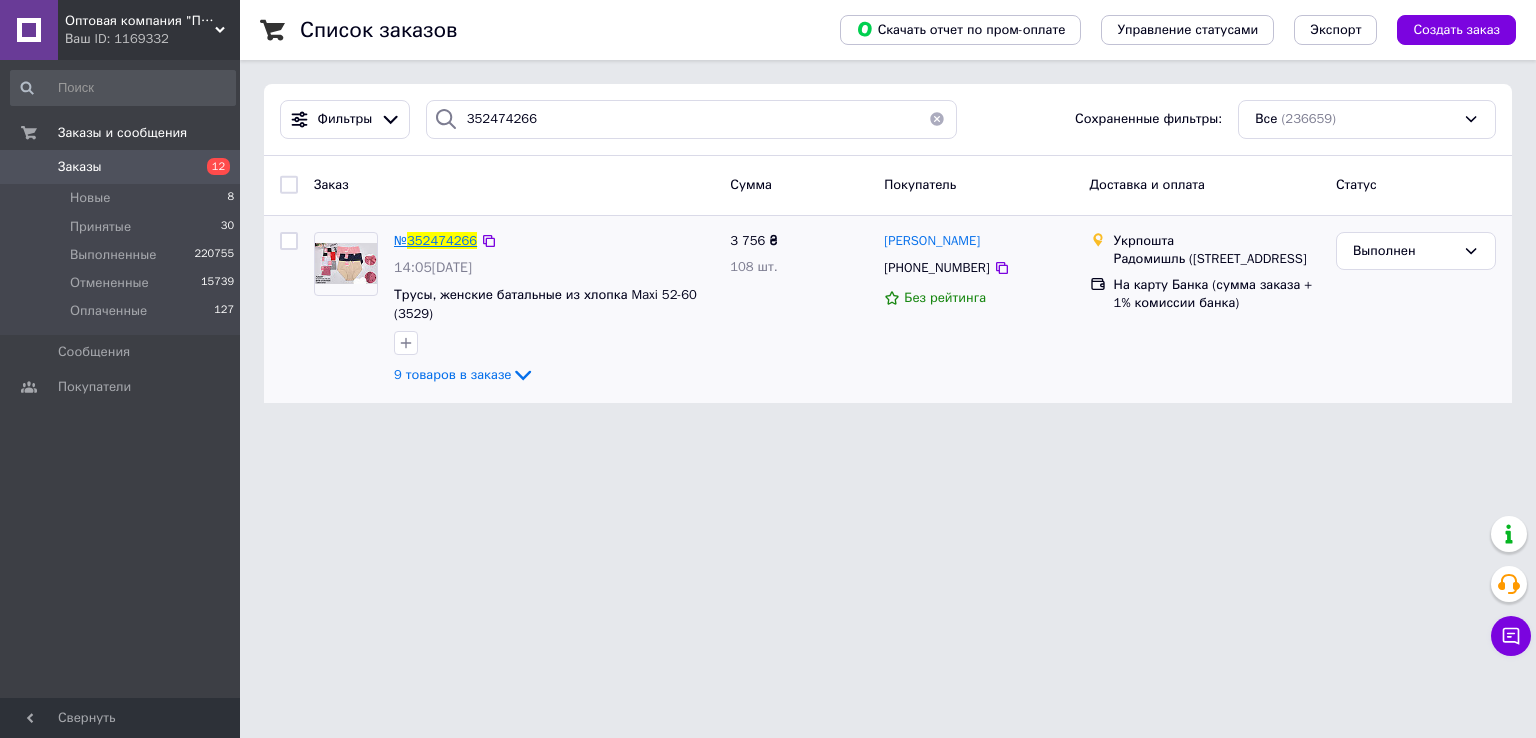 click on "352474266" at bounding box center (442, 240) 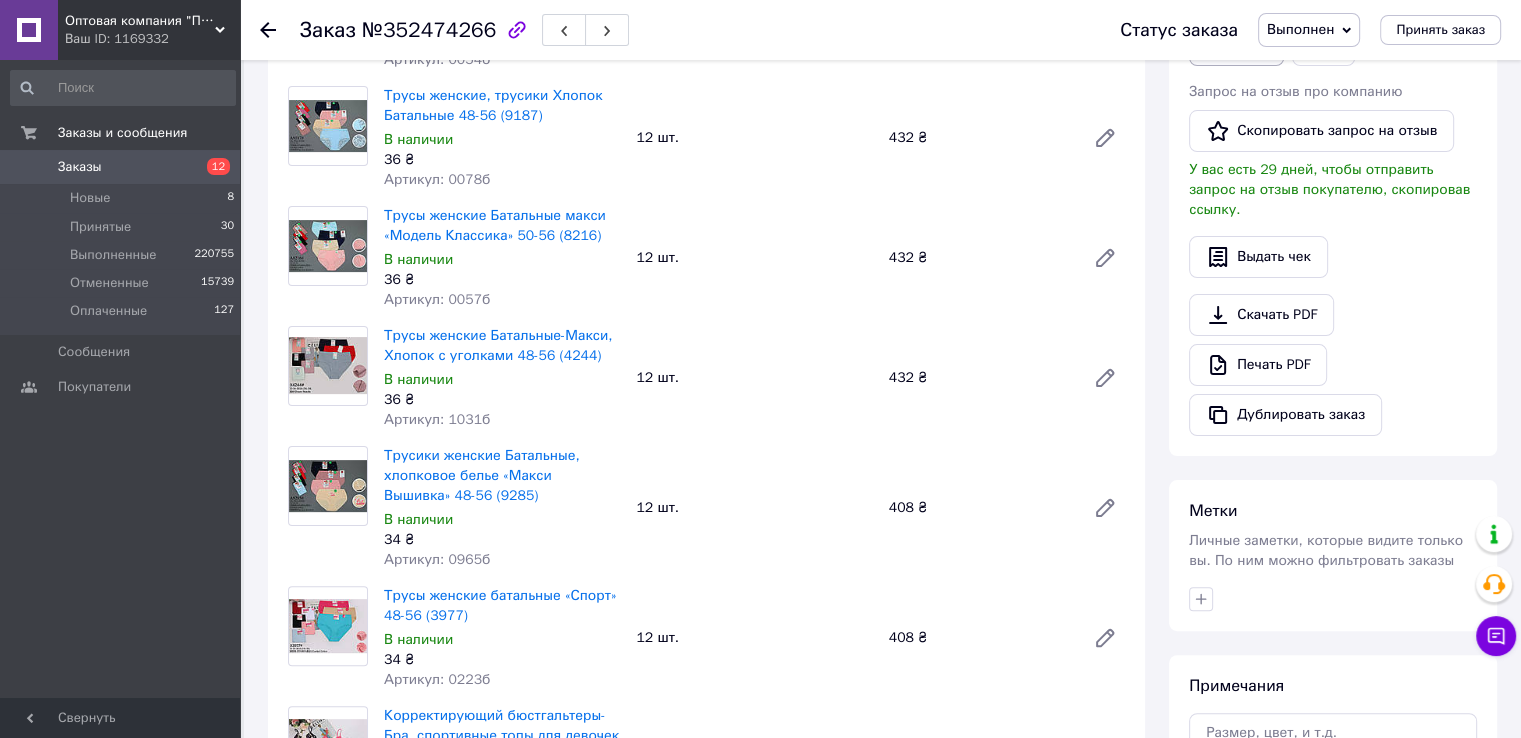 scroll, scrollTop: 600, scrollLeft: 0, axis: vertical 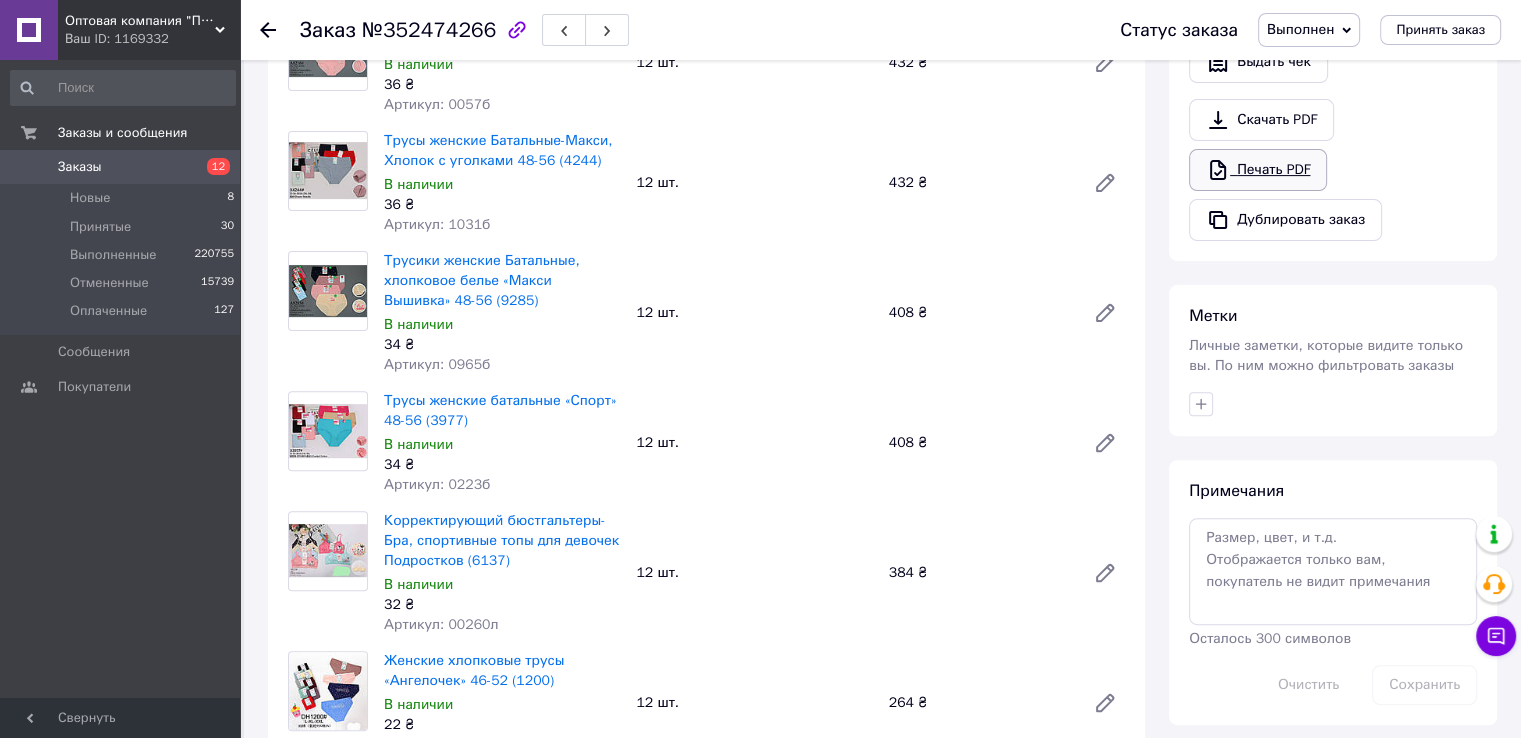 click on "Печать PDF" at bounding box center (1258, 170) 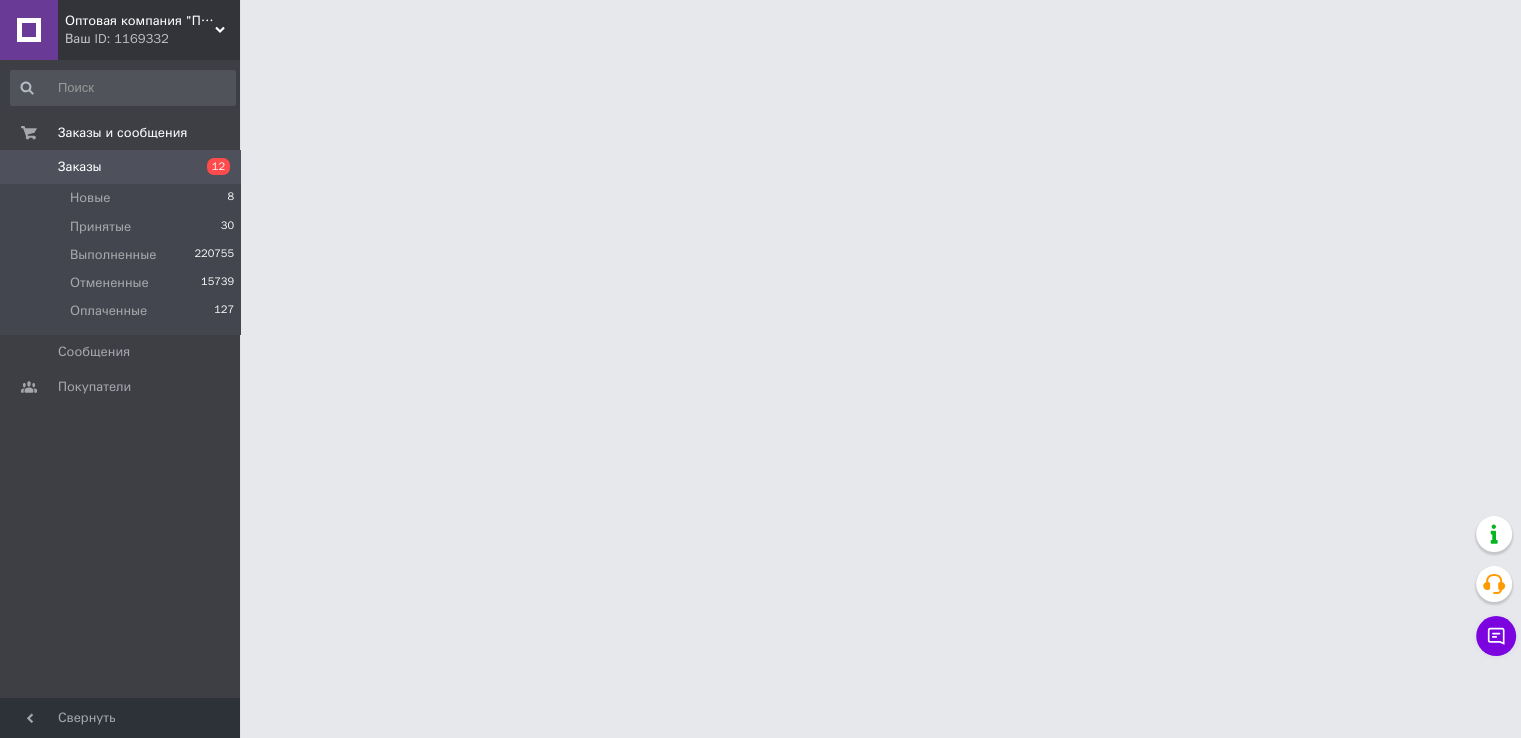 scroll, scrollTop: 0, scrollLeft: 0, axis: both 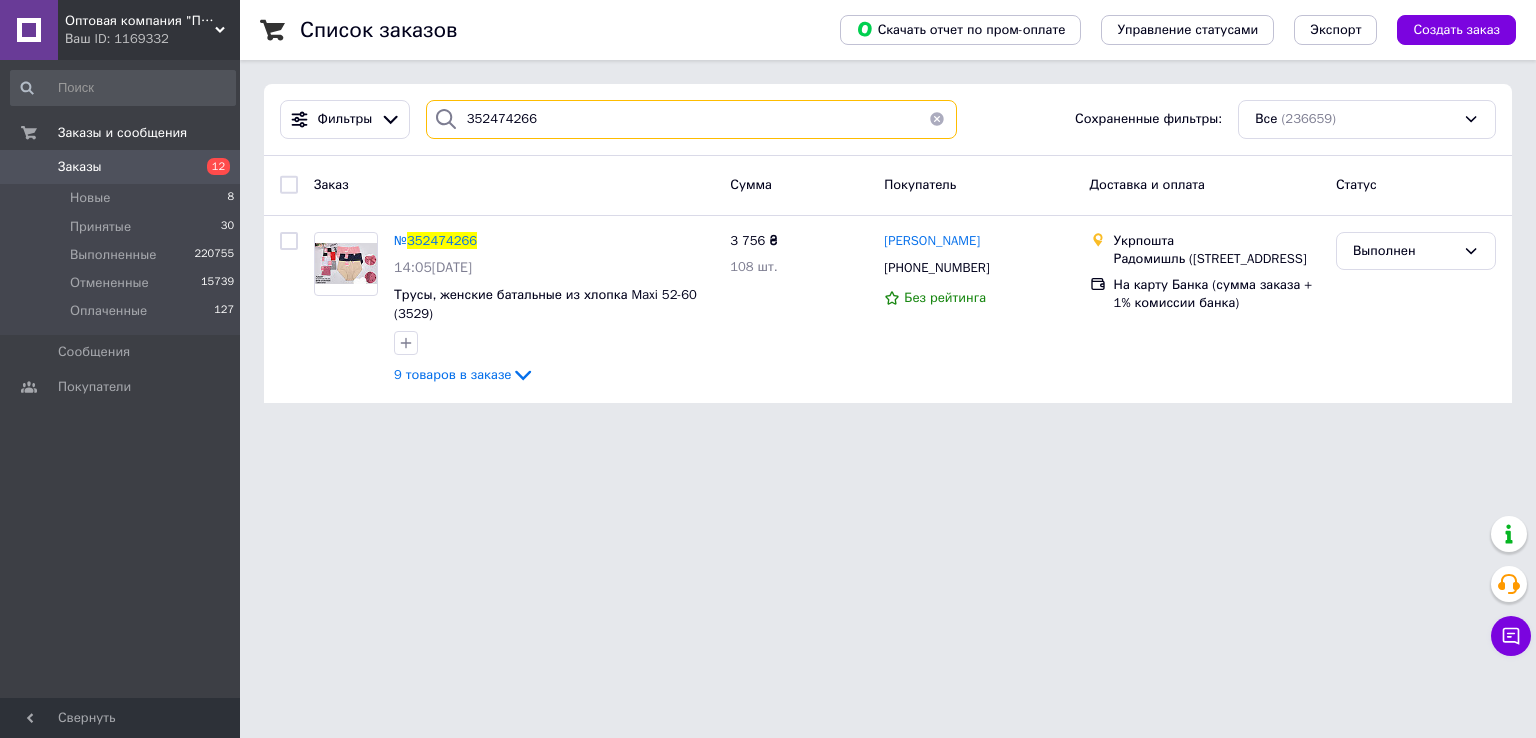 click on "352474266" at bounding box center [692, 119] 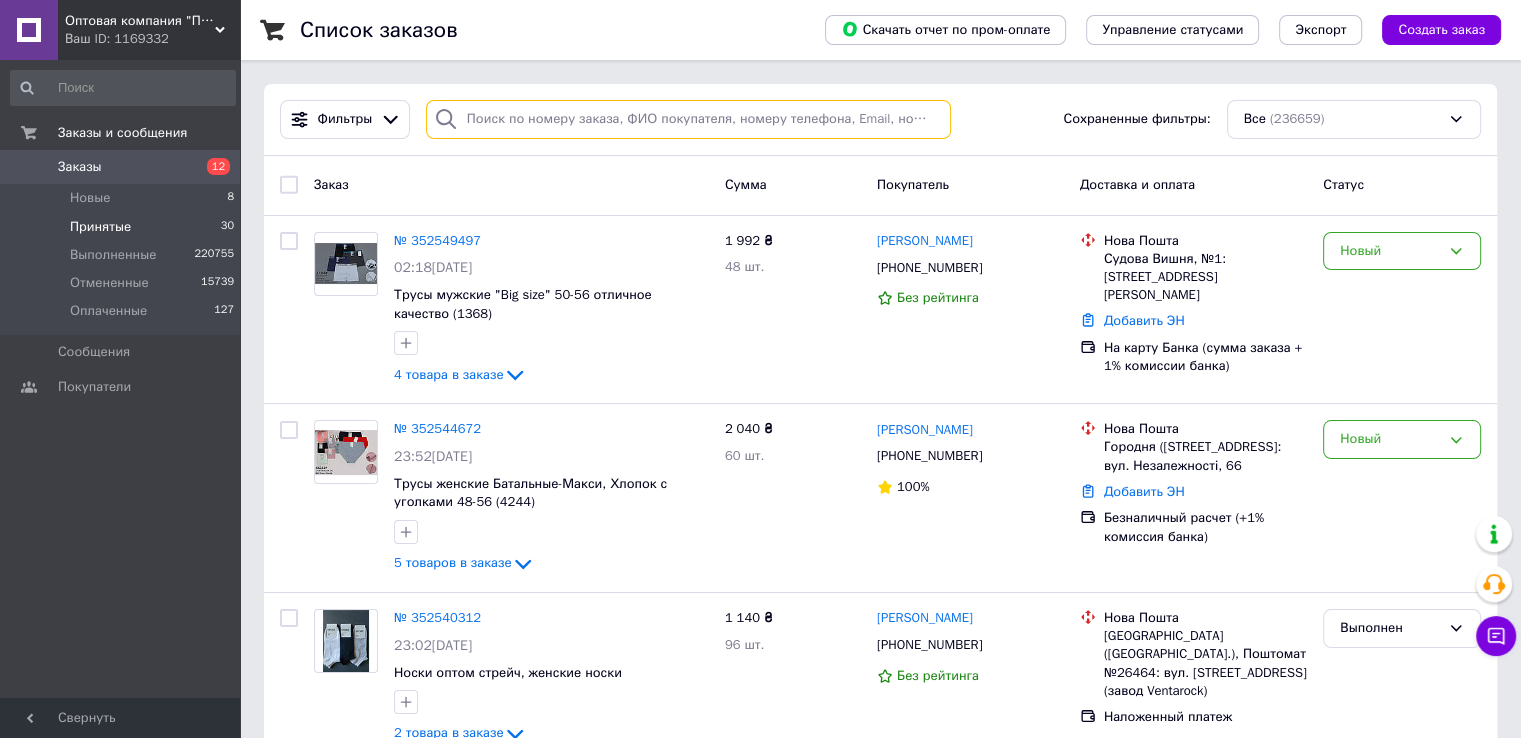 type 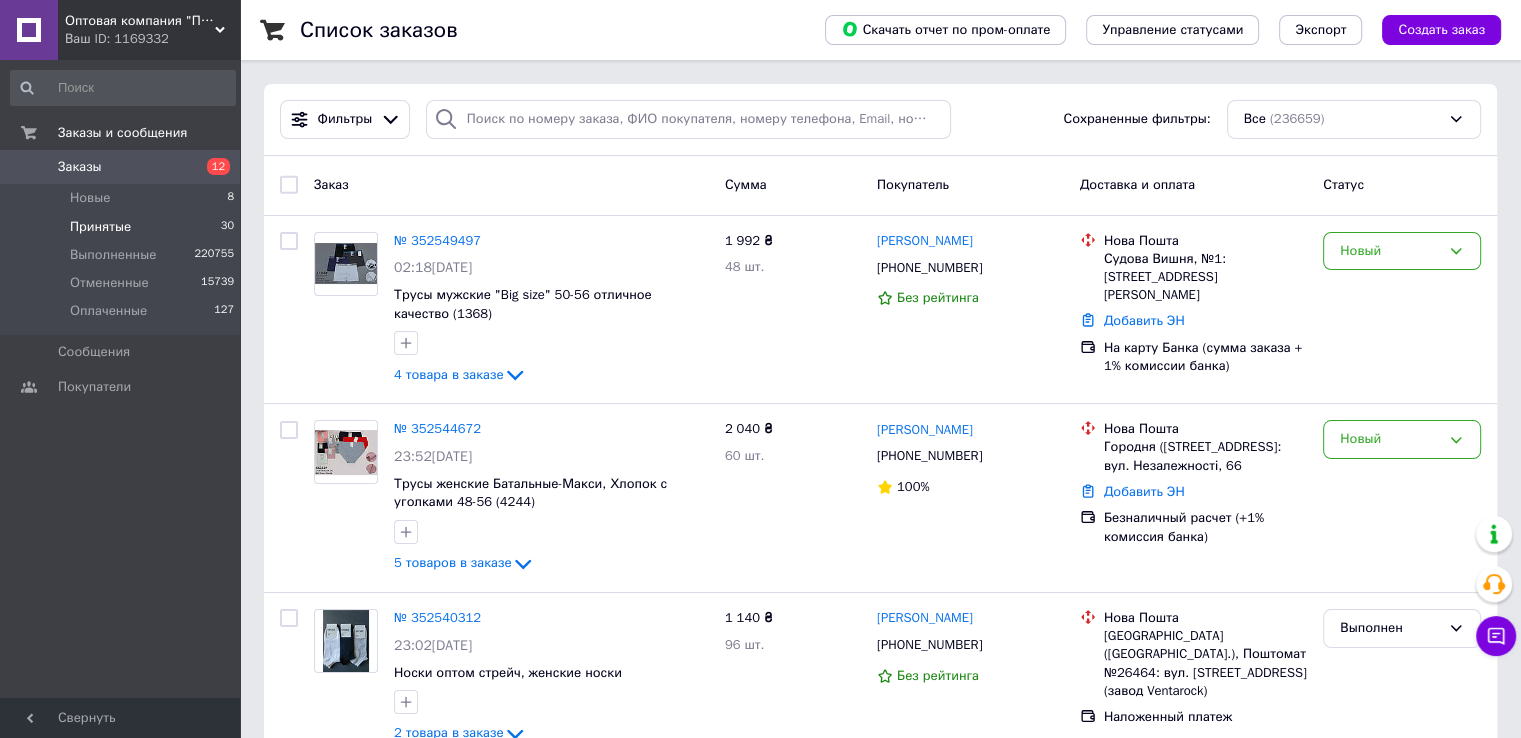 click on "Принятые" at bounding box center (100, 227) 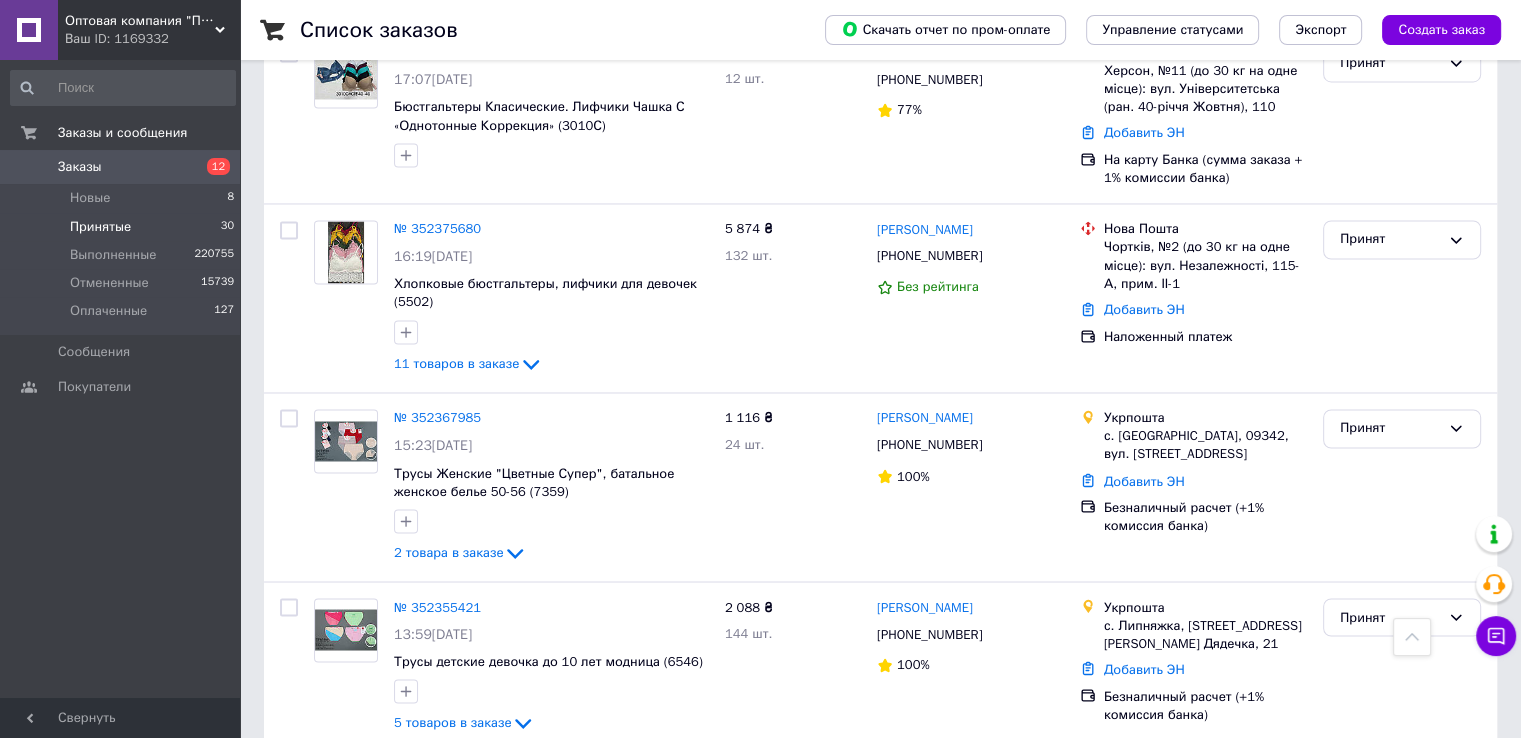 scroll, scrollTop: 3363, scrollLeft: 0, axis: vertical 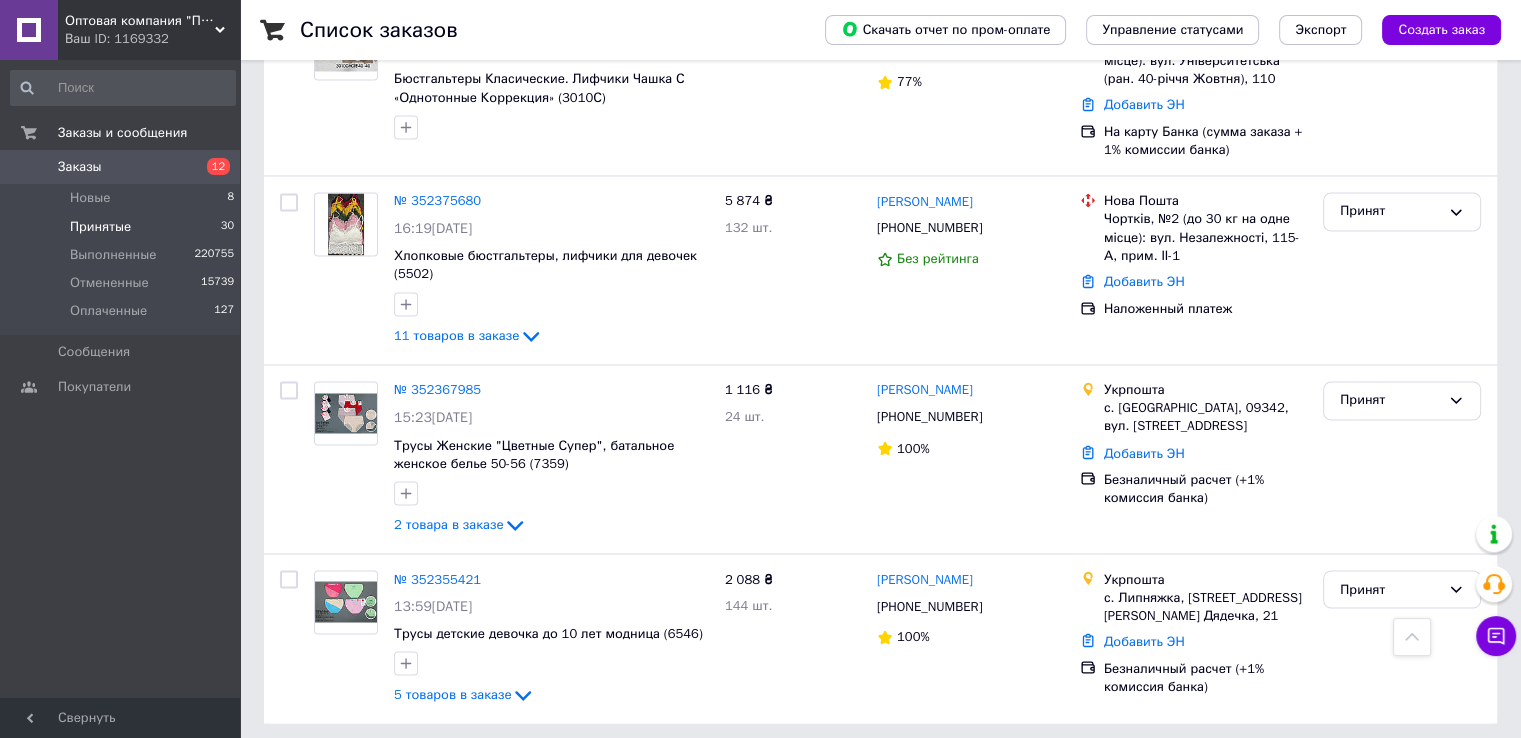 click on "2" at bounding box center [327, 768] 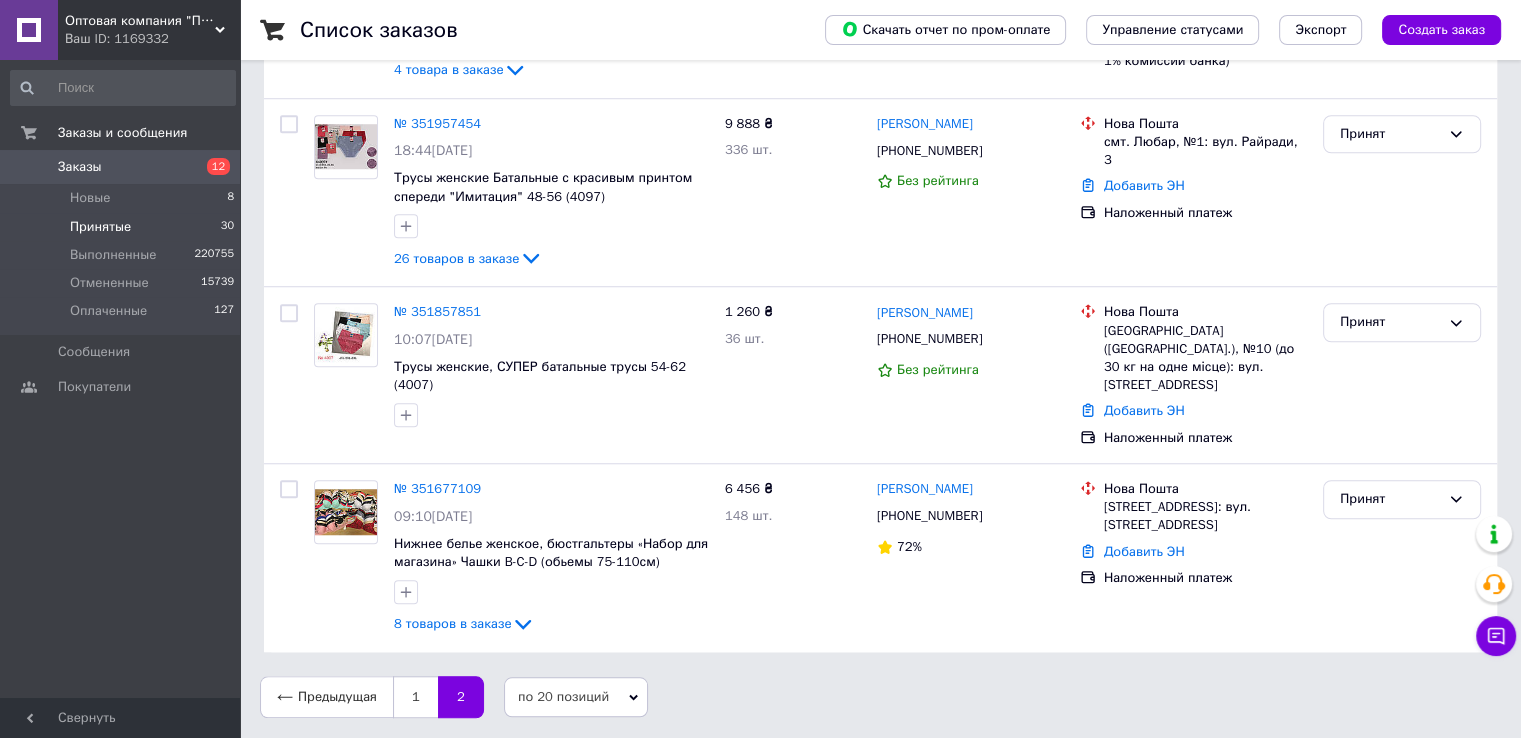 scroll, scrollTop: 0, scrollLeft: 0, axis: both 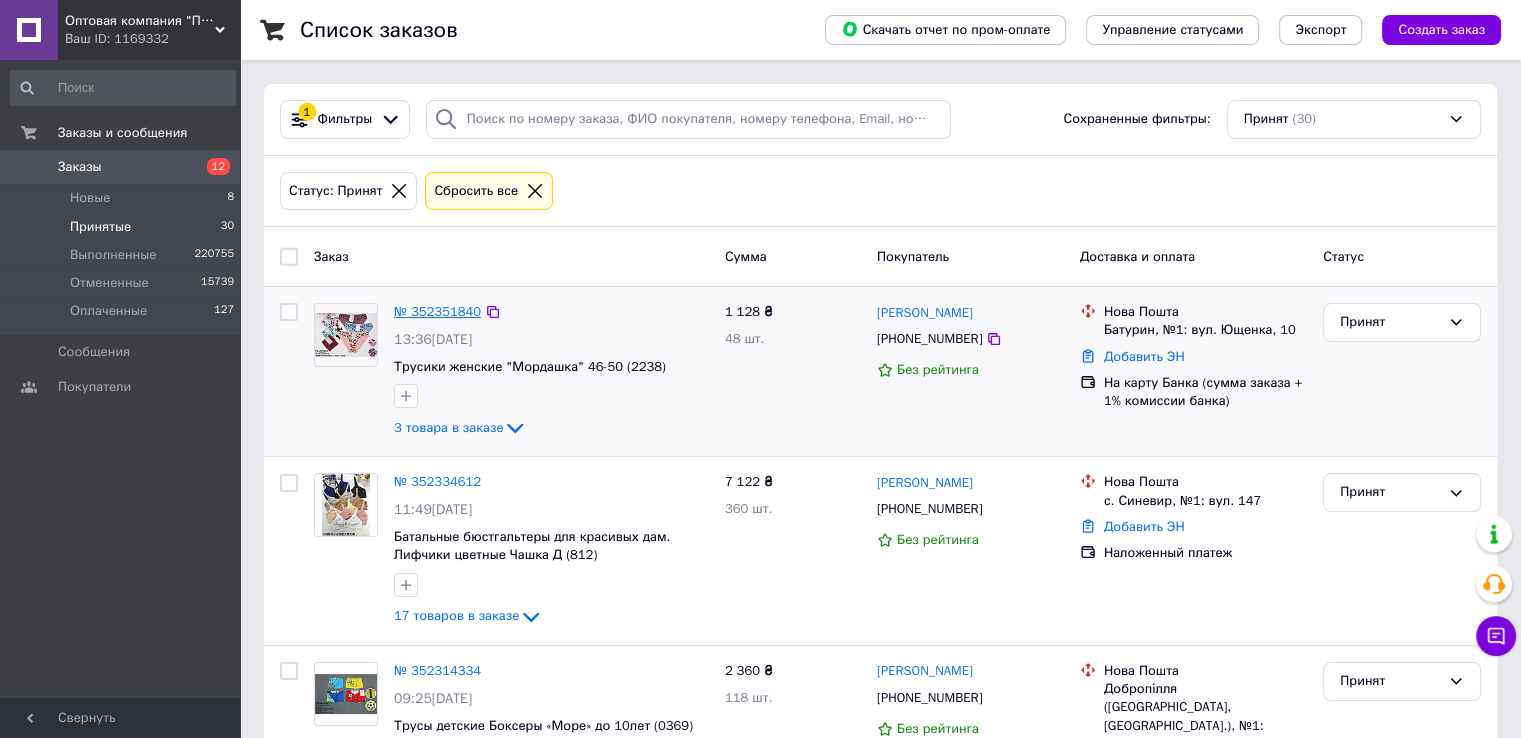 click on "№ 352351840" at bounding box center [437, 311] 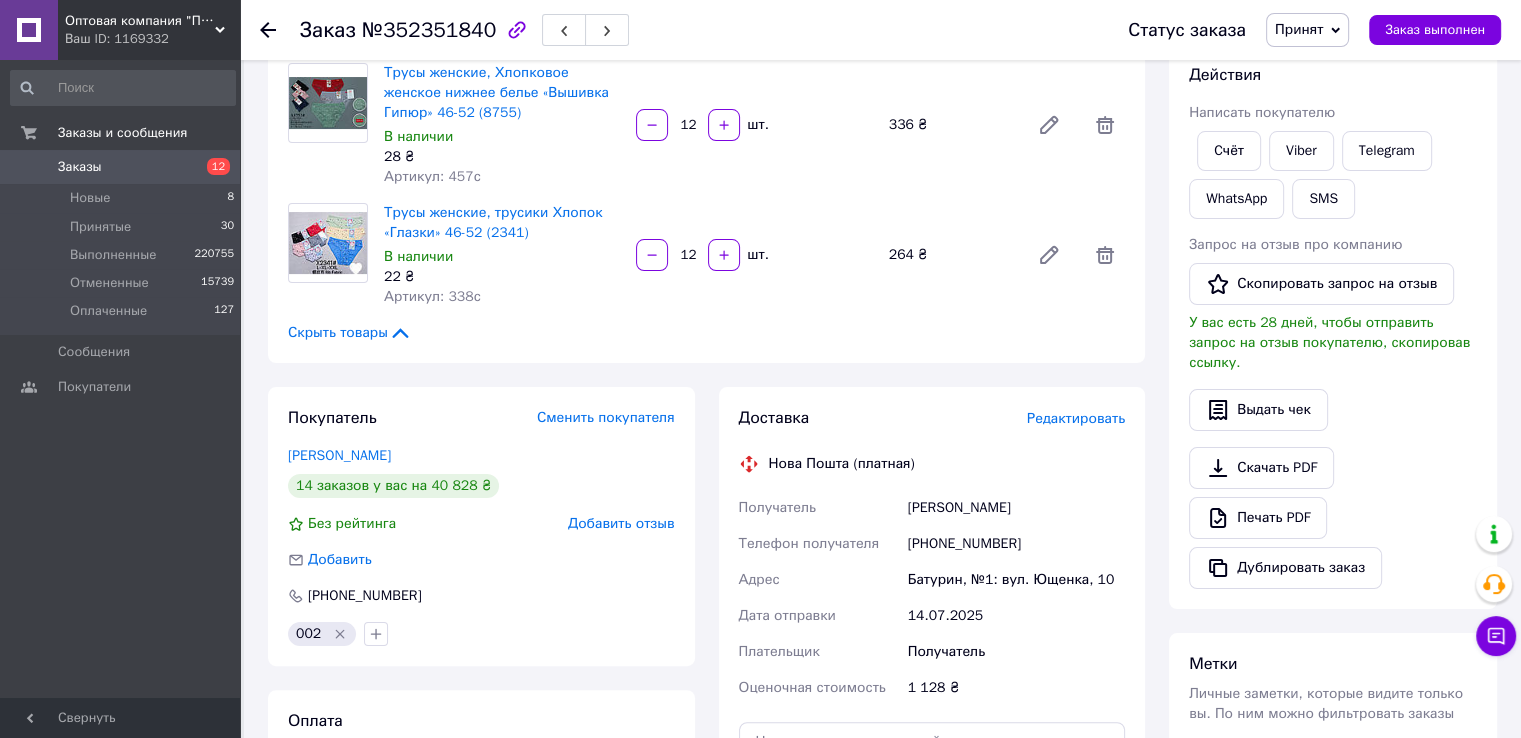 scroll, scrollTop: 300, scrollLeft: 0, axis: vertical 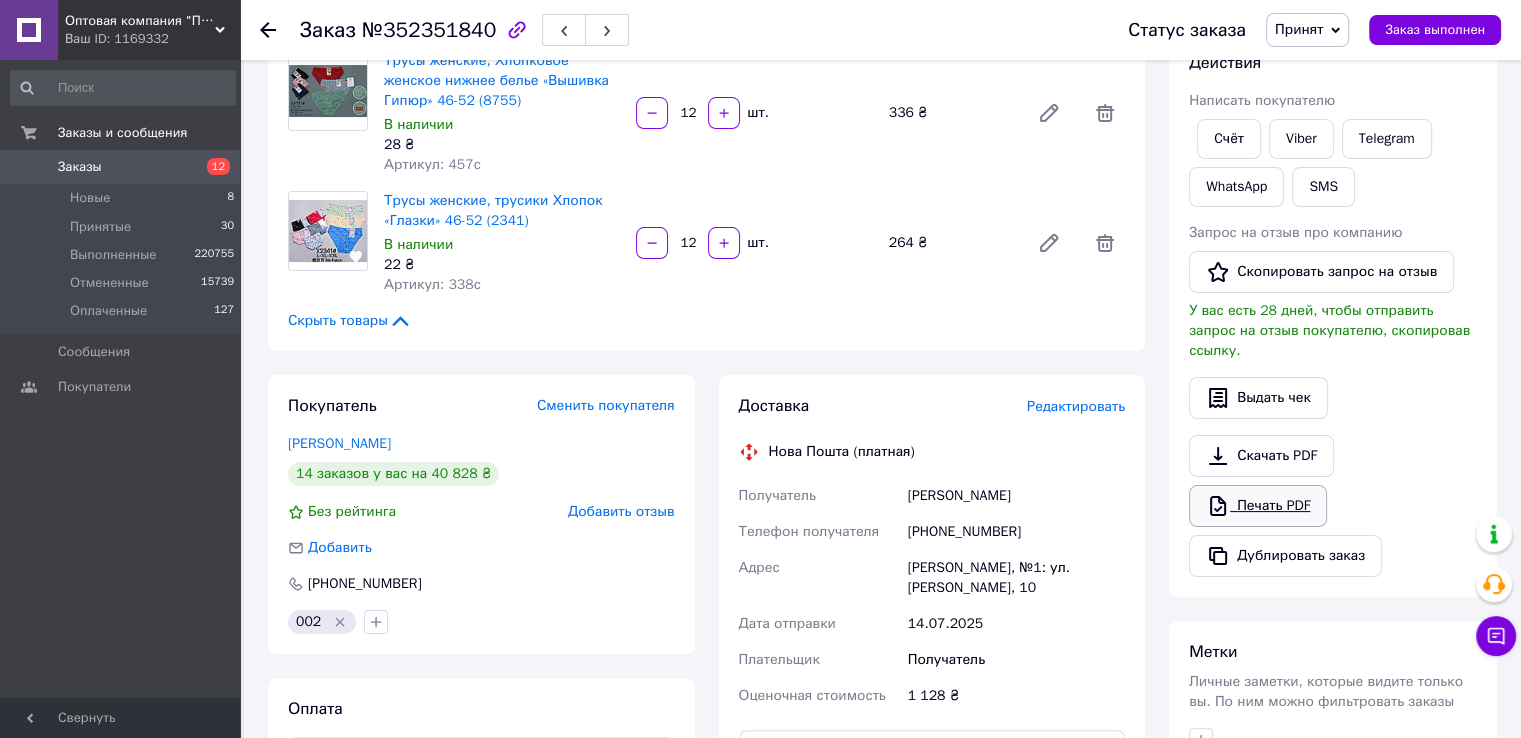click on "Печать PDF" at bounding box center (1258, 506) 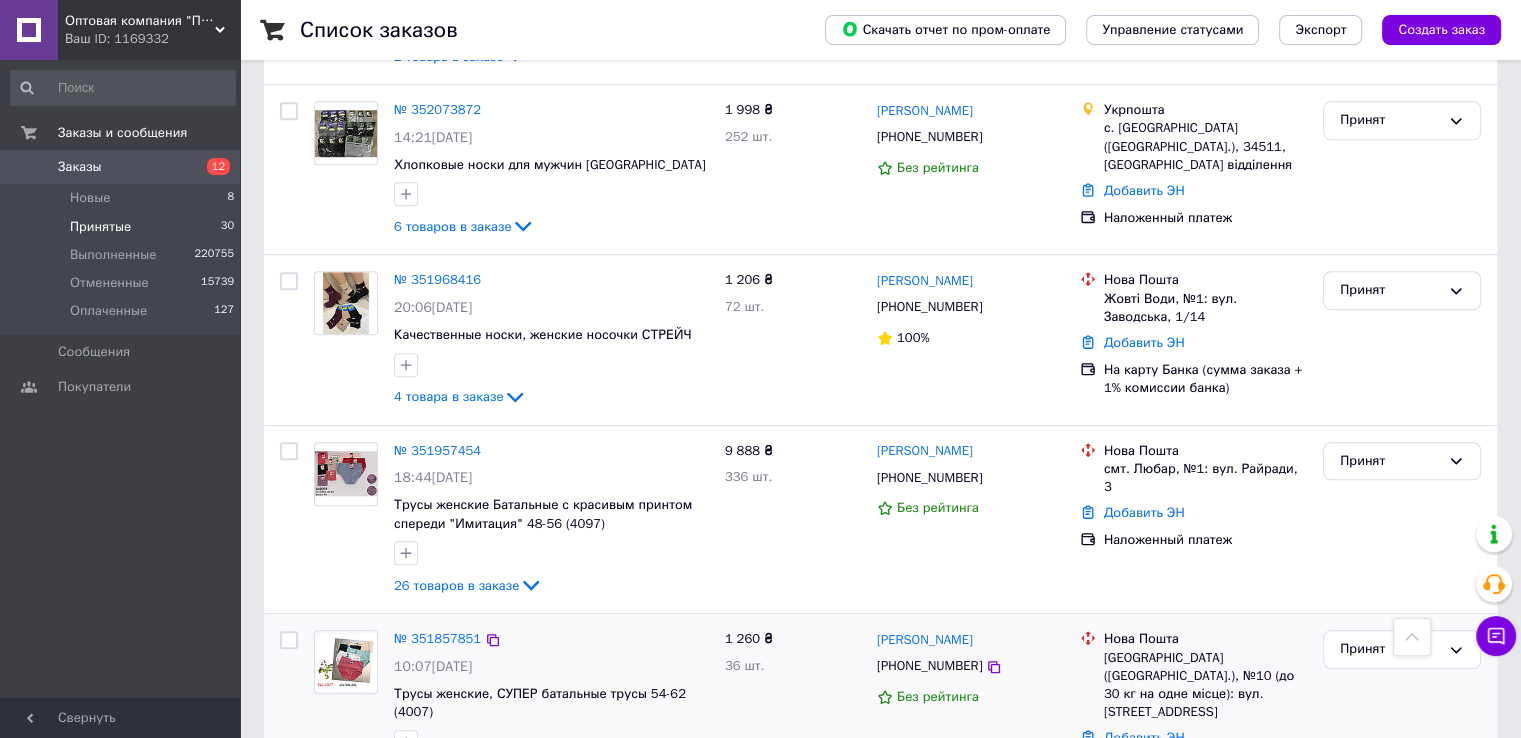 scroll, scrollTop: 1482, scrollLeft: 0, axis: vertical 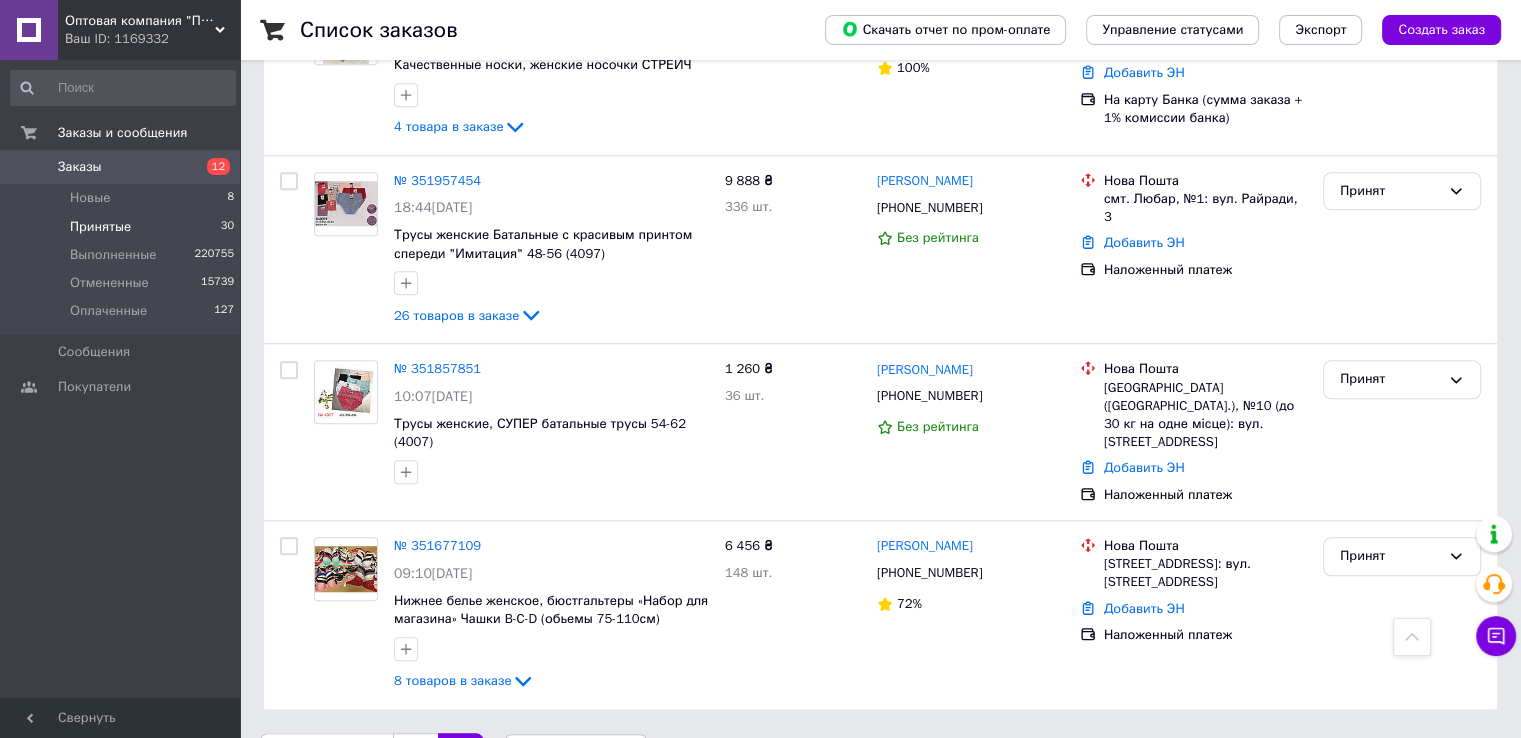 click on "1" at bounding box center (415, 754) 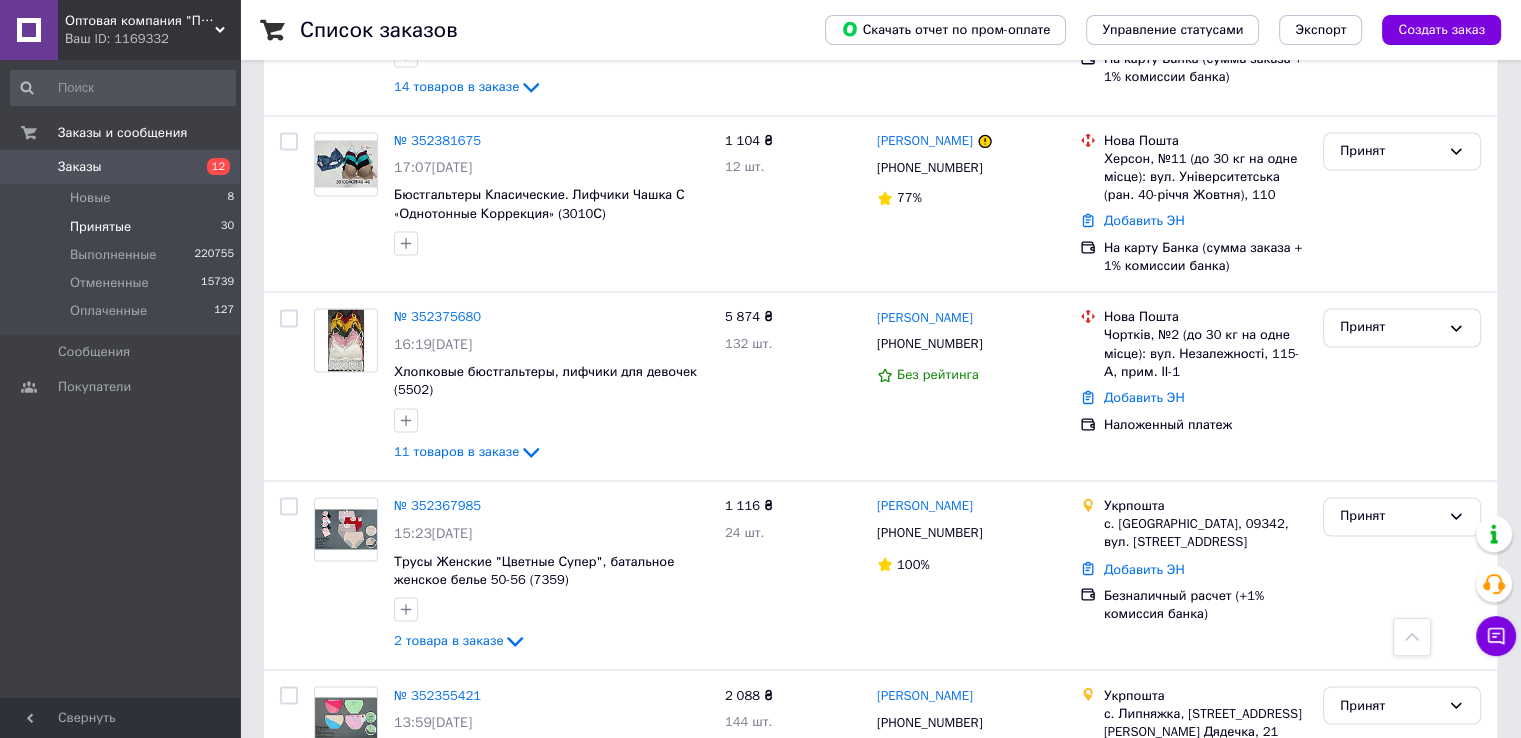 scroll, scrollTop: 3363, scrollLeft: 0, axis: vertical 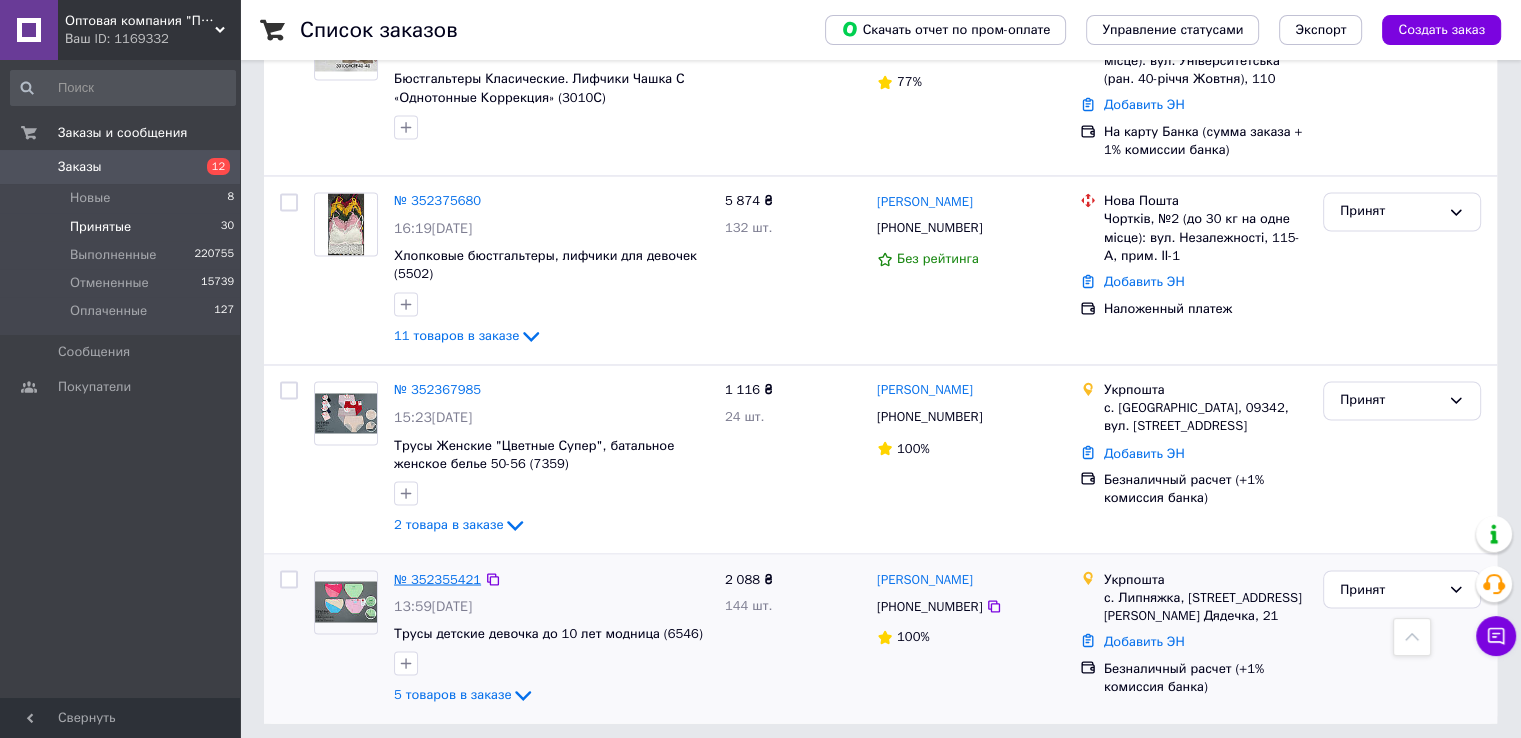 click on "№ 352355421" at bounding box center [437, 578] 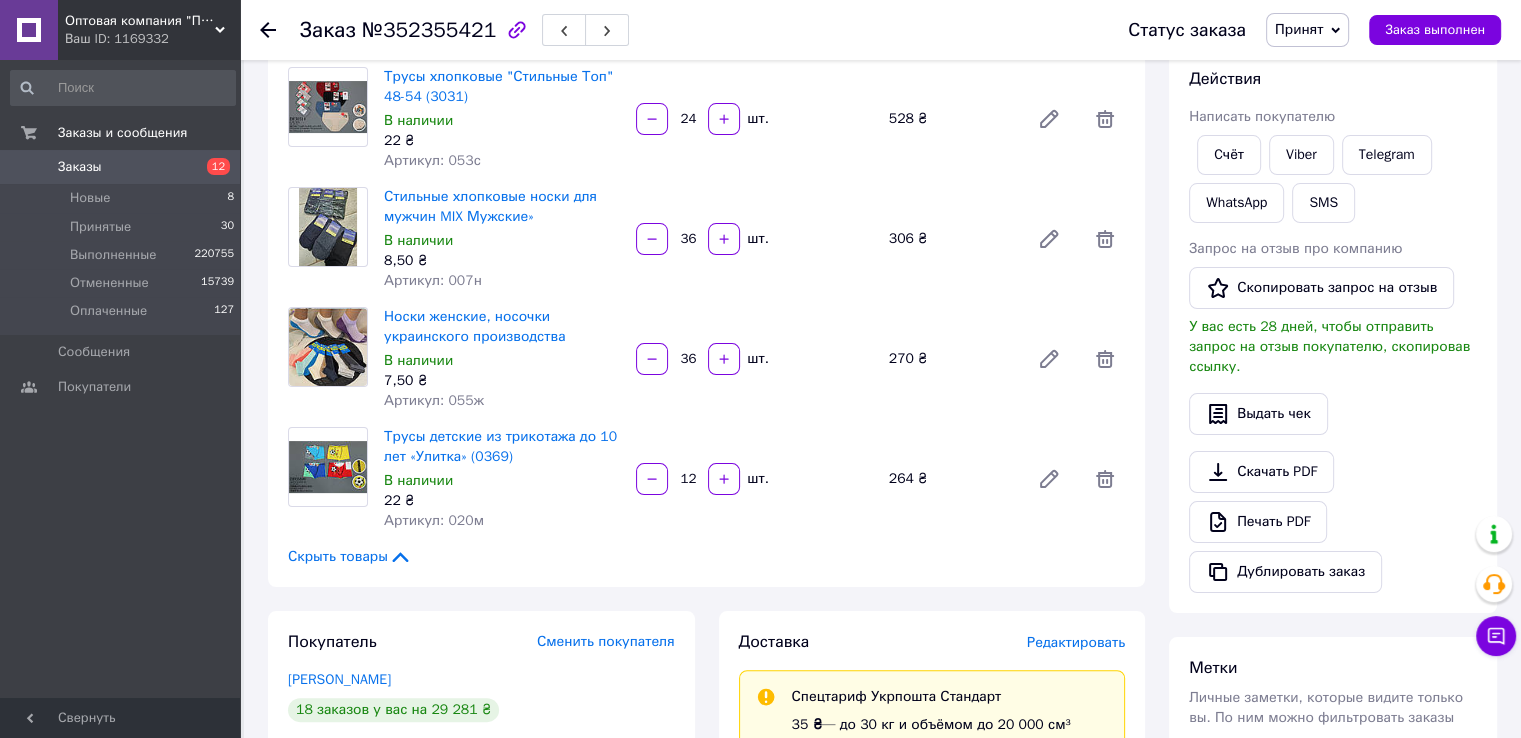 scroll, scrollTop: 300, scrollLeft: 0, axis: vertical 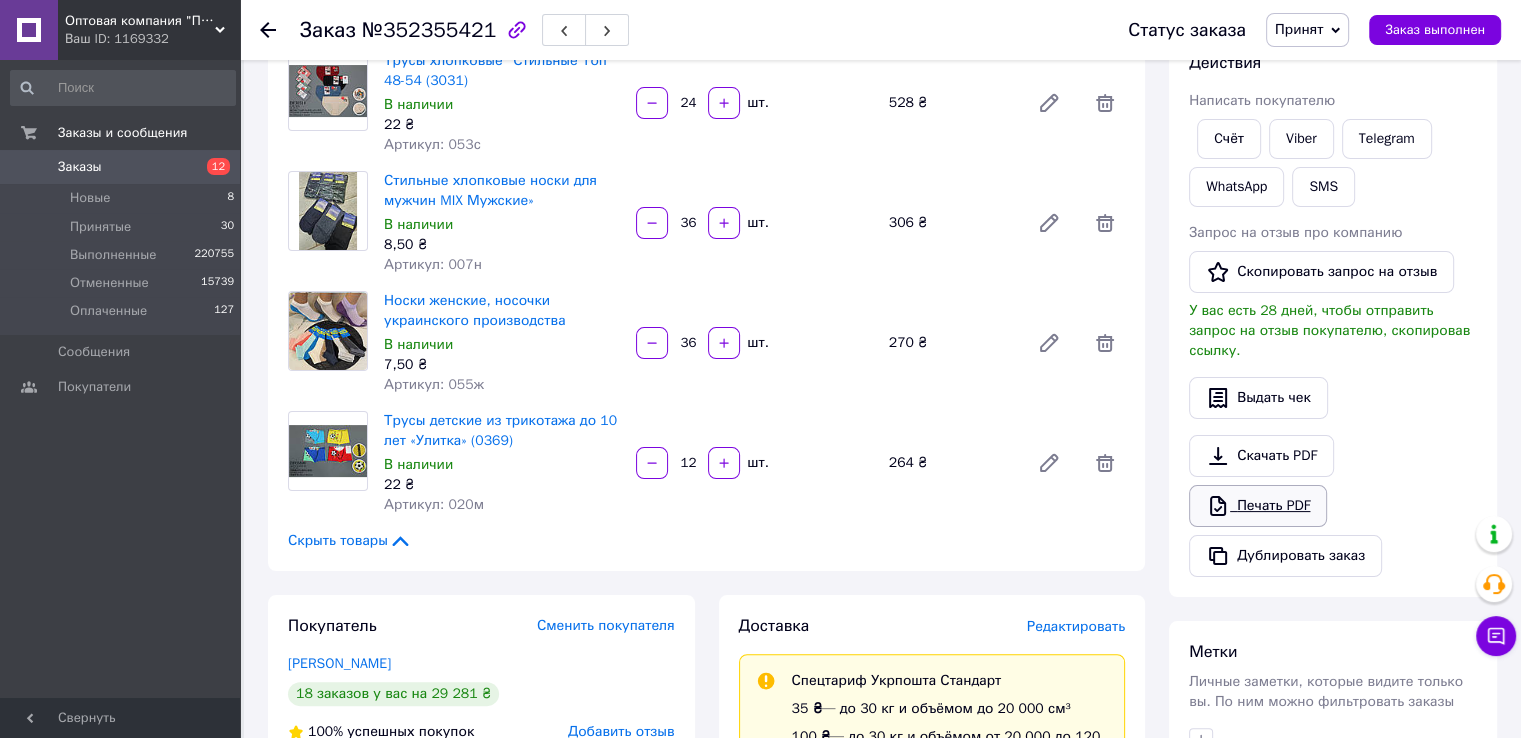 click on "Печать PDF" at bounding box center (1258, 506) 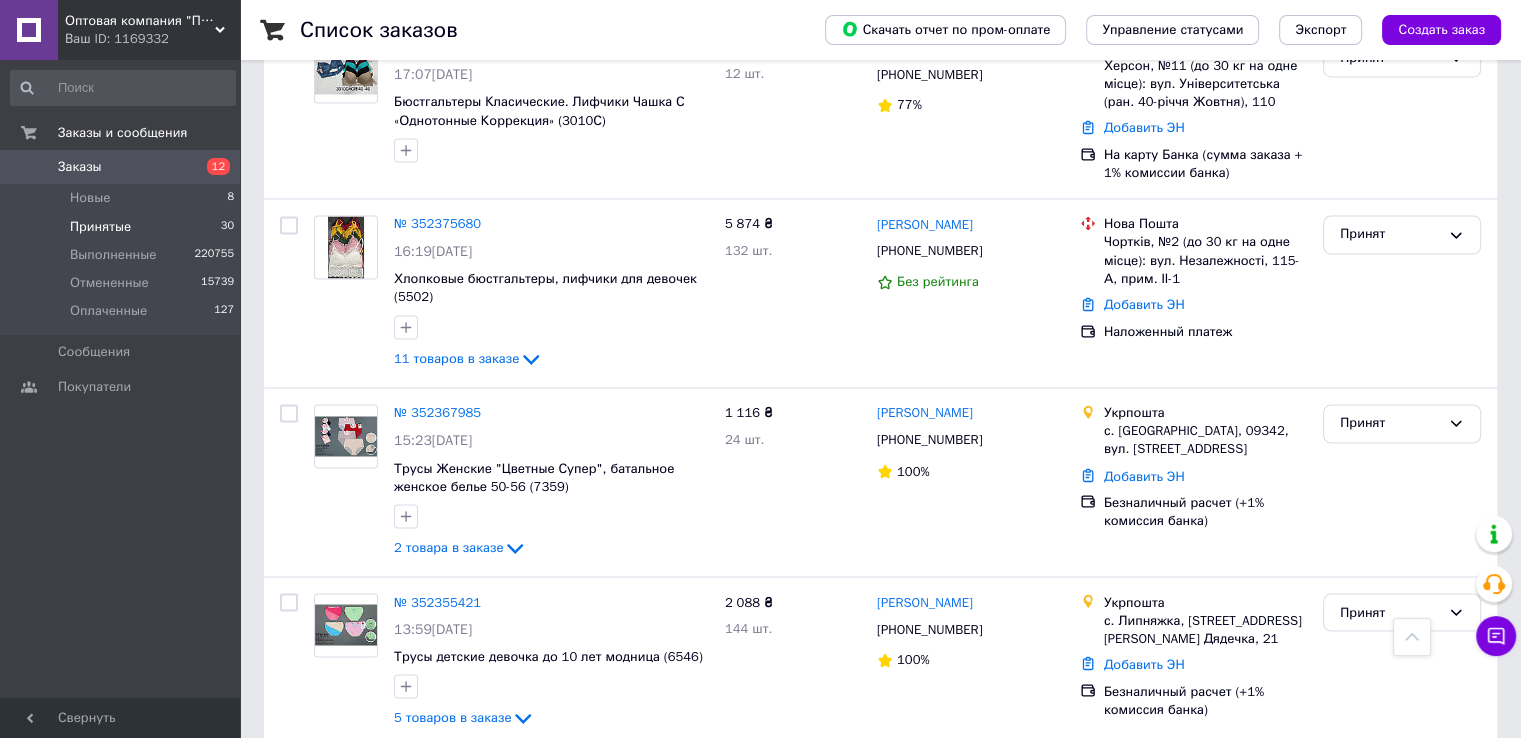 scroll, scrollTop: 3363, scrollLeft: 0, axis: vertical 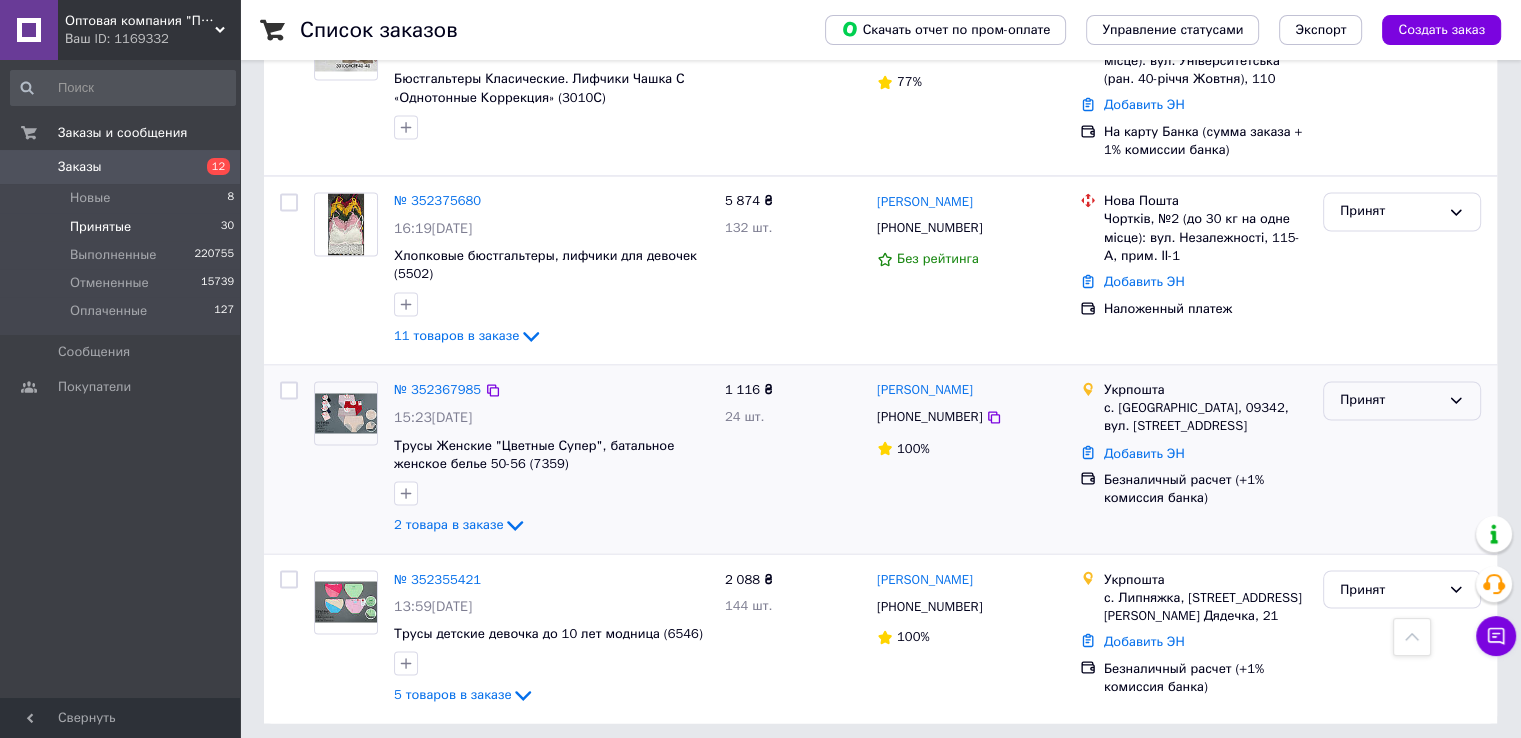 click on "Принят" at bounding box center (1390, 400) 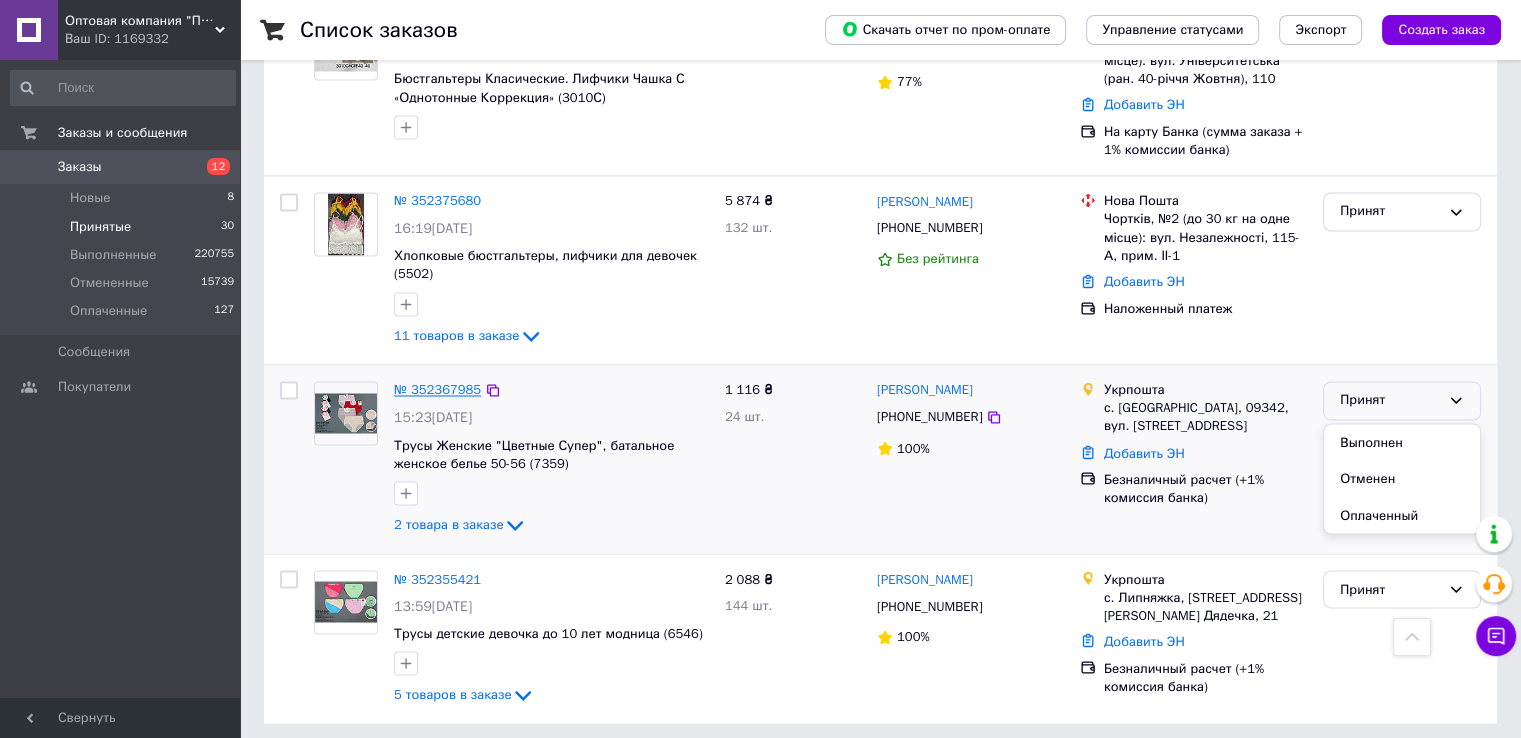 click on "№ 352367985" at bounding box center (437, 389) 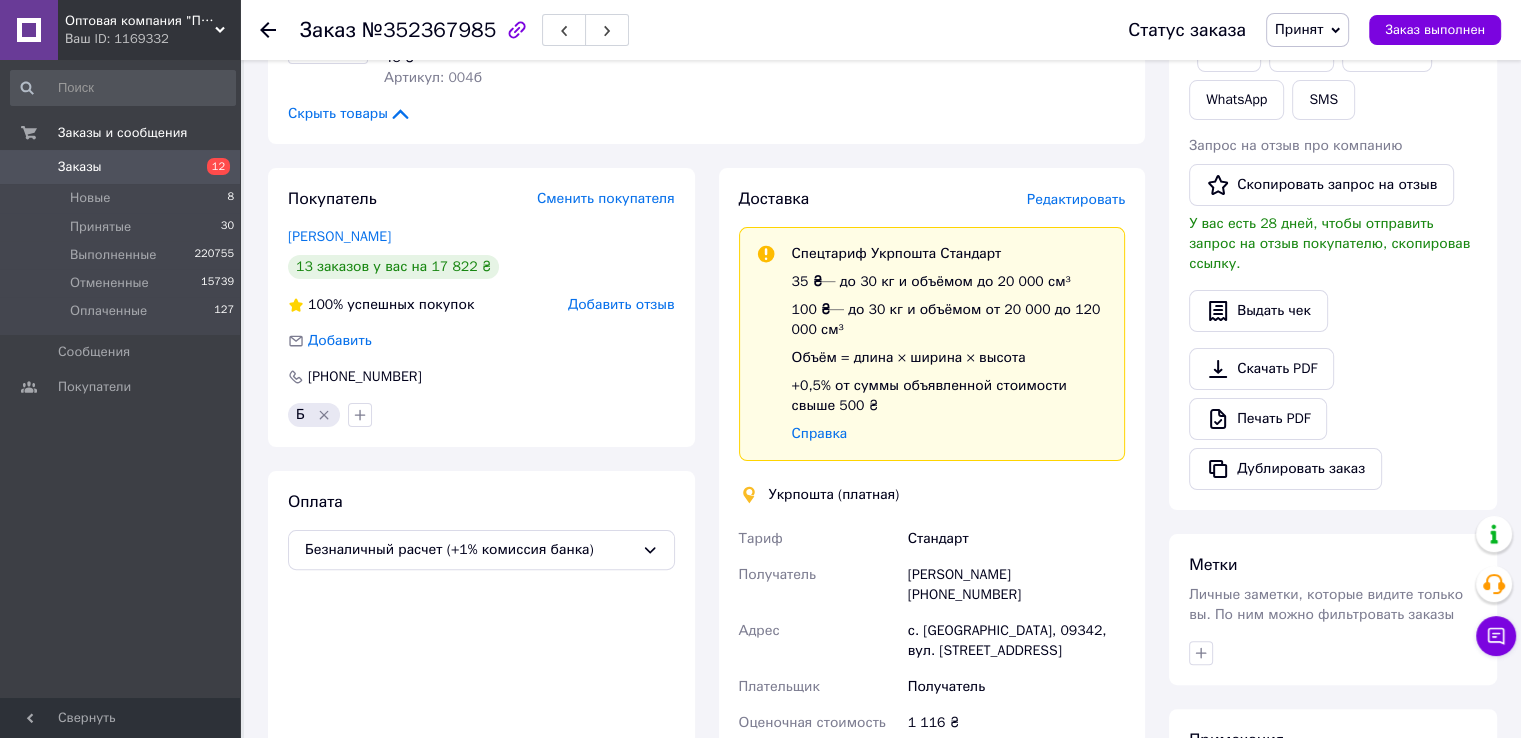 scroll, scrollTop: 400, scrollLeft: 0, axis: vertical 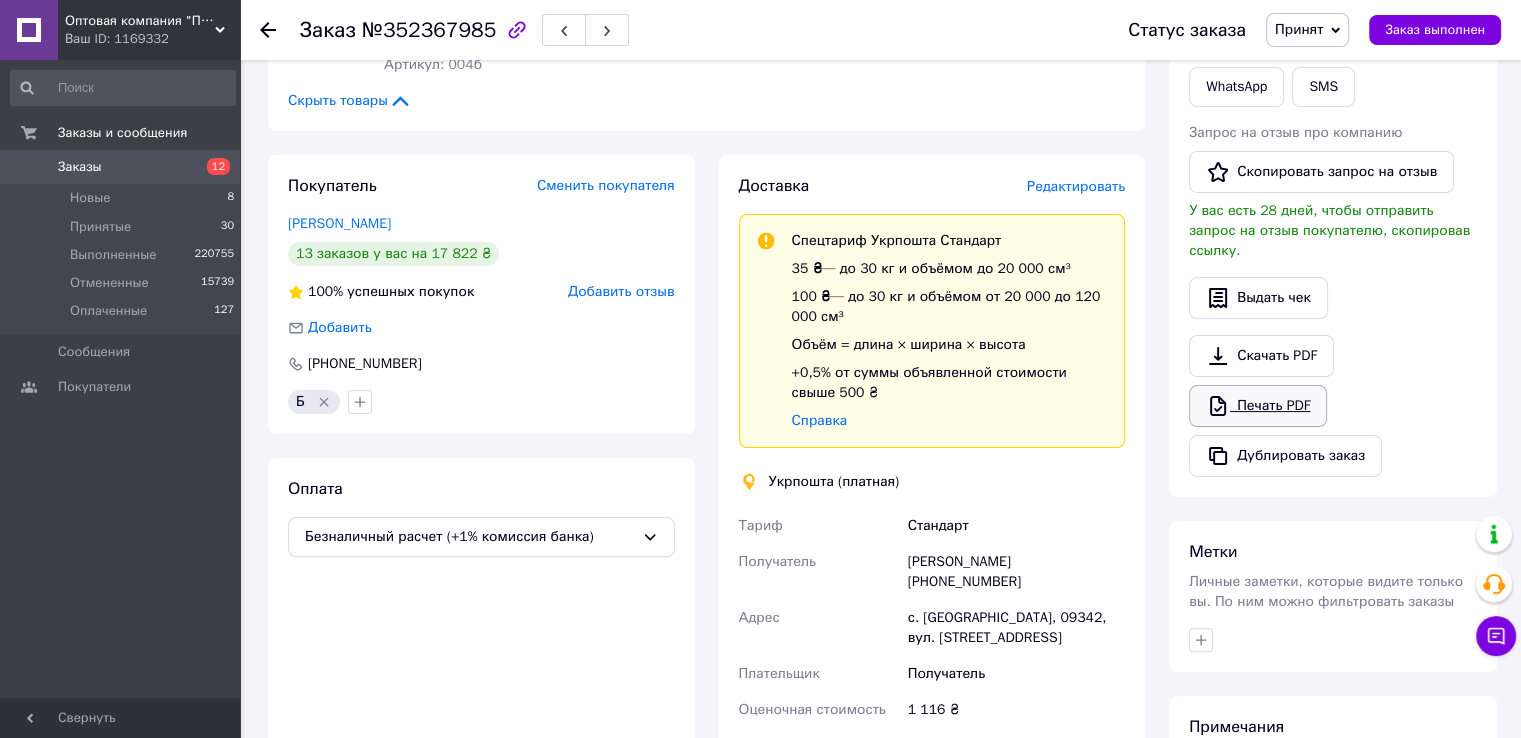 click on "Печать PDF" at bounding box center [1258, 406] 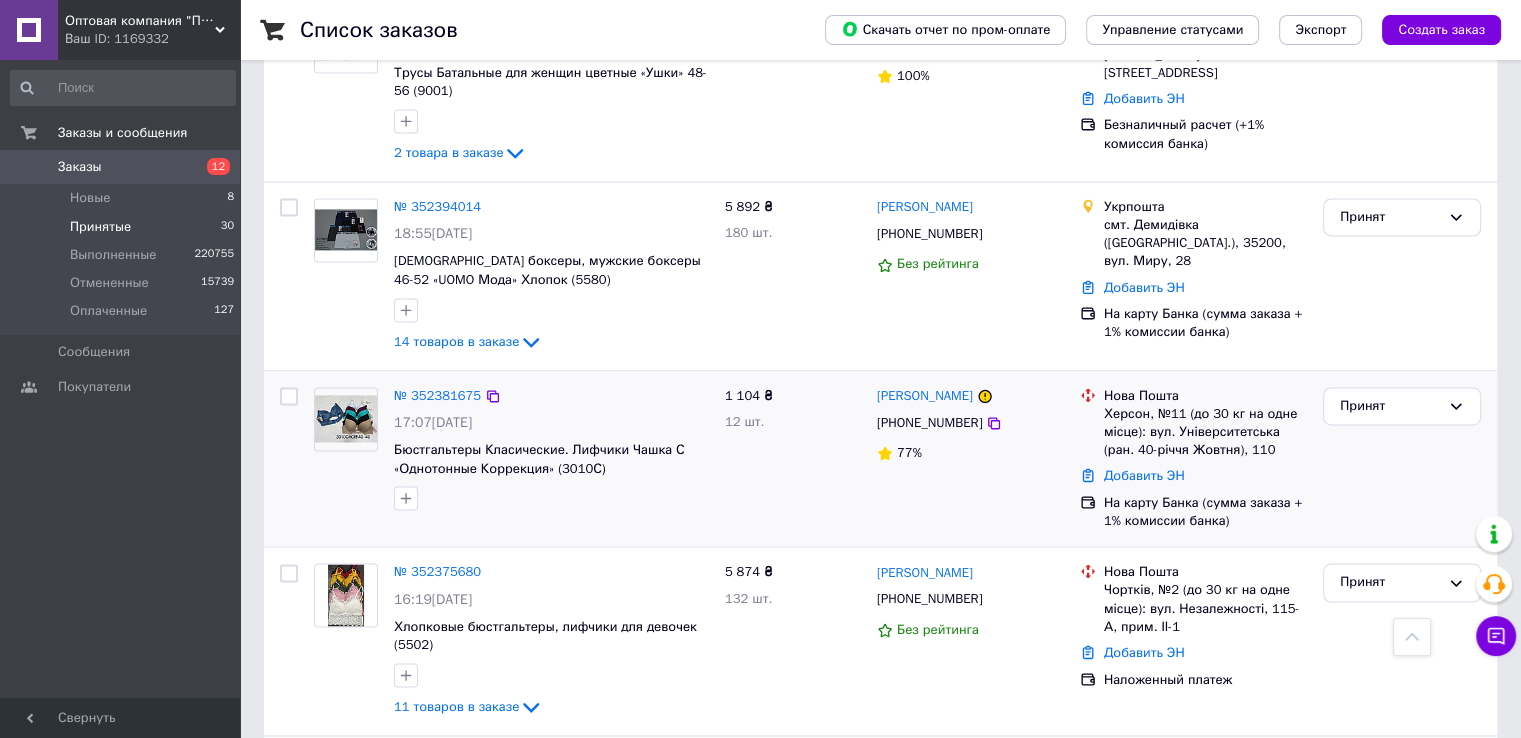 scroll, scrollTop: 2963, scrollLeft: 0, axis: vertical 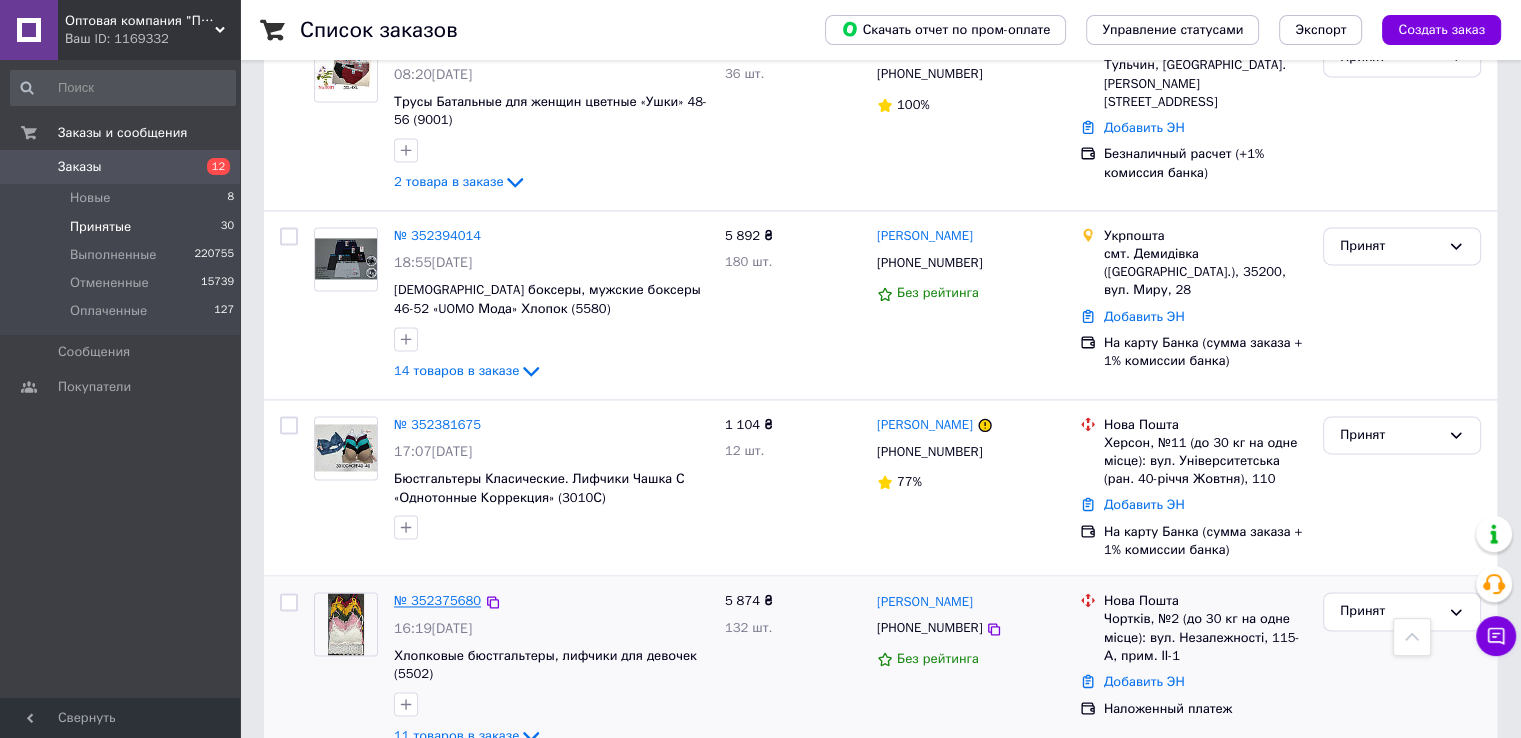 click on "№ 352375680" at bounding box center [437, 600] 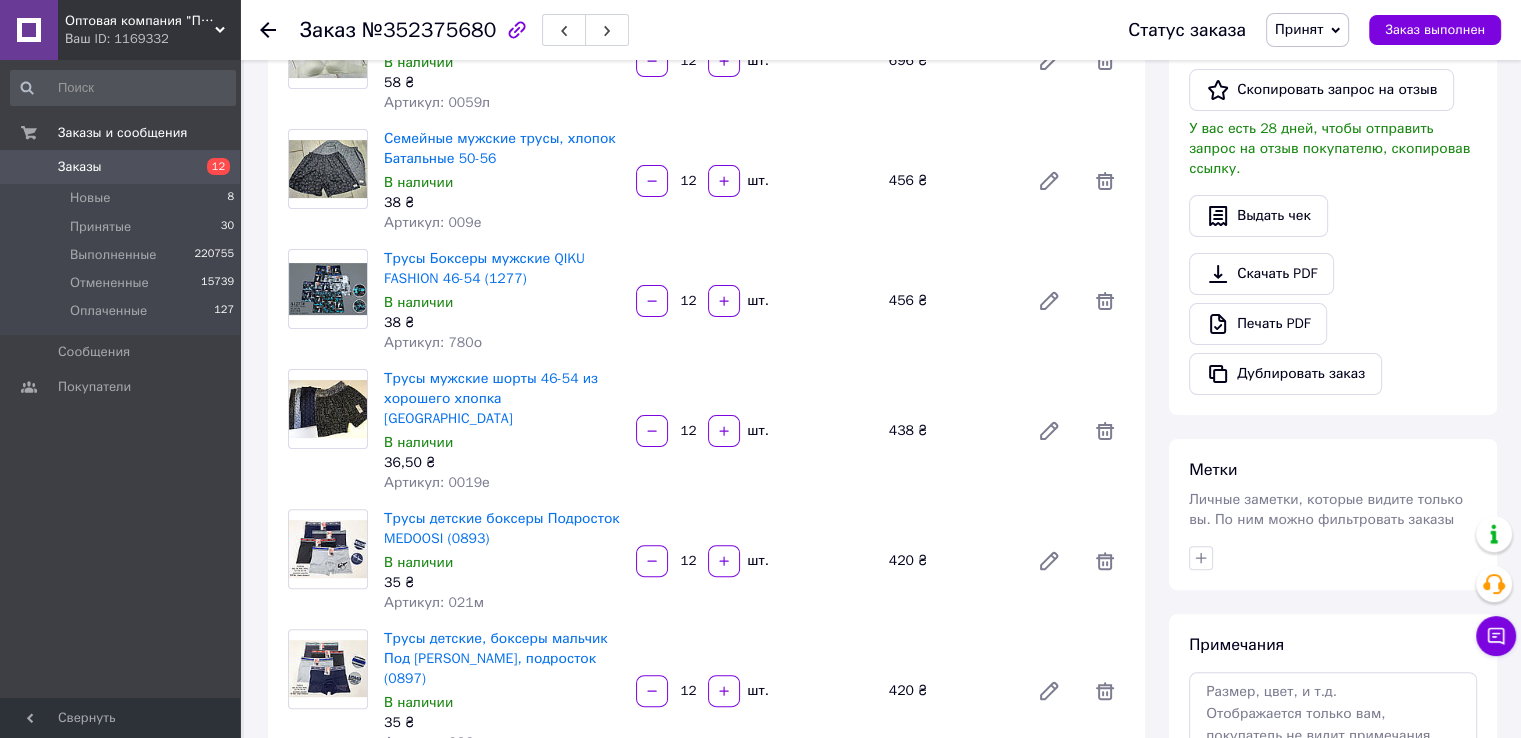 scroll, scrollTop: 400, scrollLeft: 0, axis: vertical 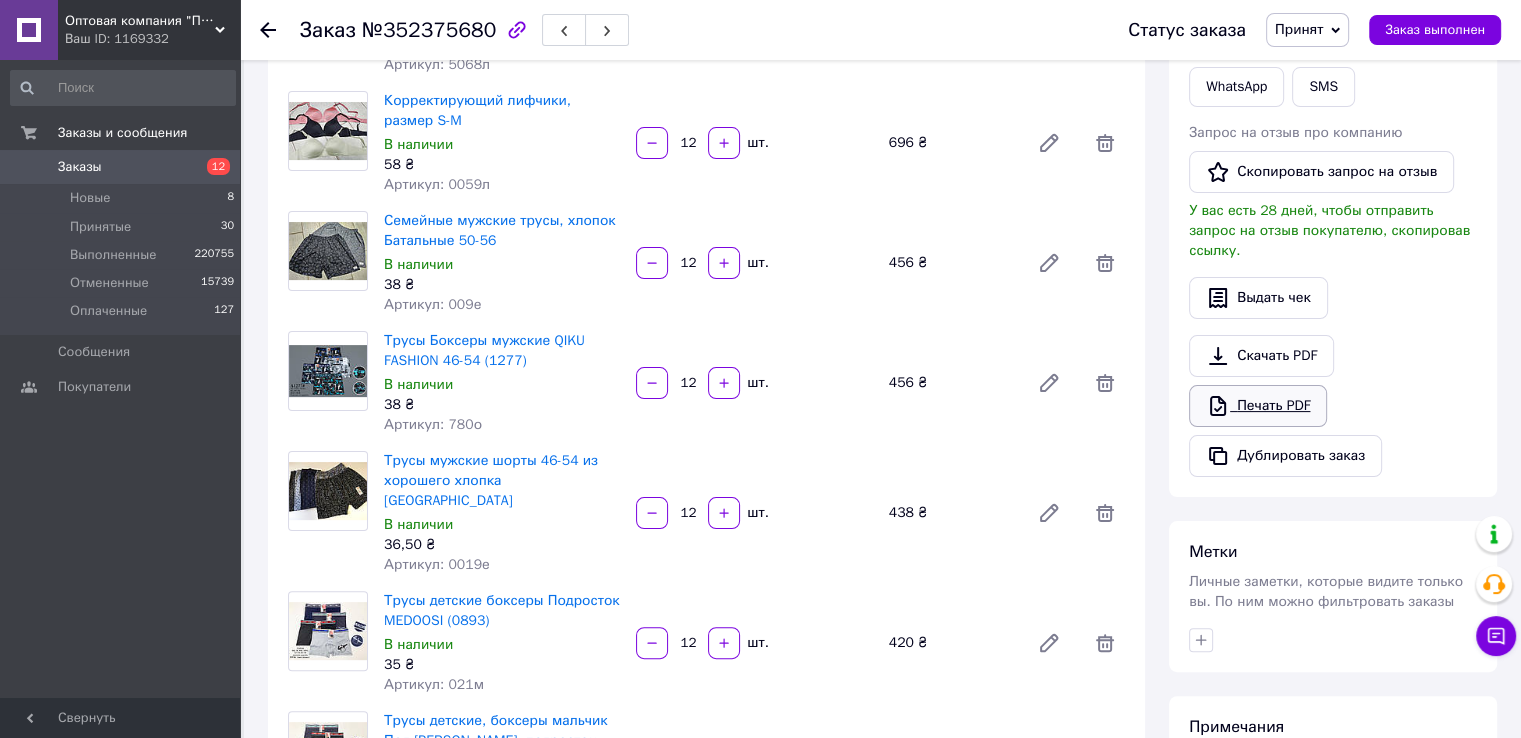 click on "Печать PDF" at bounding box center [1258, 406] 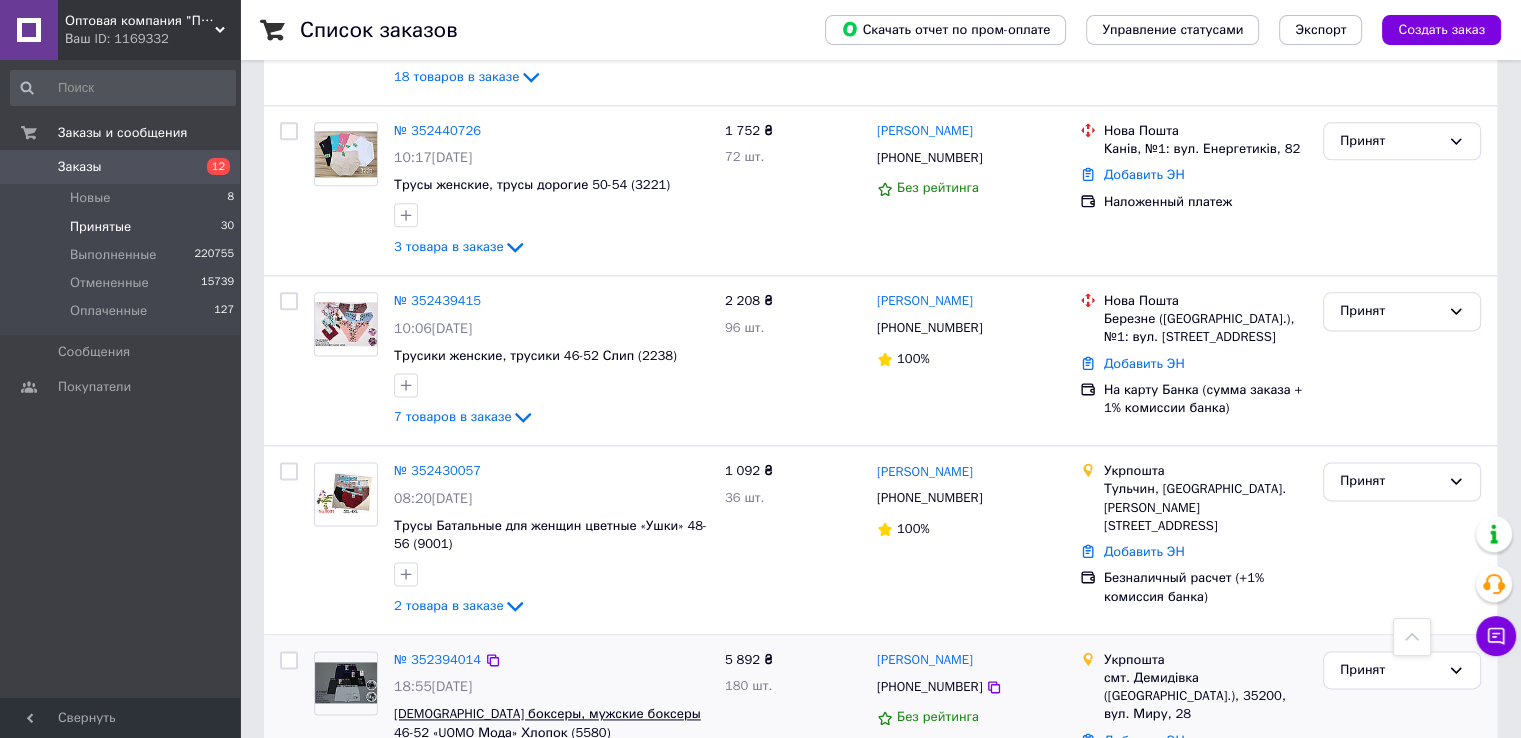 scroll, scrollTop: 2500, scrollLeft: 0, axis: vertical 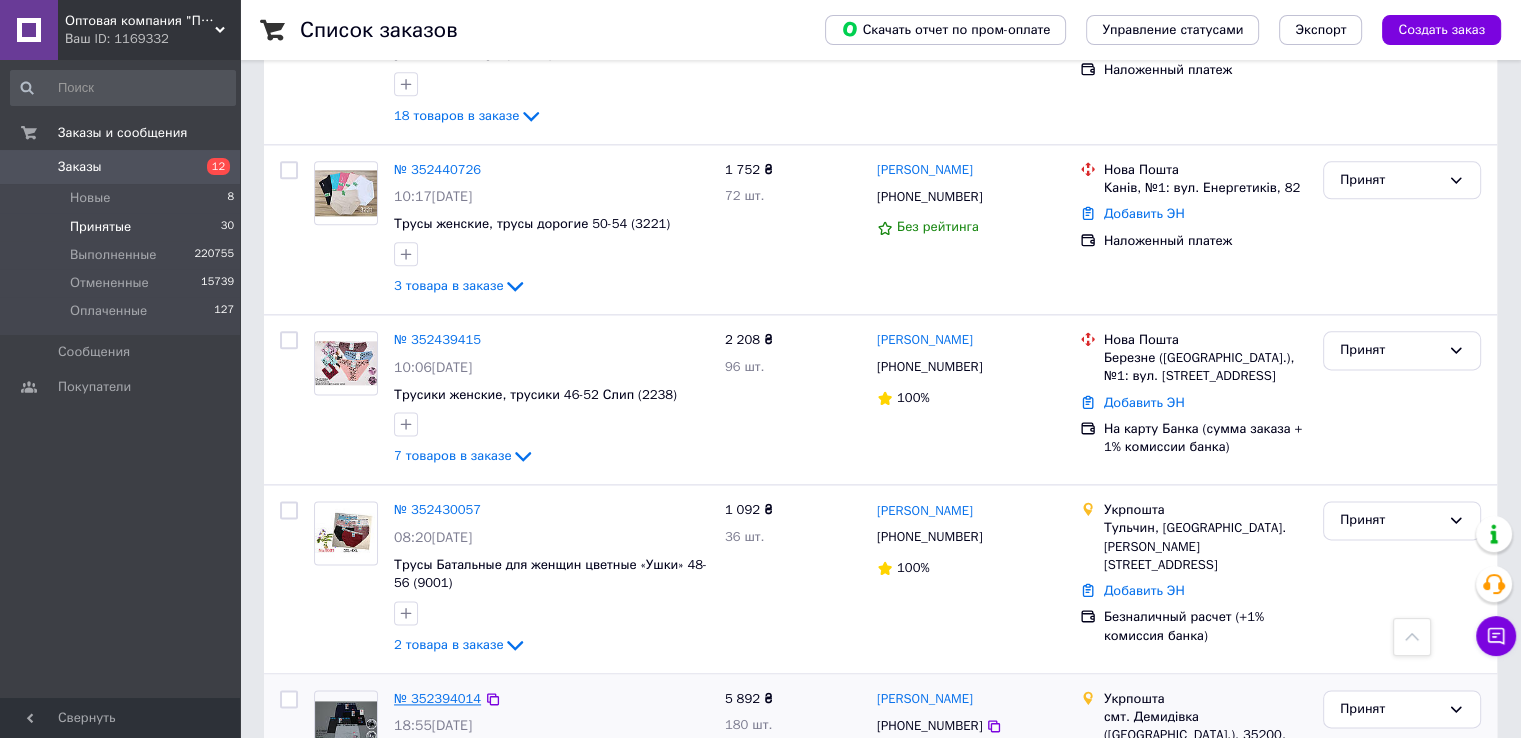 click on "№ 352394014" at bounding box center [437, 698] 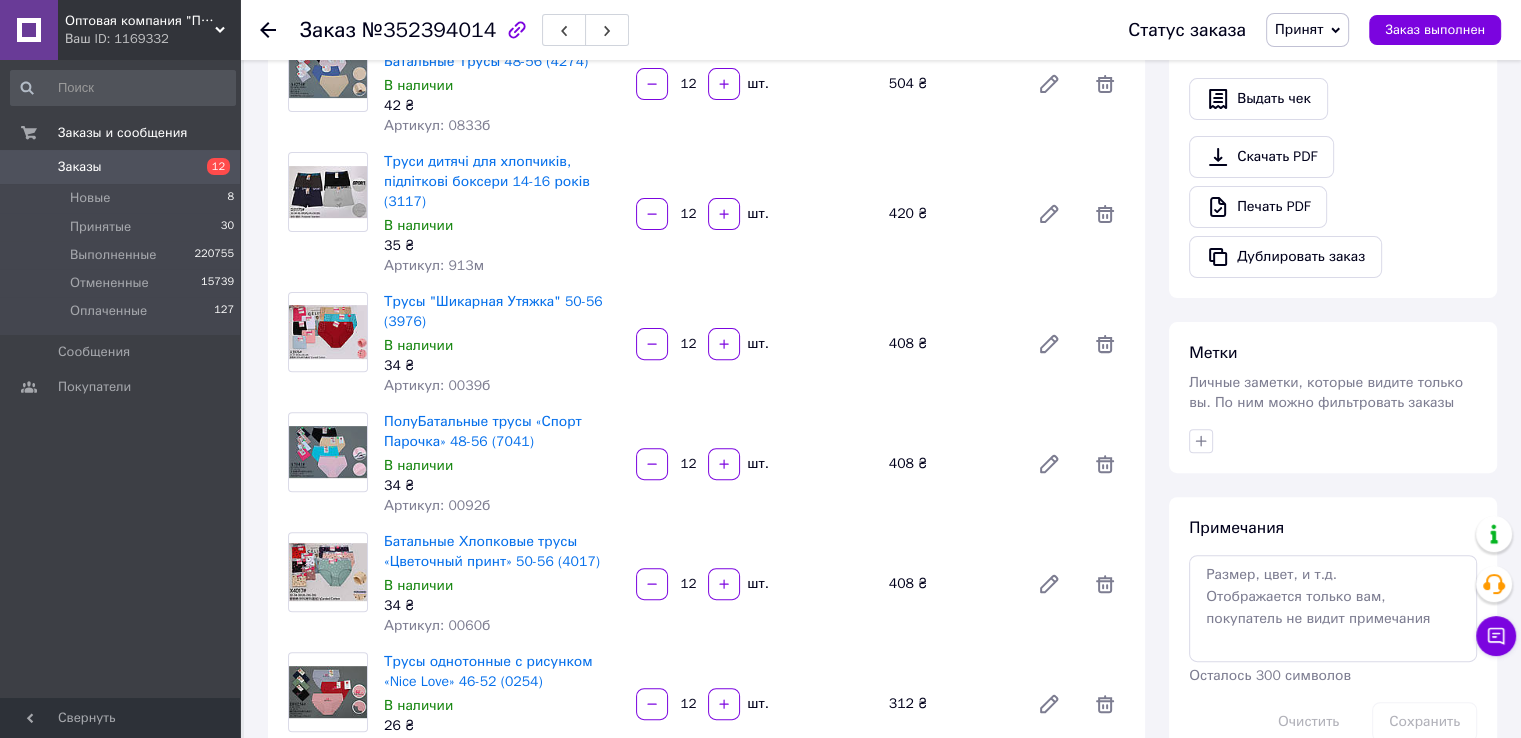 scroll, scrollTop: 600, scrollLeft: 0, axis: vertical 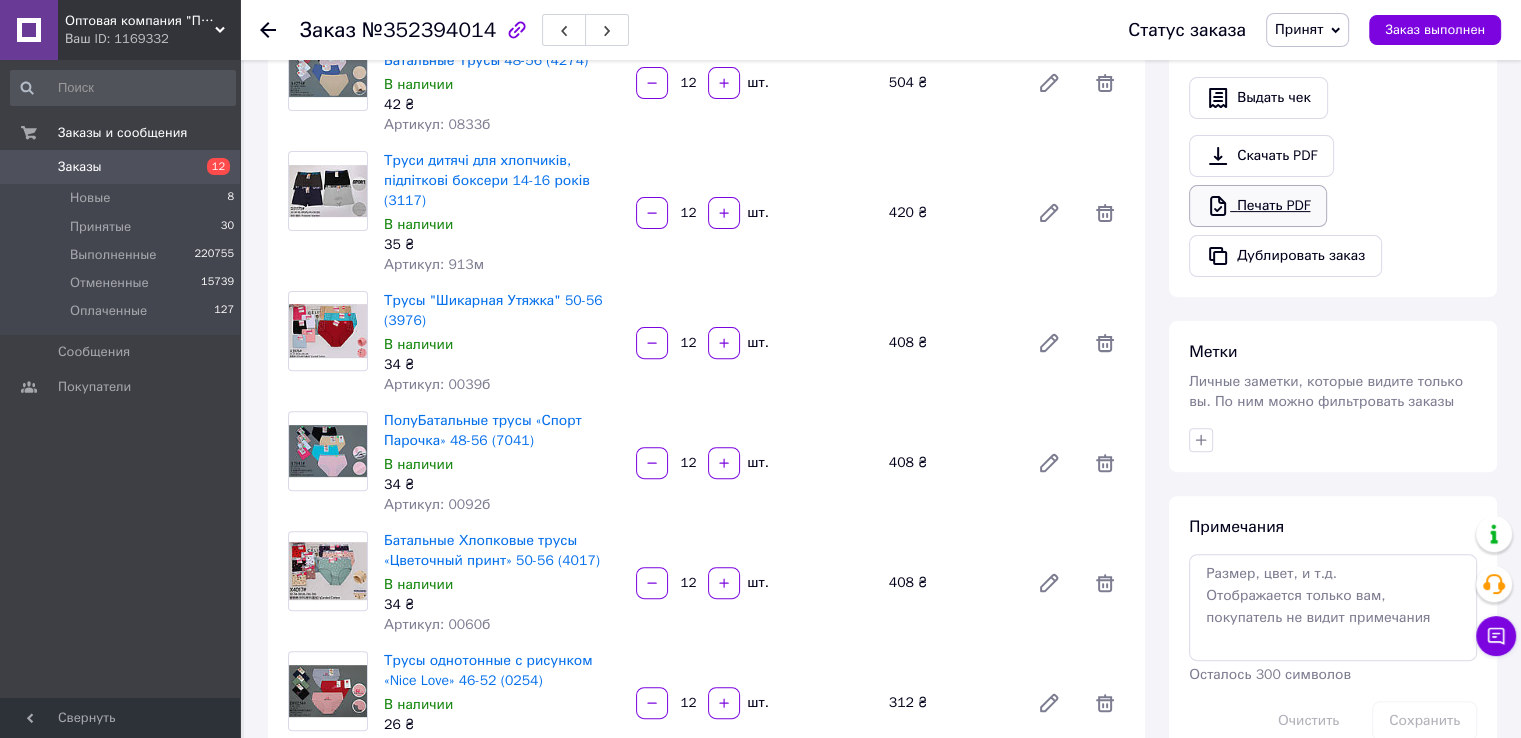 click on "Печать PDF" at bounding box center [1258, 206] 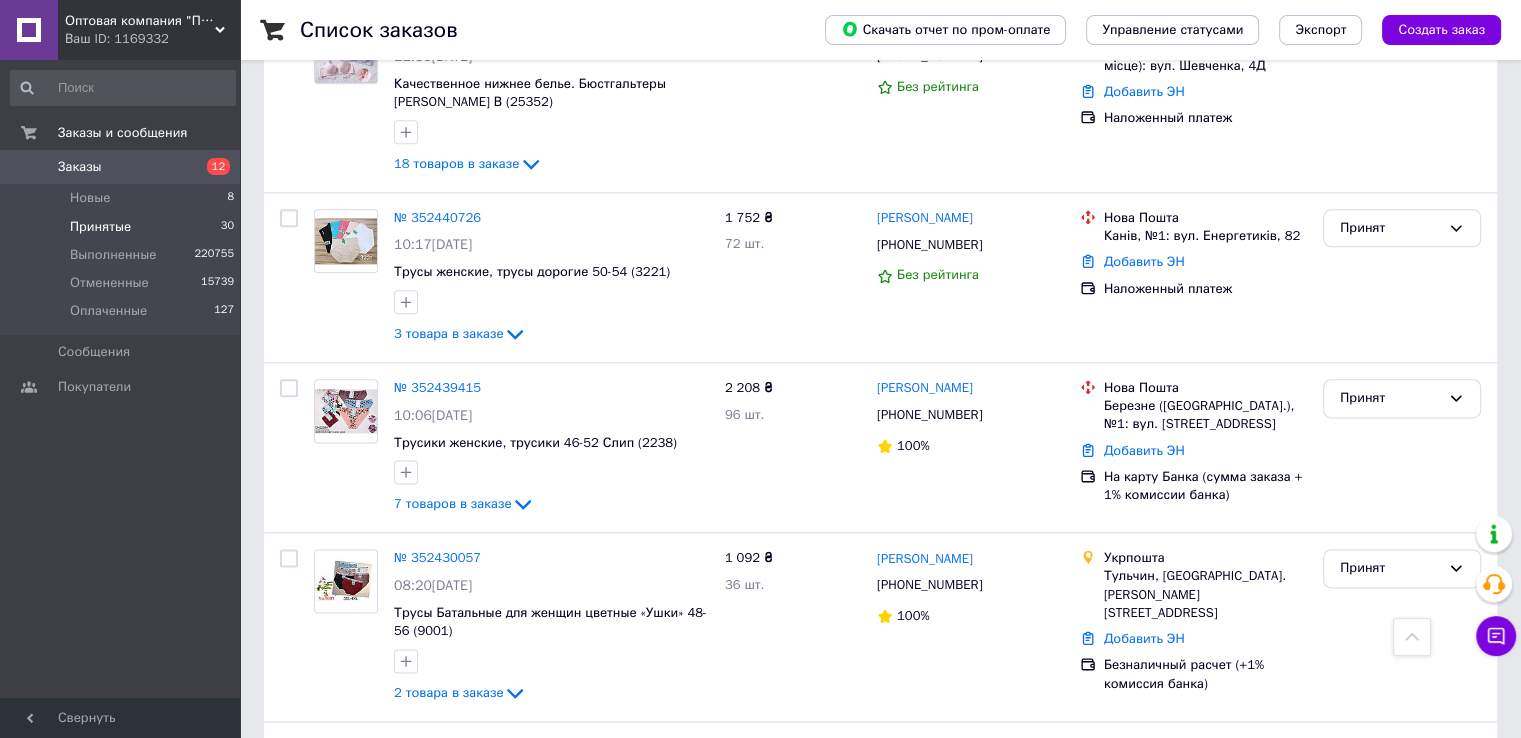 scroll, scrollTop: 2500, scrollLeft: 0, axis: vertical 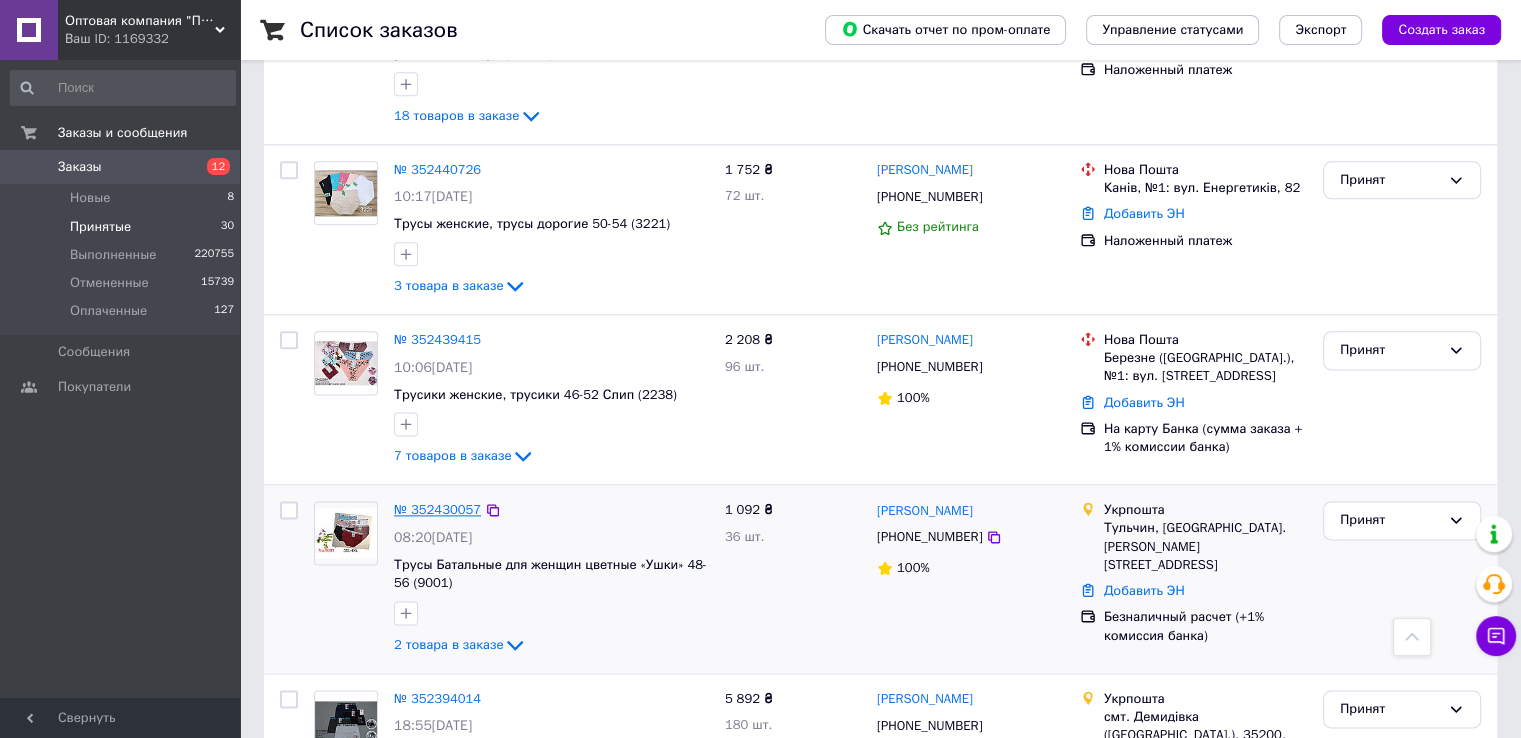 click on "№ 352430057" at bounding box center (437, 509) 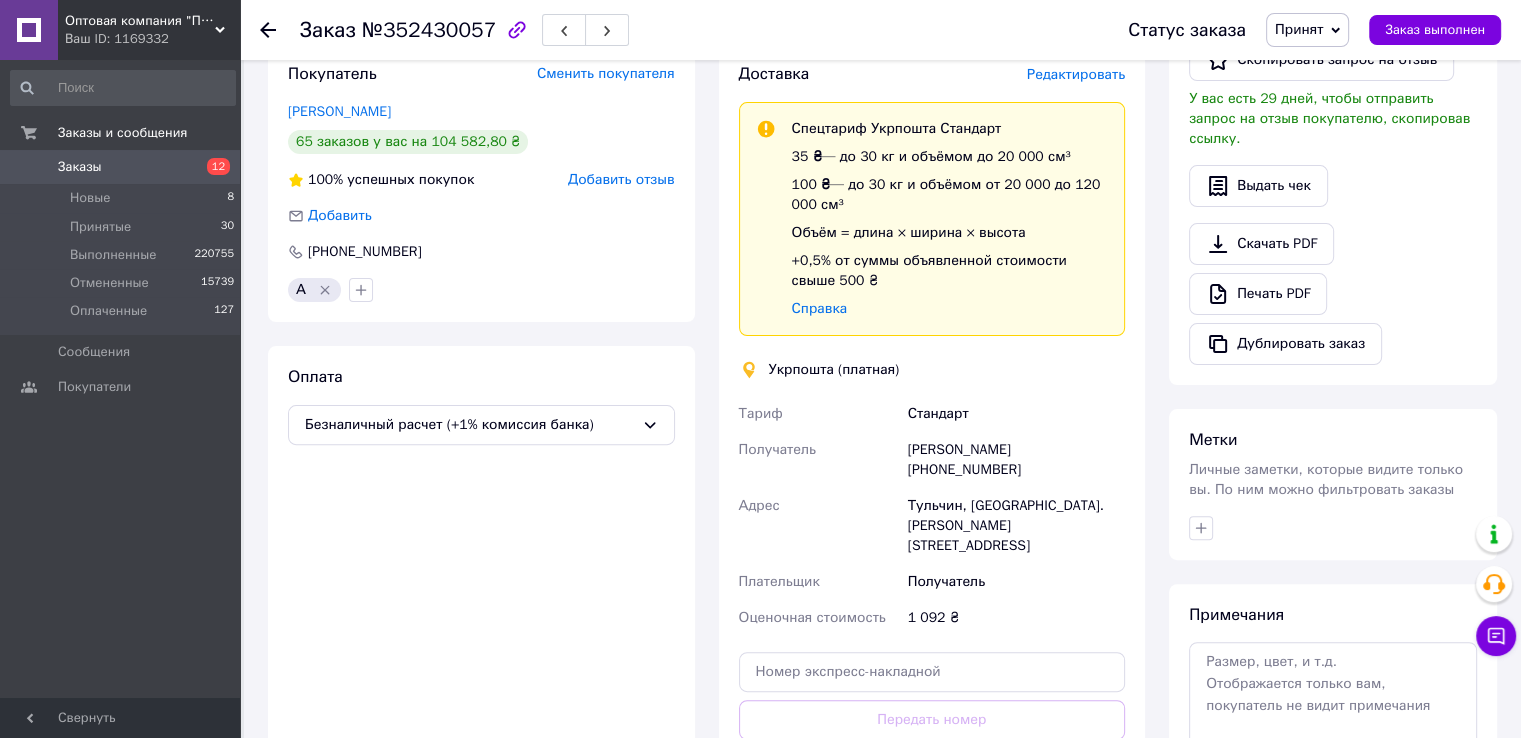 scroll, scrollTop: 497, scrollLeft: 0, axis: vertical 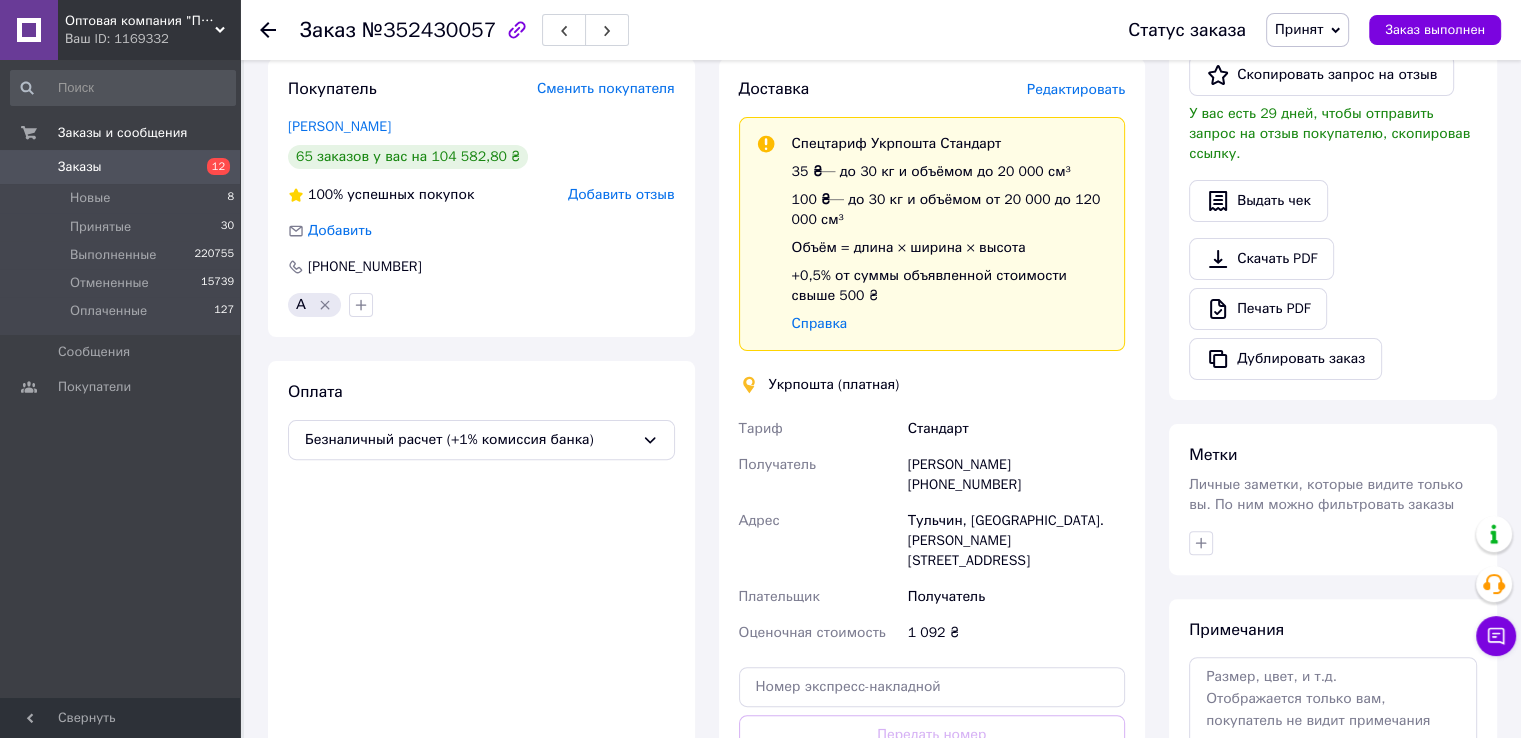 click on "Печать PDF" at bounding box center (1258, 309) 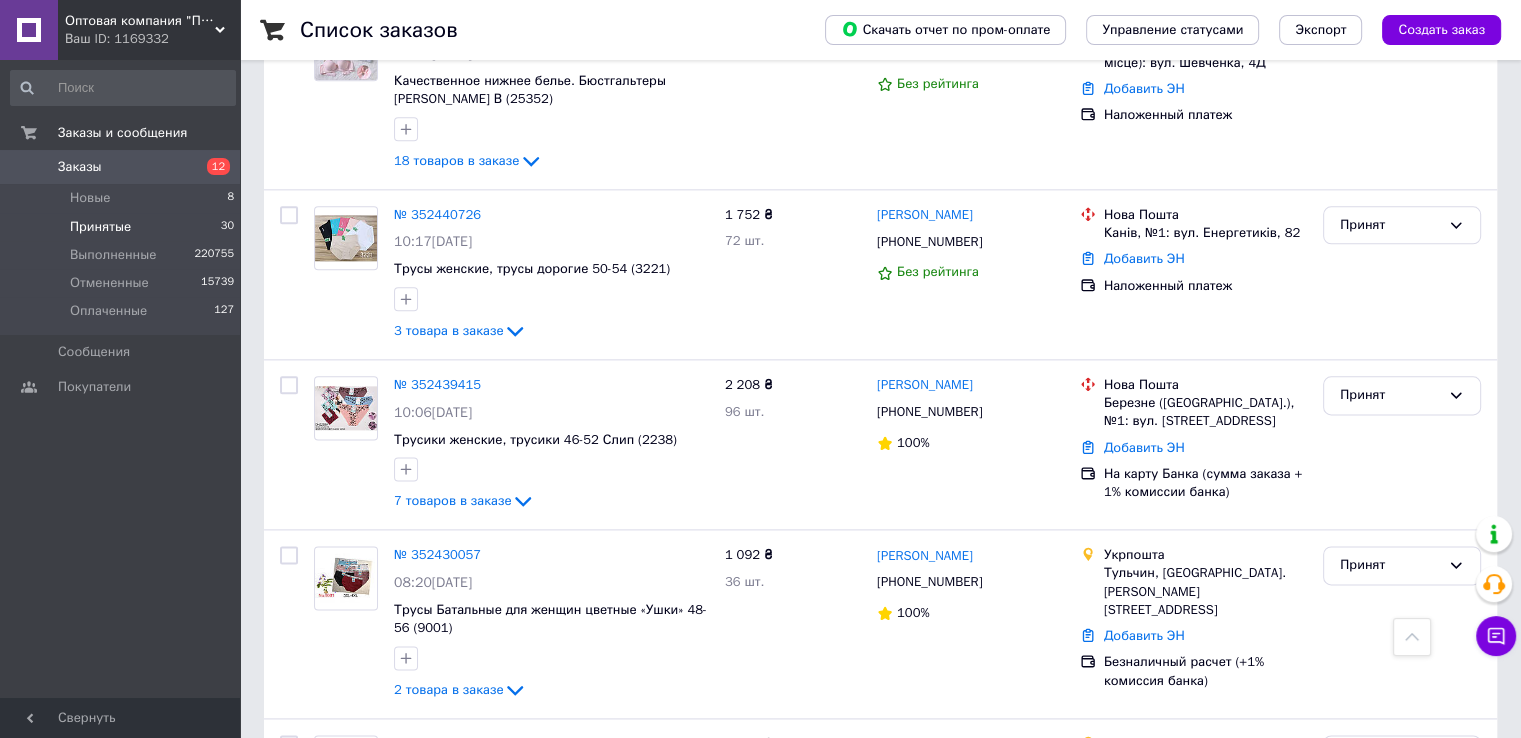 scroll, scrollTop: 2500, scrollLeft: 0, axis: vertical 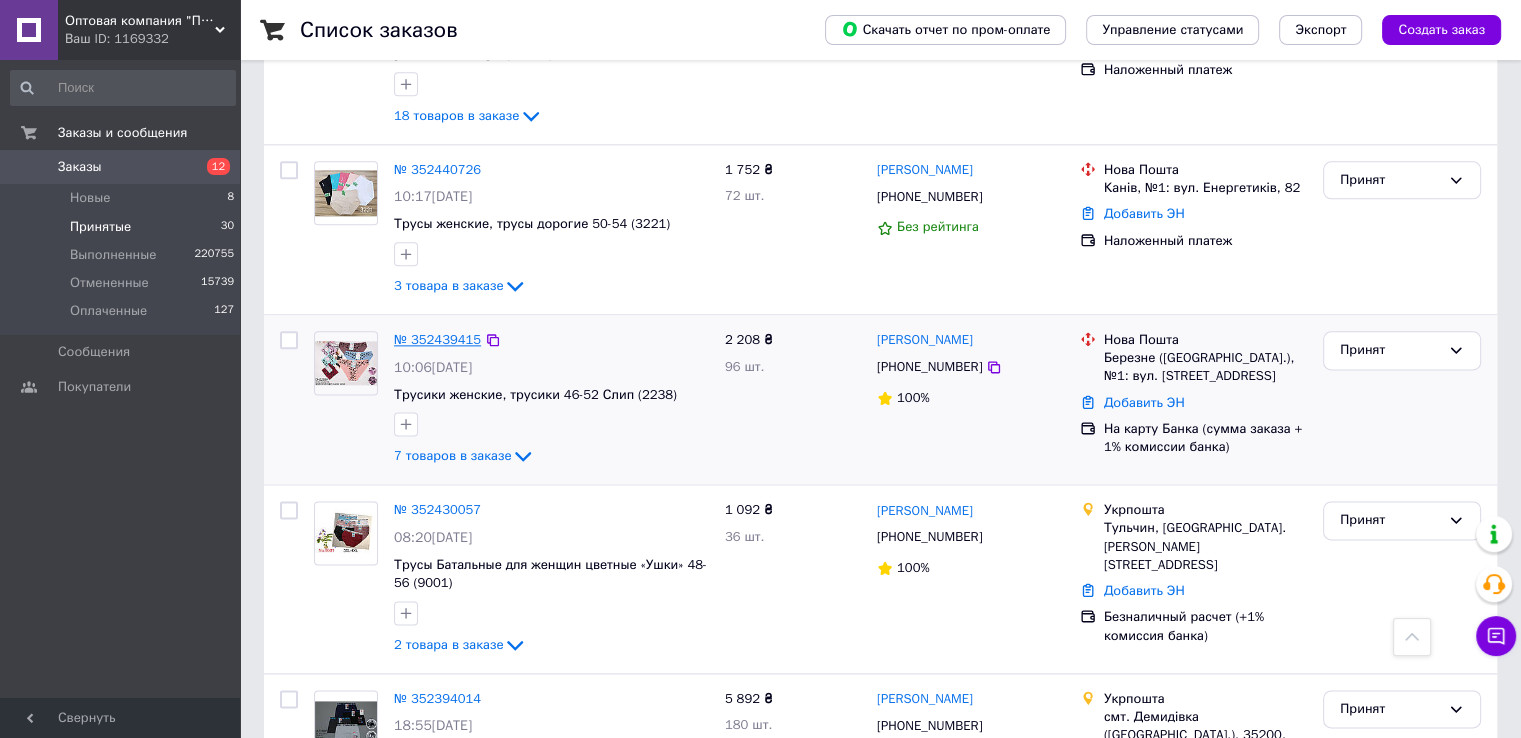 click on "№ 352439415" at bounding box center (437, 339) 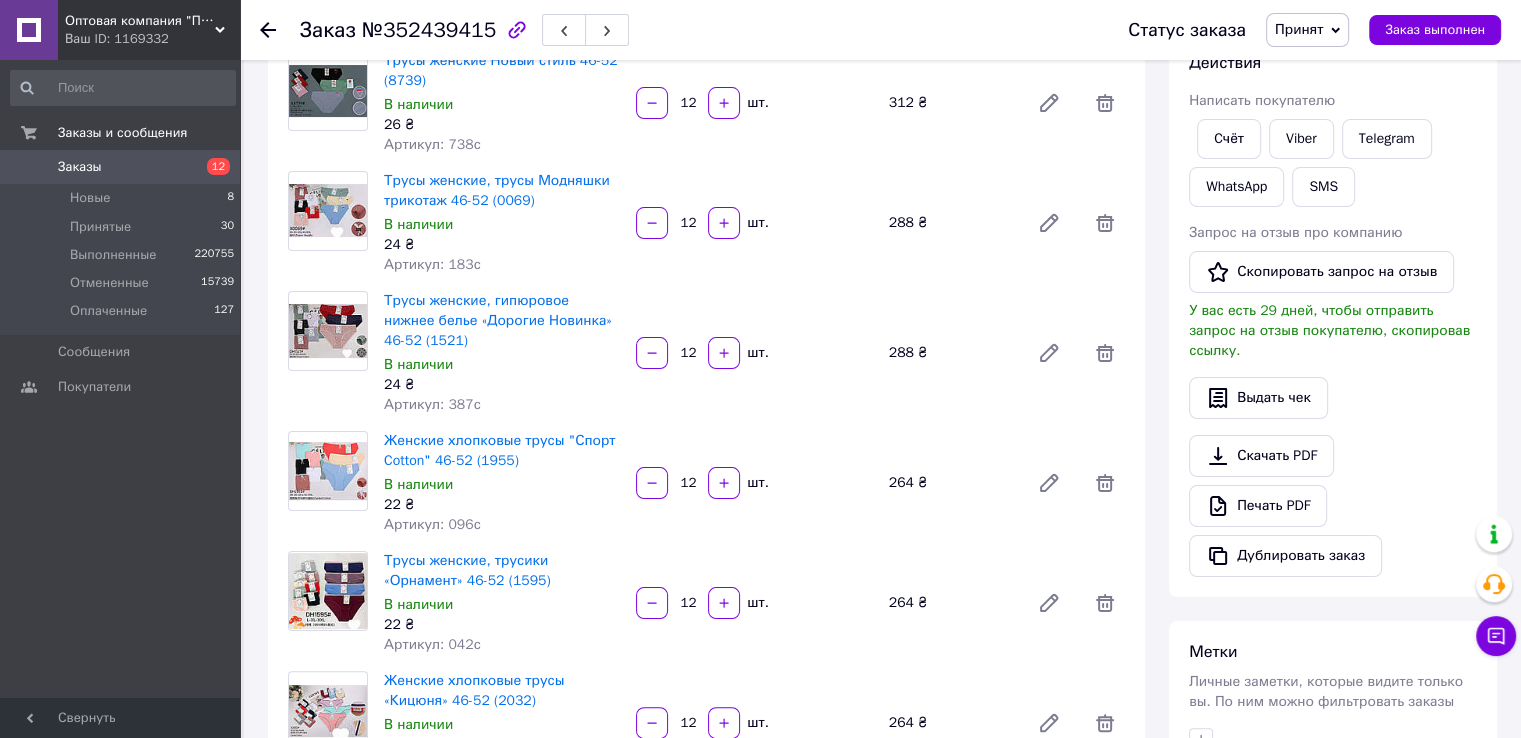 scroll, scrollTop: 400, scrollLeft: 0, axis: vertical 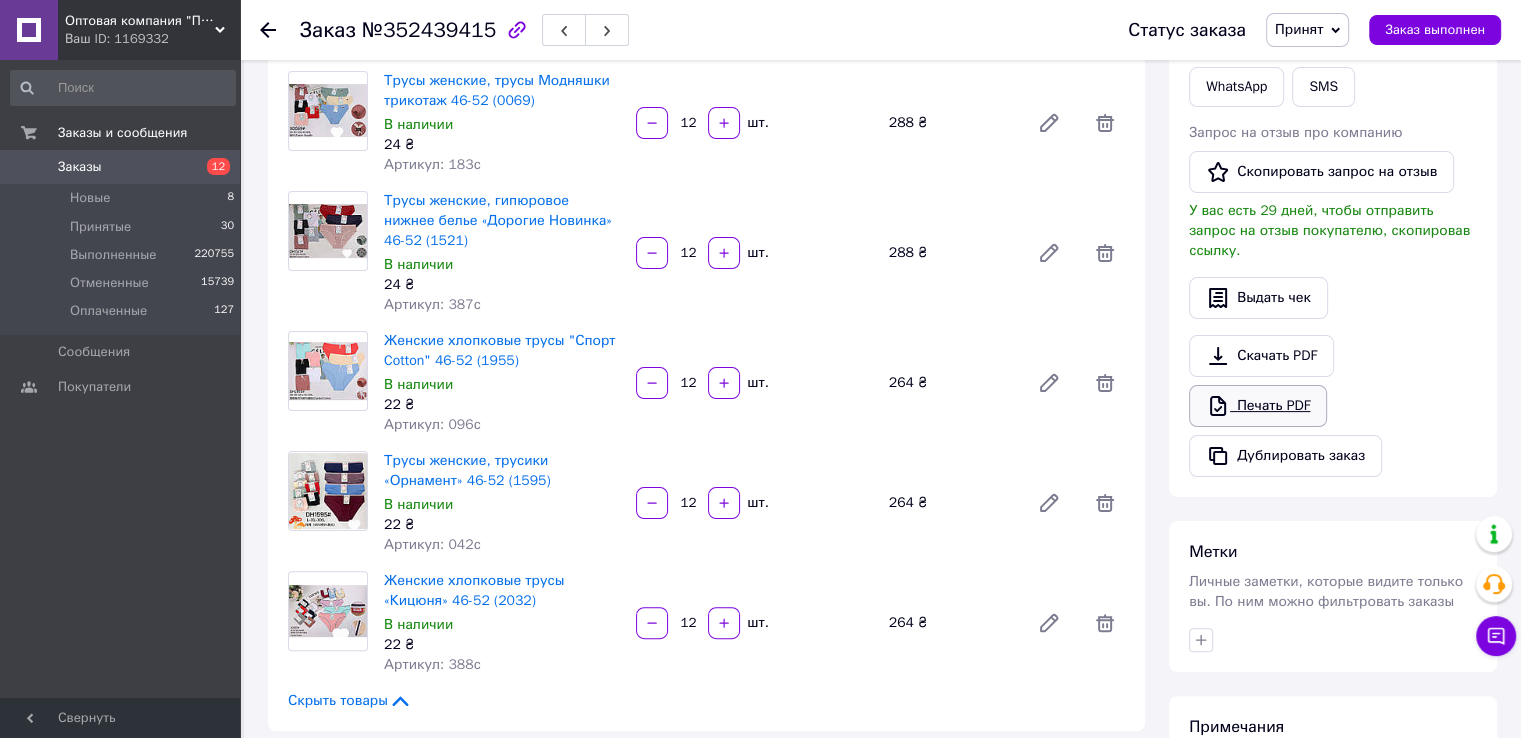 click on "Печать PDF" at bounding box center [1258, 406] 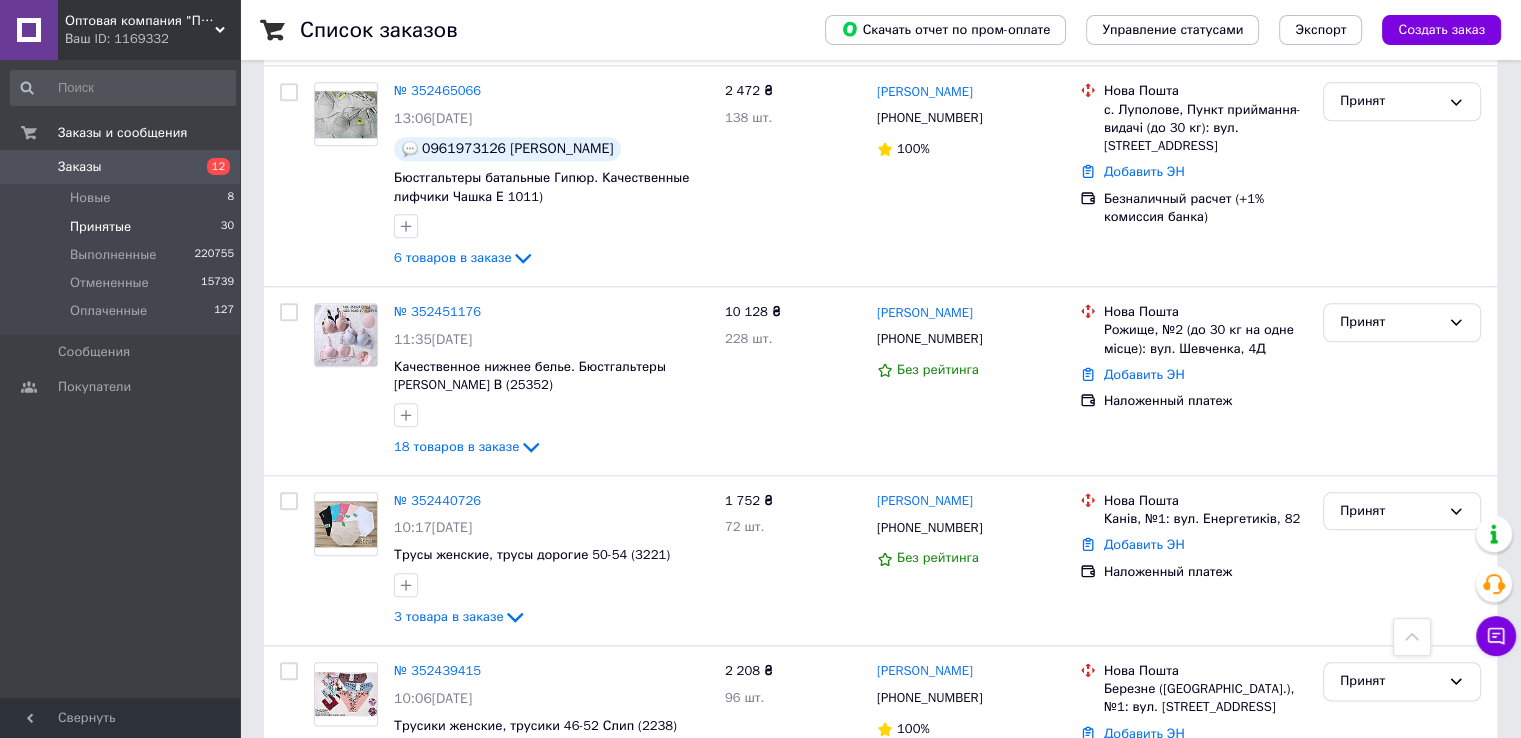 scroll, scrollTop: 2300, scrollLeft: 0, axis: vertical 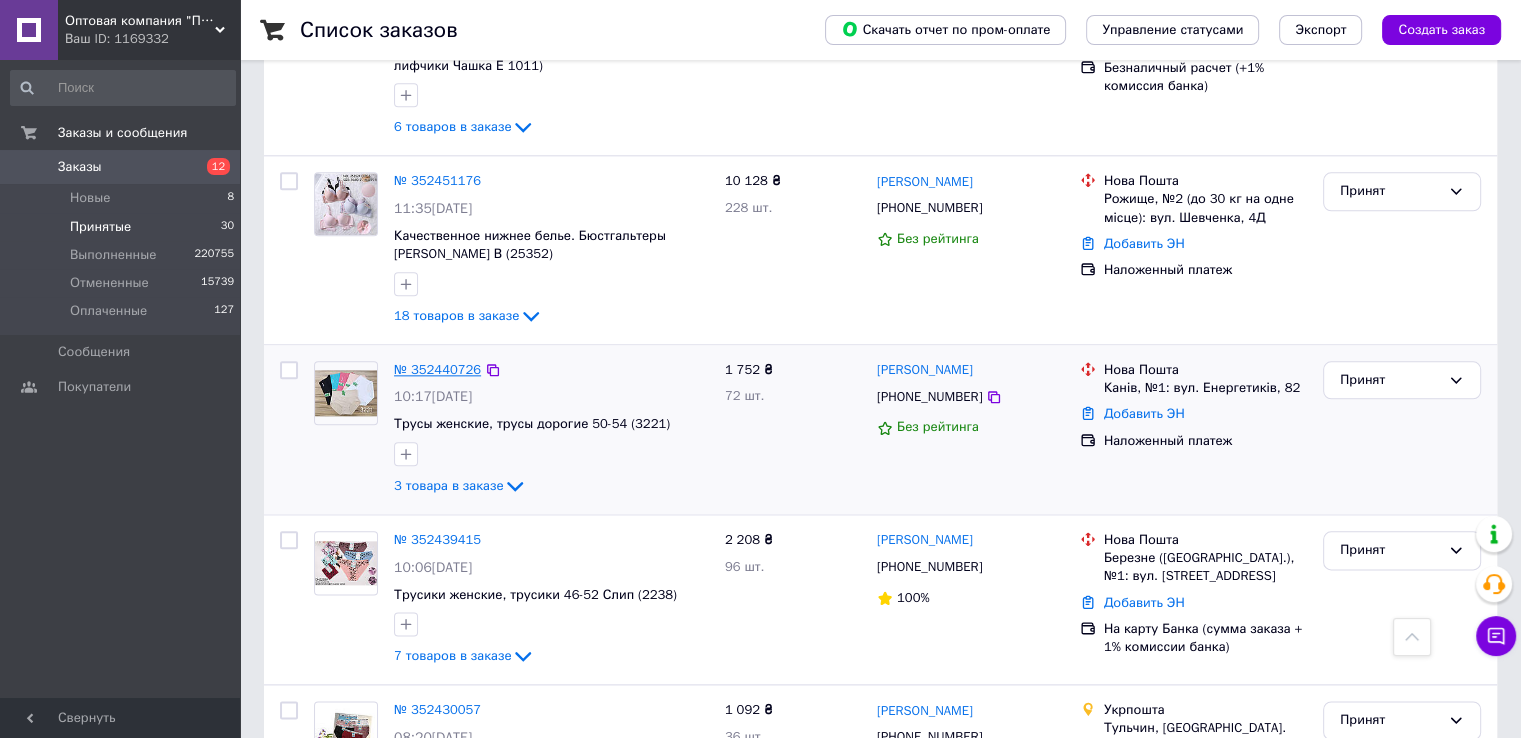 click on "№ 352440726" at bounding box center [437, 369] 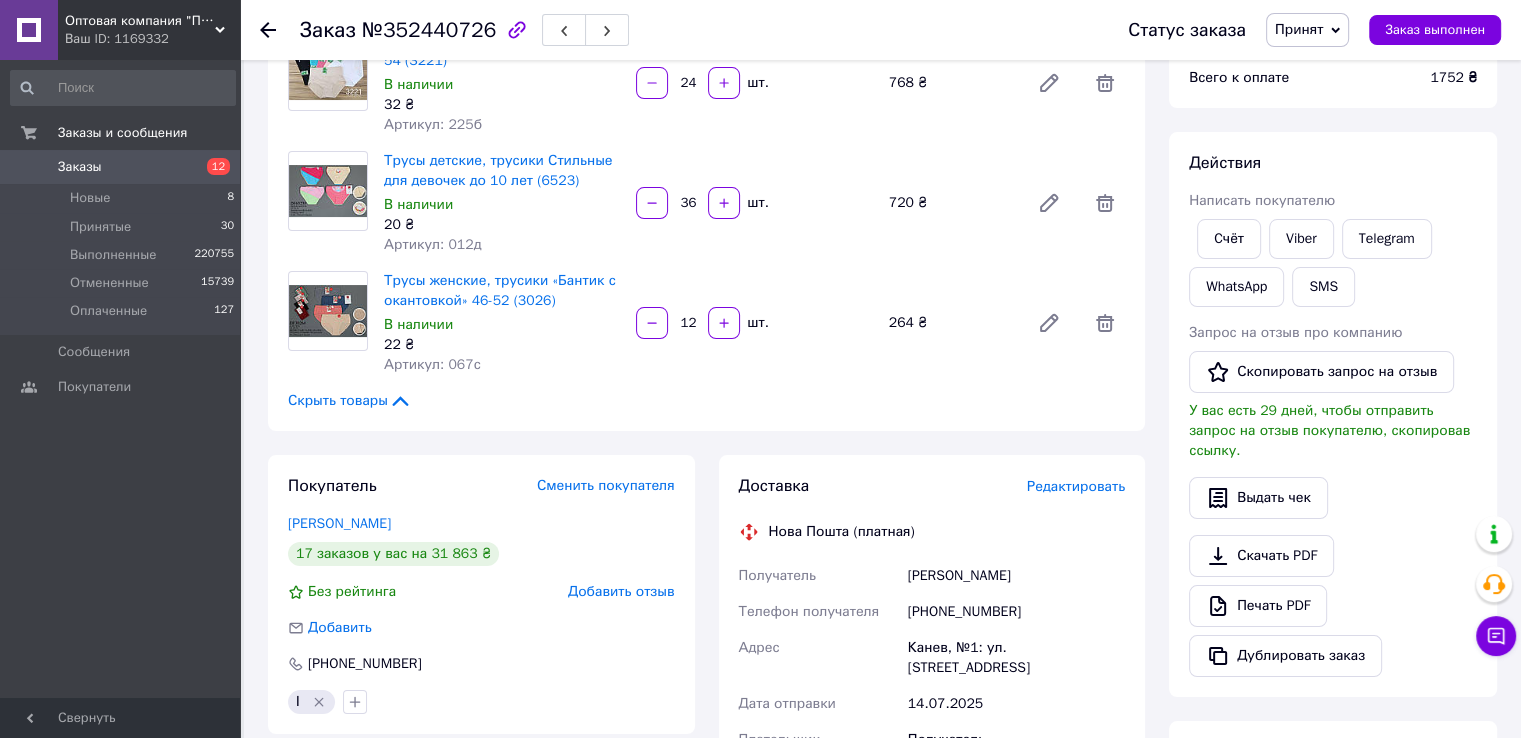 scroll, scrollTop: 400, scrollLeft: 0, axis: vertical 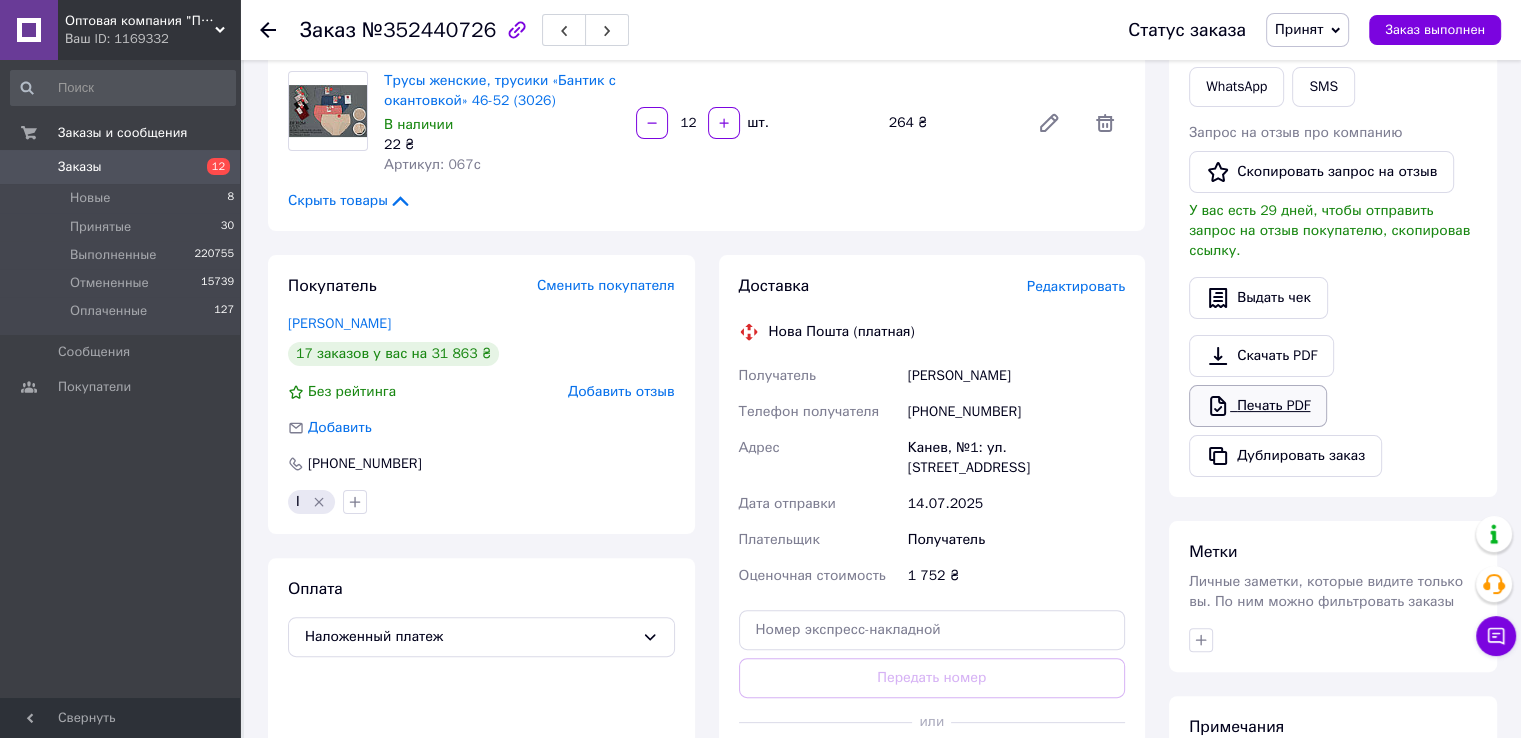 click on "Печать PDF" at bounding box center (1258, 406) 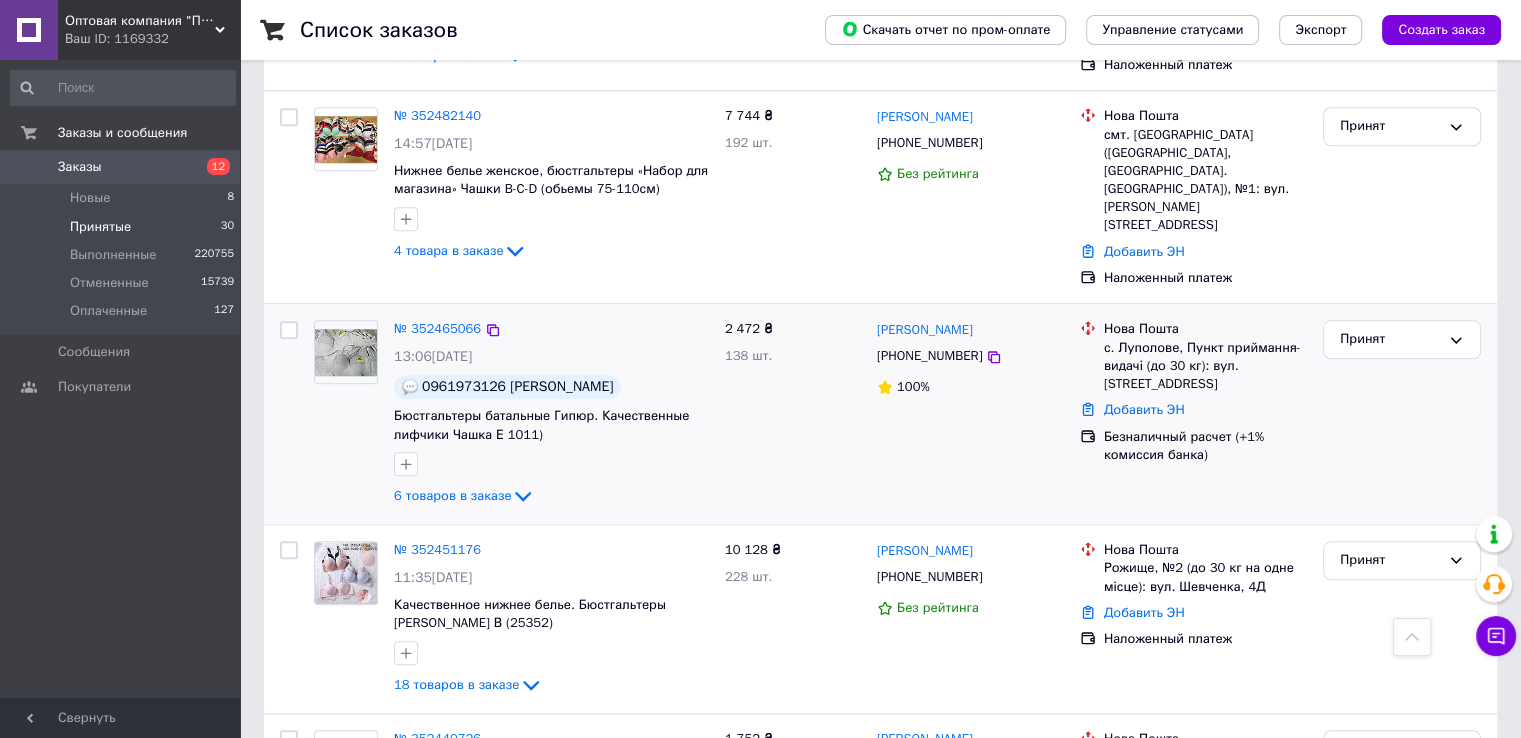 scroll, scrollTop: 1900, scrollLeft: 0, axis: vertical 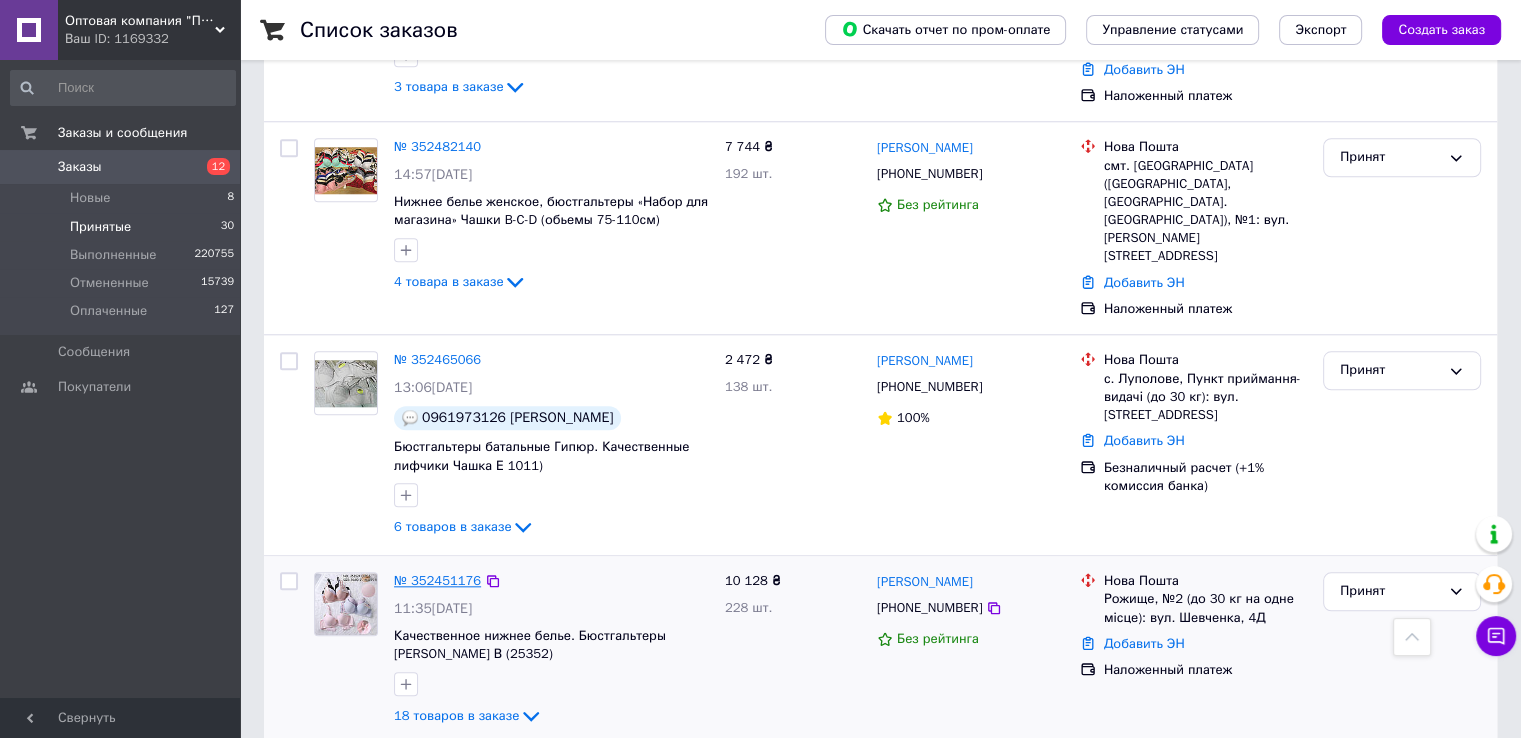 click on "№ 352451176" at bounding box center [437, 580] 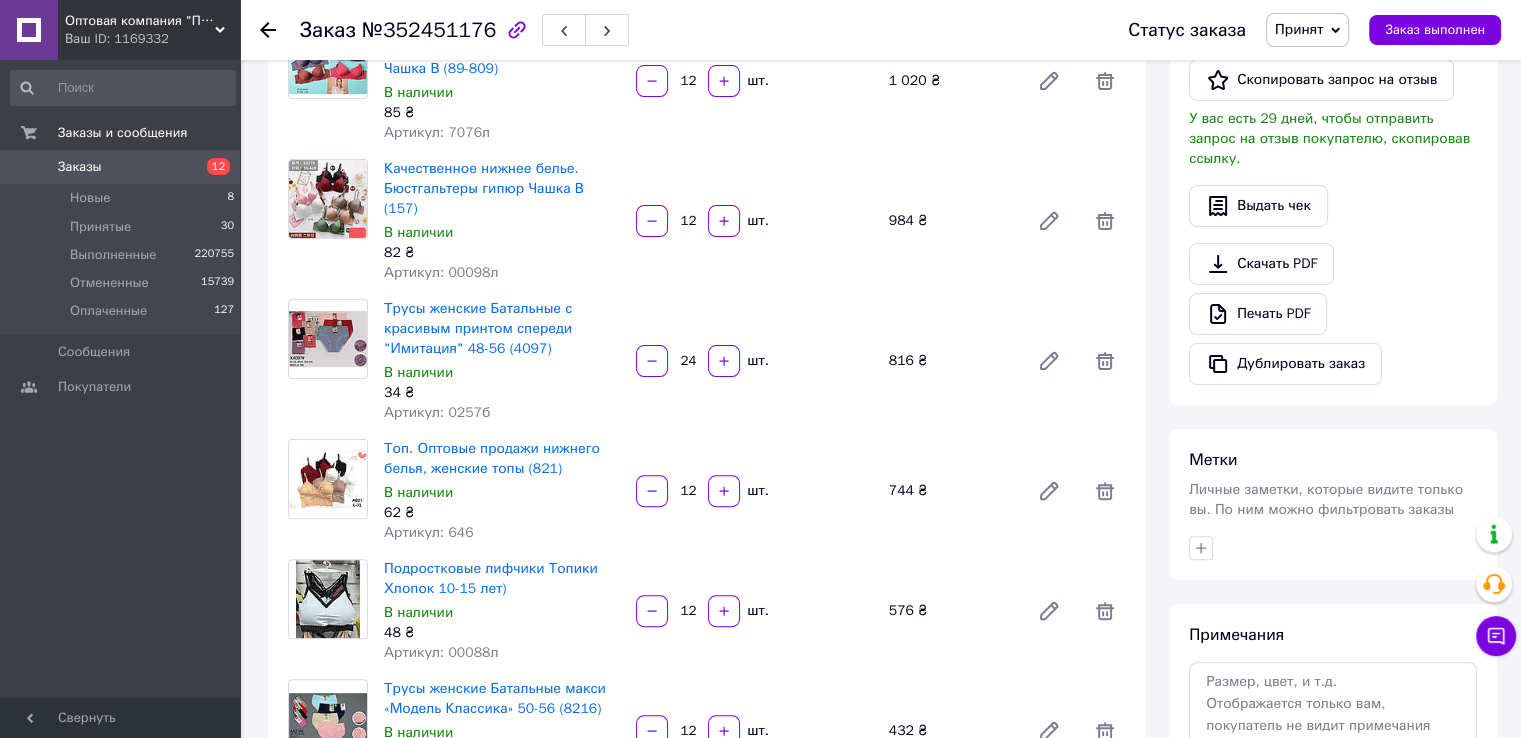 scroll, scrollTop: 400, scrollLeft: 0, axis: vertical 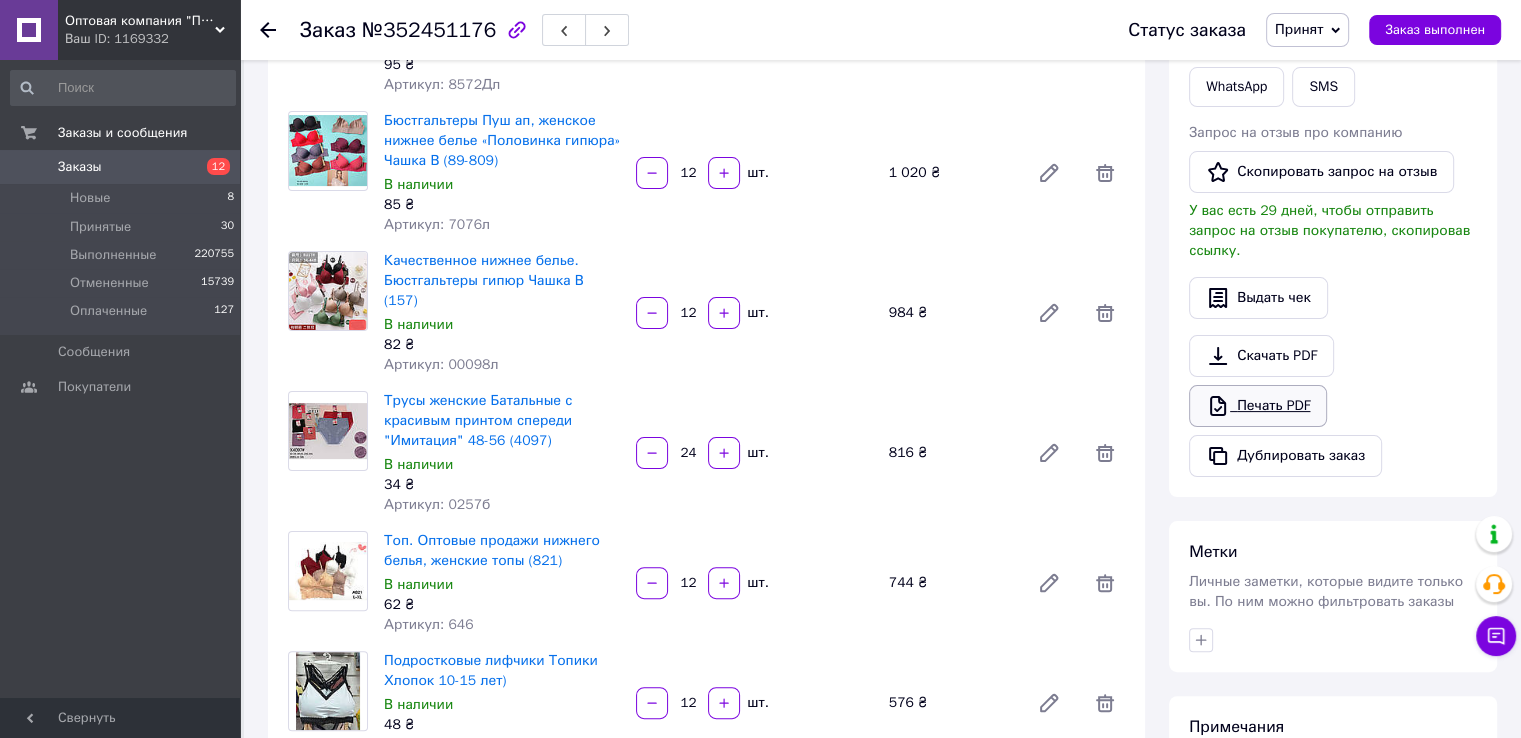 click on "Печать PDF" at bounding box center [1258, 406] 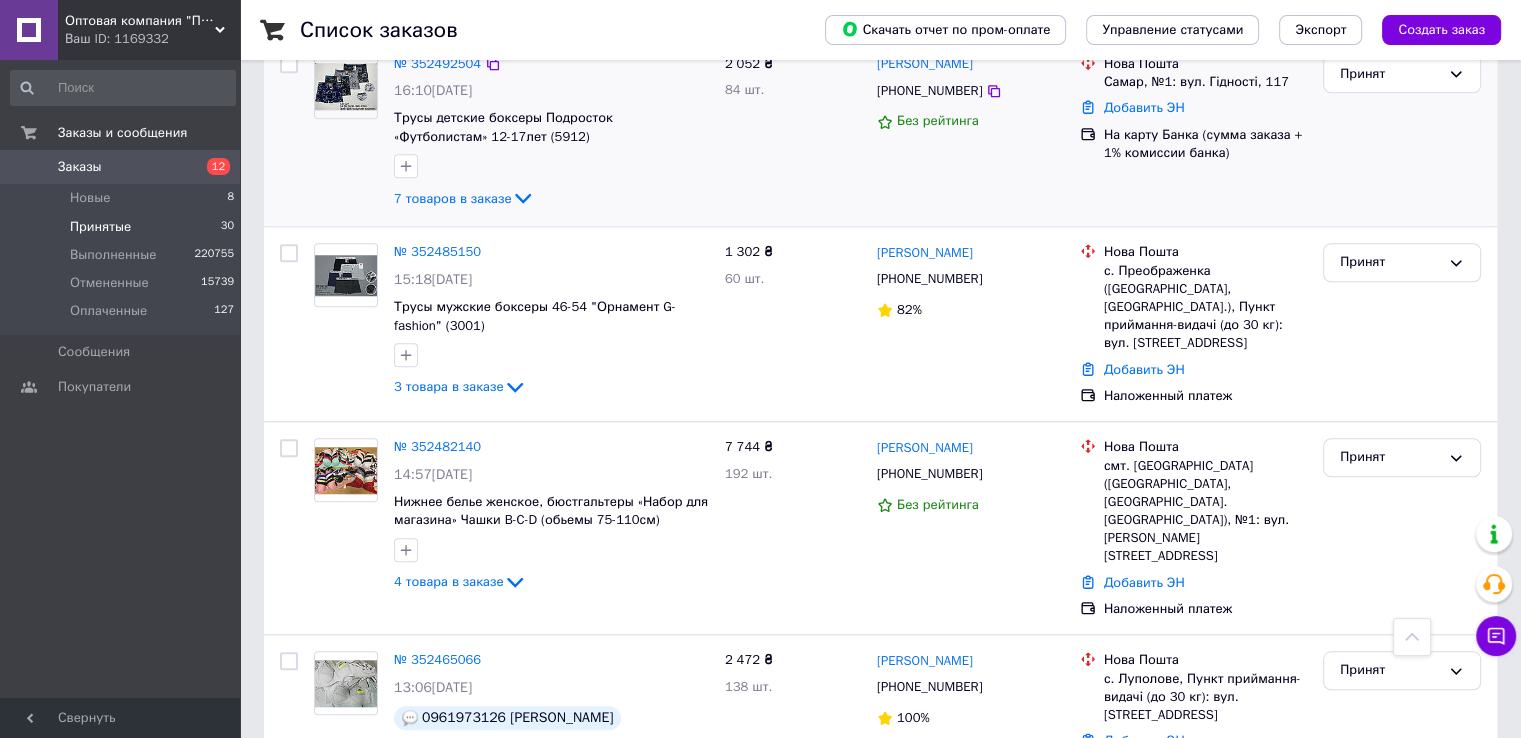 scroll, scrollTop: 1800, scrollLeft: 0, axis: vertical 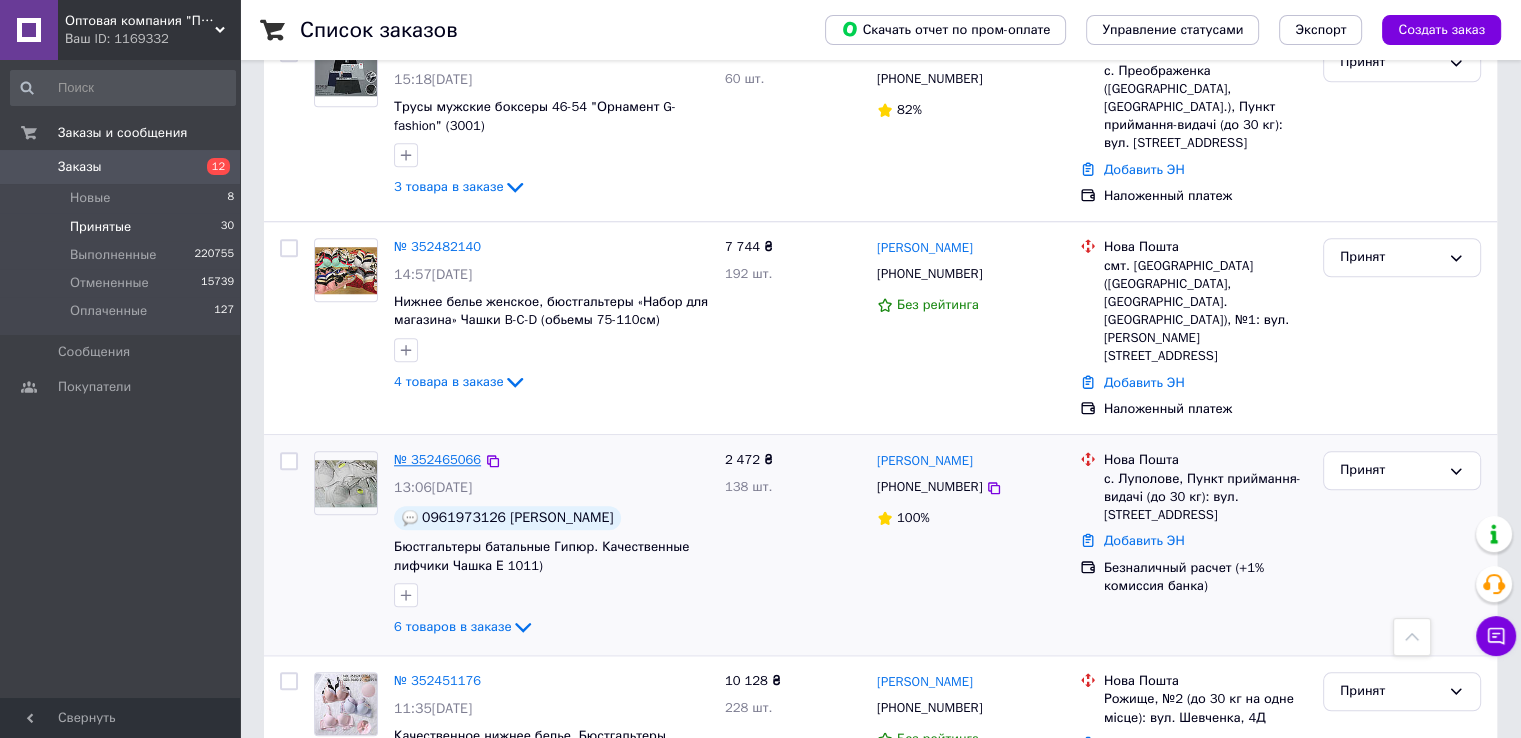 click on "№ 352465066" at bounding box center [437, 459] 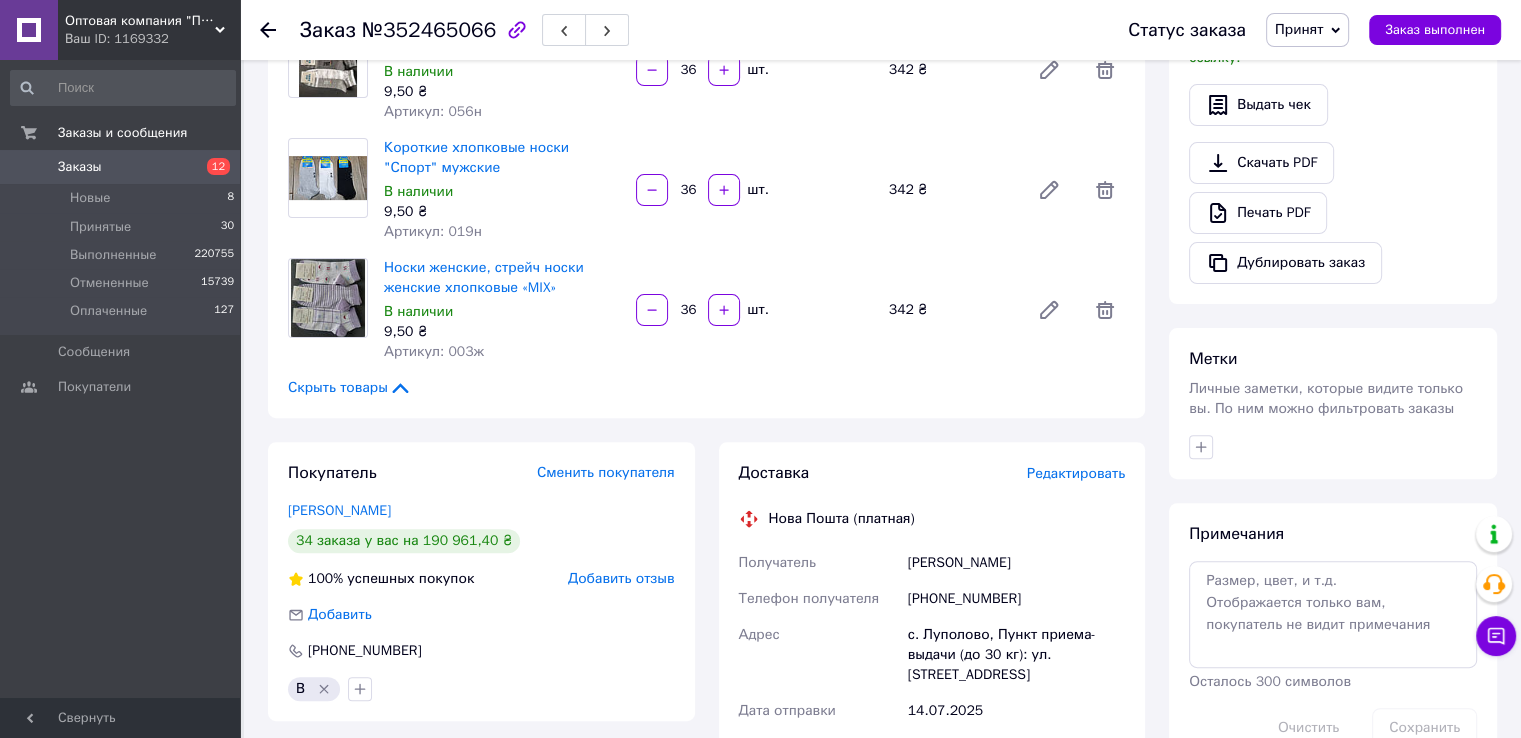 scroll, scrollTop: 600, scrollLeft: 0, axis: vertical 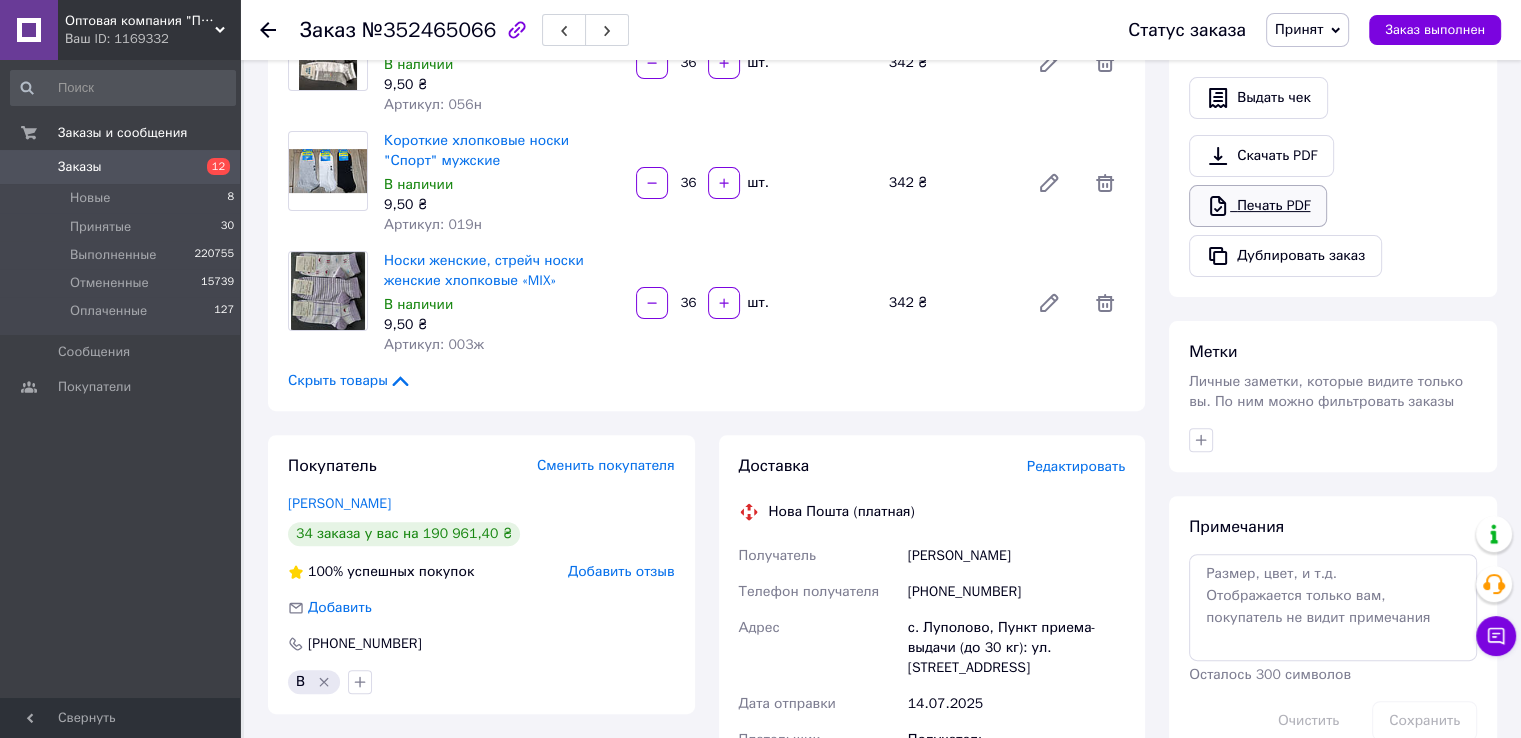 click on "Печать PDF" at bounding box center [1258, 206] 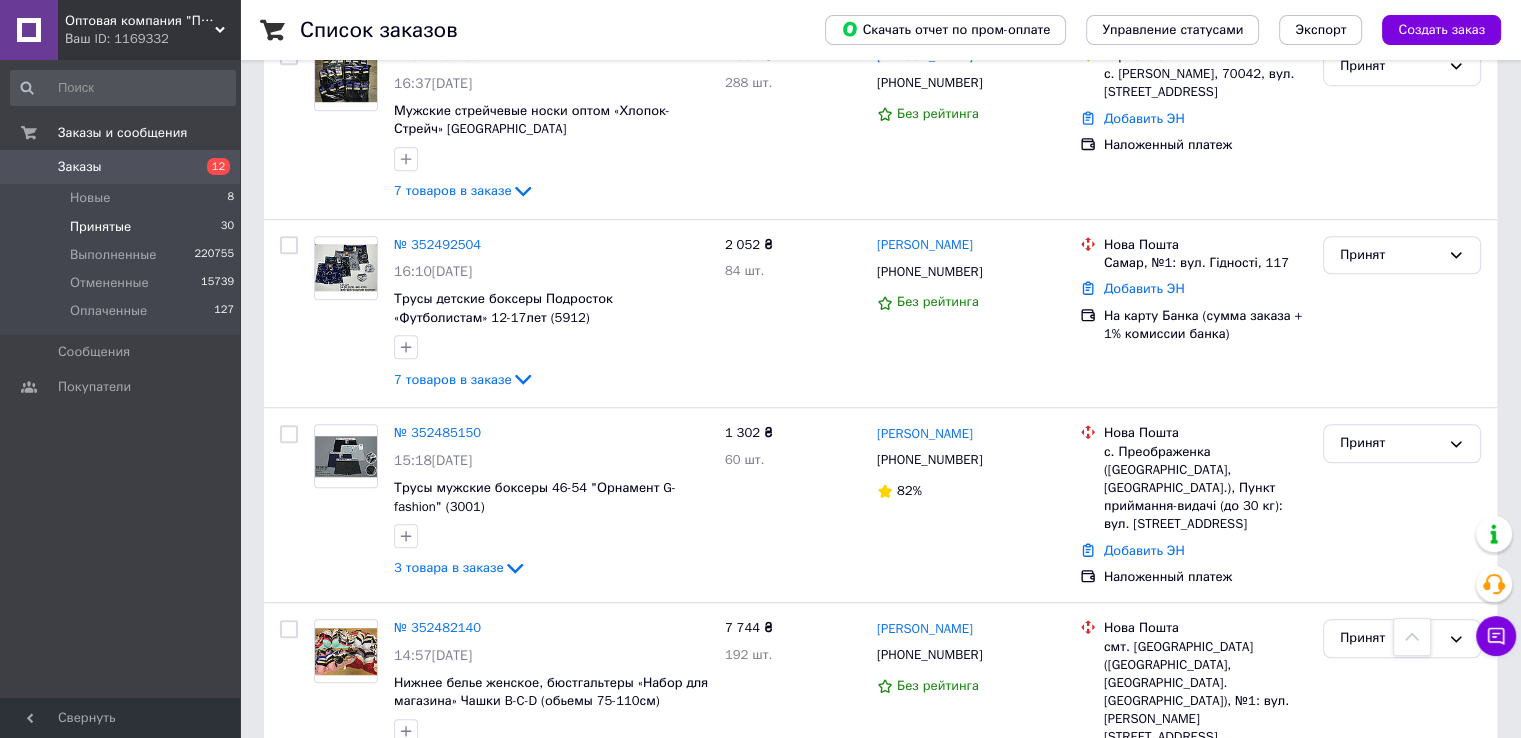 scroll, scrollTop: 1400, scrollLeft: 0, axis: vertical 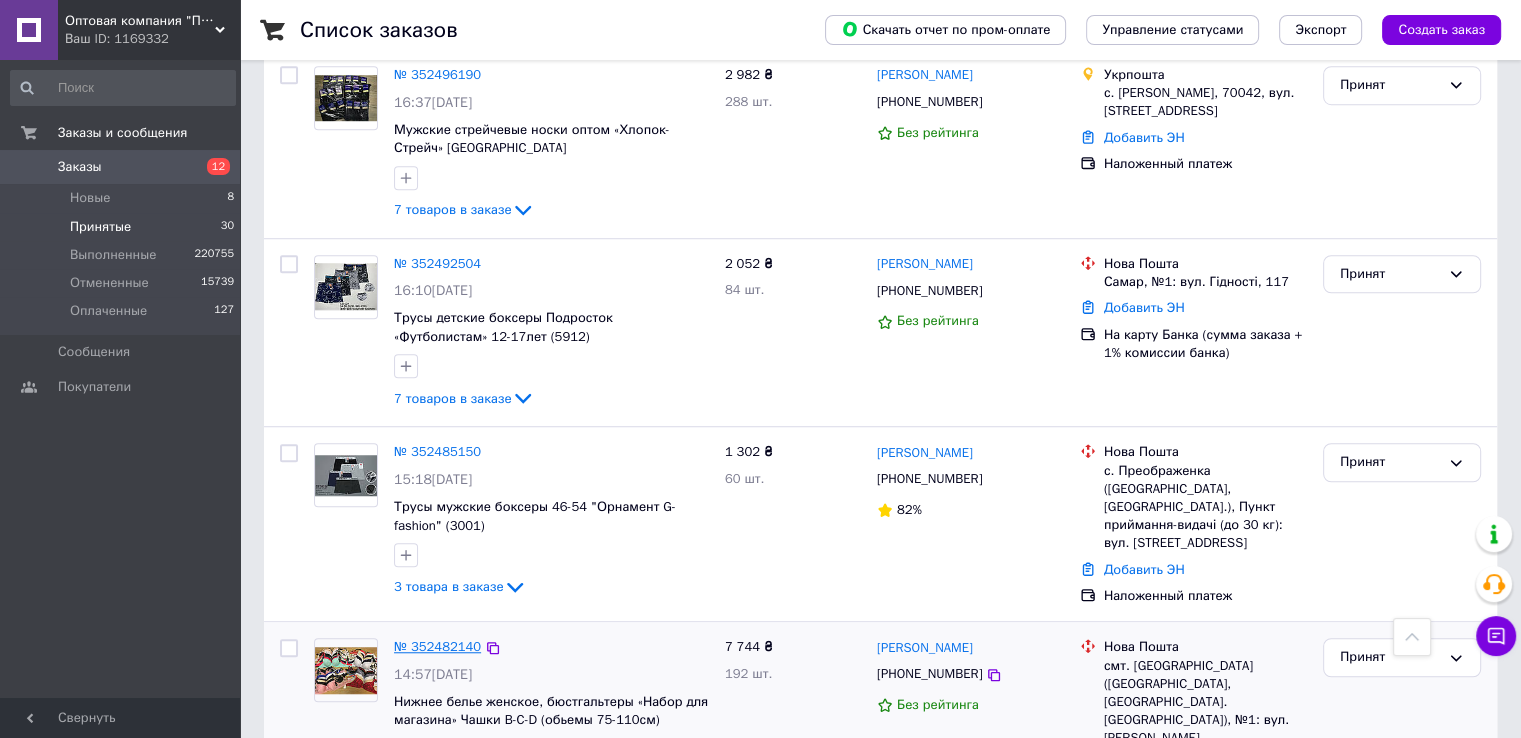 click on "№ 352482140" at bounding box center [437, 646] 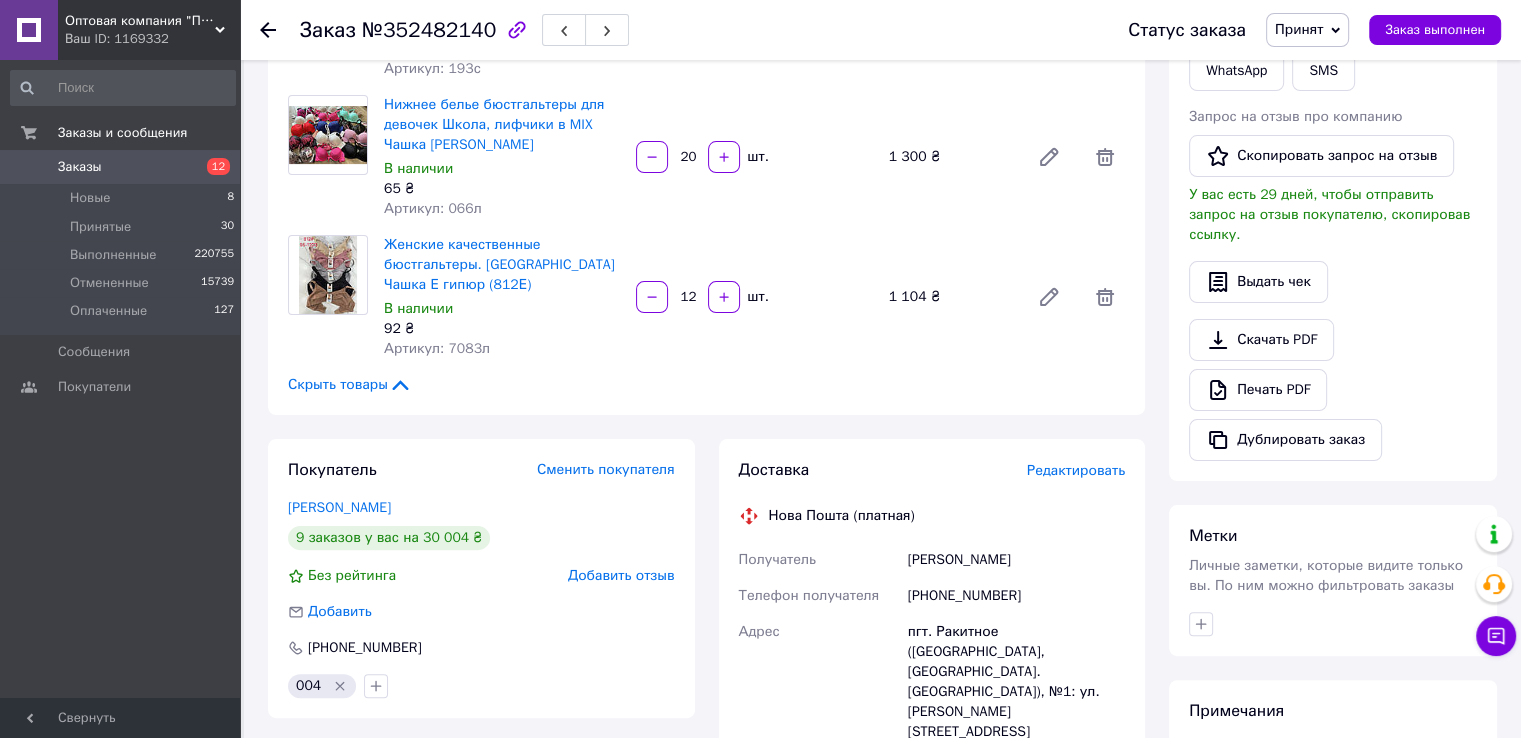 scroll, scrollTop: 404, scrollLeft: 0, axis: vertical 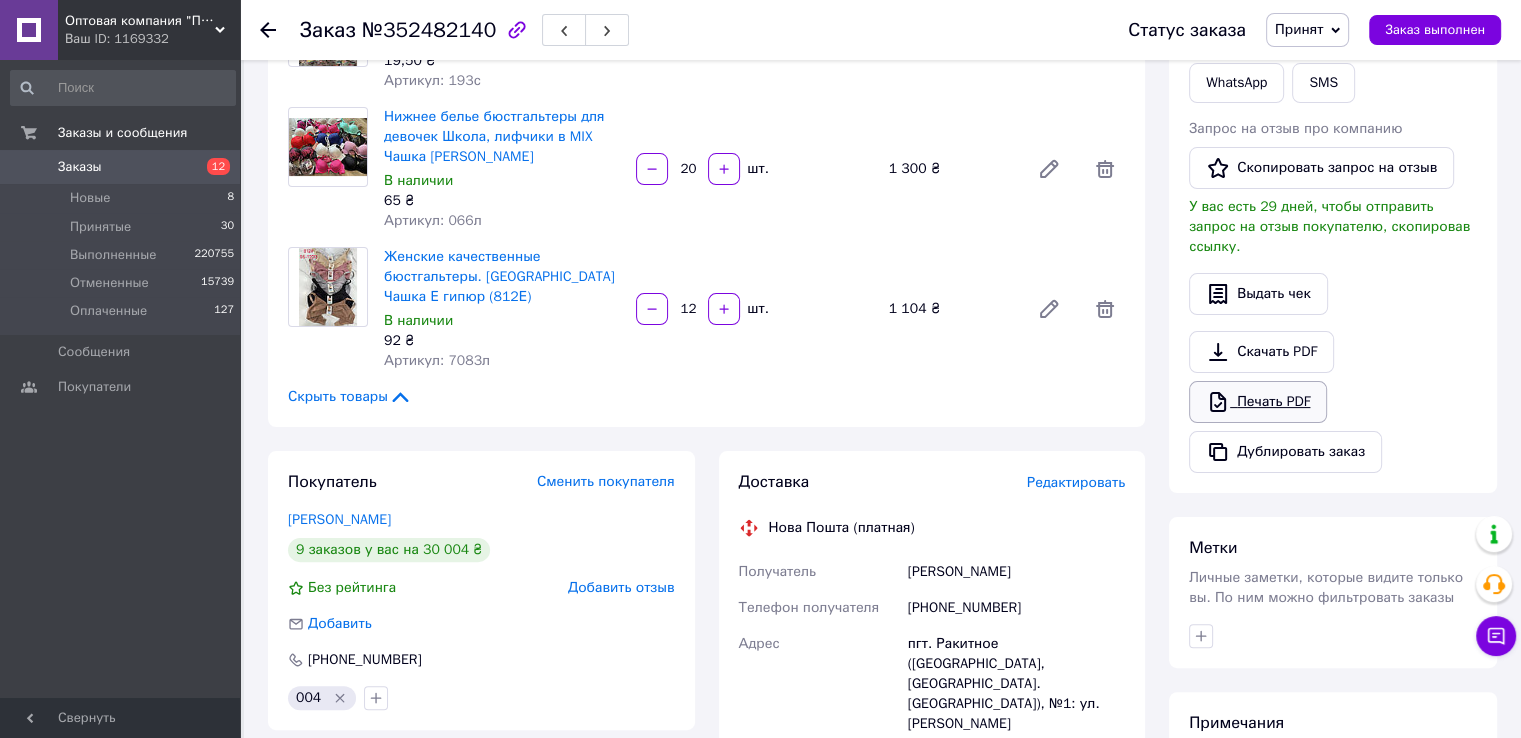 click on "Печать PDF" at bounding box center (1258, 402) 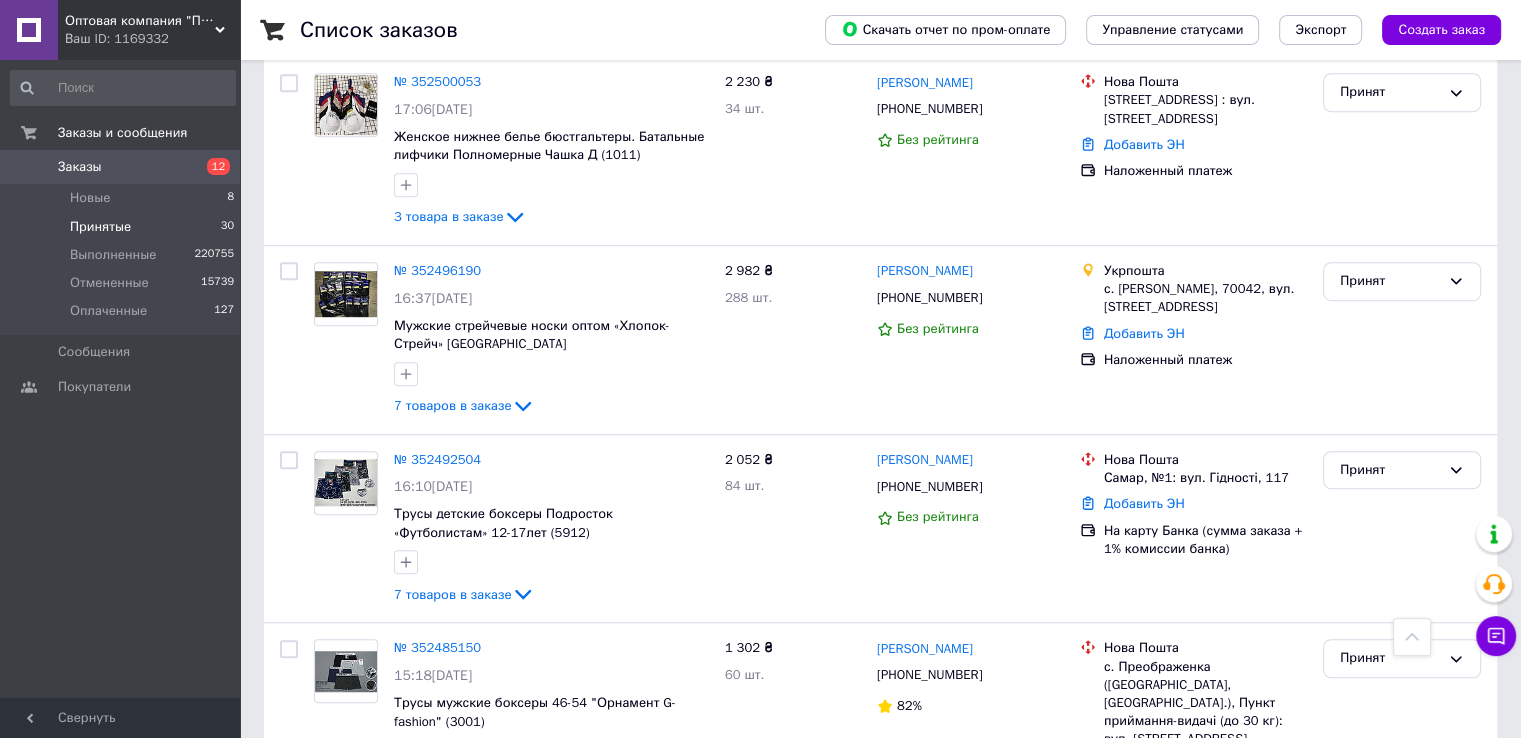 scroll, scrollTop: 1200, scrollLeft: 0, axis: vertical 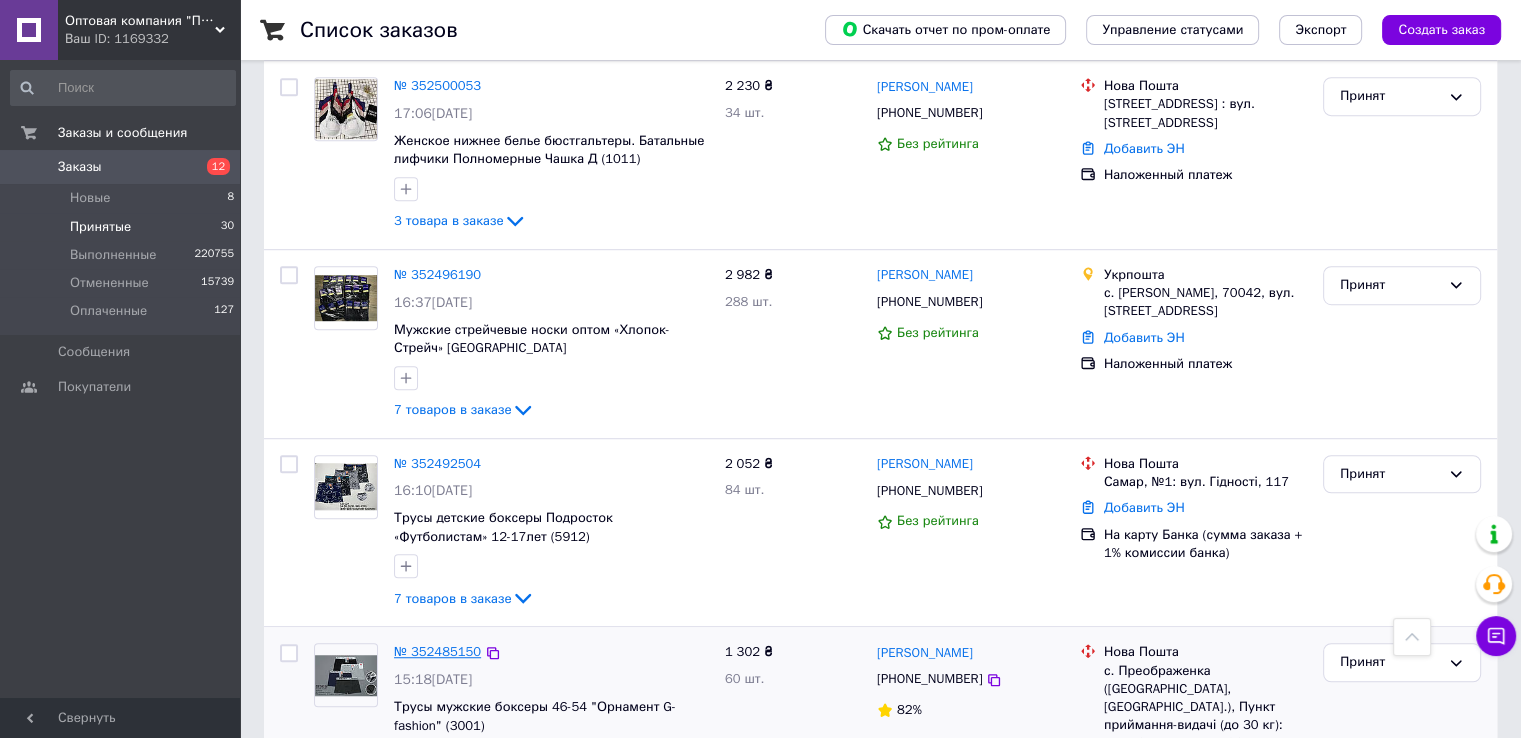 click on "№ 352485150" at bounding box center [437, 651] 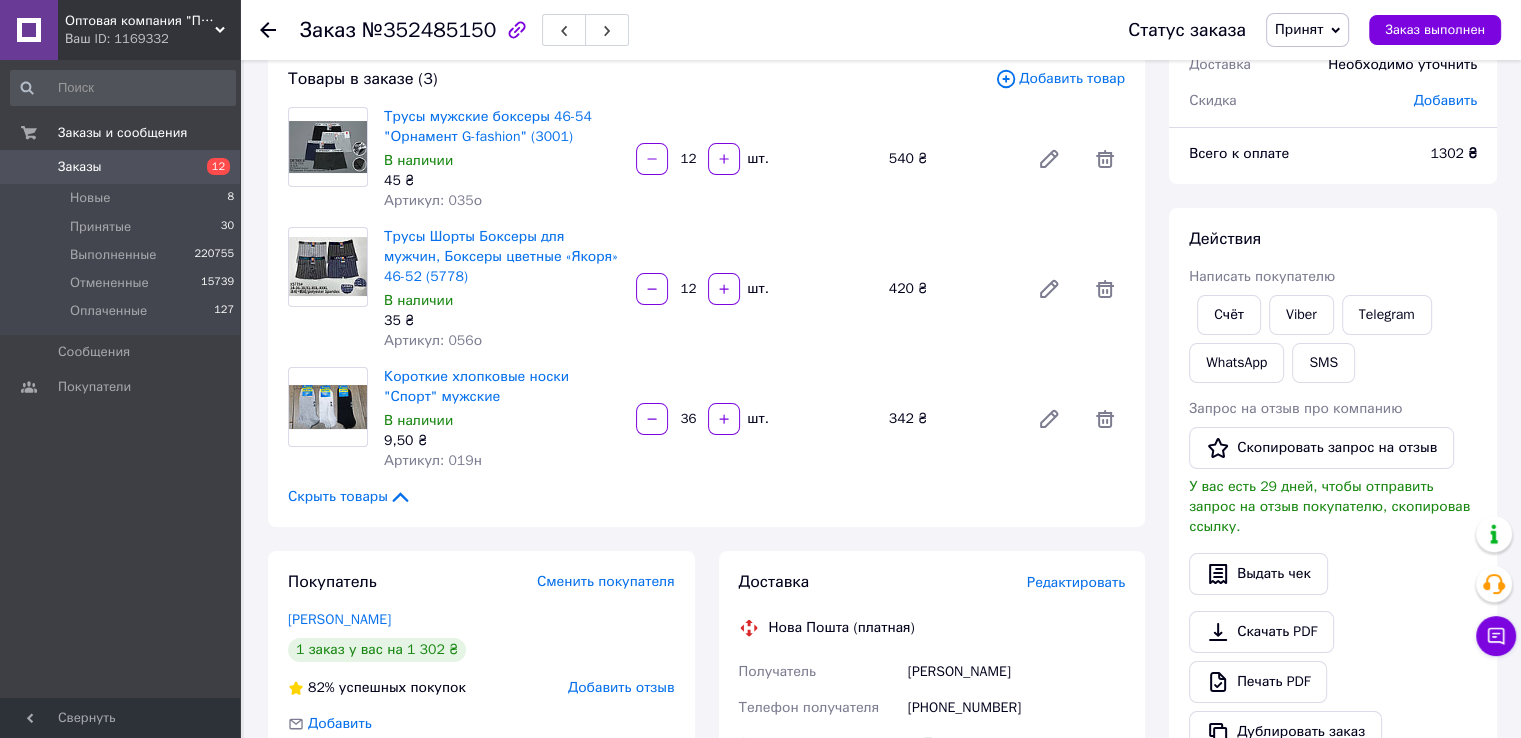 scroll, scrollTop: 300, scrollLeft: 0, axis: vertical 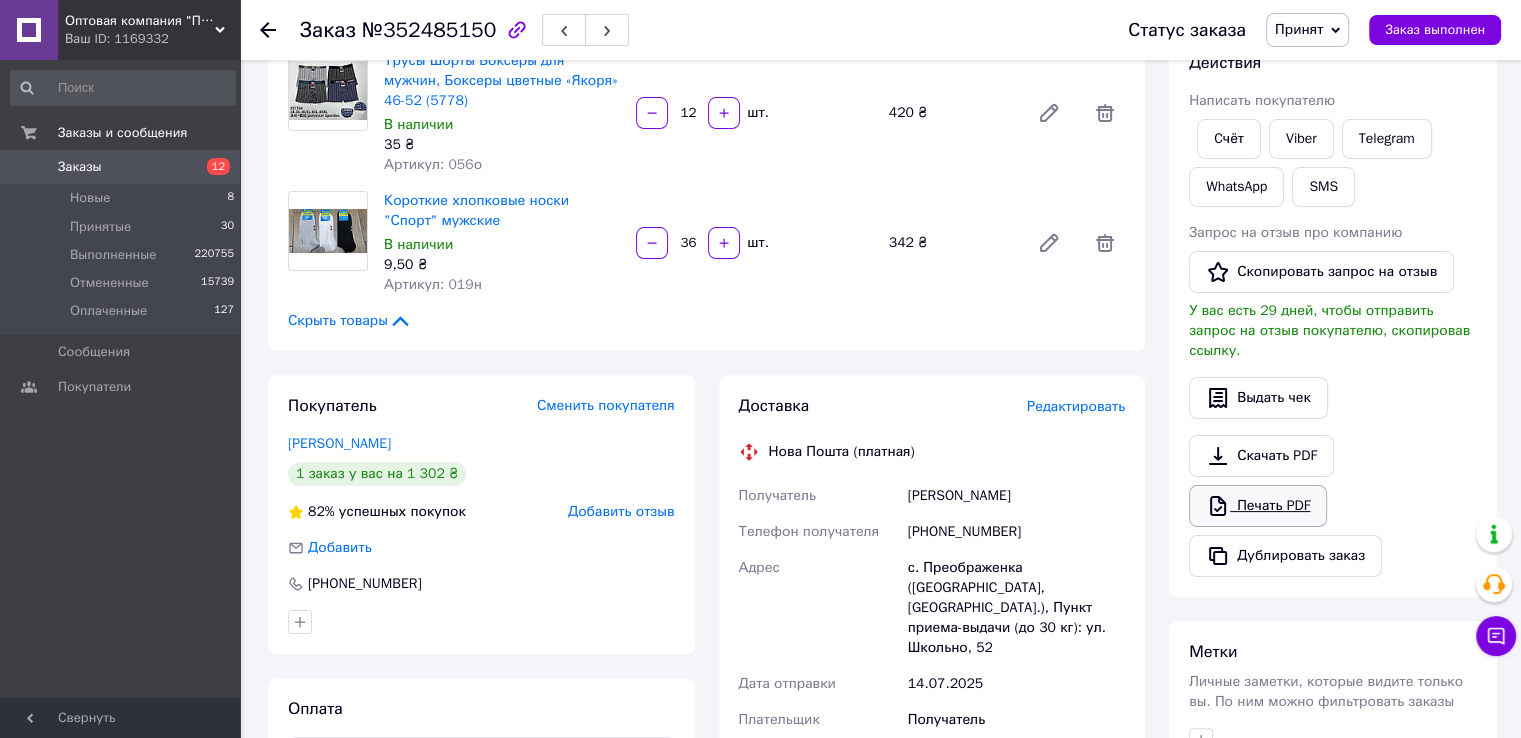 click on "Печать PDF" at bounding box center (1258, 506) 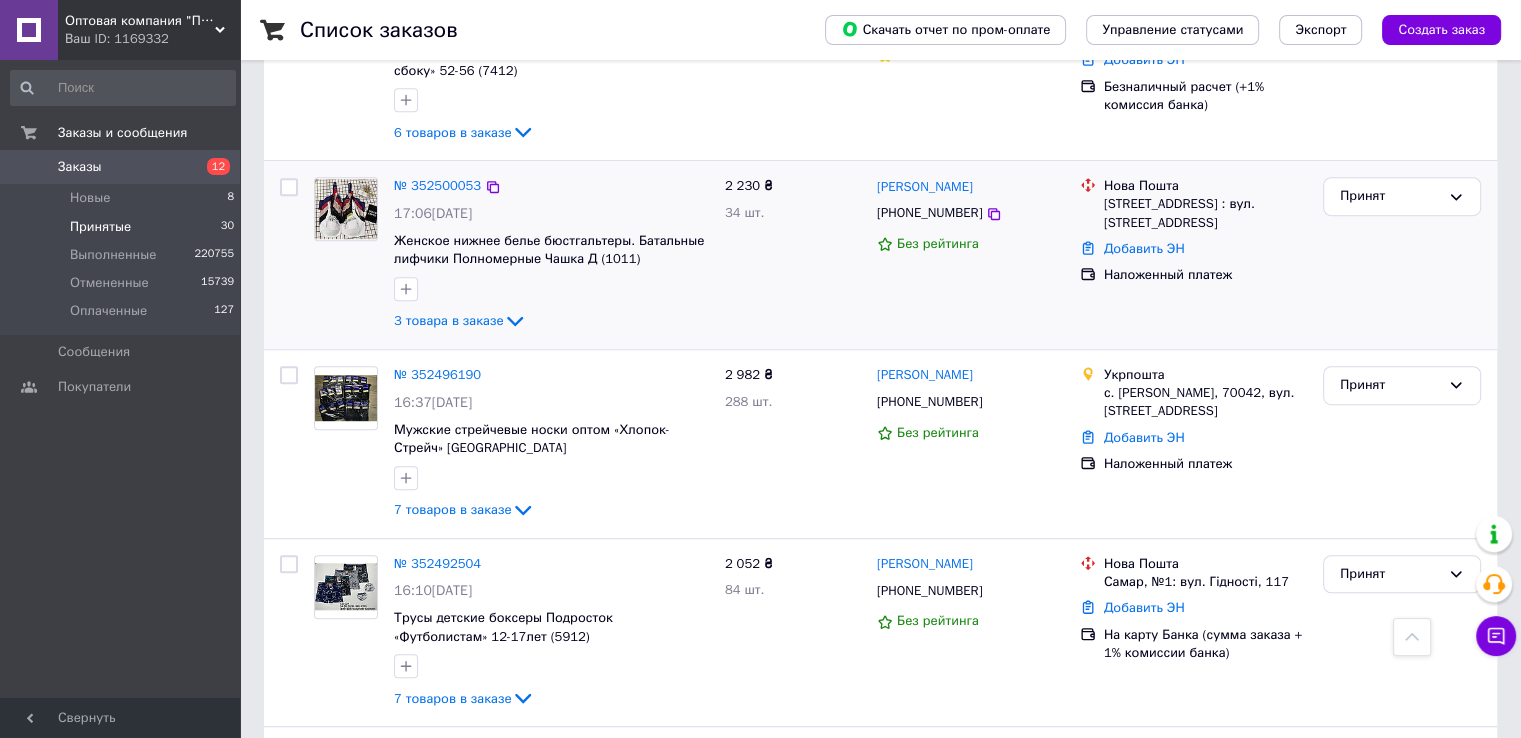 scroll, scrollTop: 1000, scrollLeft: 0, axis: vertical 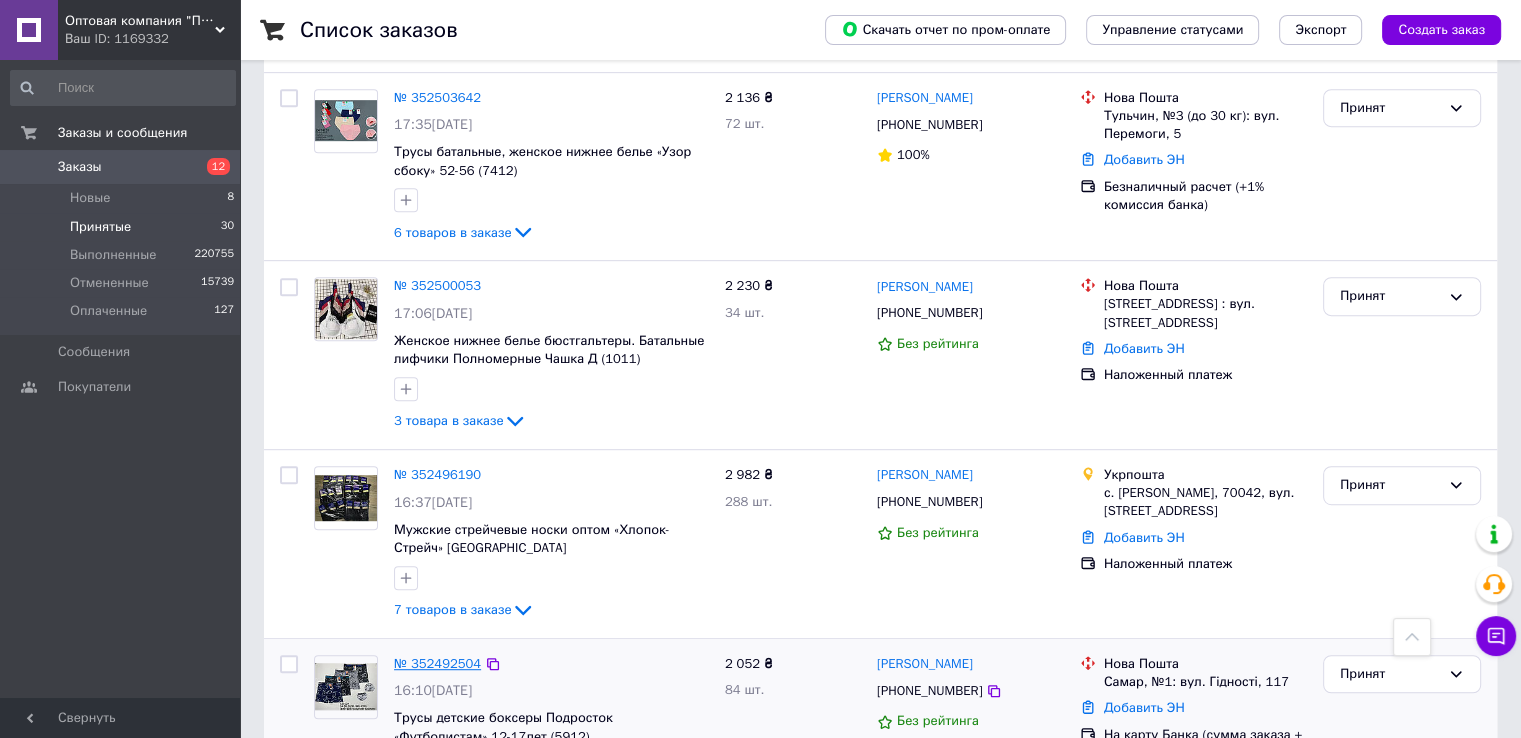 click on "№ 352492504" at bounding box center (437, 663) 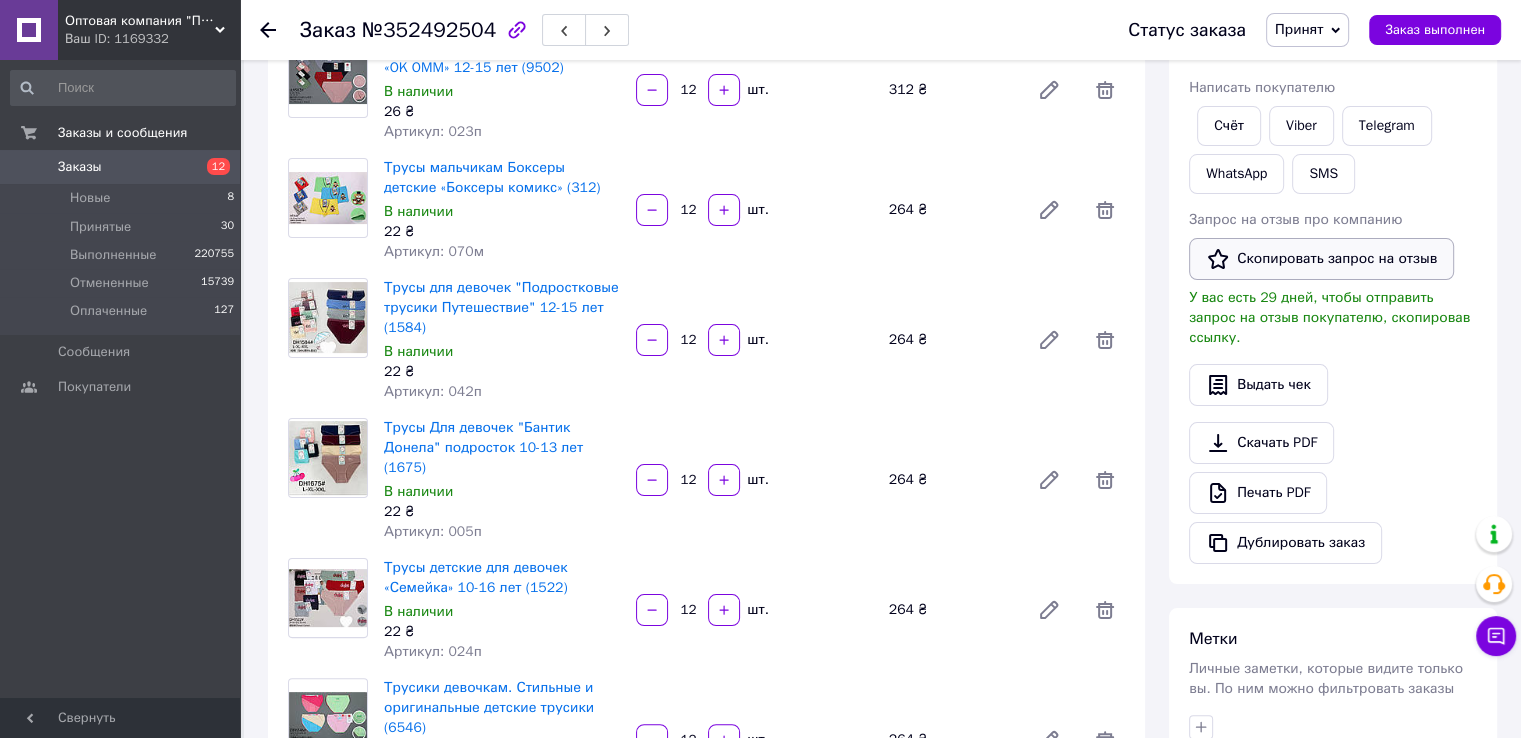 scroll, scrollTop: 400, scrollLeft: 0, axis: vertical 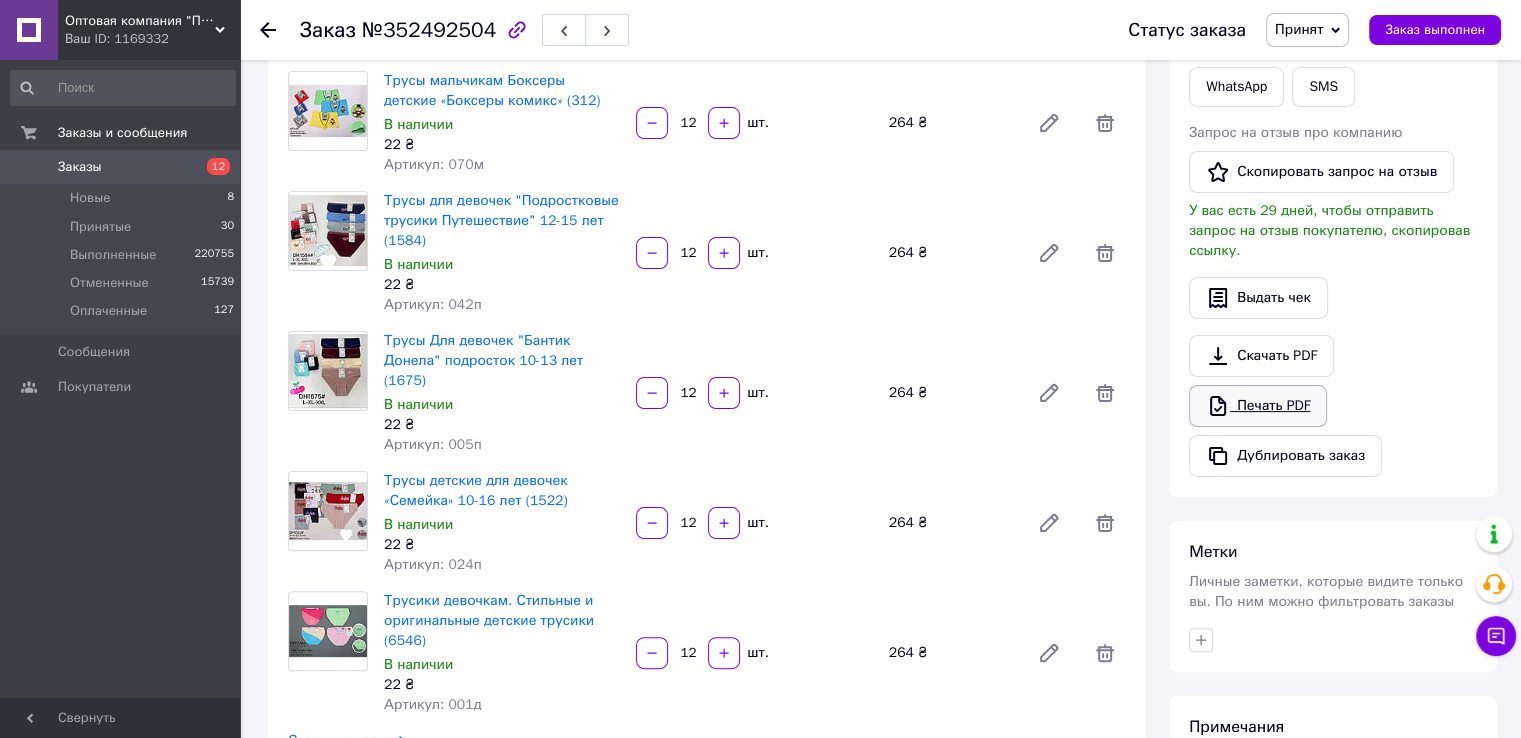 click on "Печать PDF" at bounding box center (1258, 406) 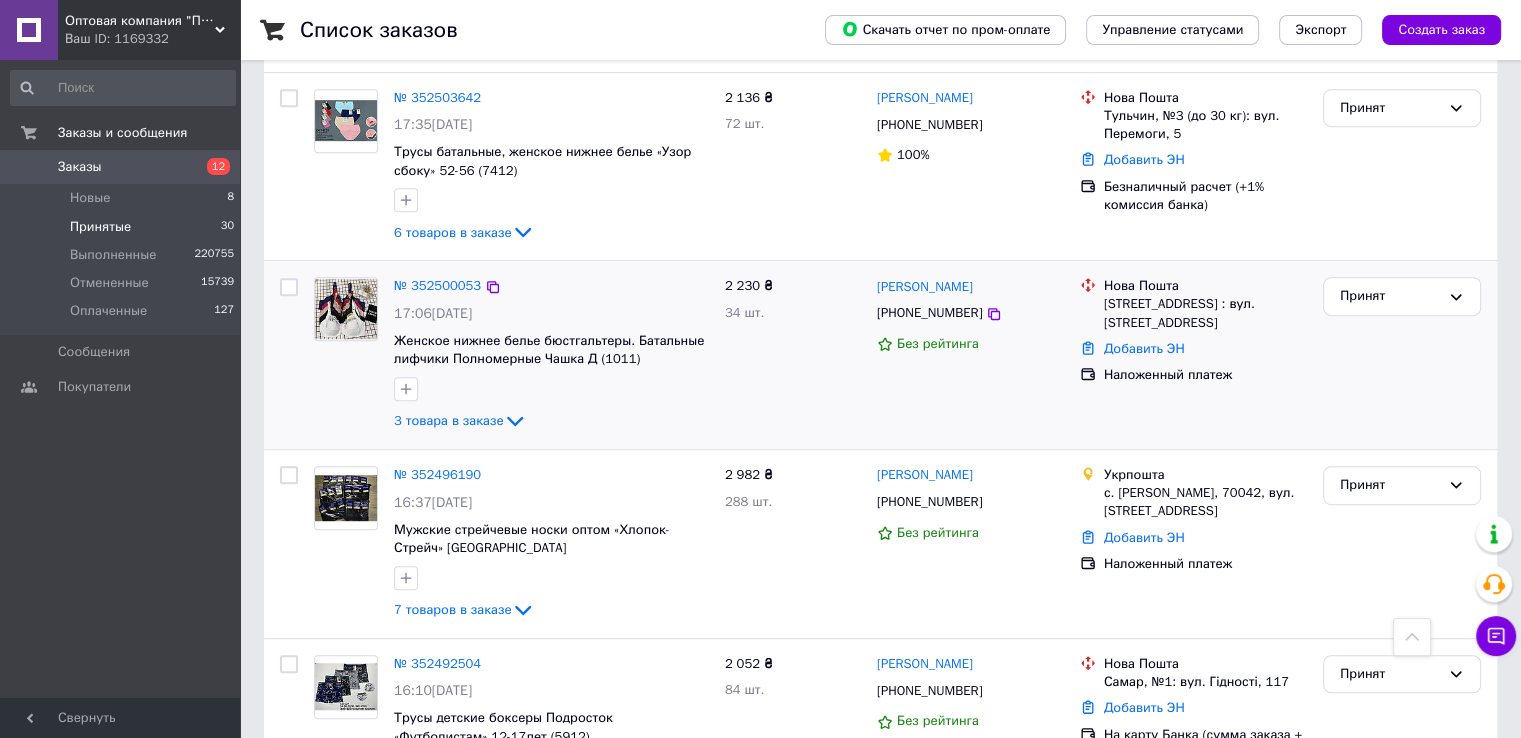 scroll, scrollTop: 800, scrollLeft: 0, axis: vertical 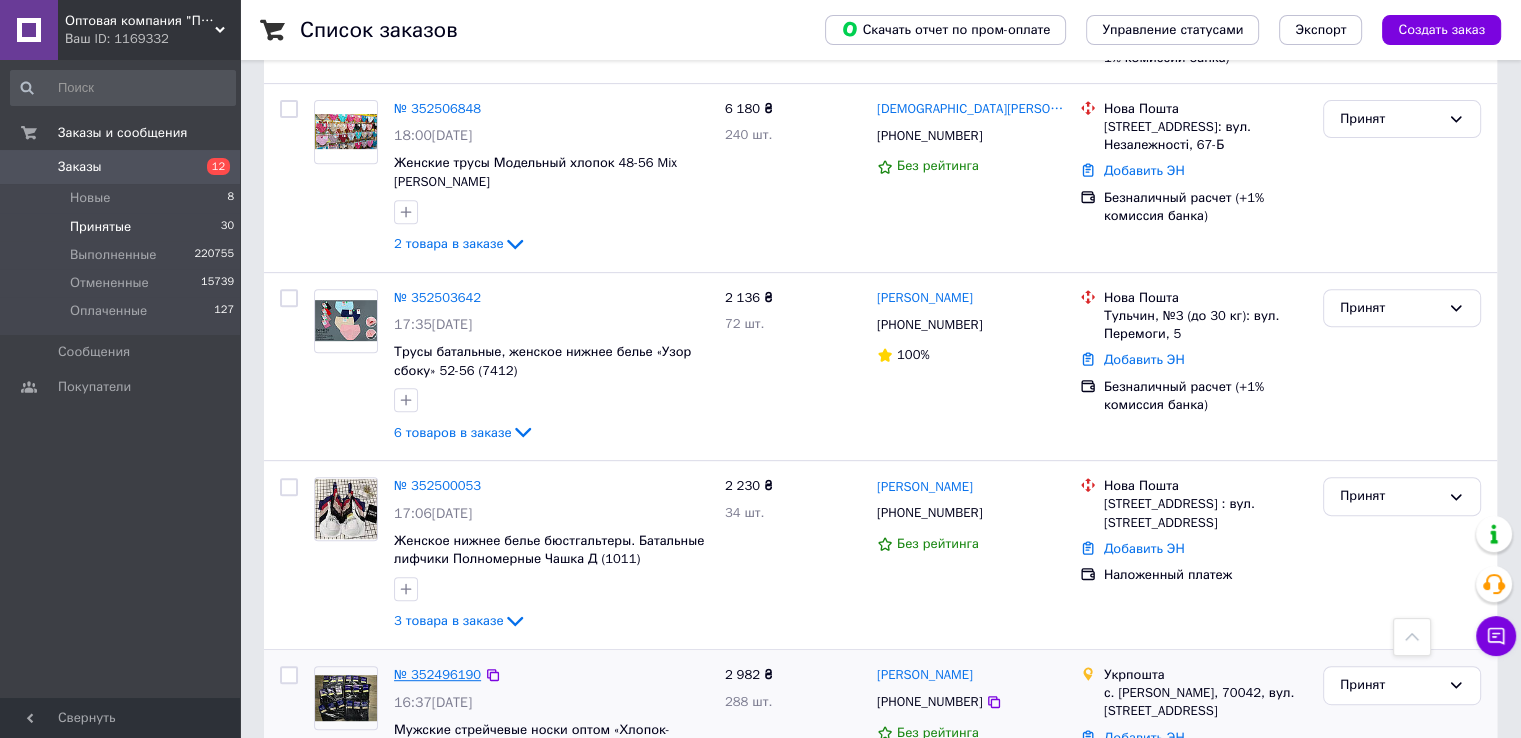 click on "№ 352496190" at bounding box center (437, 674) 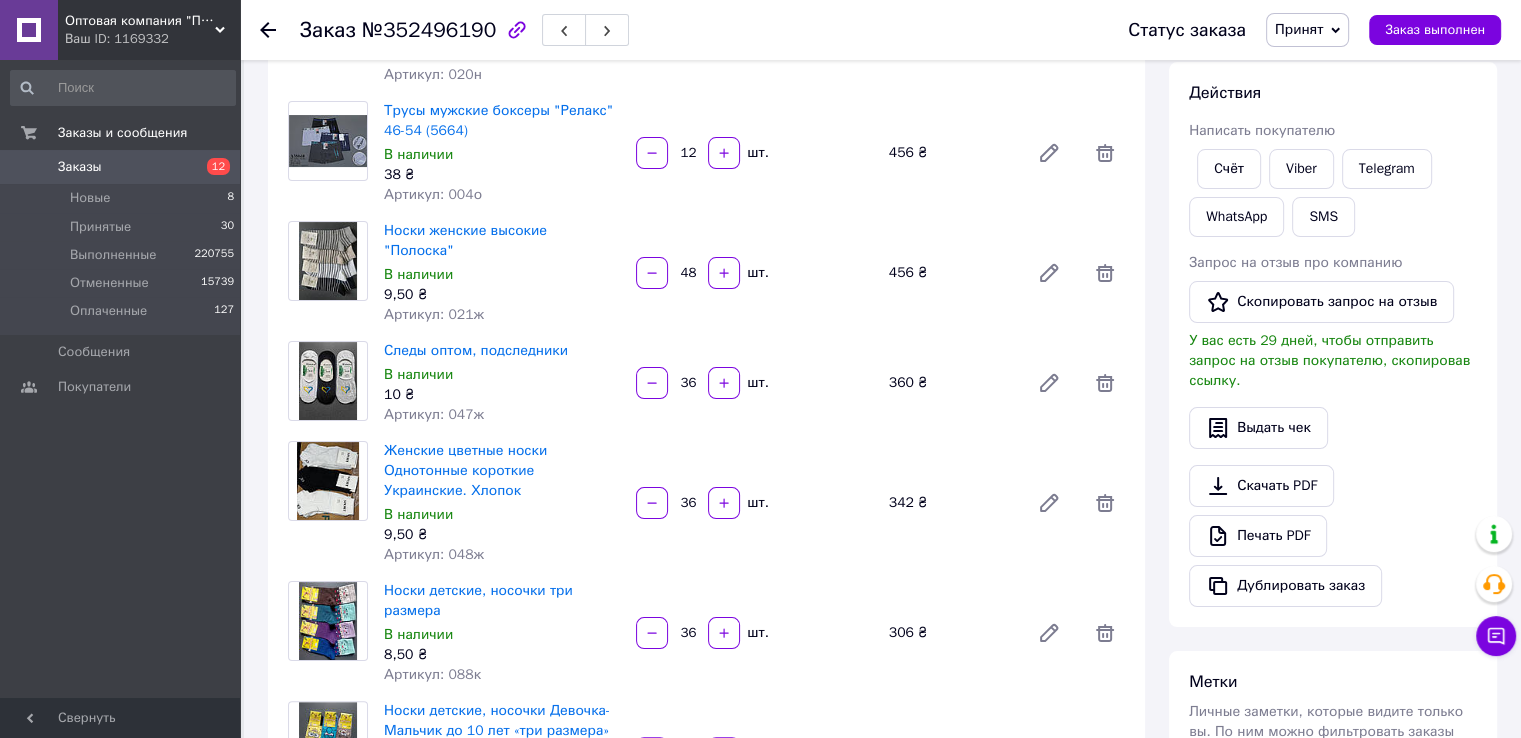 scroll, scrollTop: 400, scrollLeft: 0, axis: vertical 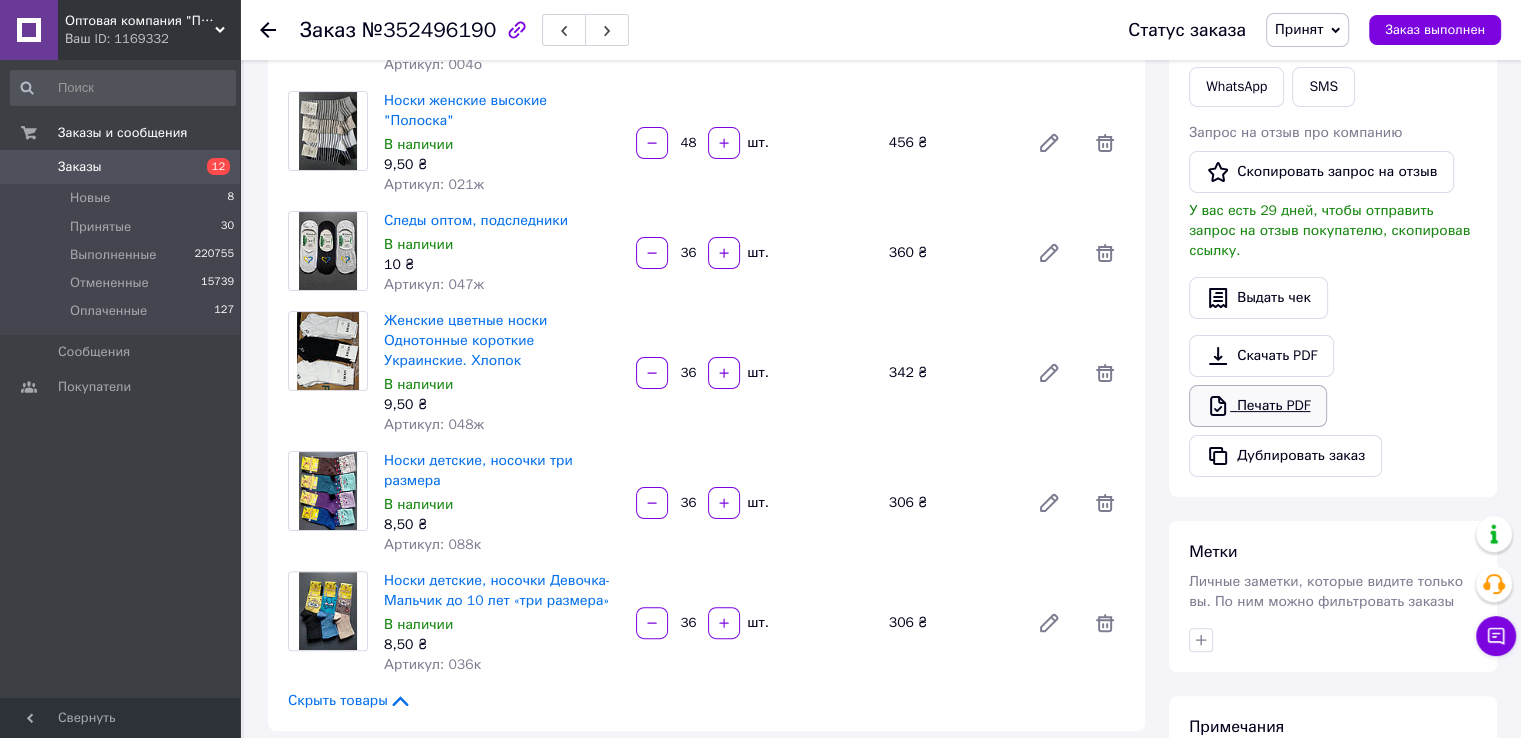 click on "Печать PDF" at bounding box center [1258, 406] 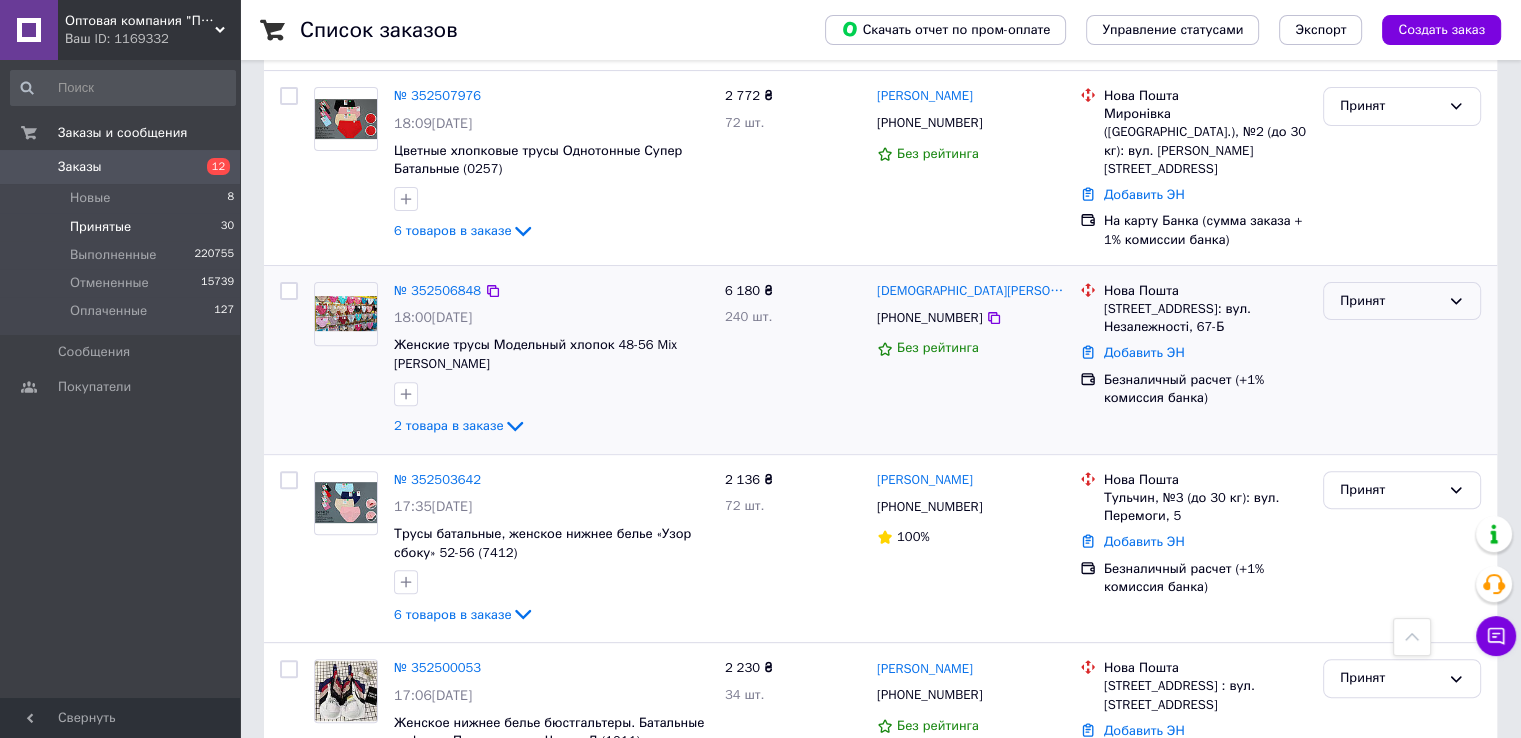 scroll, scrollTop: 600, scrollLeft: 0, axis: vertical 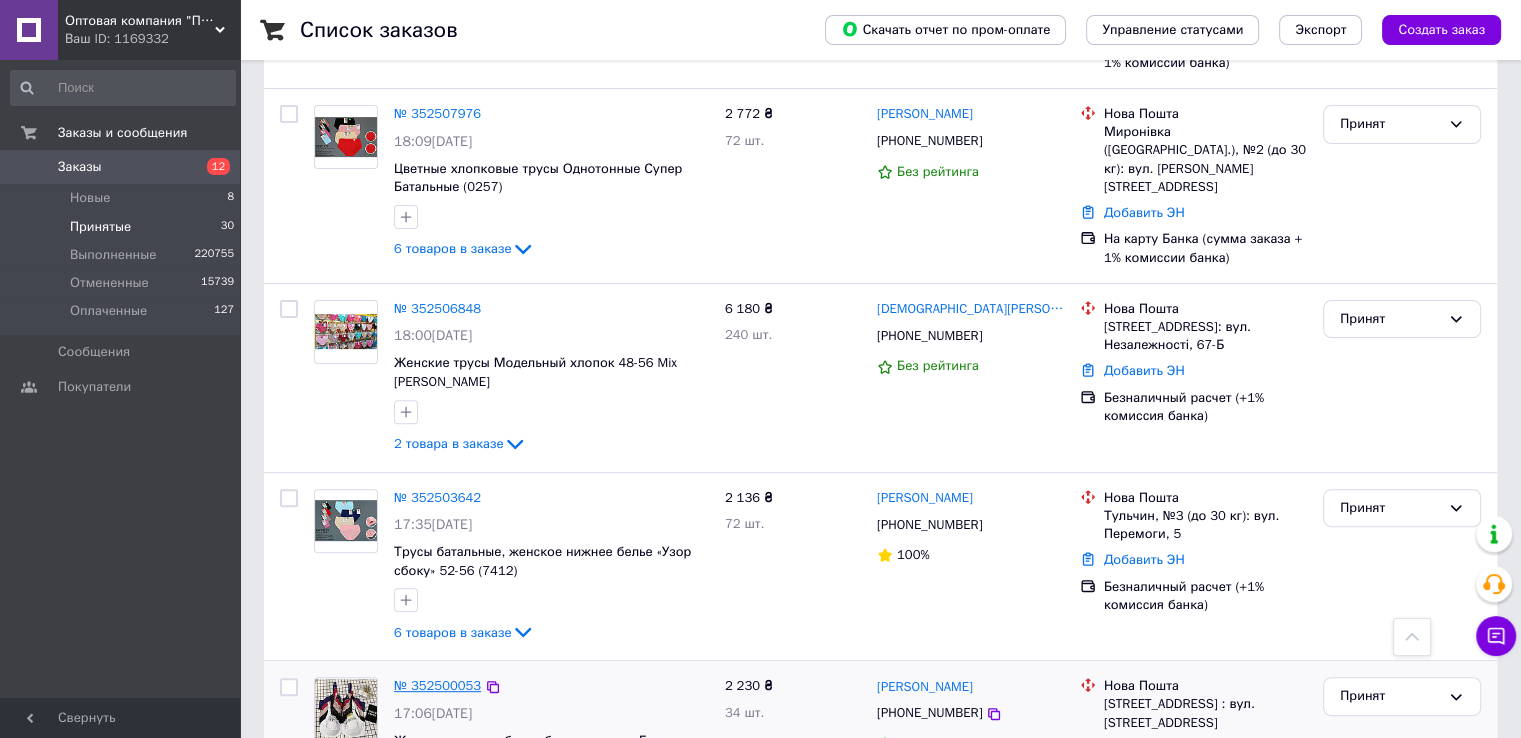 click on "№ 352500053" at bounding box center [437, 685] 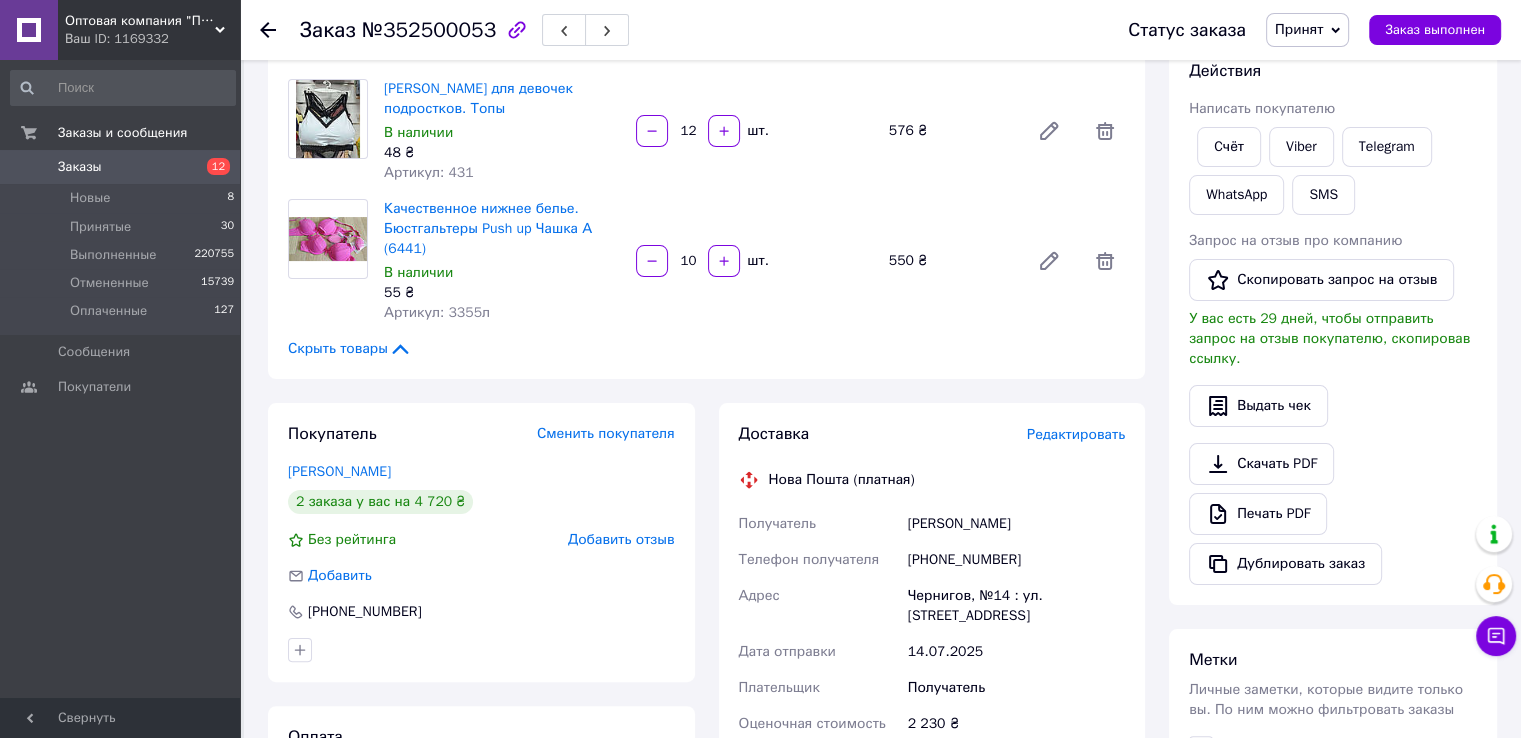 scroll, scrollTop: 400, scrollLeft: 0, axis: vertical 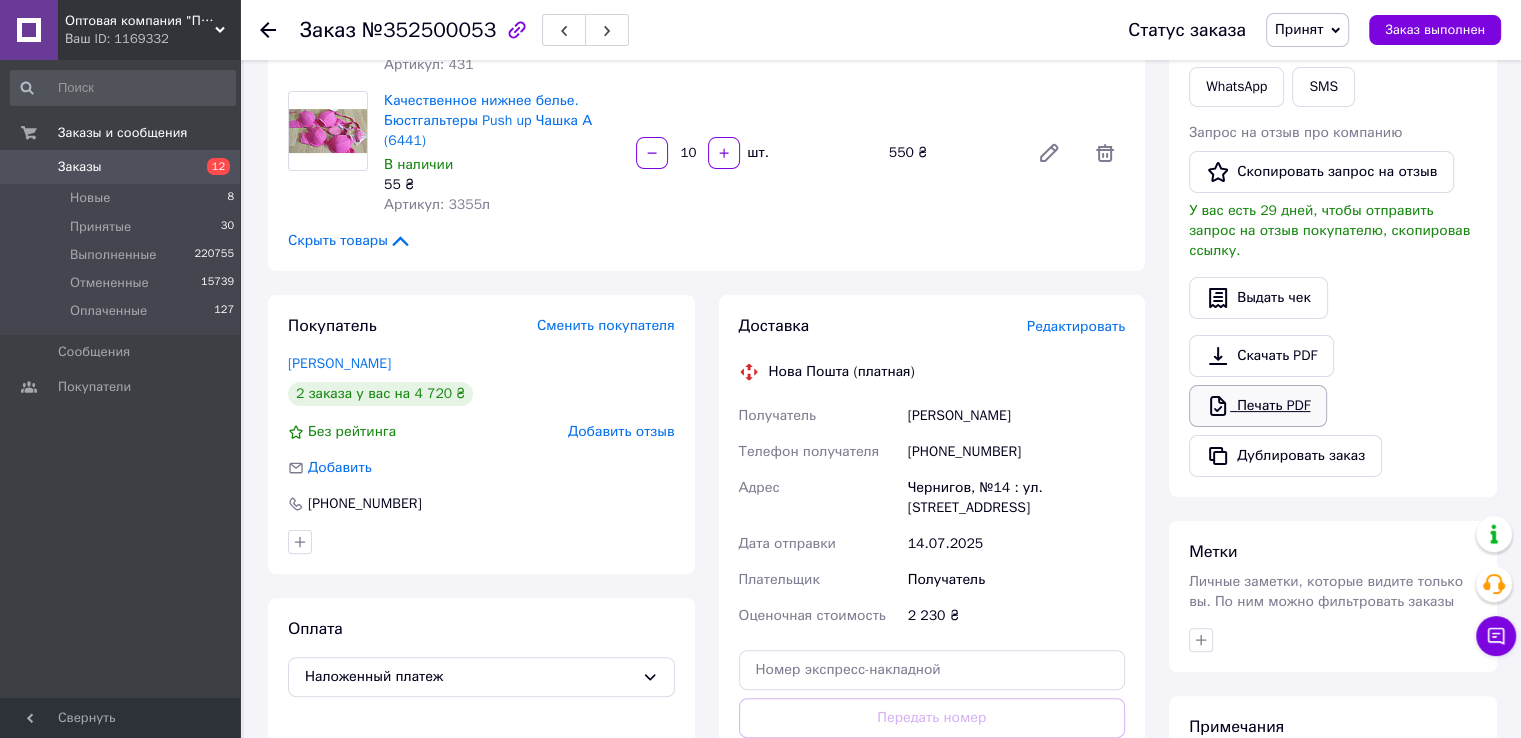 click on "Печать PDF" at bounding box center [1258, 406] 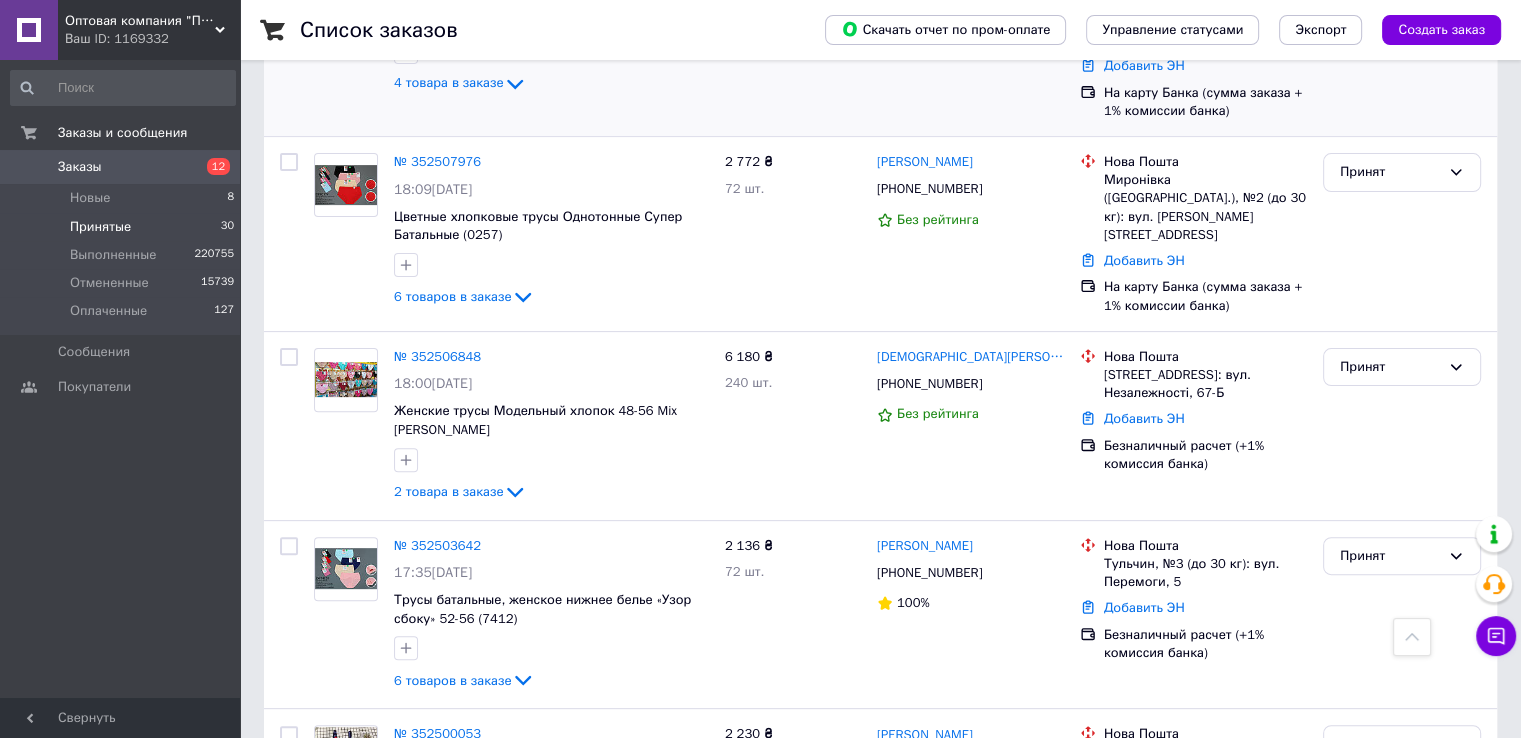 scroll, scrollTop: 600, scrollLeft: 0, axis: vertical 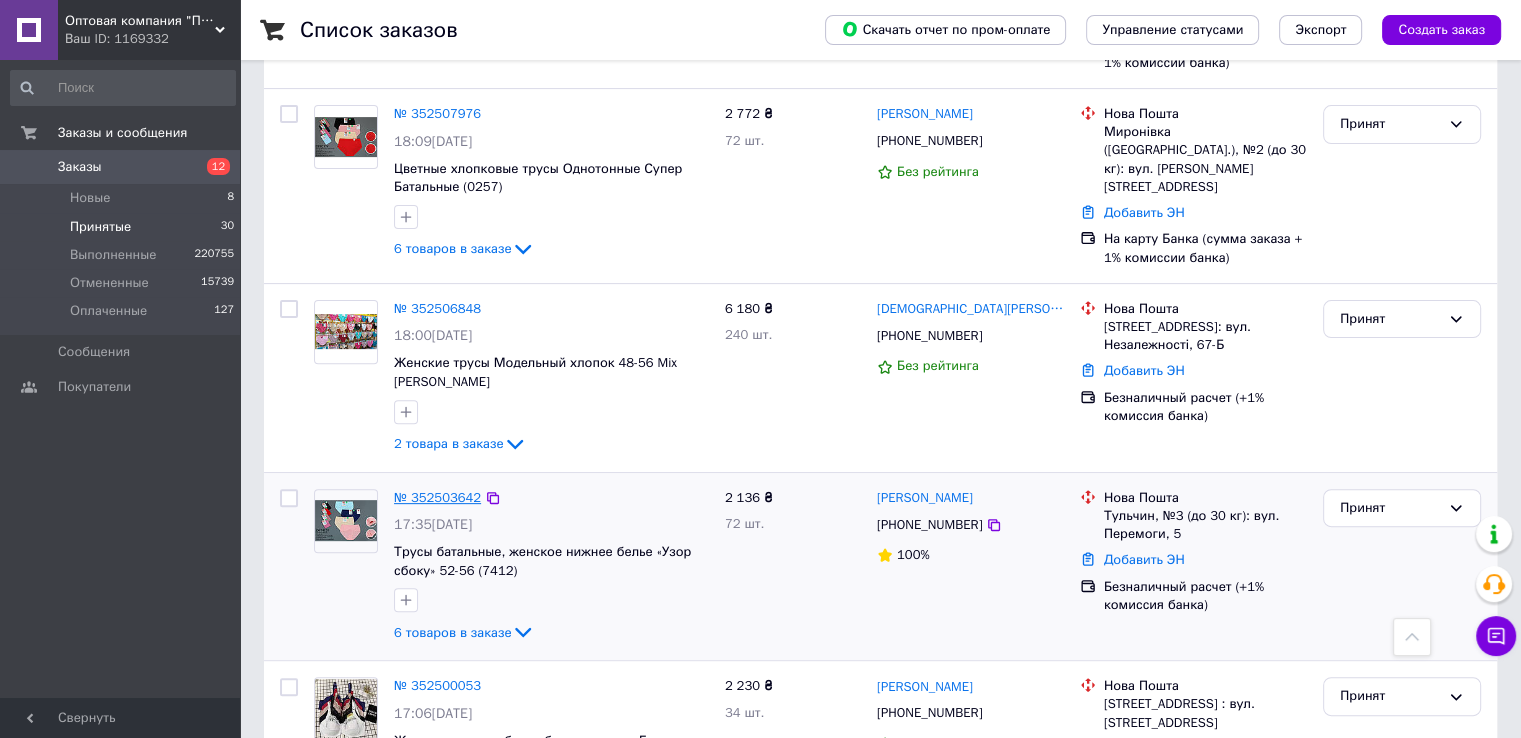click on "№ 352503642" at bounding box center [437, 497] 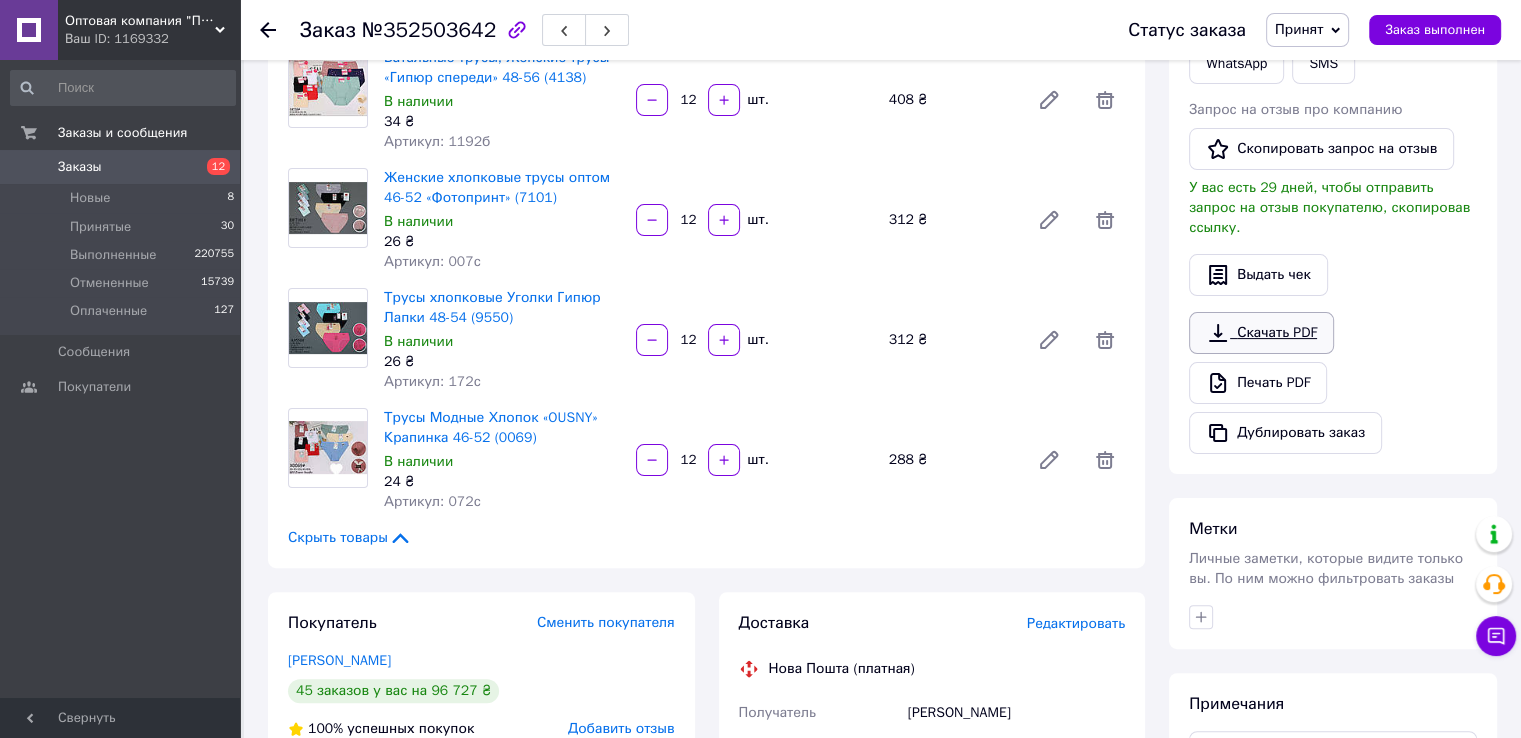 scroll, scrollTop: 400, scrollLeft: 0, axis: vertical 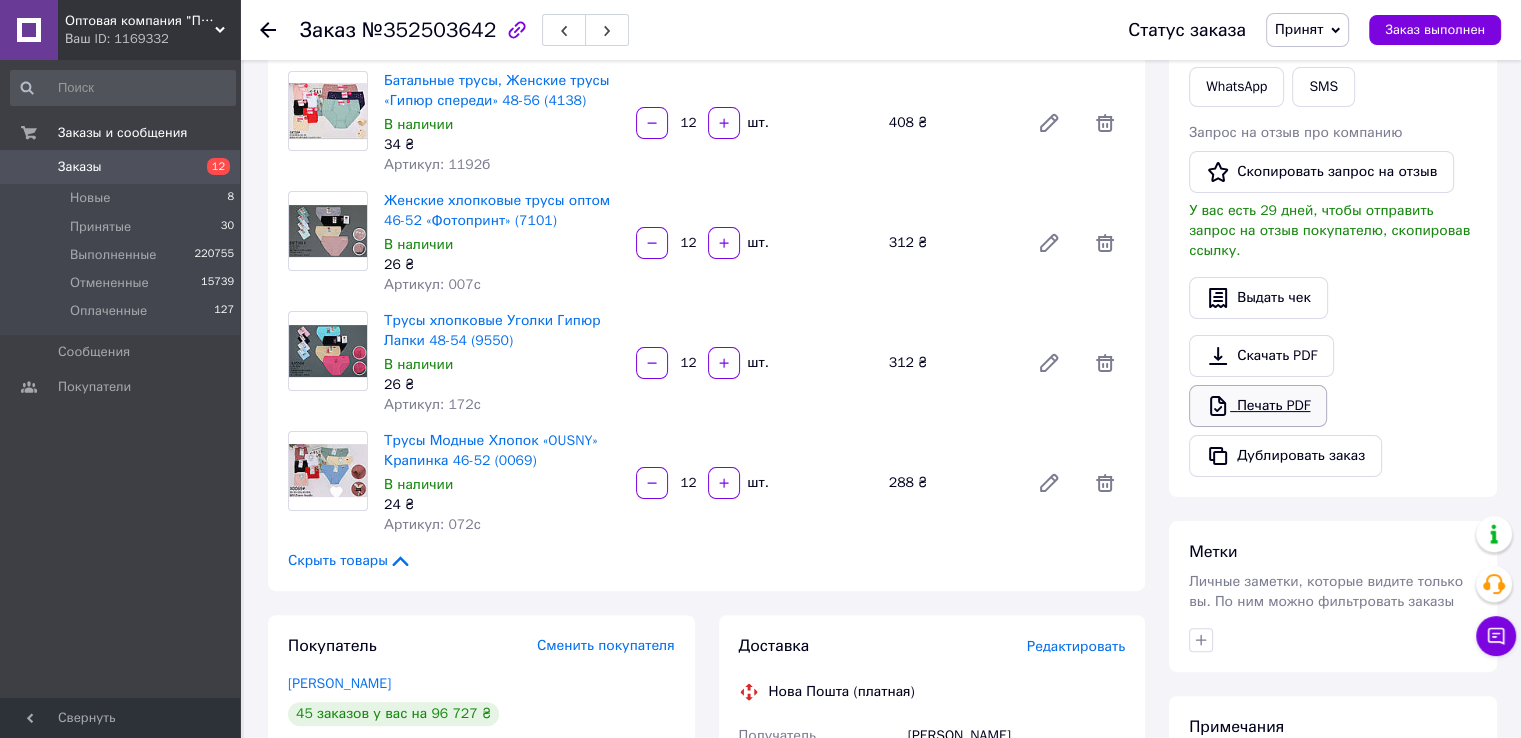 click on "Печать PDF" at bounding box center [1258, 406] 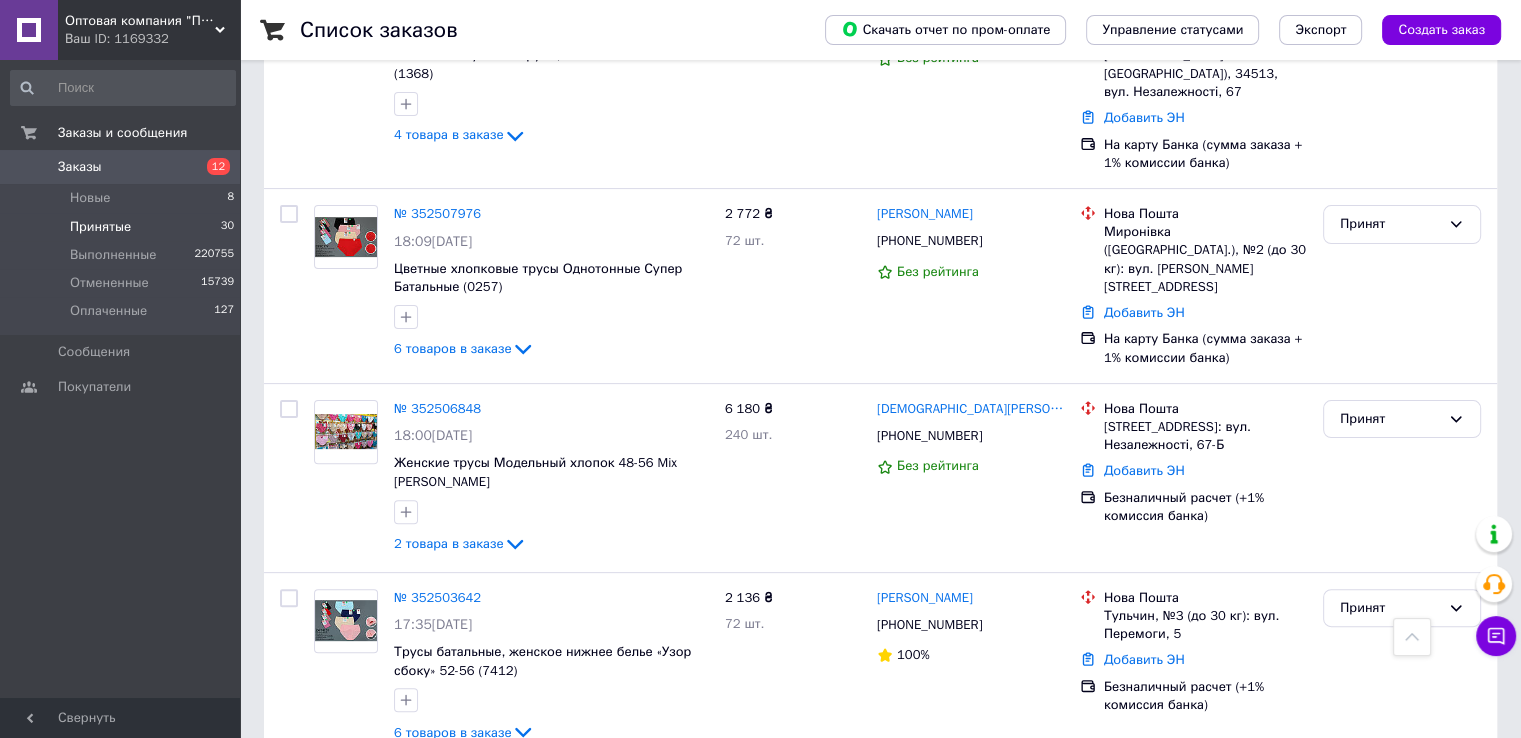 scroll, scrollTop: 500, scrollLeft: 0, axis: vertical 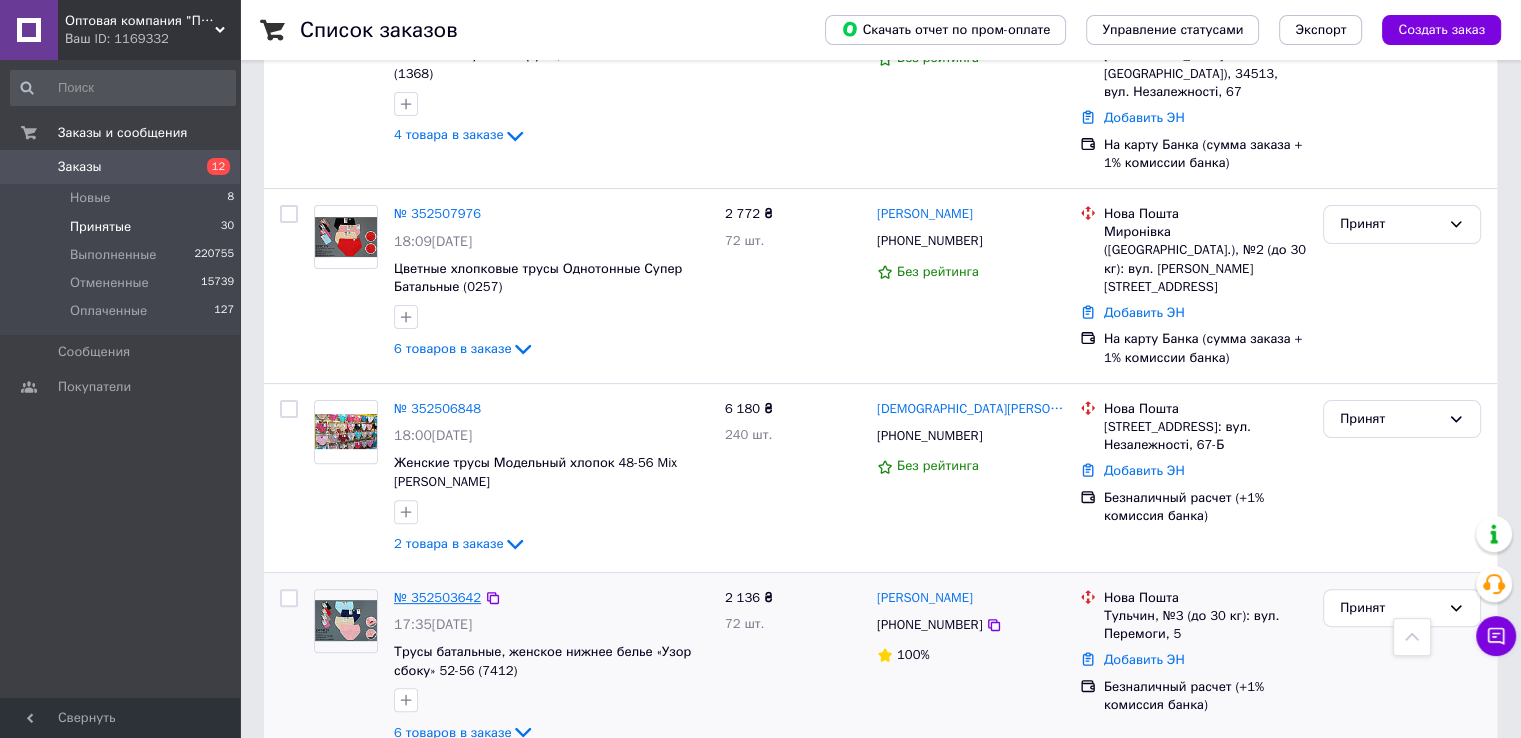 click on "№ 352503642" at bounding box center (437, 597) 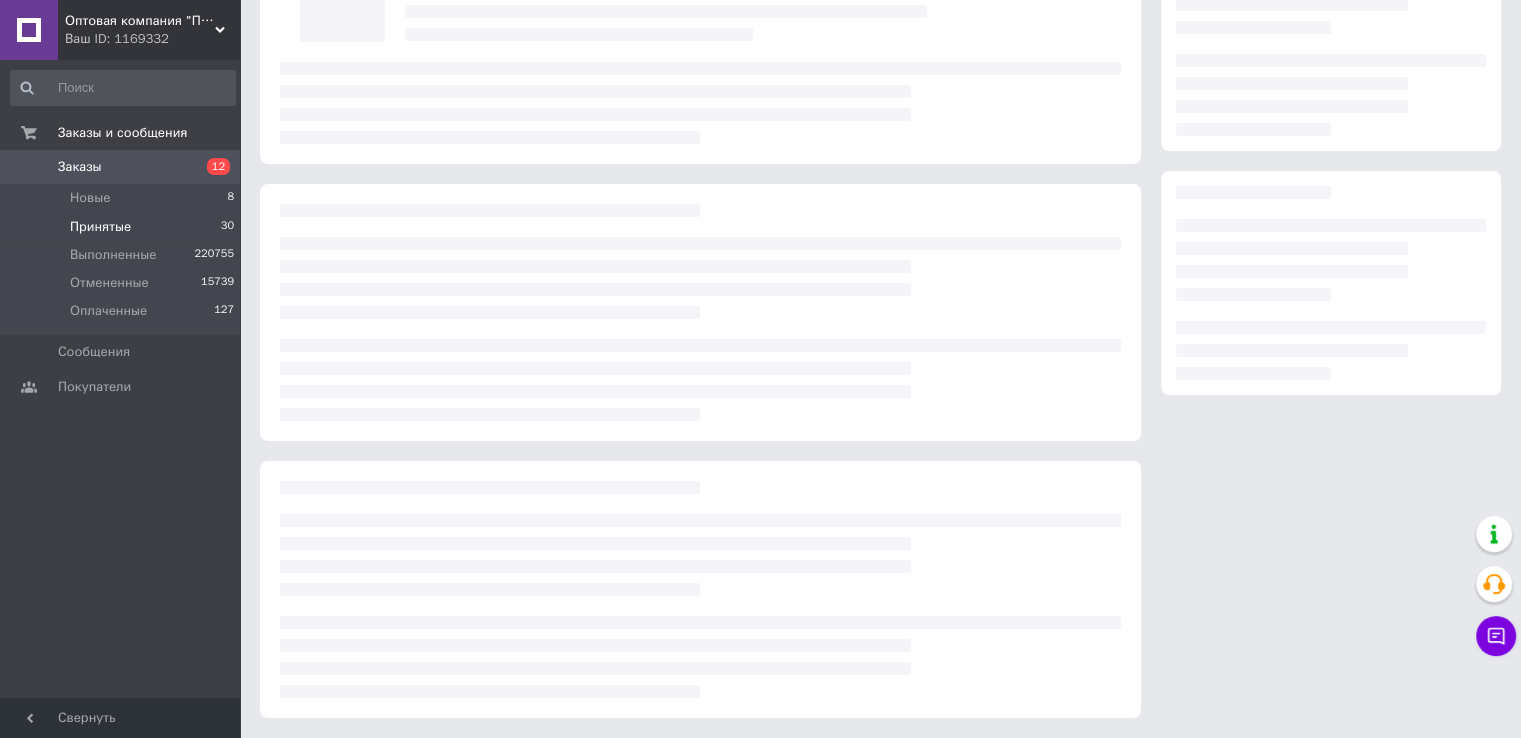 scroll, scrollTop: 500, scrollLeft: 0, axis: vertical 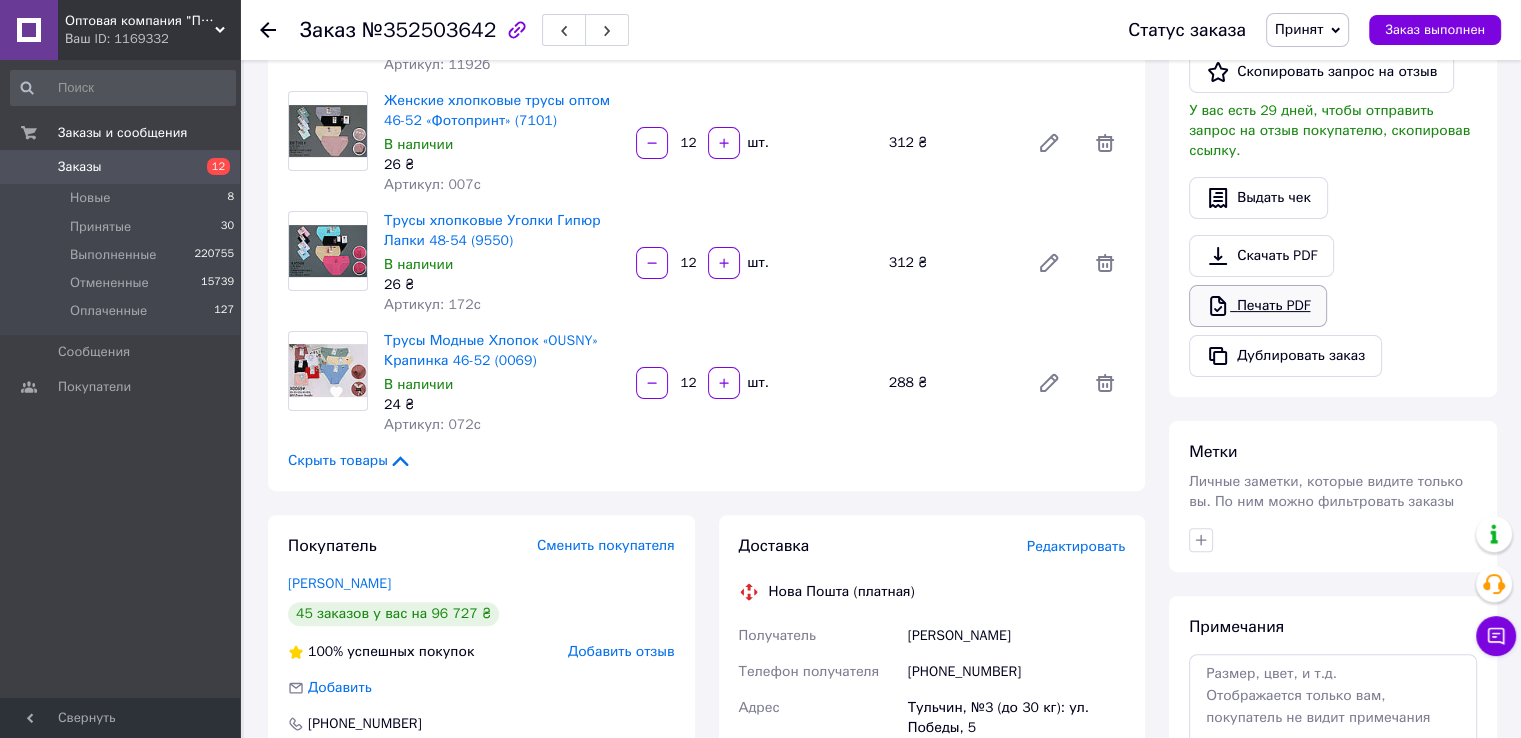click on "Печать PDF" at bounding box center (1258, 306) 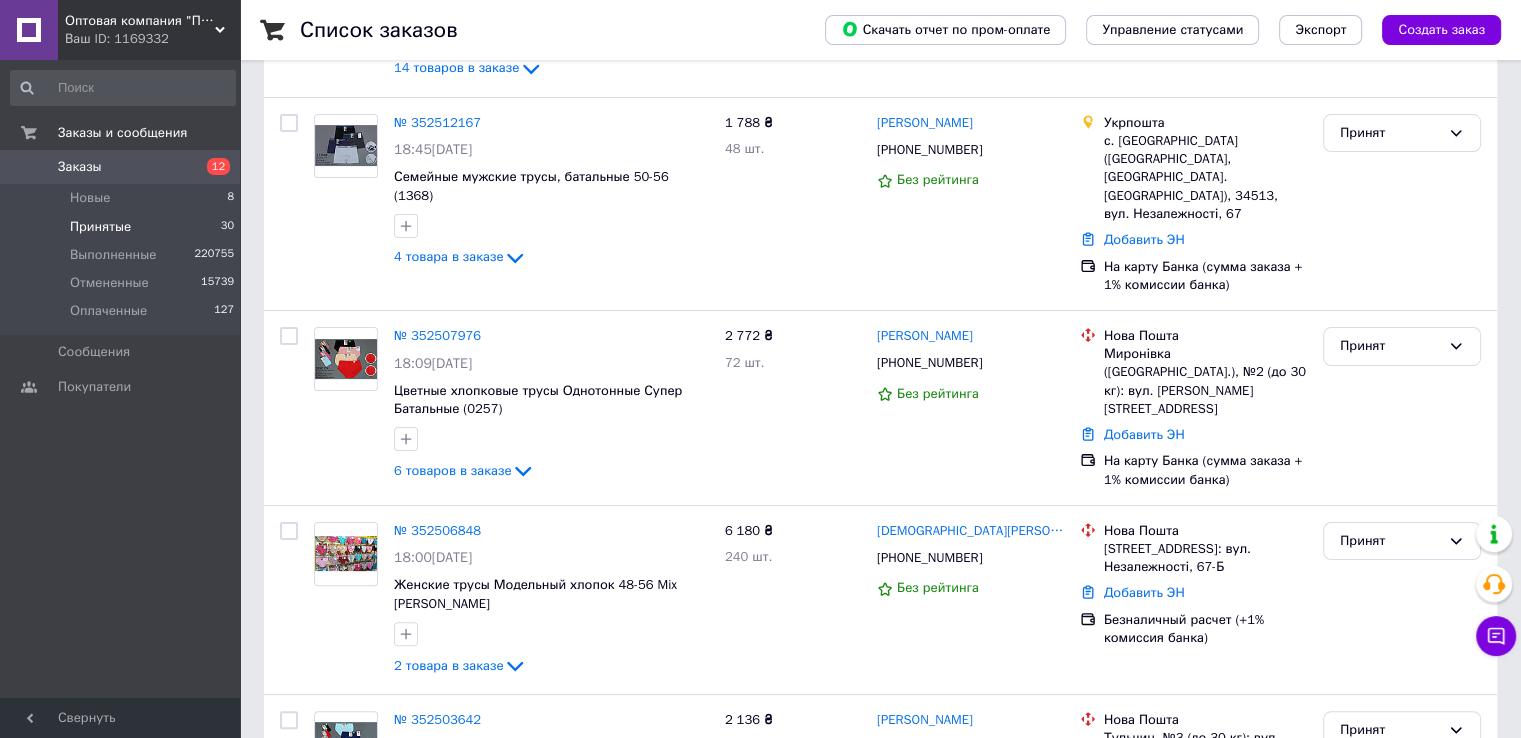 scroll, scrollTop: 500, scrollLeft: 0, axis: vertical 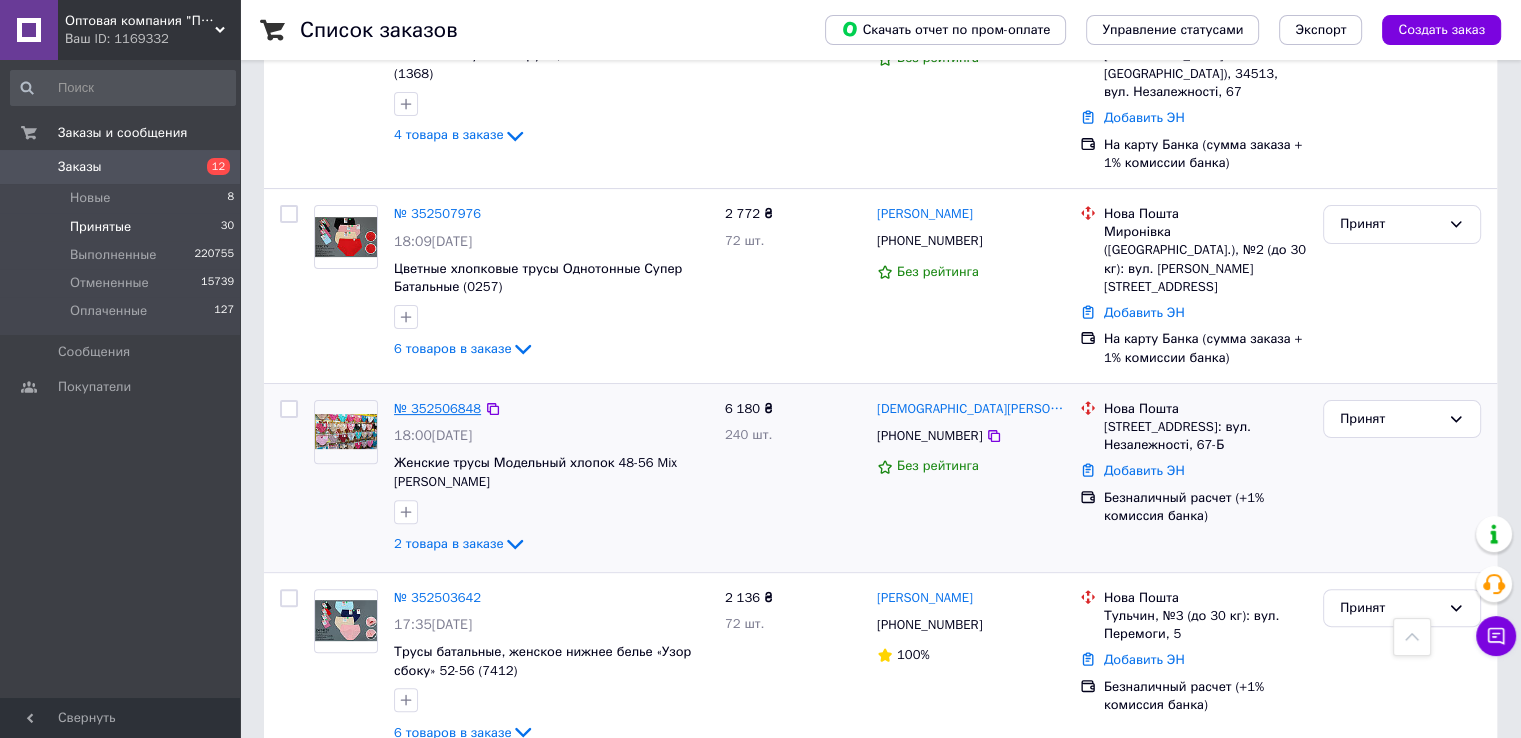 click on "№ 352506848" at bounding box center [437, 408] 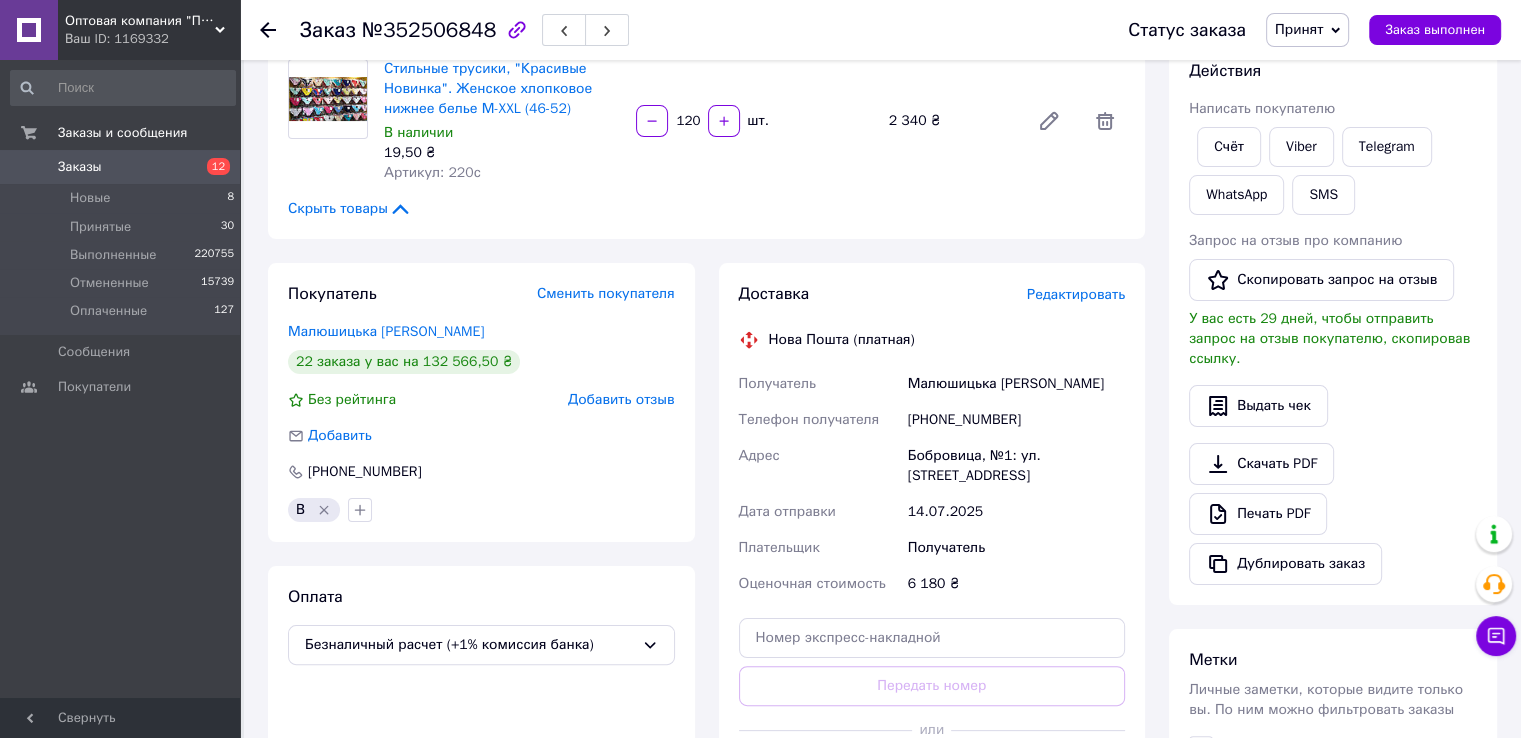 scroll, scrollTop: 400, scrollLeft: 0, axis: vertical 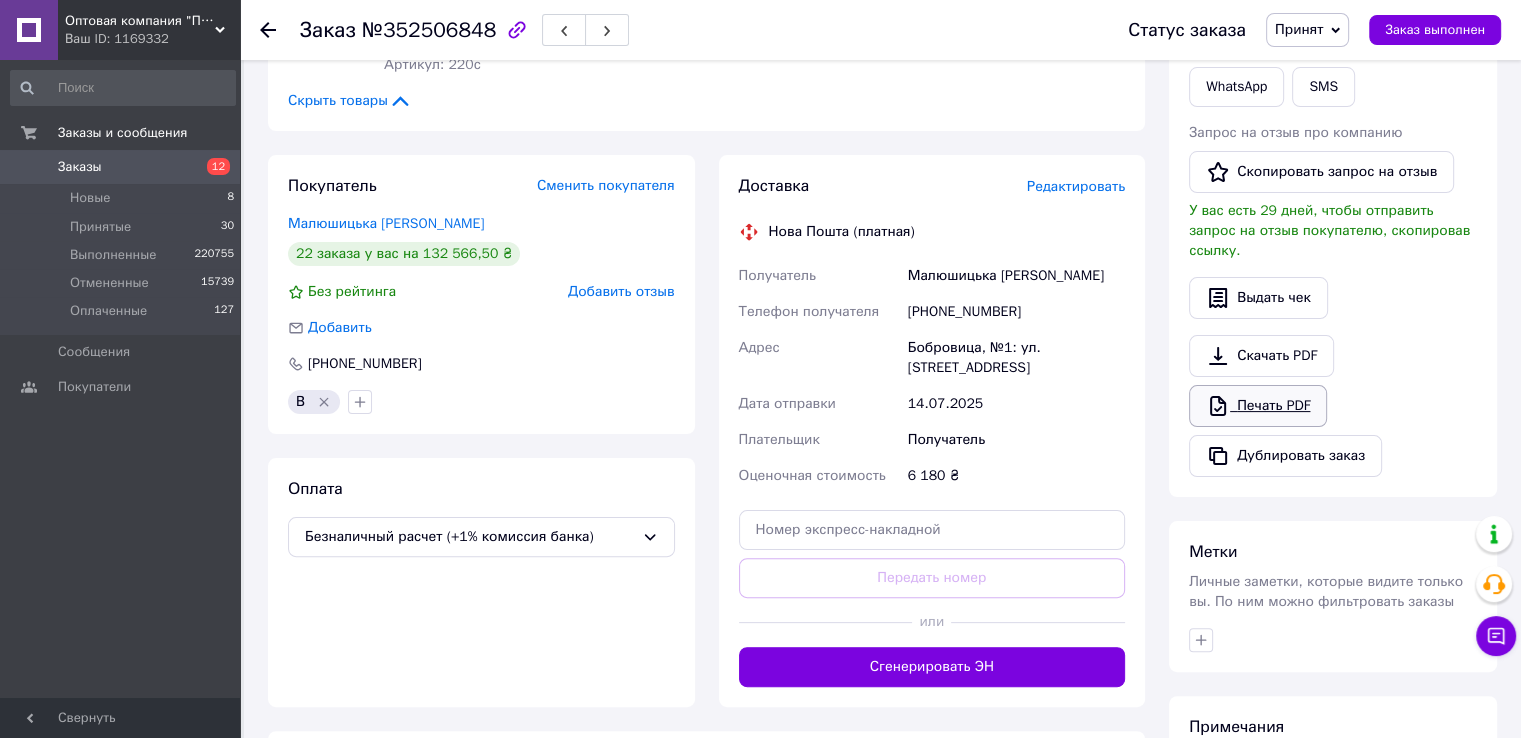click on "Печать PDF" at bounding box center (1258, 406) 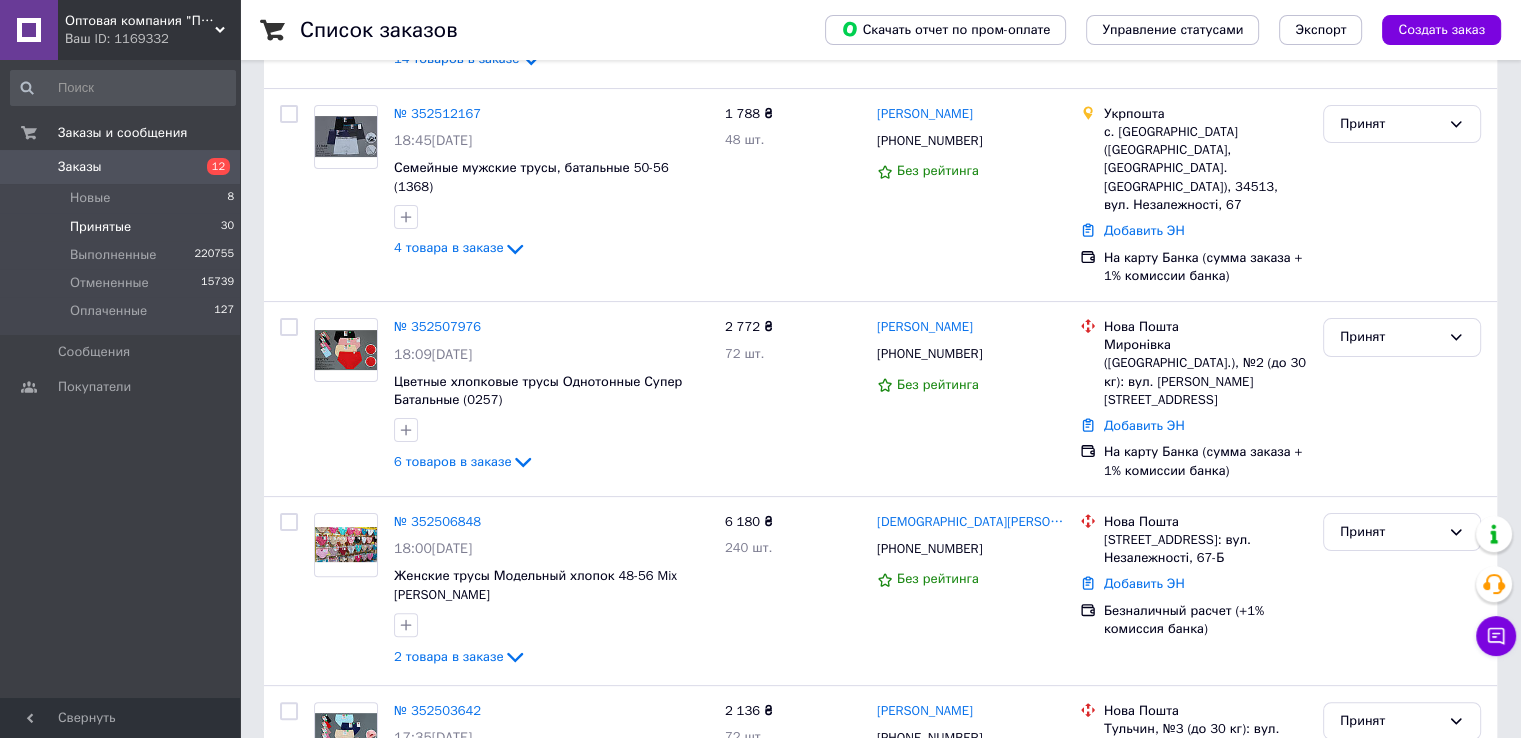 scroll, scrollTop: 400, scrollLeft: 0, axis: vertical 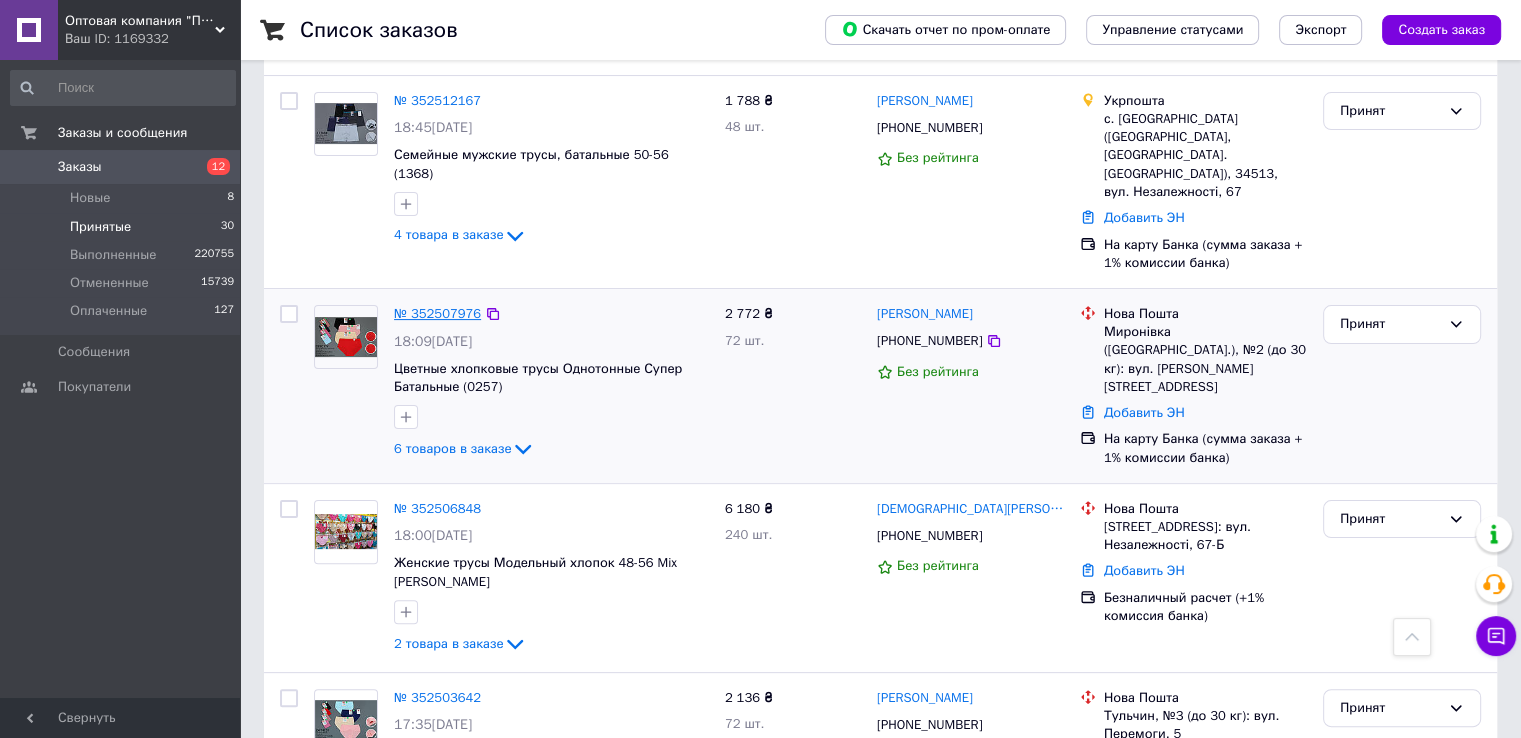 click on "№ 352507976" at bounding box center [437, 313] 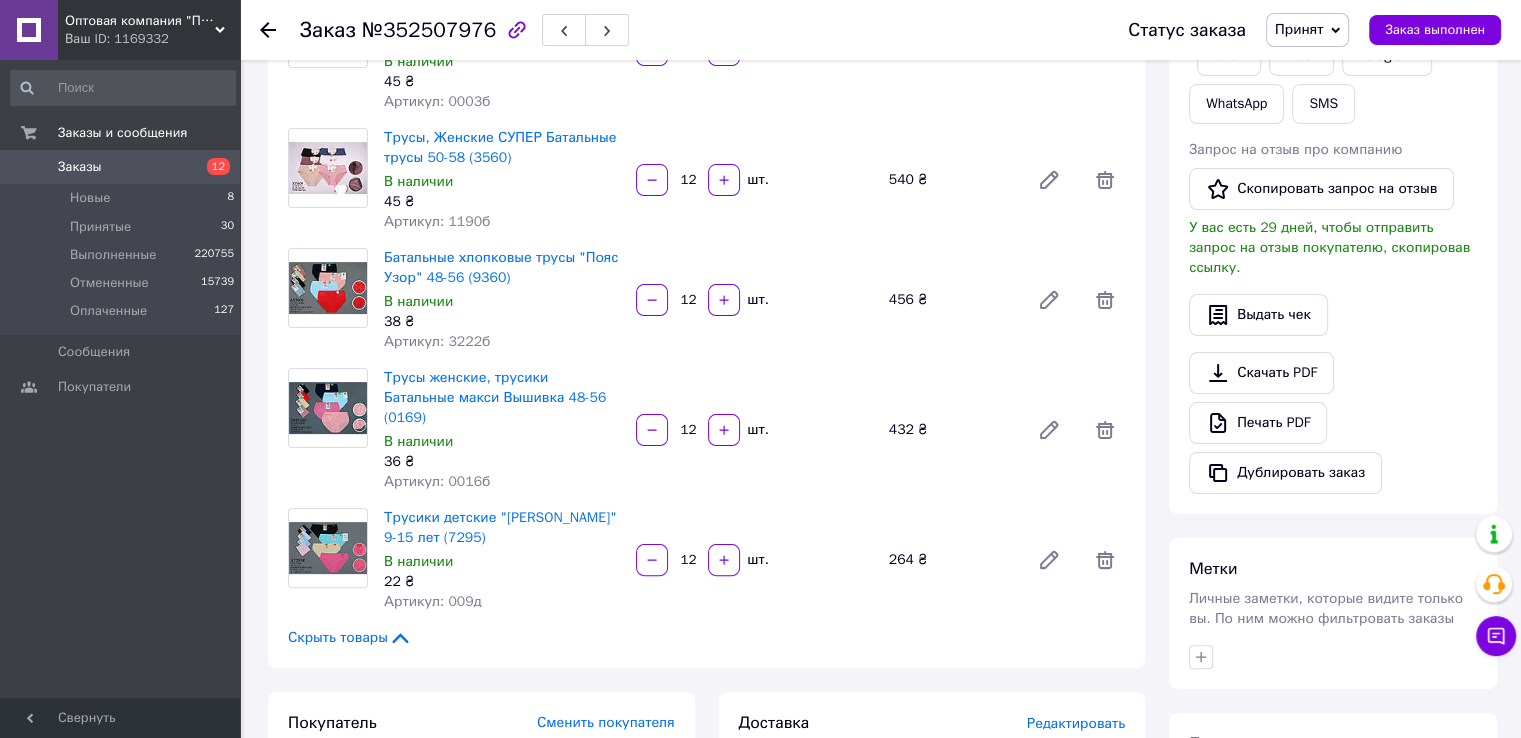 scroll, scrollTop: 500, scrollLeft: 0, axis: vertical 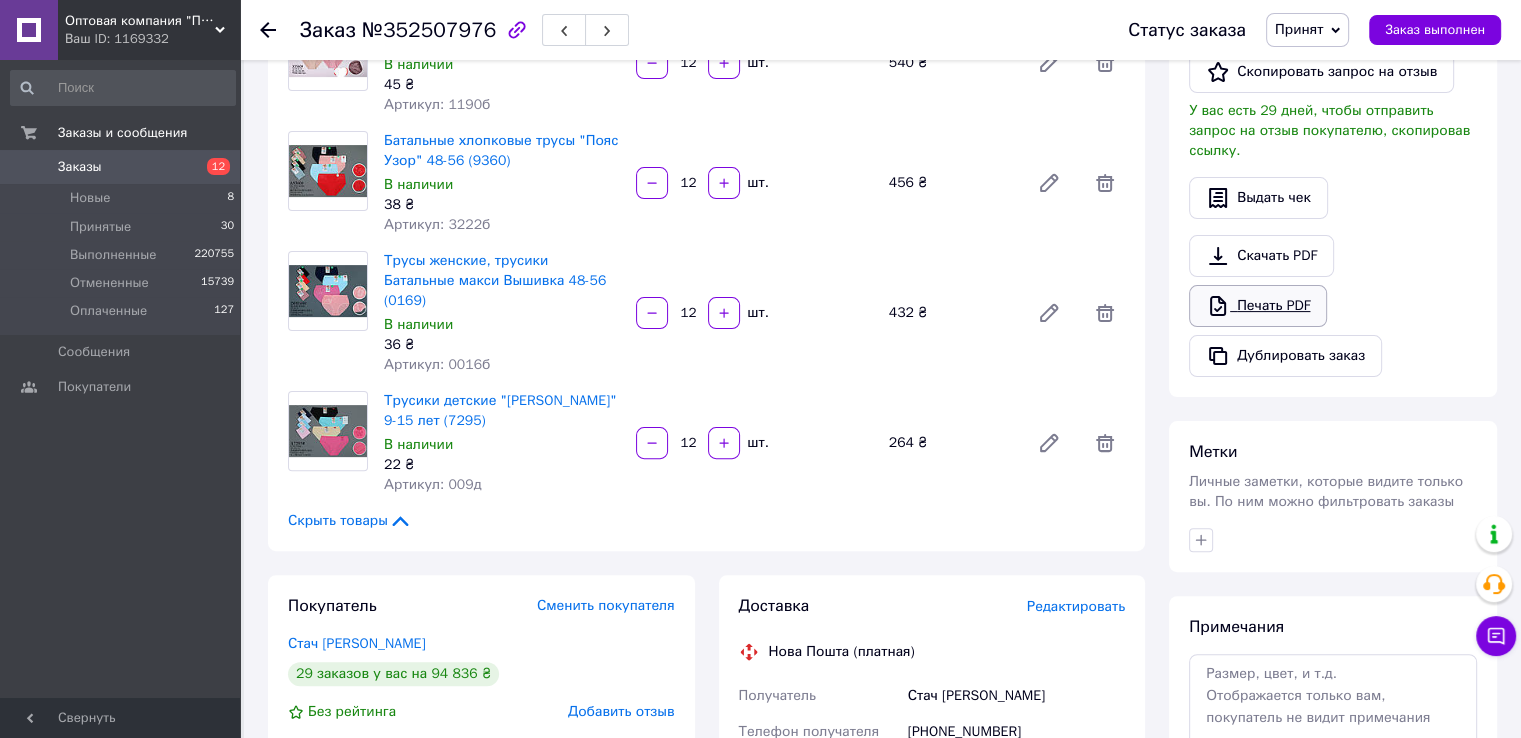 click on "Печать PDF" at bounding box center [1258, 306] 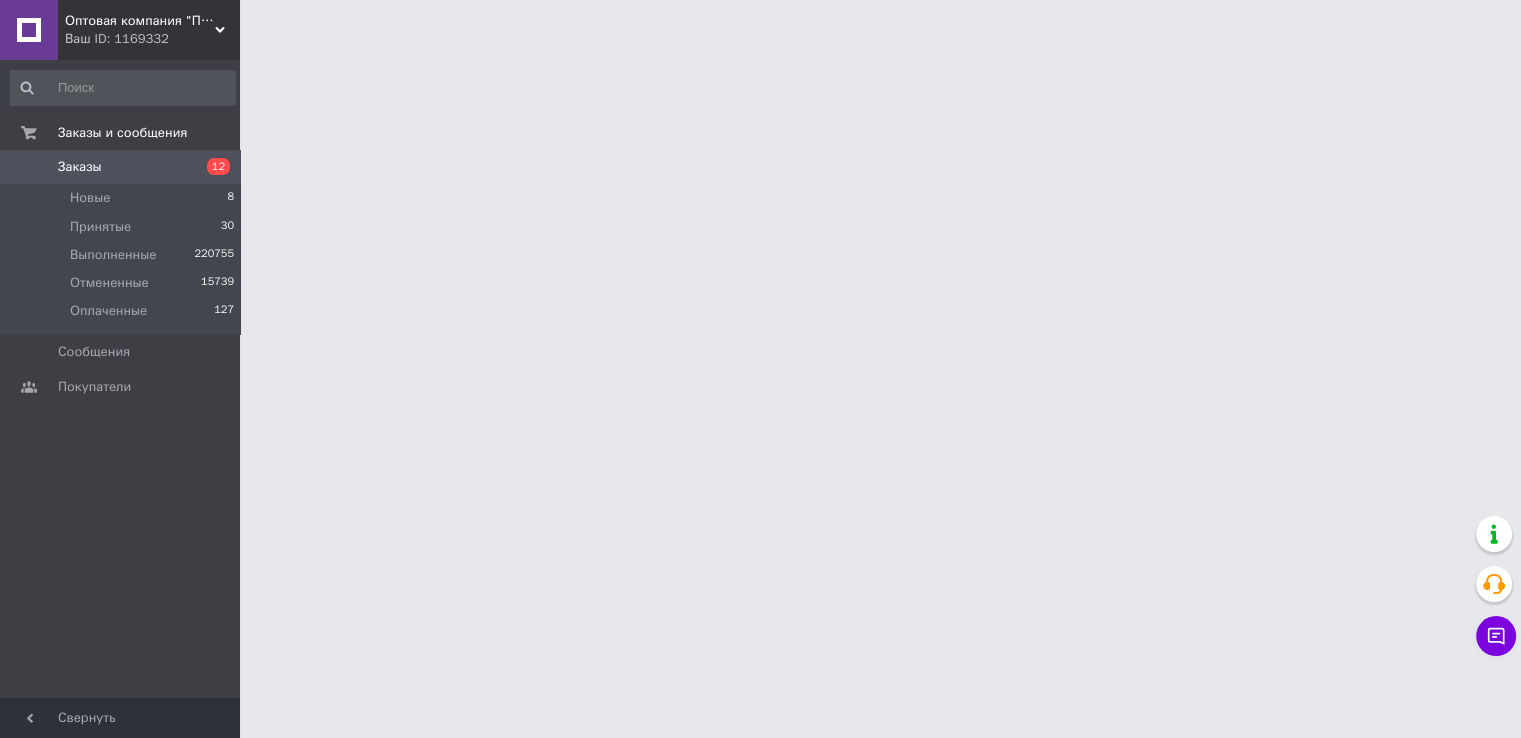 scroll, scrollTop: 0, scrollLeft: 0, axis: both 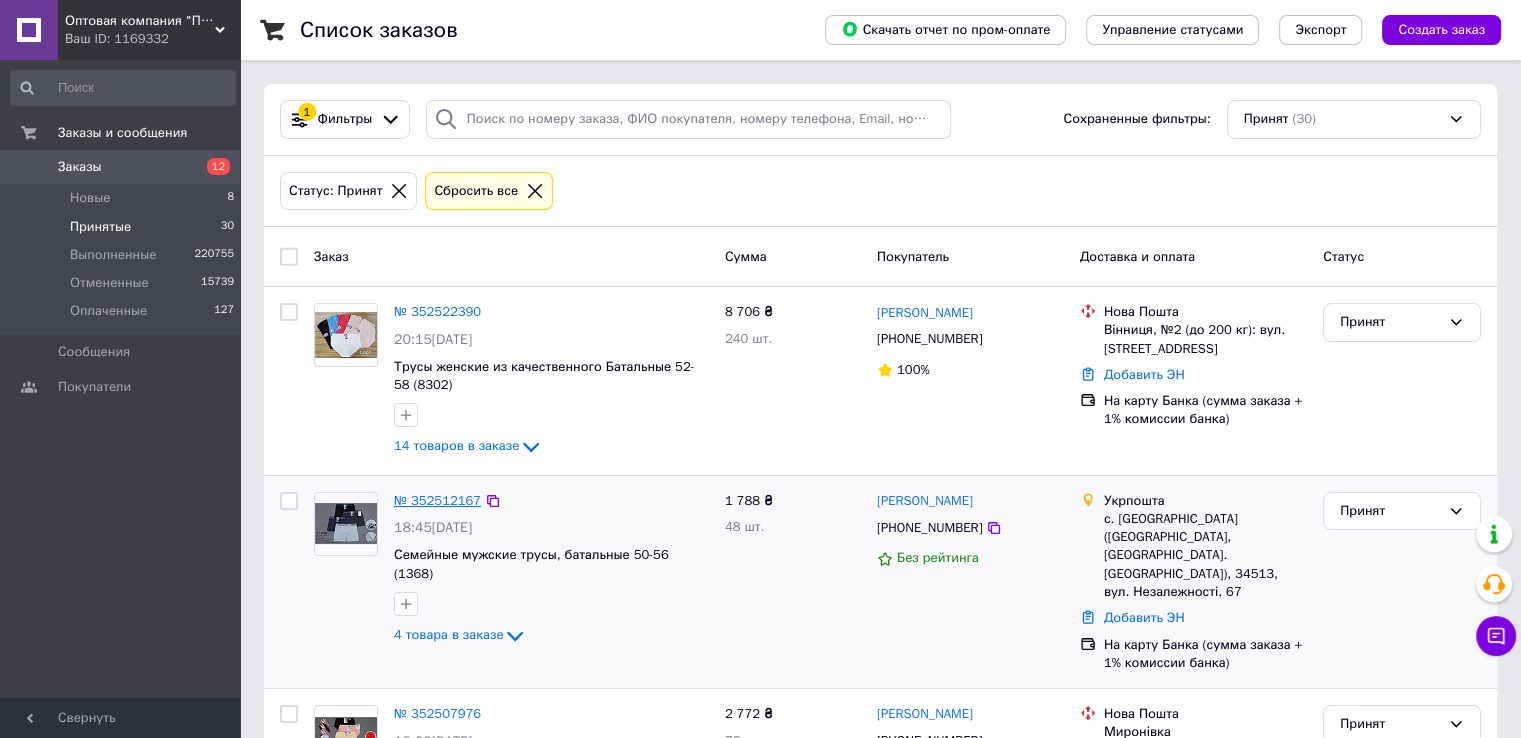 click on "№ 352512167" at bounding box center (437, 500) 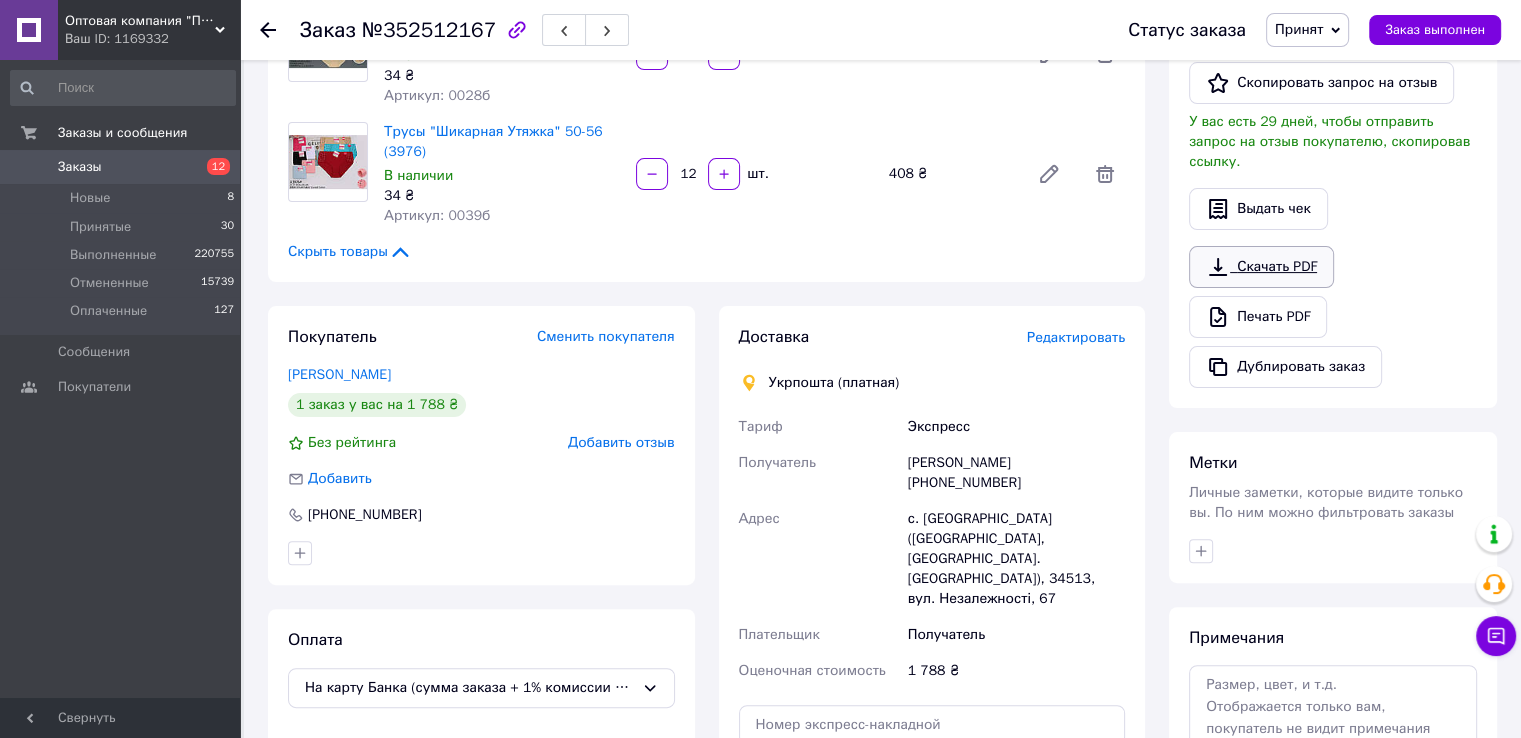 scroll, scrollTop: 500, scrollLeft: 0, axis: vertical 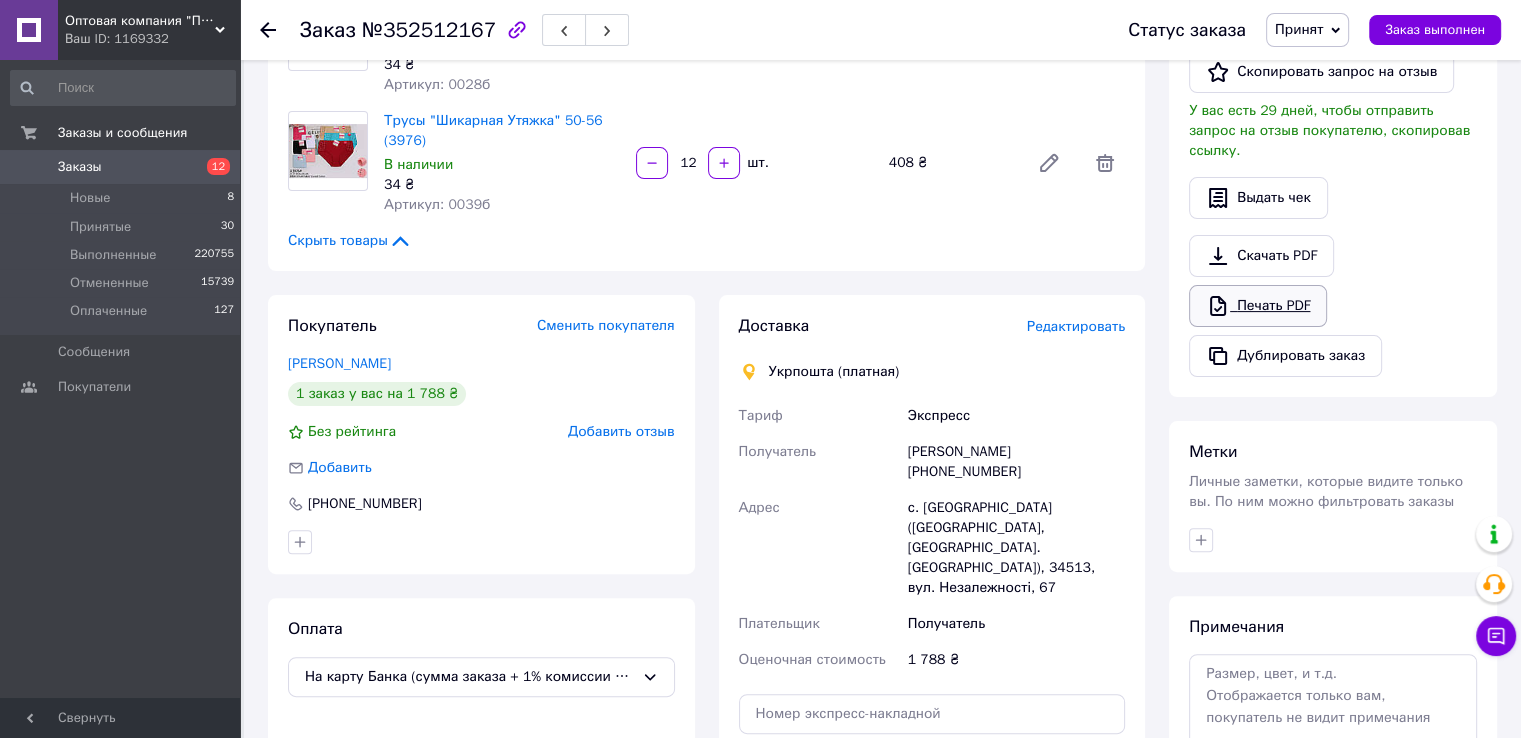 click on "Печать PDF" at bounding box center [1258, 306] 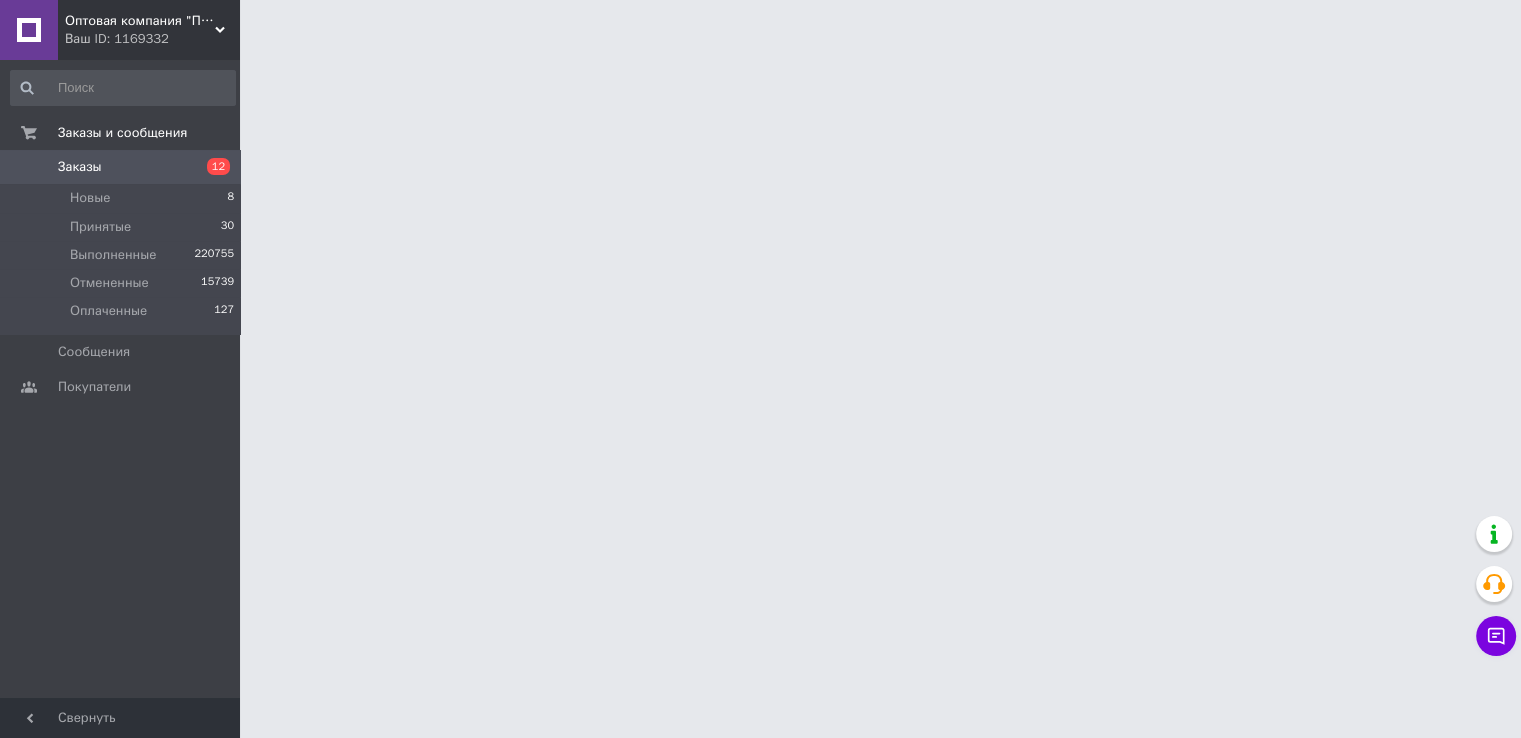 scroll, scrollTop: 0, scrollLeft: 0, axis: both 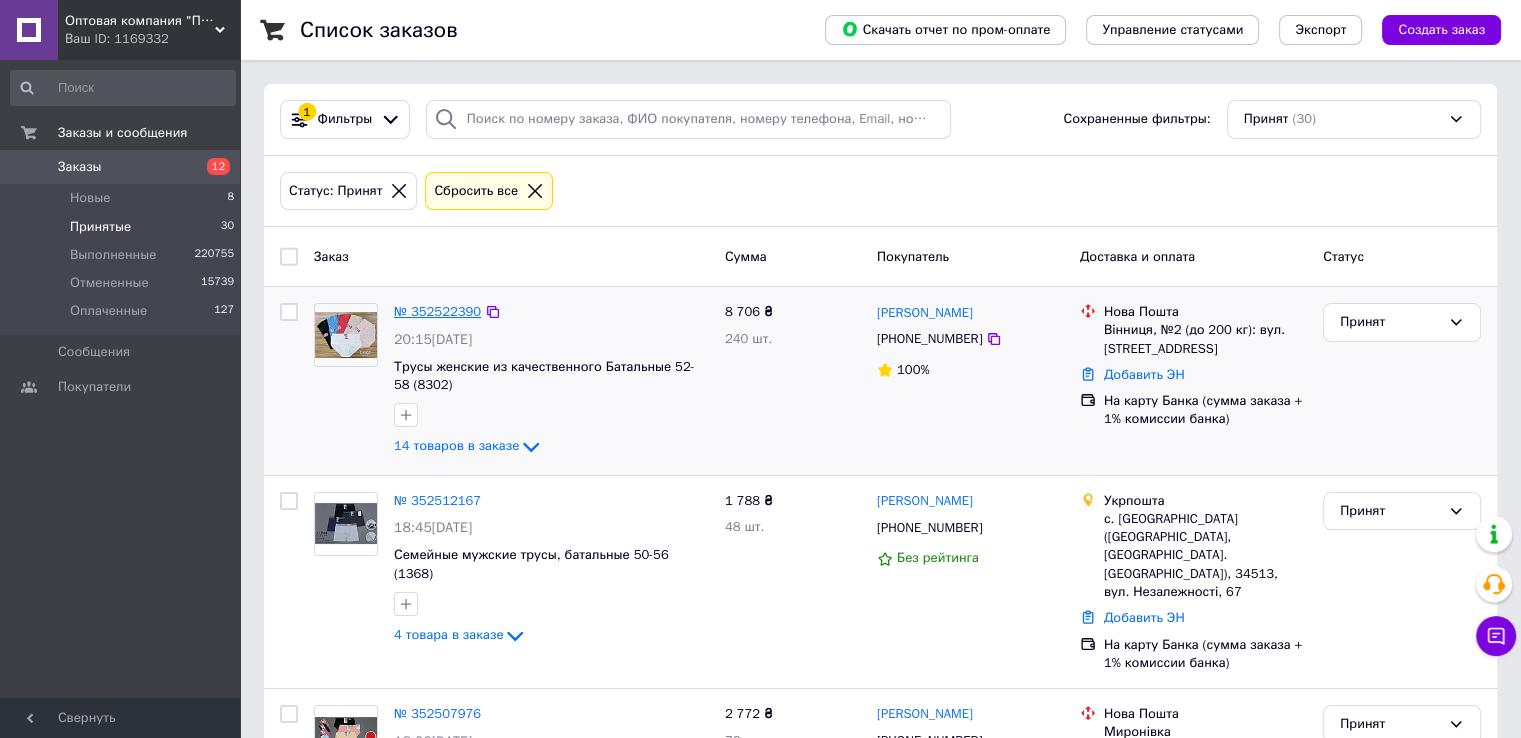 click on "№ 352522390" at bounding box center (437, 311) 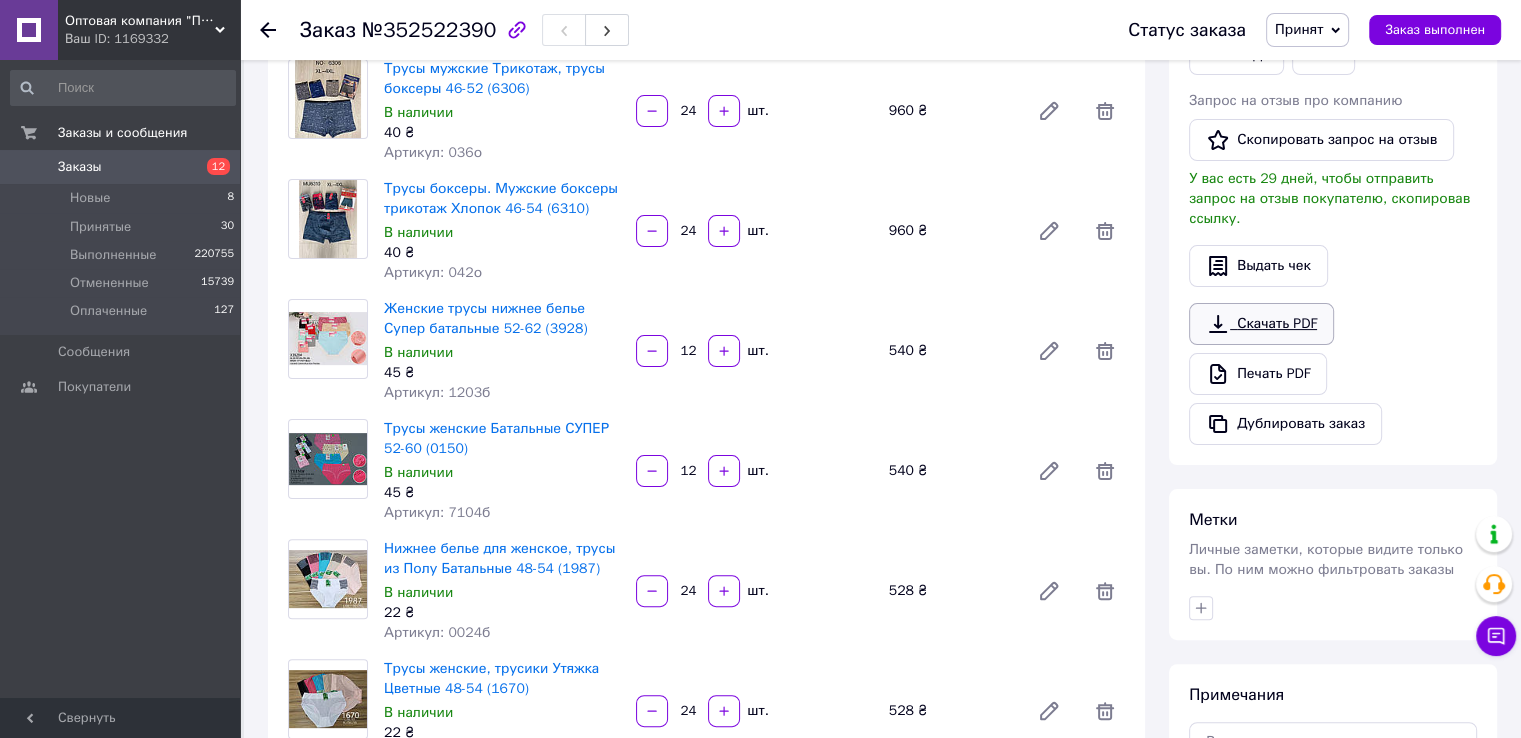 scroll, scrollTop: 500, scrollLeft: 0, axis: vertical 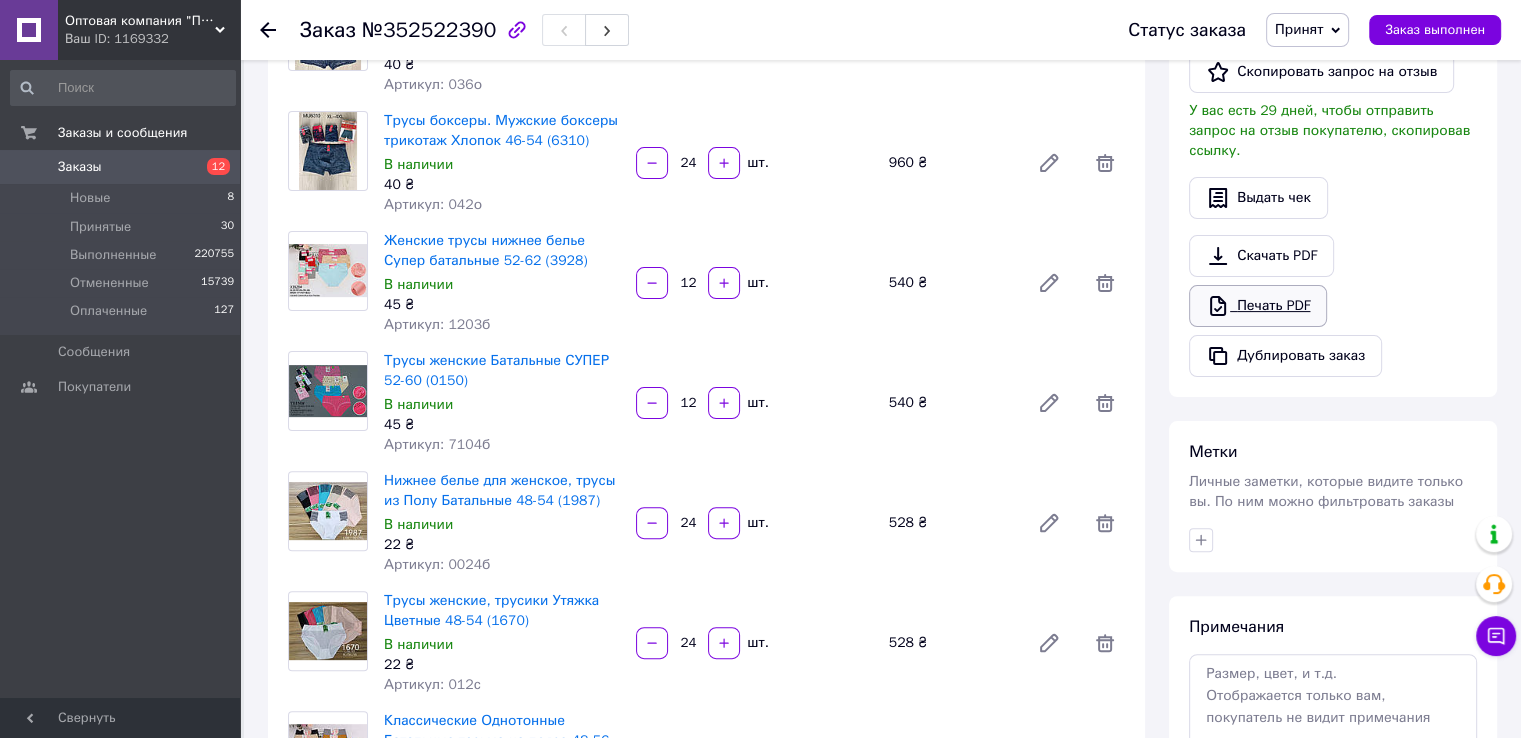 click on "Печать PDF" at bounding box center [1258, 306] 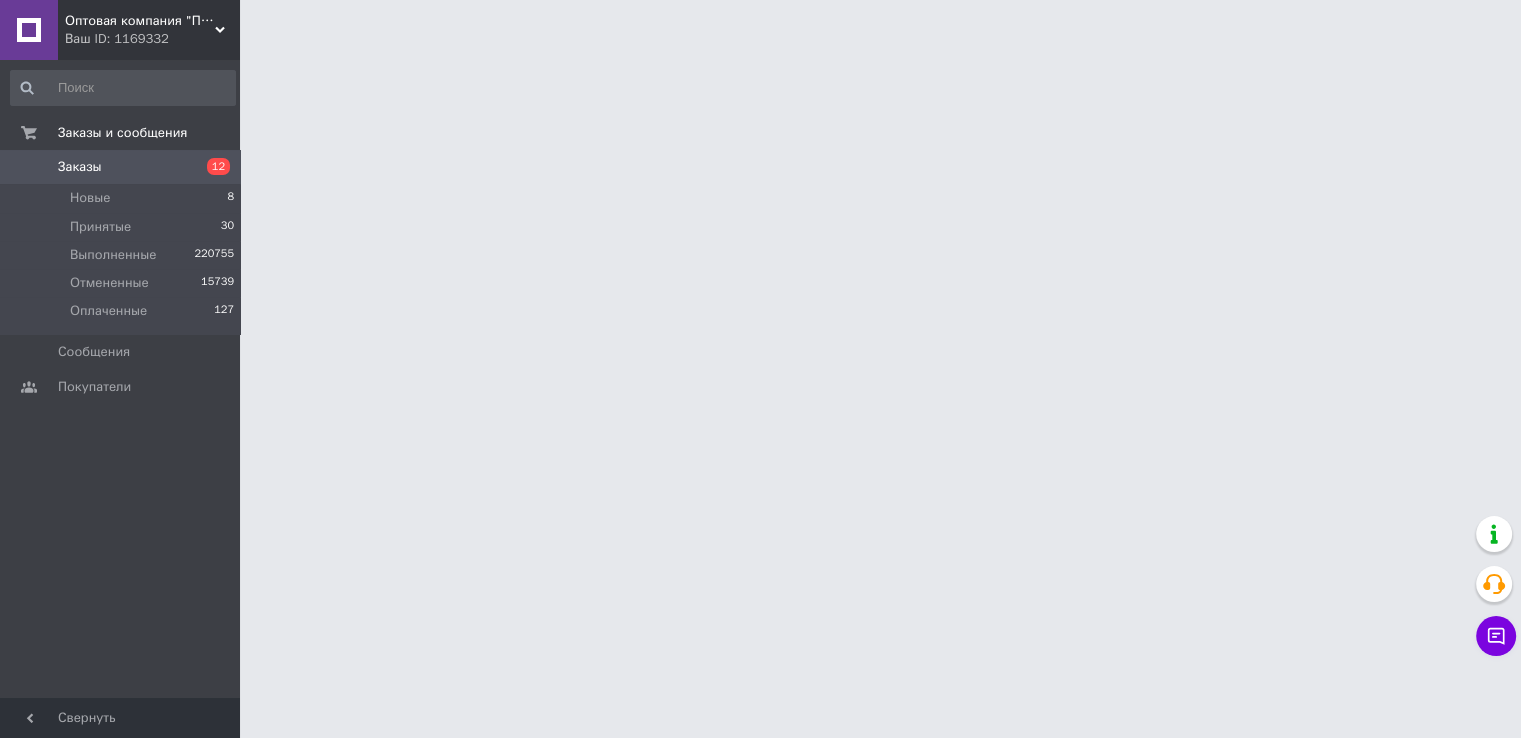 scroll, scrollTop: 0, scrollLeft: 0, axis: both 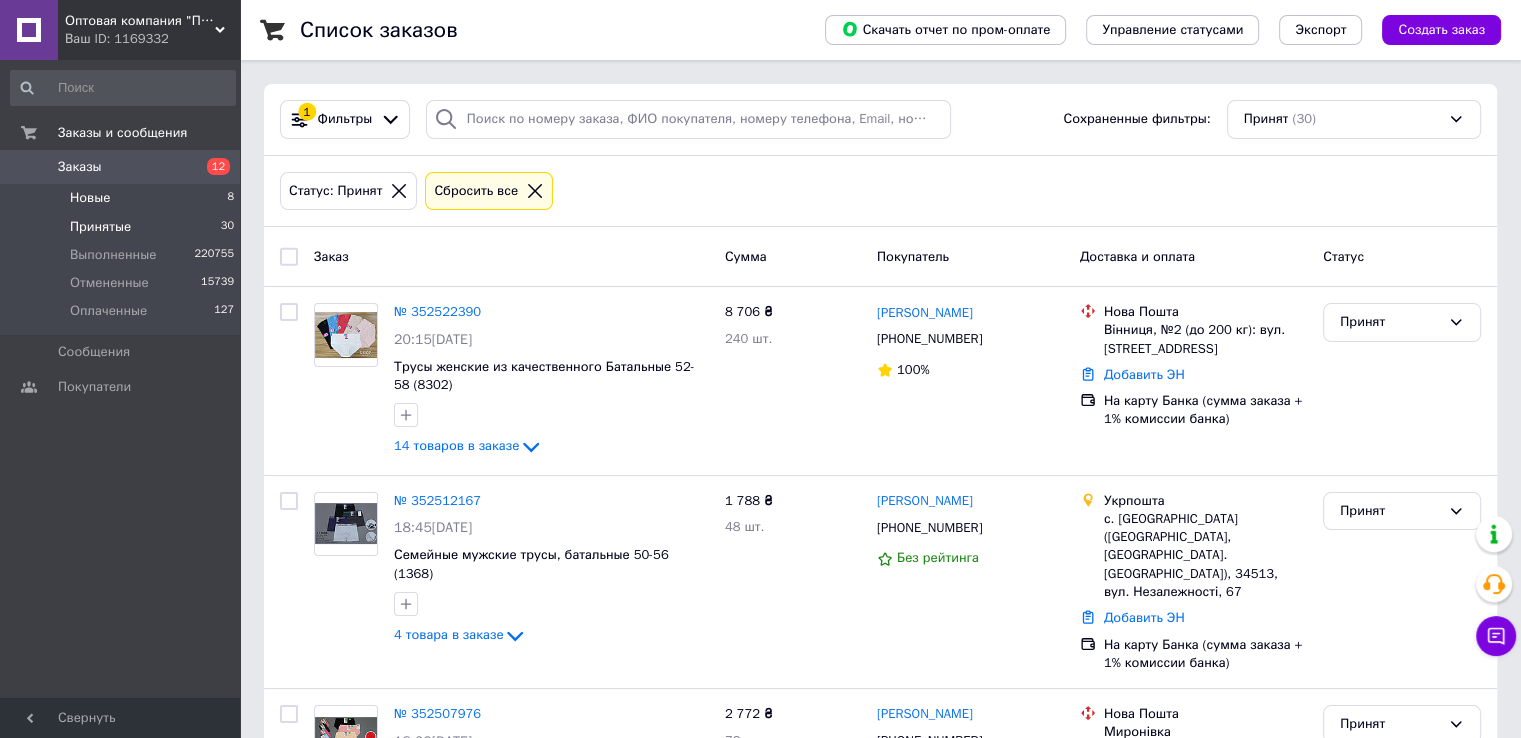 click on "Новые 8" at bounding box center (123, 198) 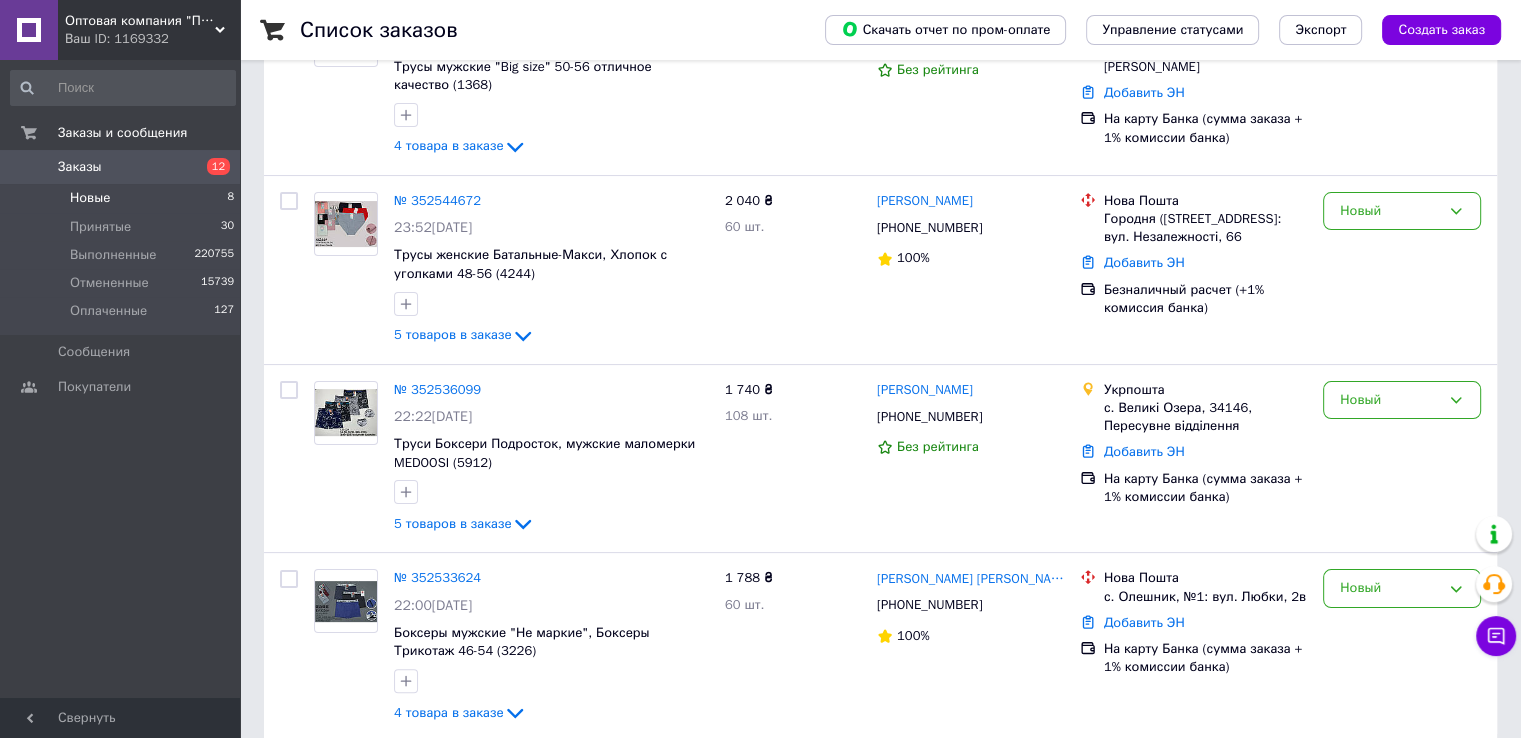 scroll, scrollTop: 325, scrollLeft: 0, axis: vertical 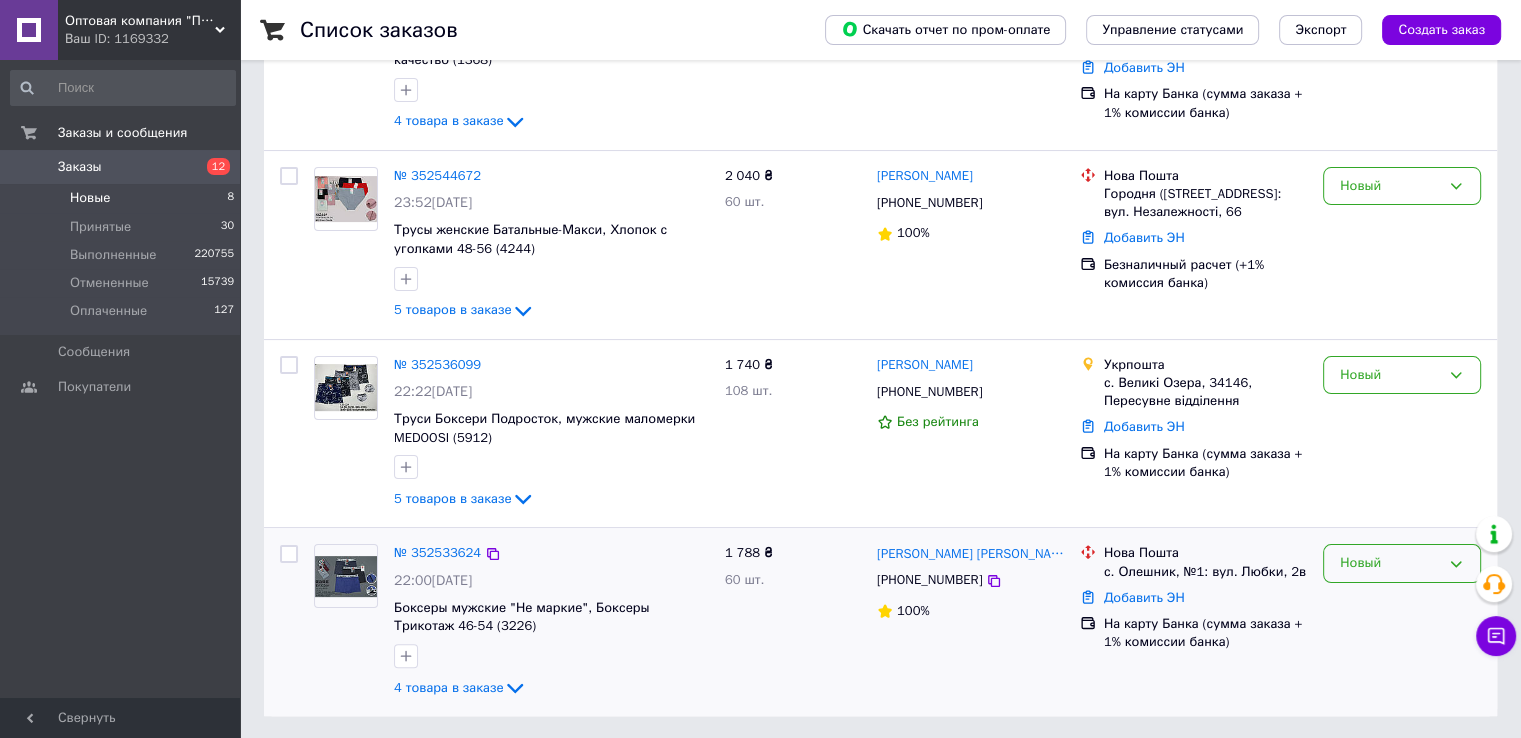 click on "Новый" at bounding box center (1390, 563) 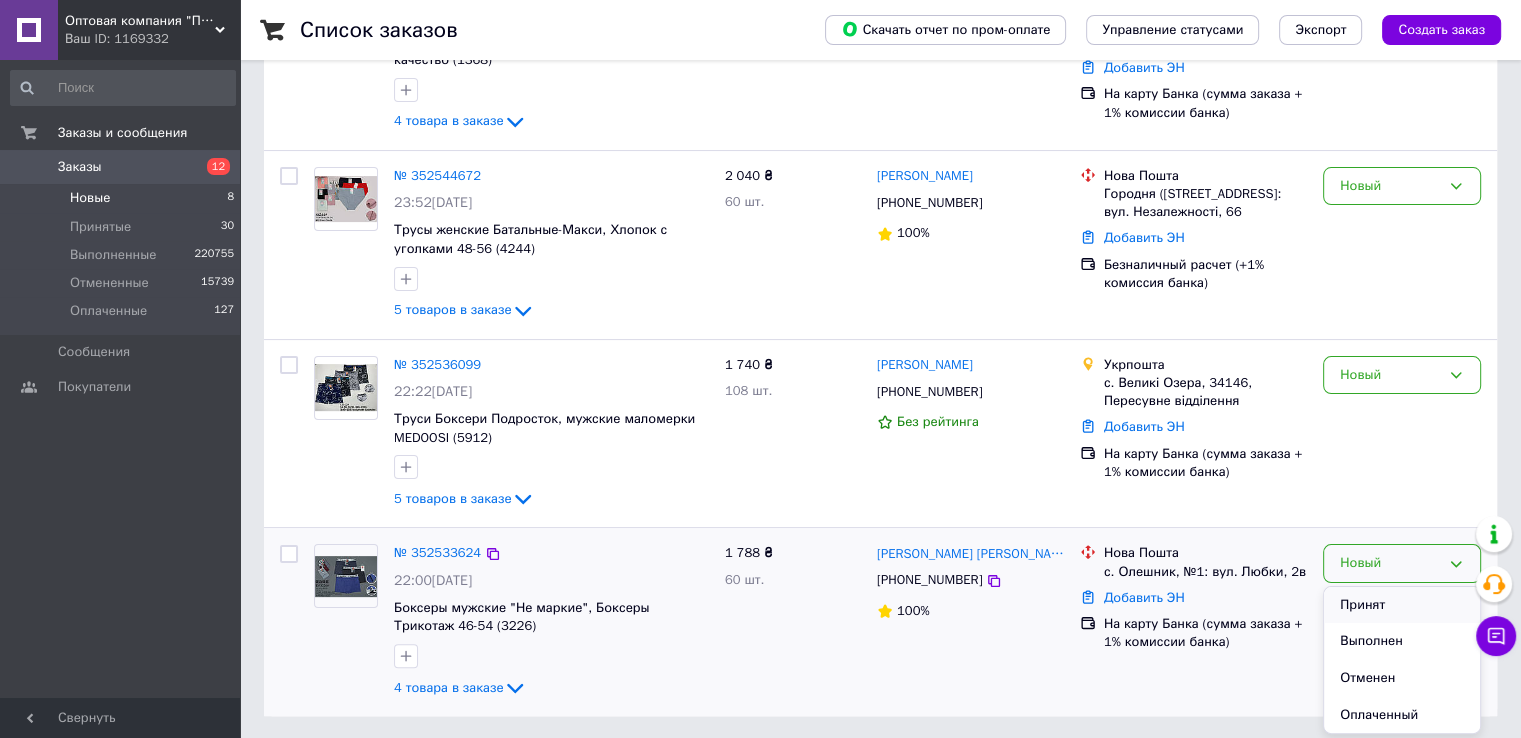 click on "Принят" at bounding box center (1402, 605) 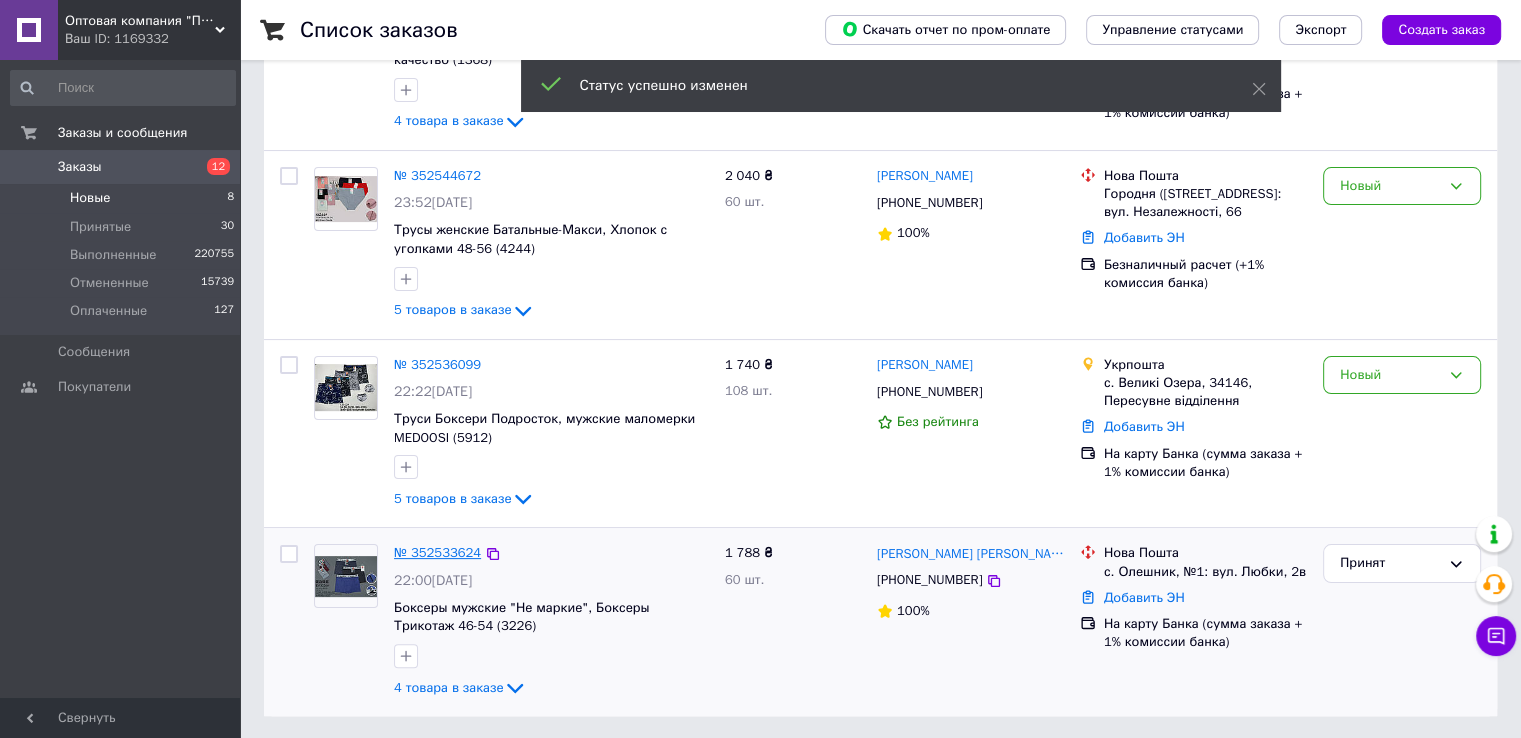 click on "№ 352533624" at bounding box center (437, 552) 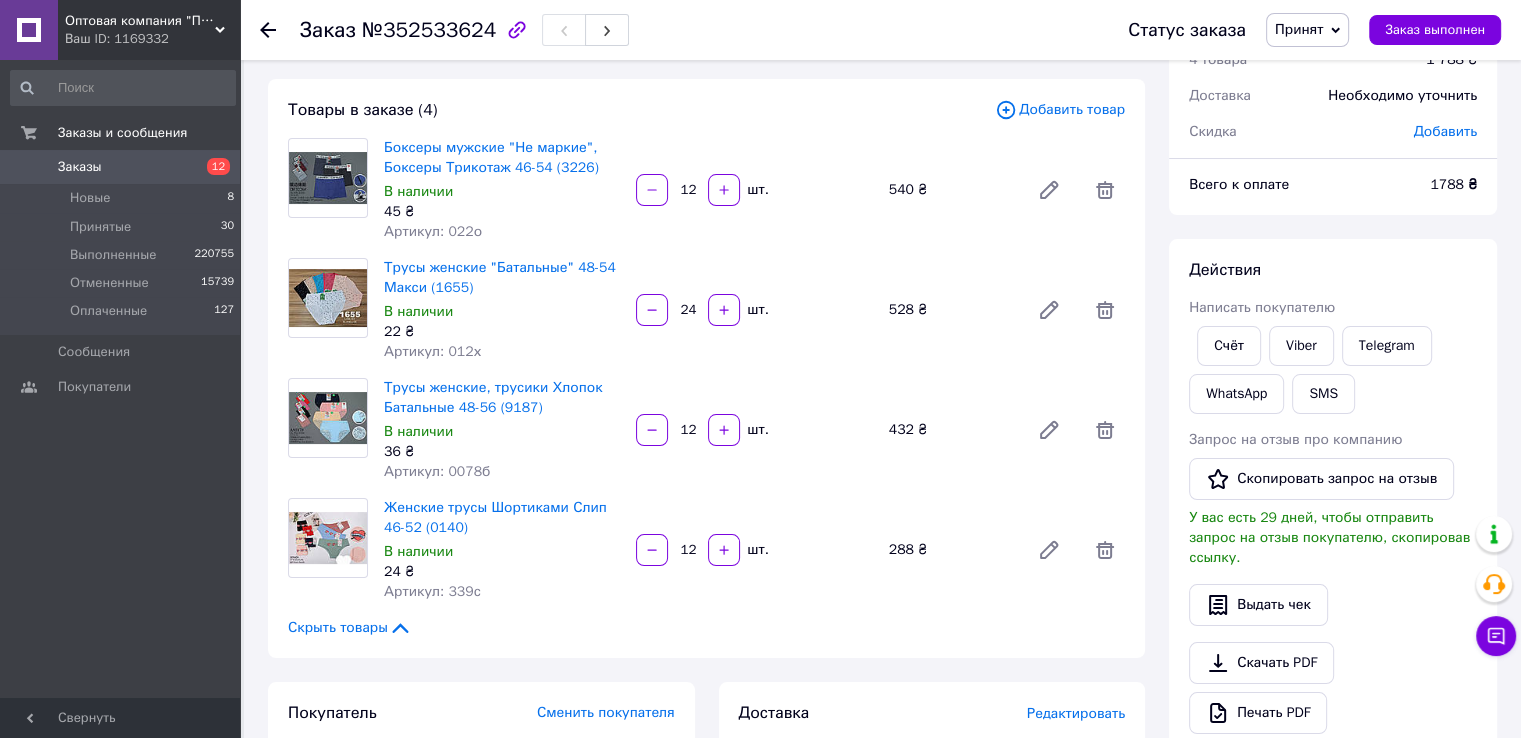 scroll, scrollTop: 200, scrollLeft: 0, axis: vertical 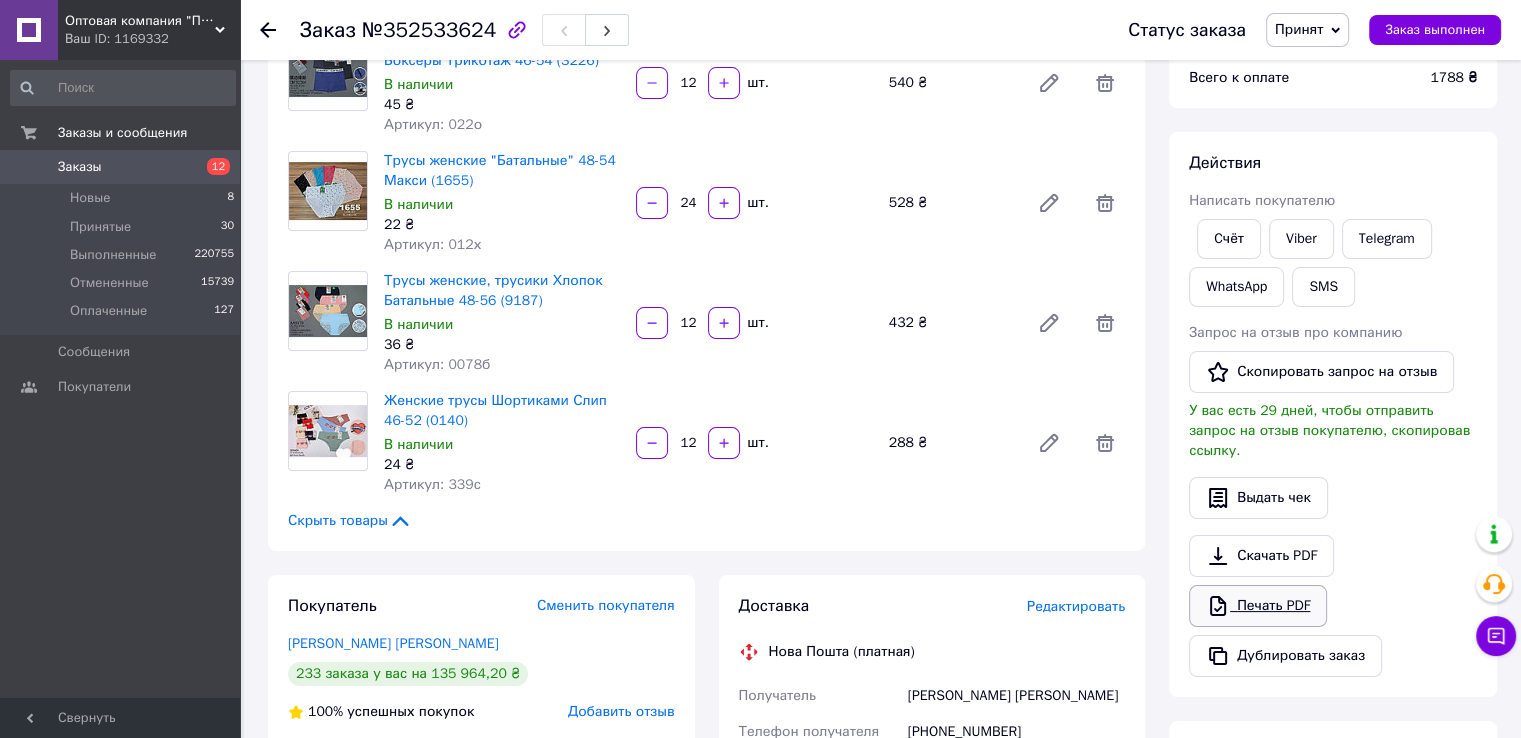 click on "Печать PDF" at bounding box center [1258, 606] 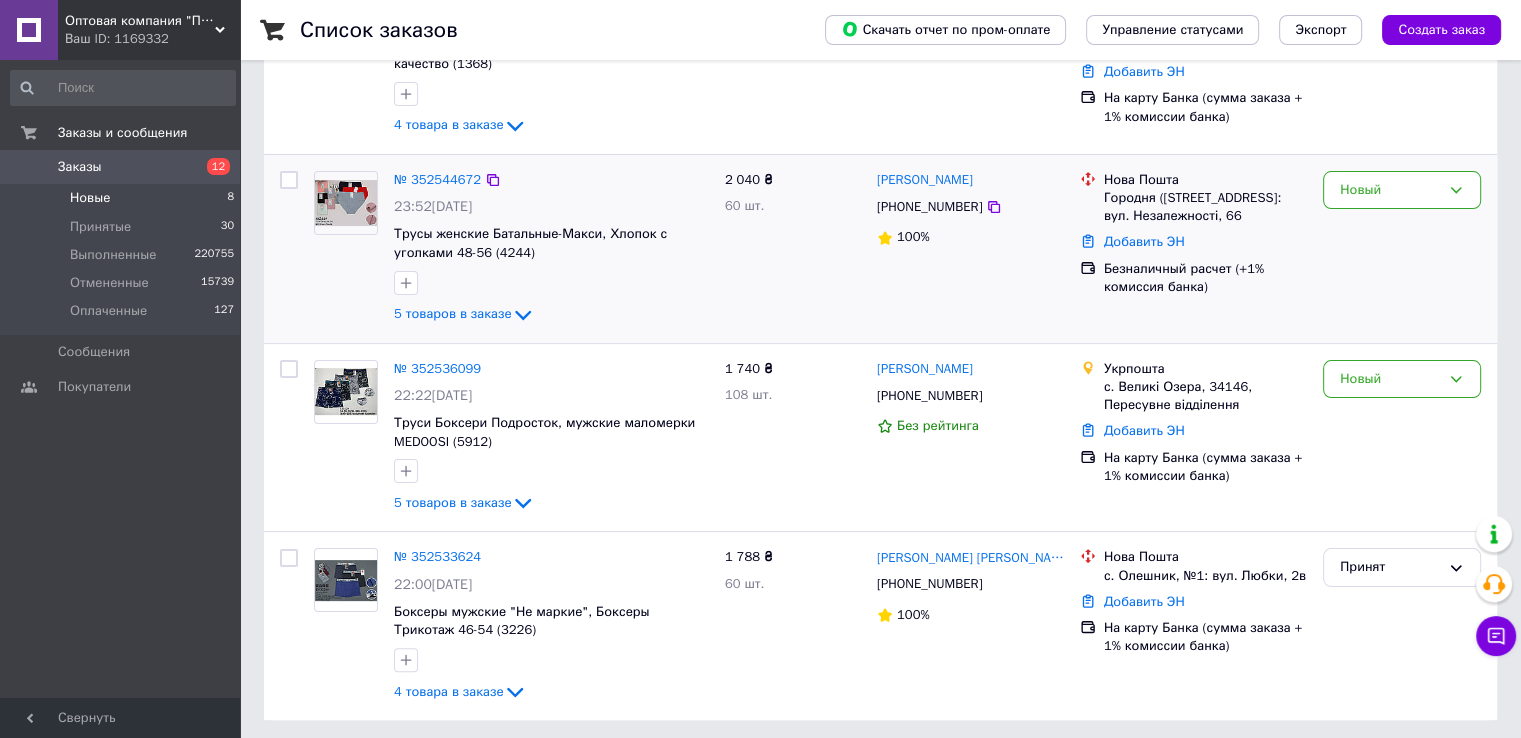 scroll, scrollTop: 325, scrollLeft: 0, axis: vertical 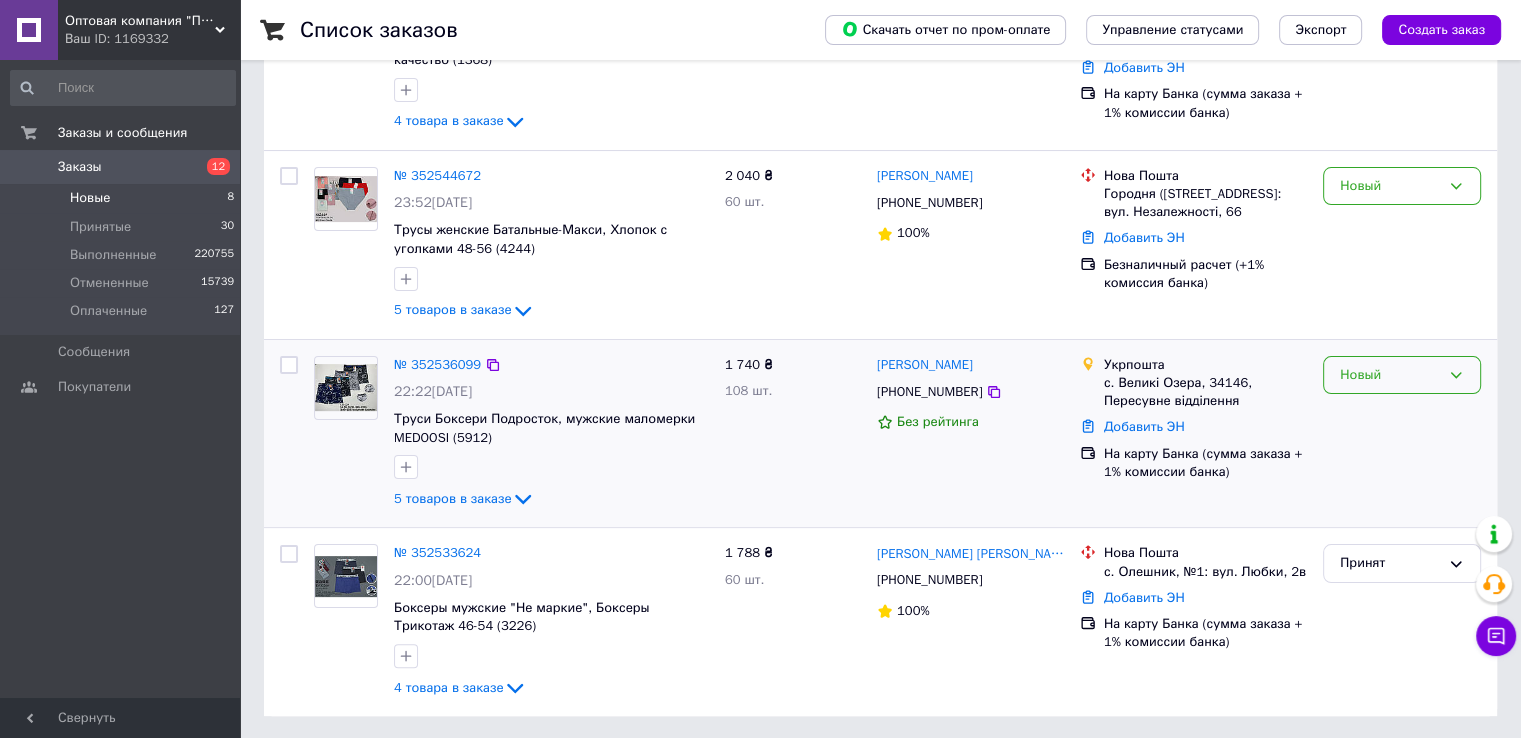 click on "Новый" at bounding box center (1390, 375) 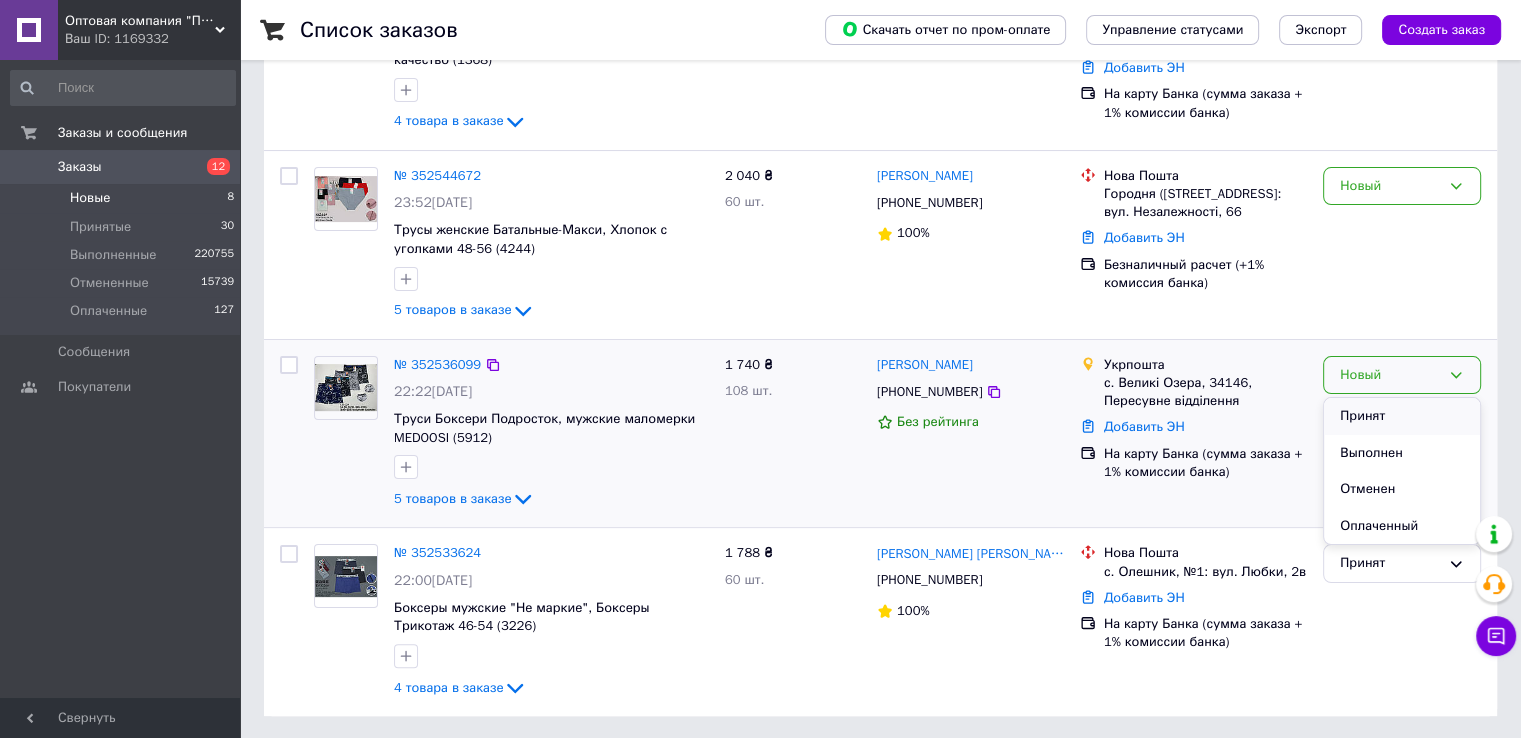 click on "Принят" at bounding box center (1402, 416) 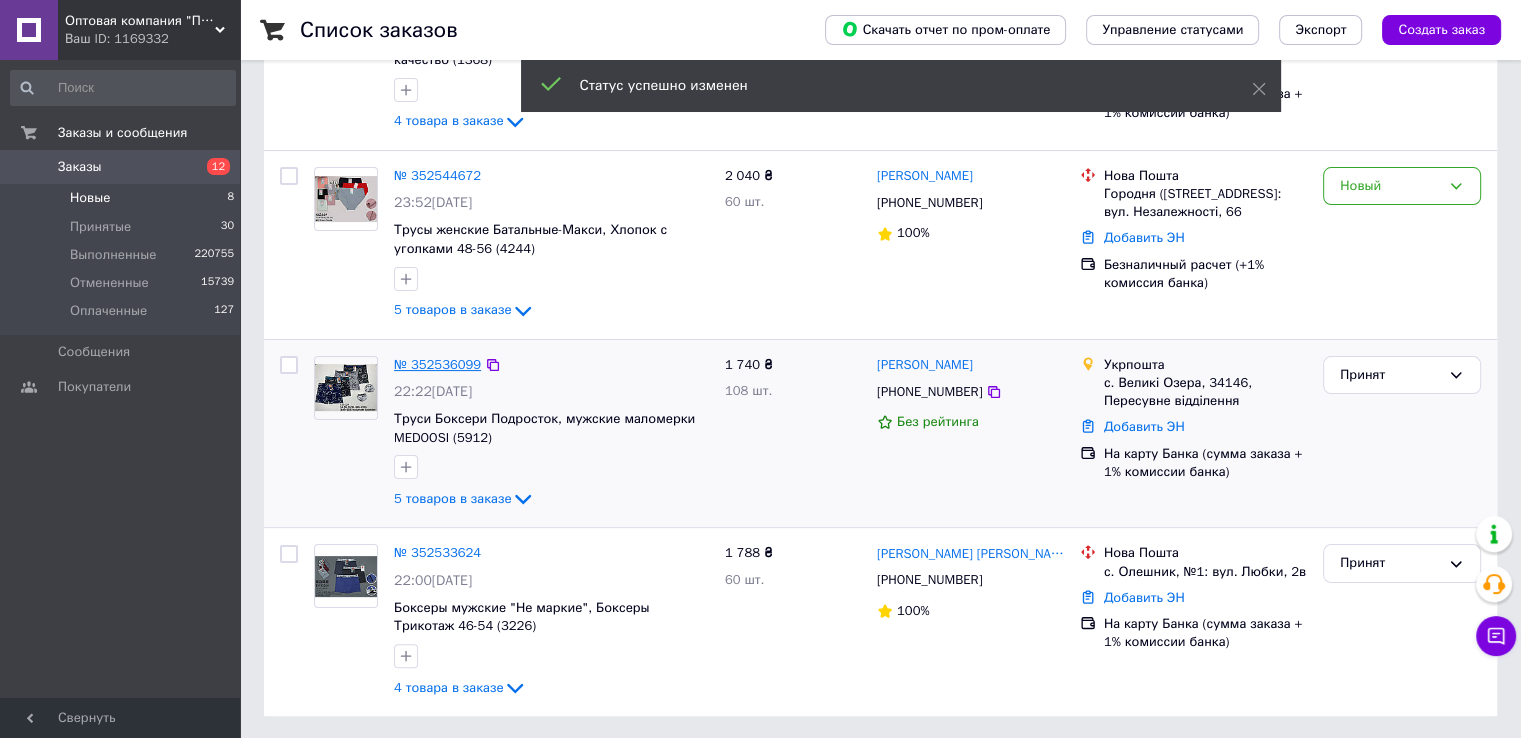 click on "№ 352536099" at bounding box center [437, 364] 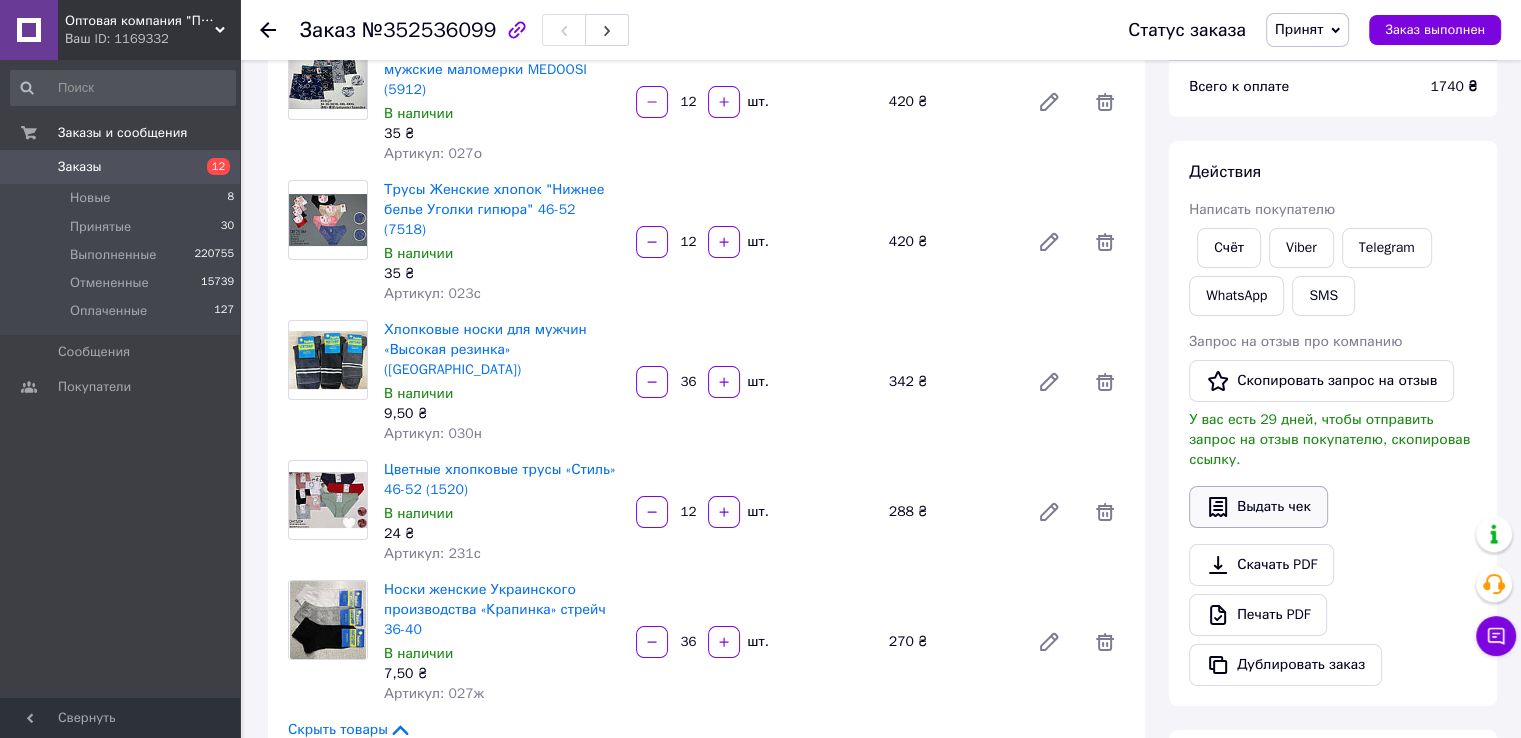 scroll, scrollTop: 225, scrollLeft: 0, axis: vertical 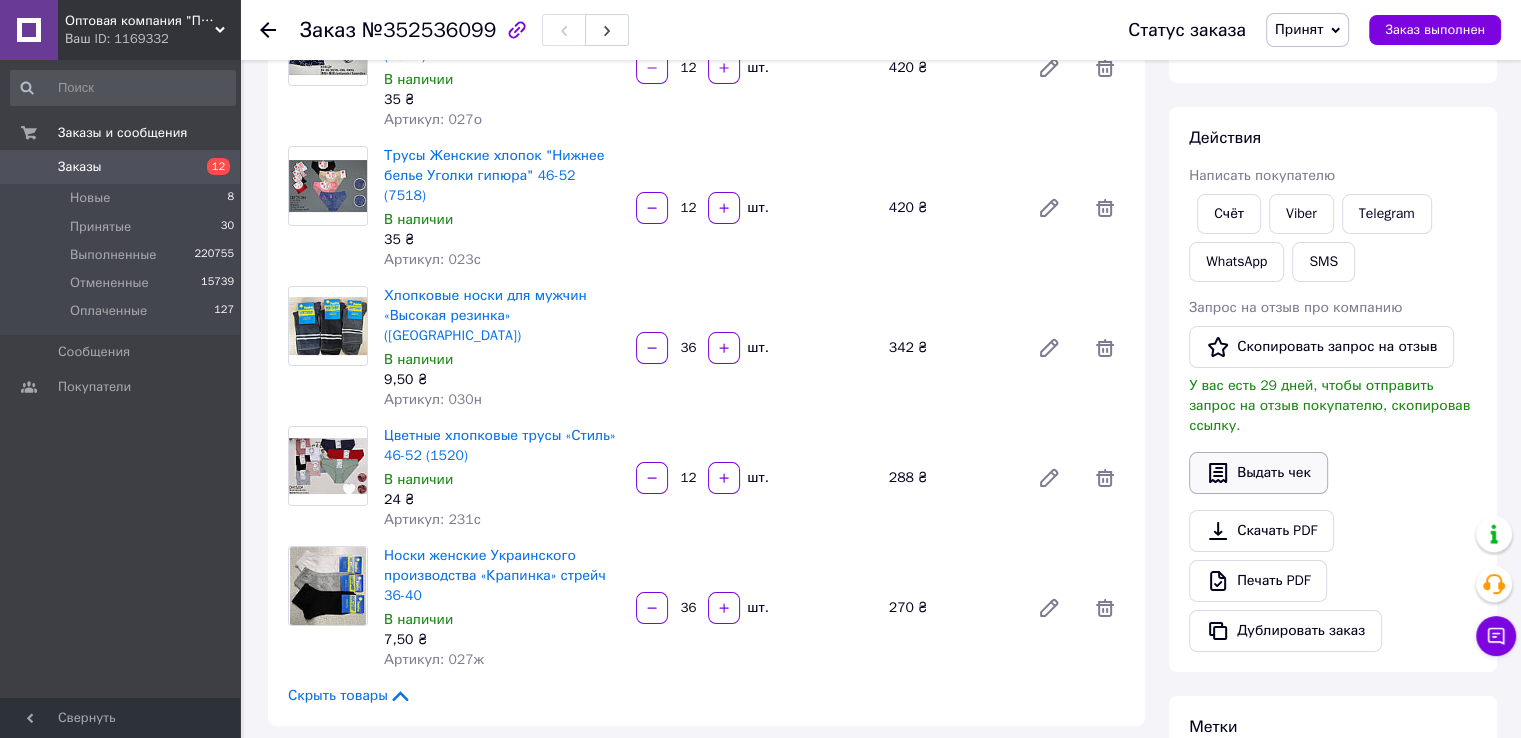 click on "Печать PDF" at bounding box center [1258, 581] 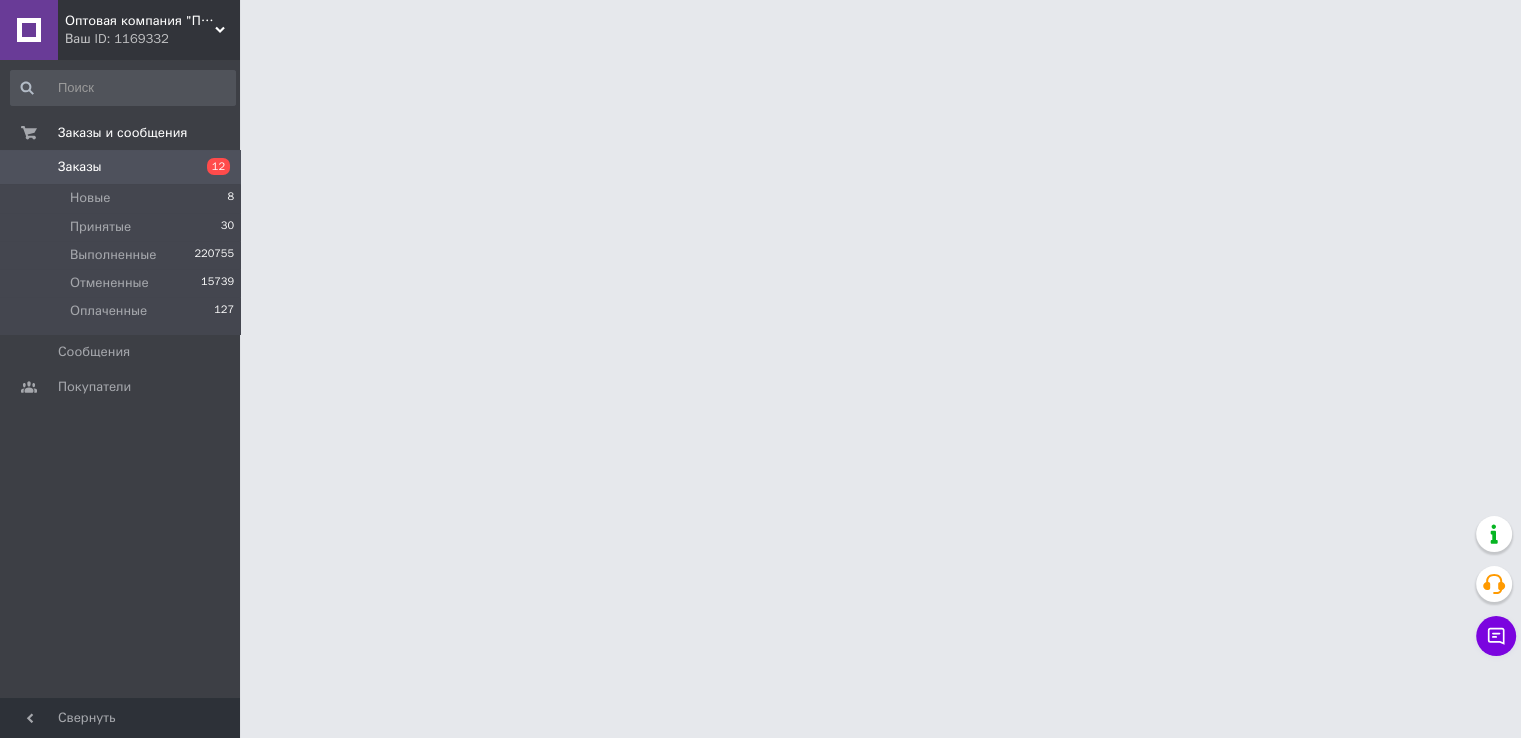 scroll, scrollTop: 0, scrollLeft: 0, axis: both 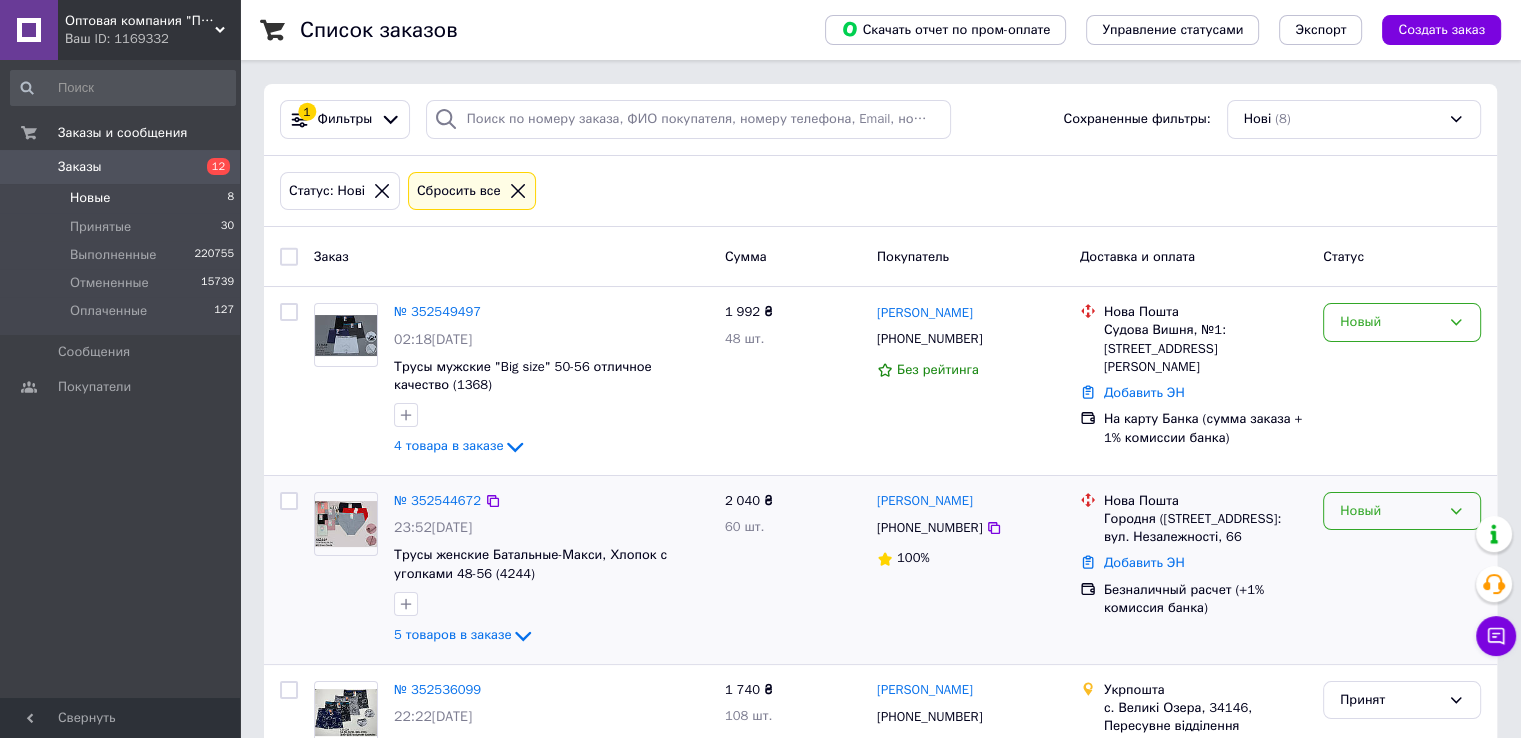 click on "Новый" at bounding box center [1390, 511] 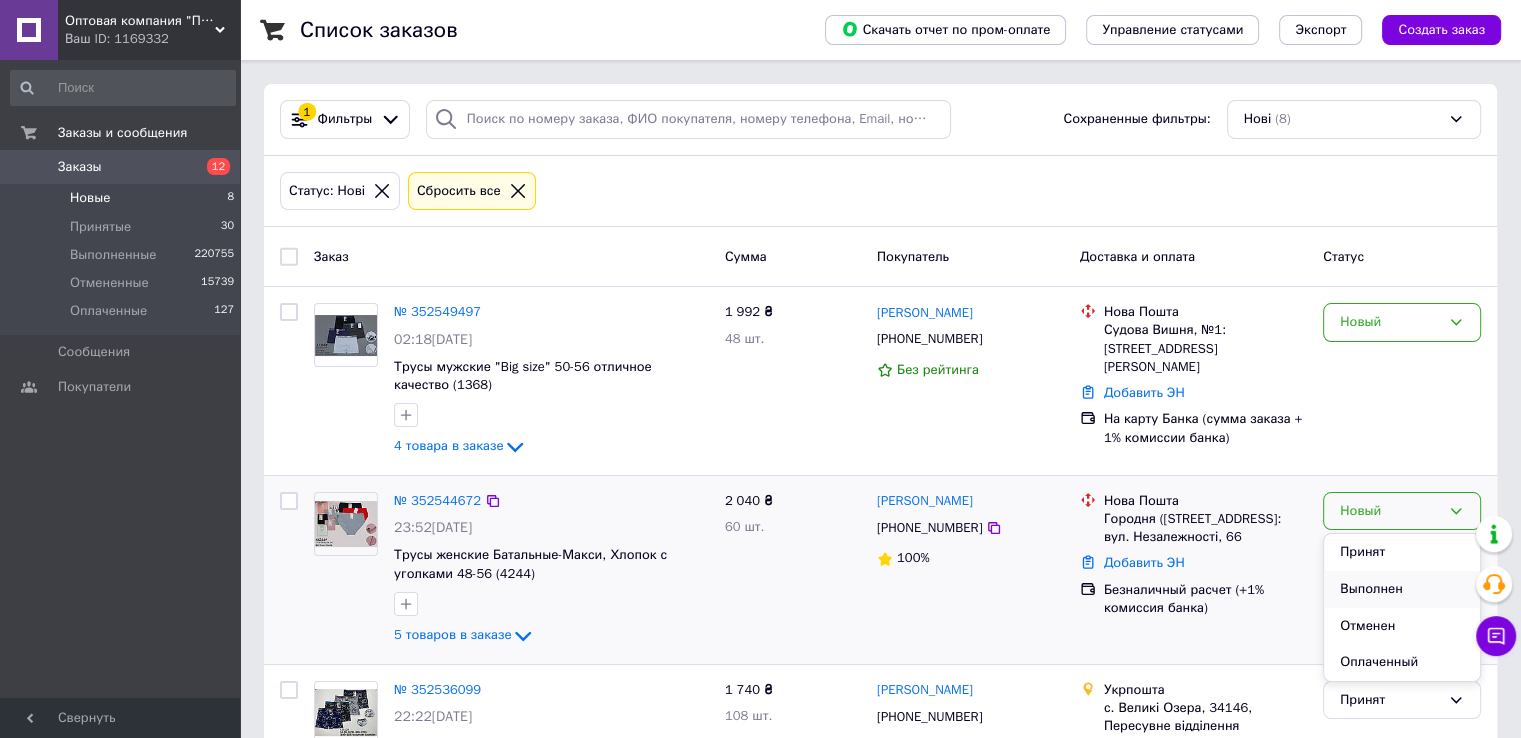 click on "Выполнен" at bounding box center [1402, 589] 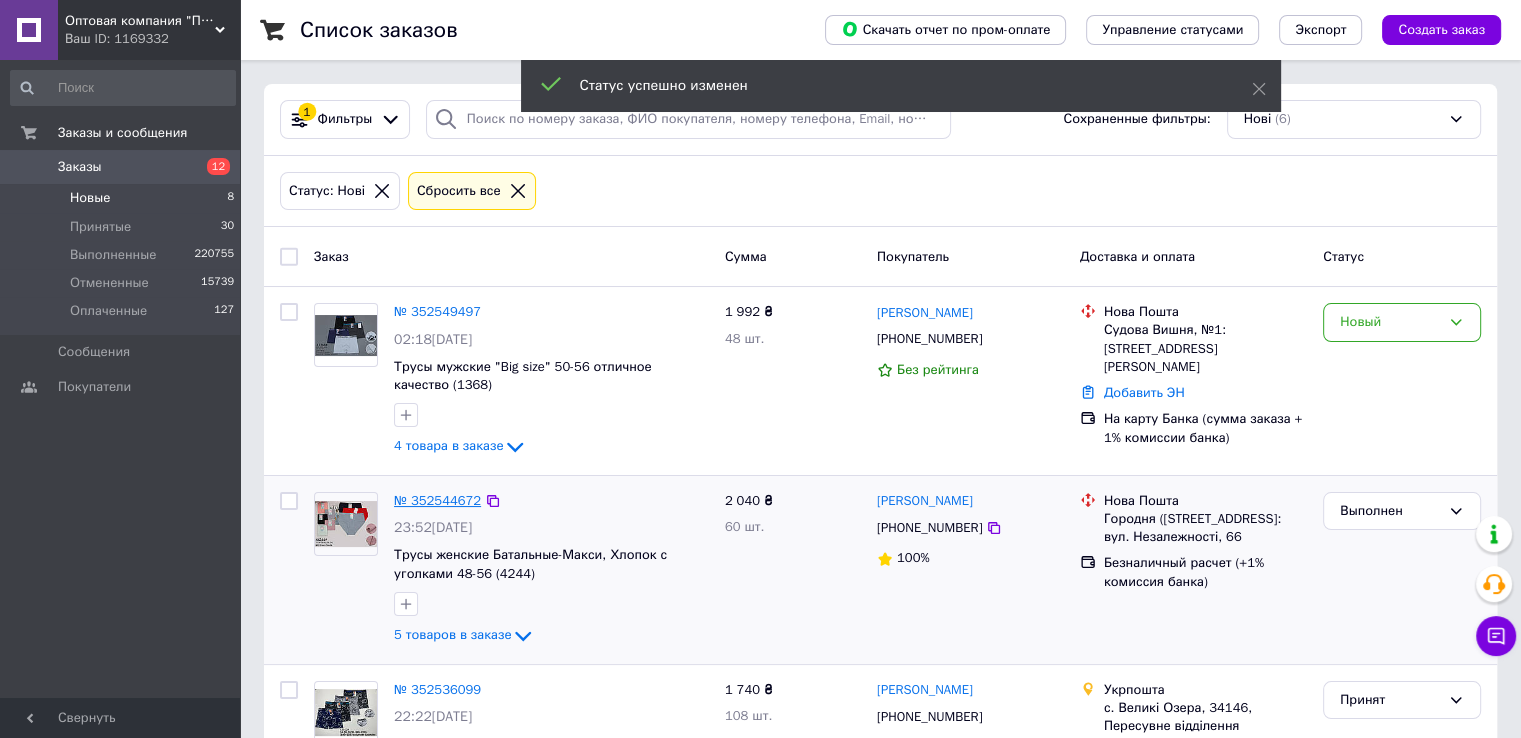 click on "№ 352544672" at bounding box center (437, 500) 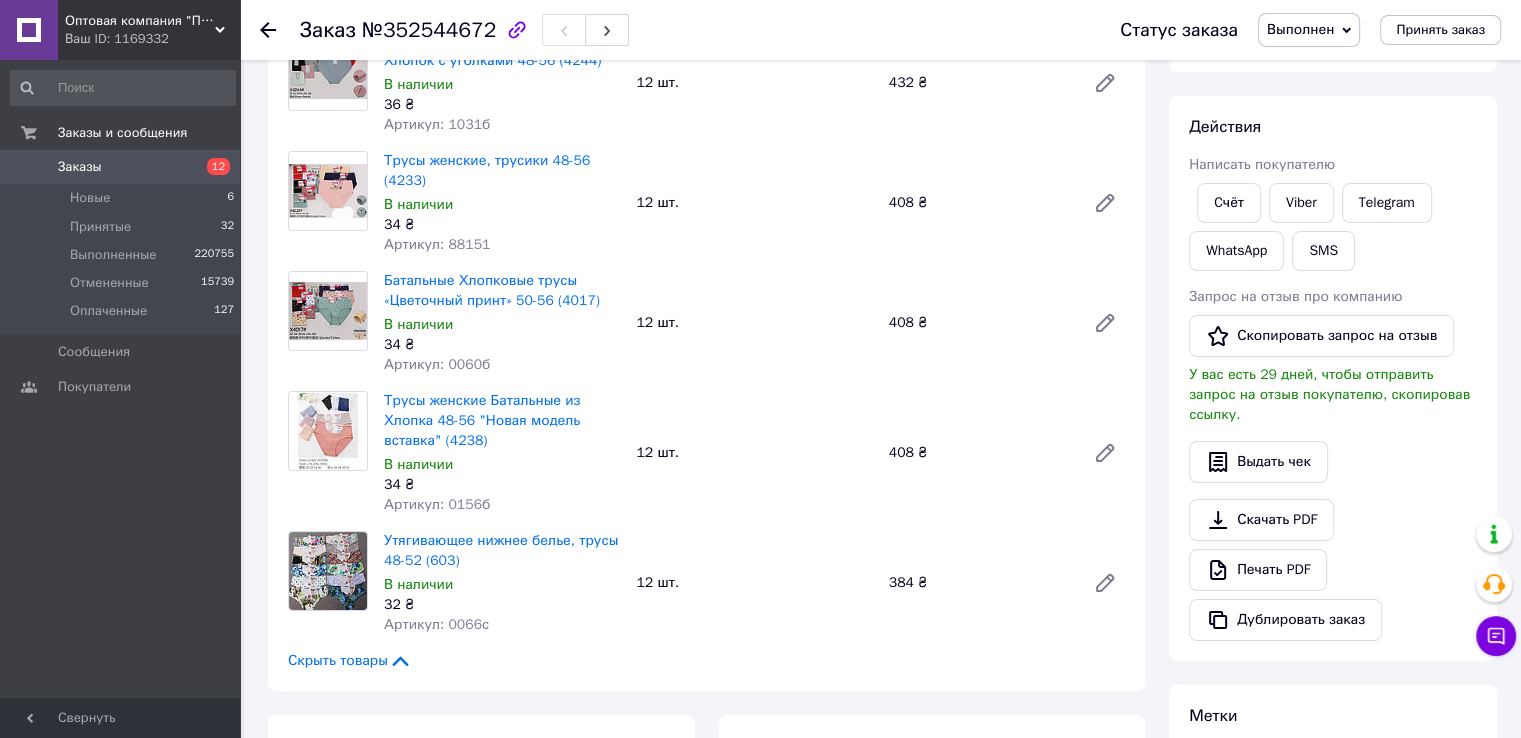 scroll, scrollTop: 400, scrollLeft: 0, axis: vertical 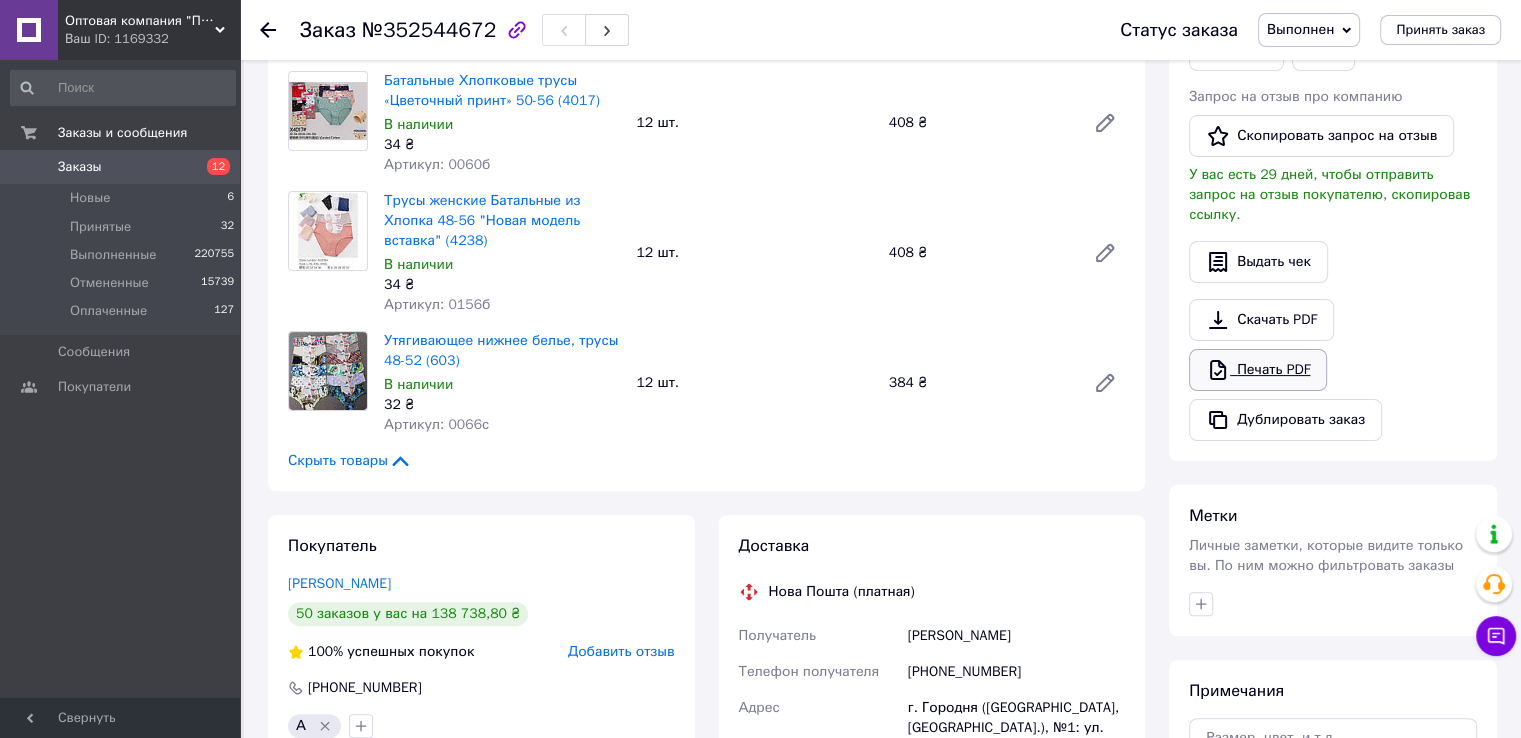click on "Печать PDF" at bounding box center [1258, 370] 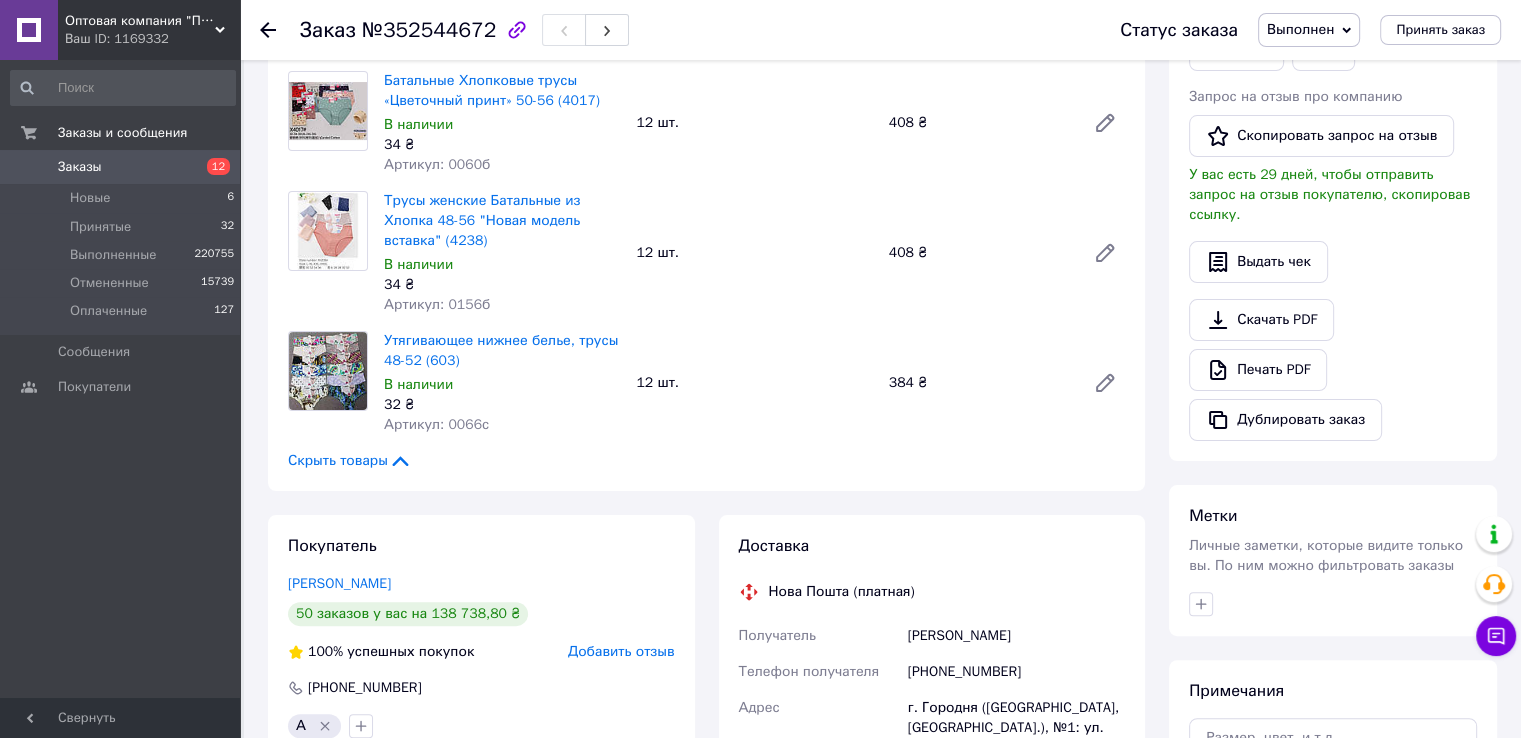 scroll, scrollTop: 0, scrollLeft: 0, axis: both 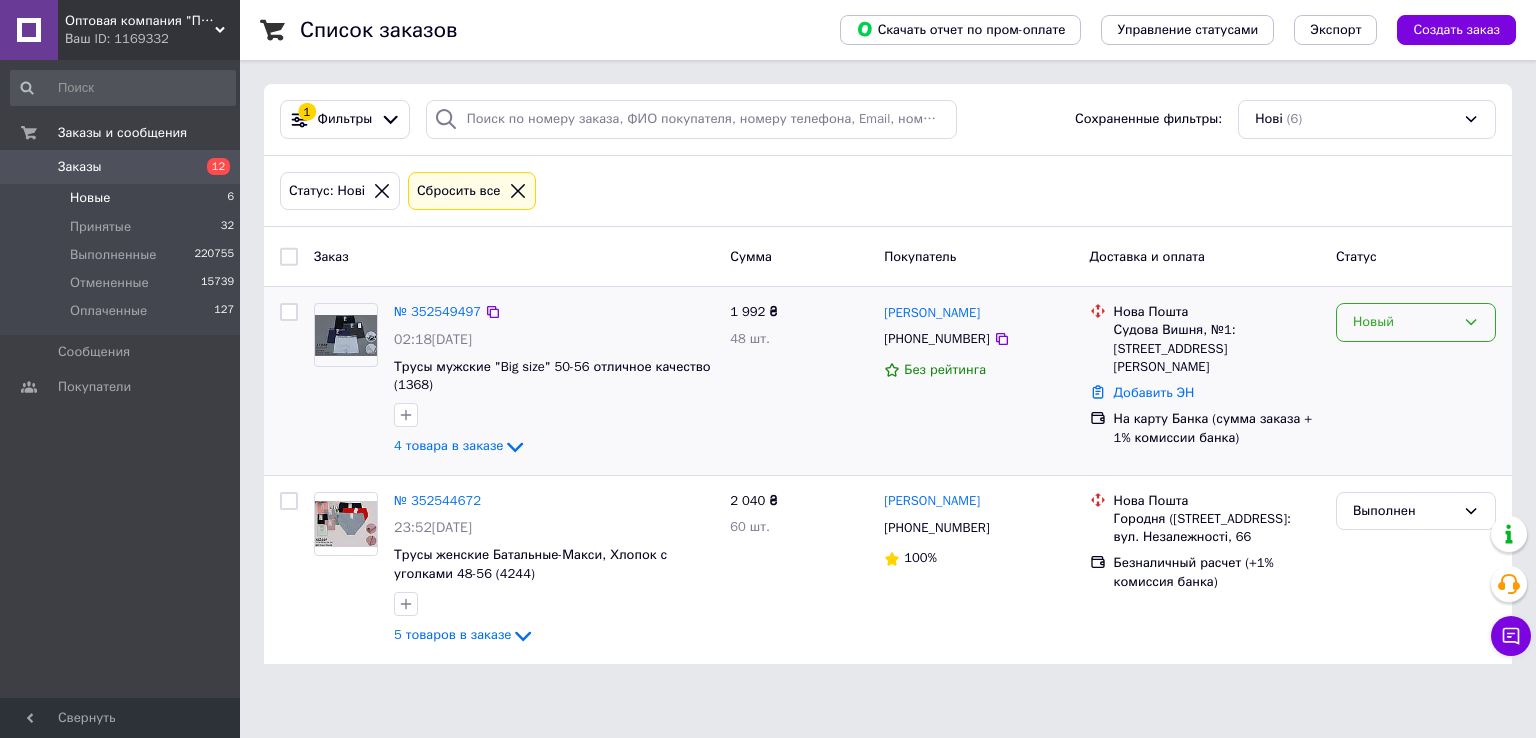 click on "Новый" at bounding box center [1404, 322] 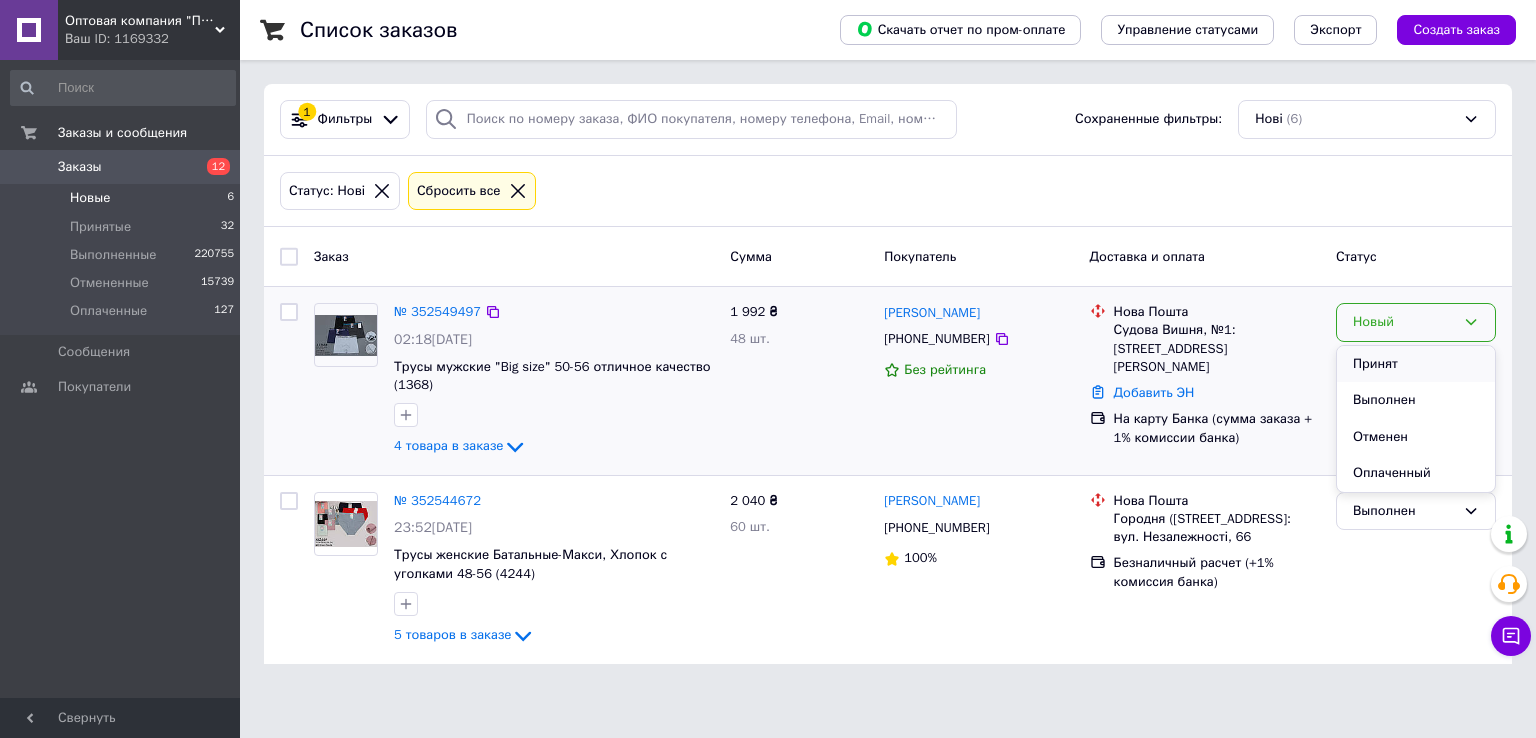 click on "Принят" at bounding box center [1416, 364] 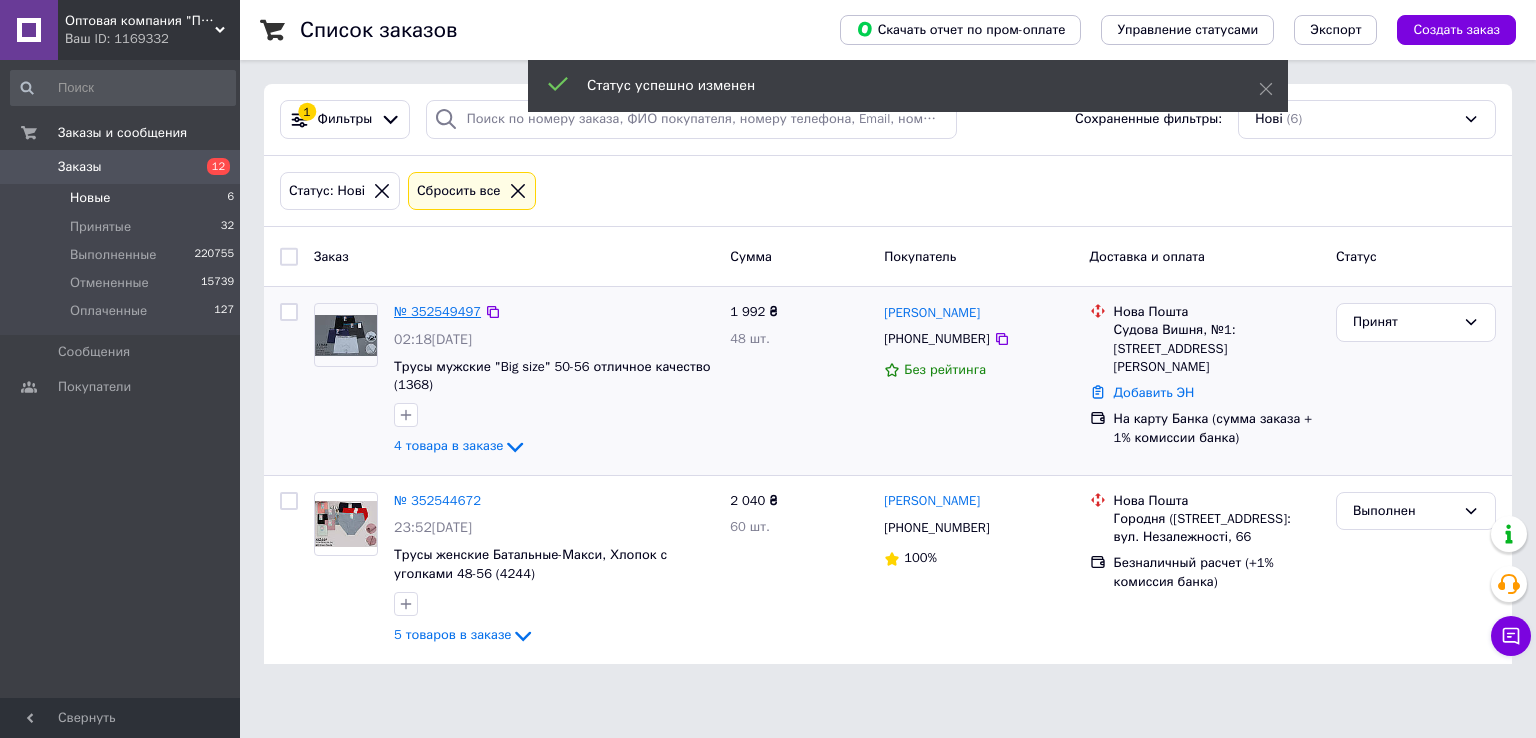 click on "№ 352549497" at bounding box center (437, 311) 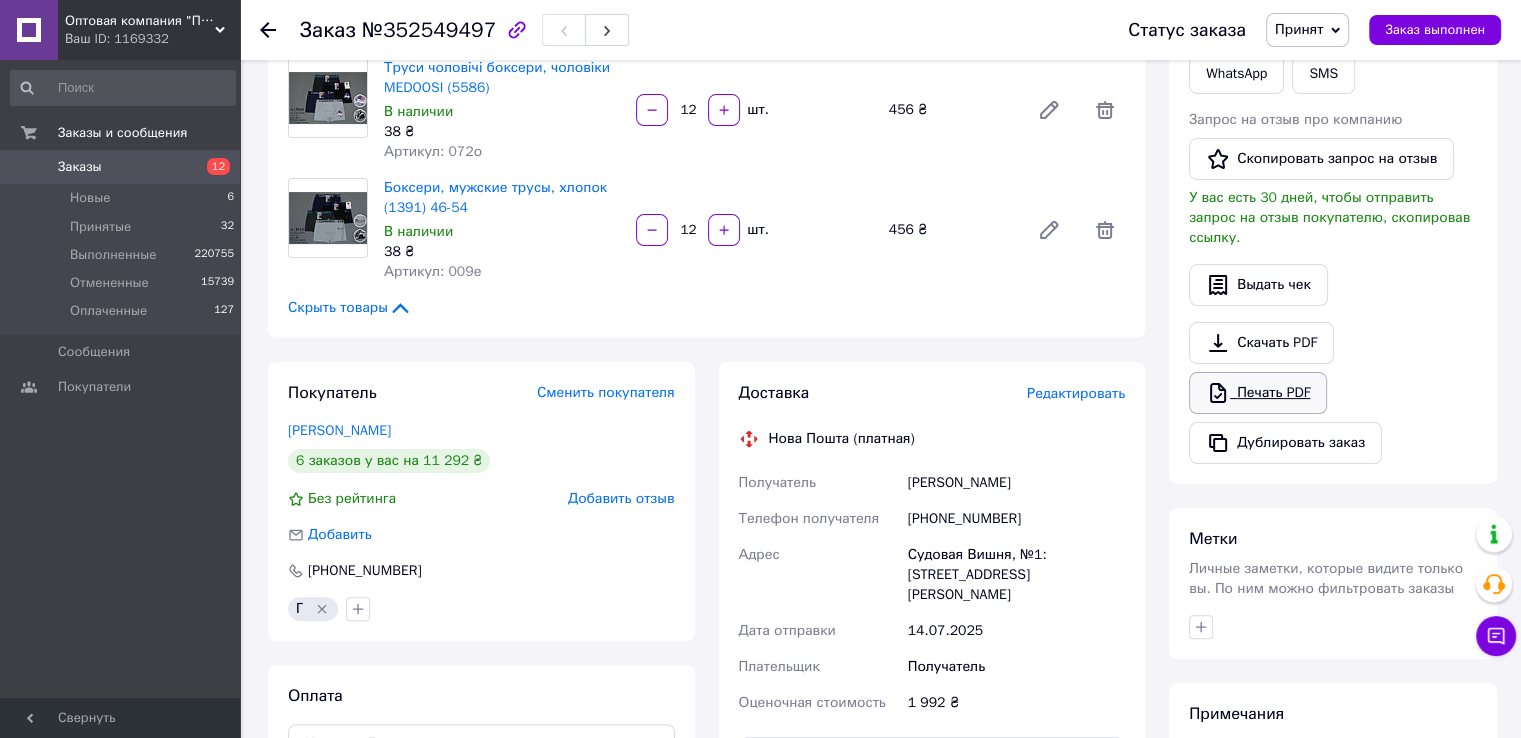 scroll, scrollTop: 500, scrollLeft: 0, axis: vertical 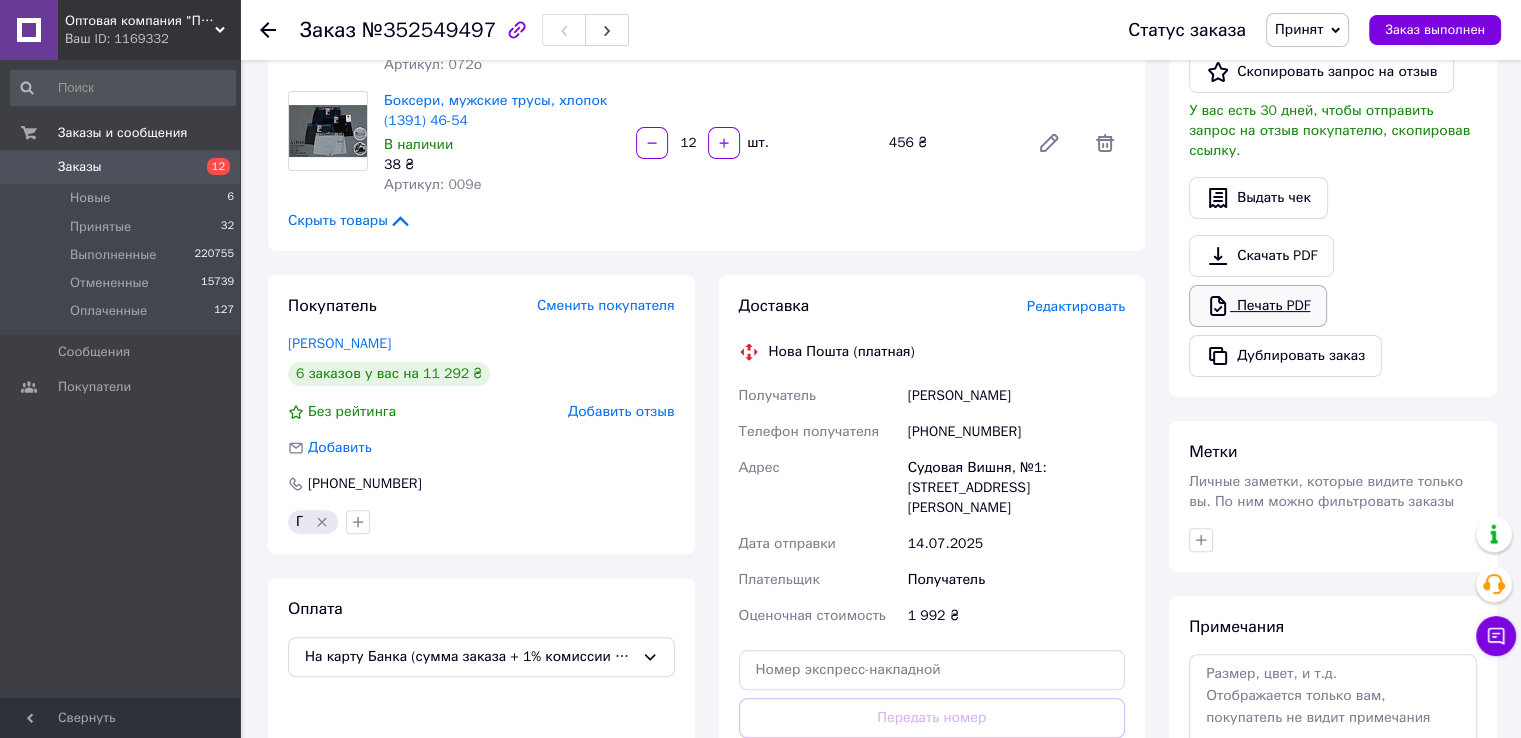 click on "Печать PDF" at bounding box center (1258, 306) 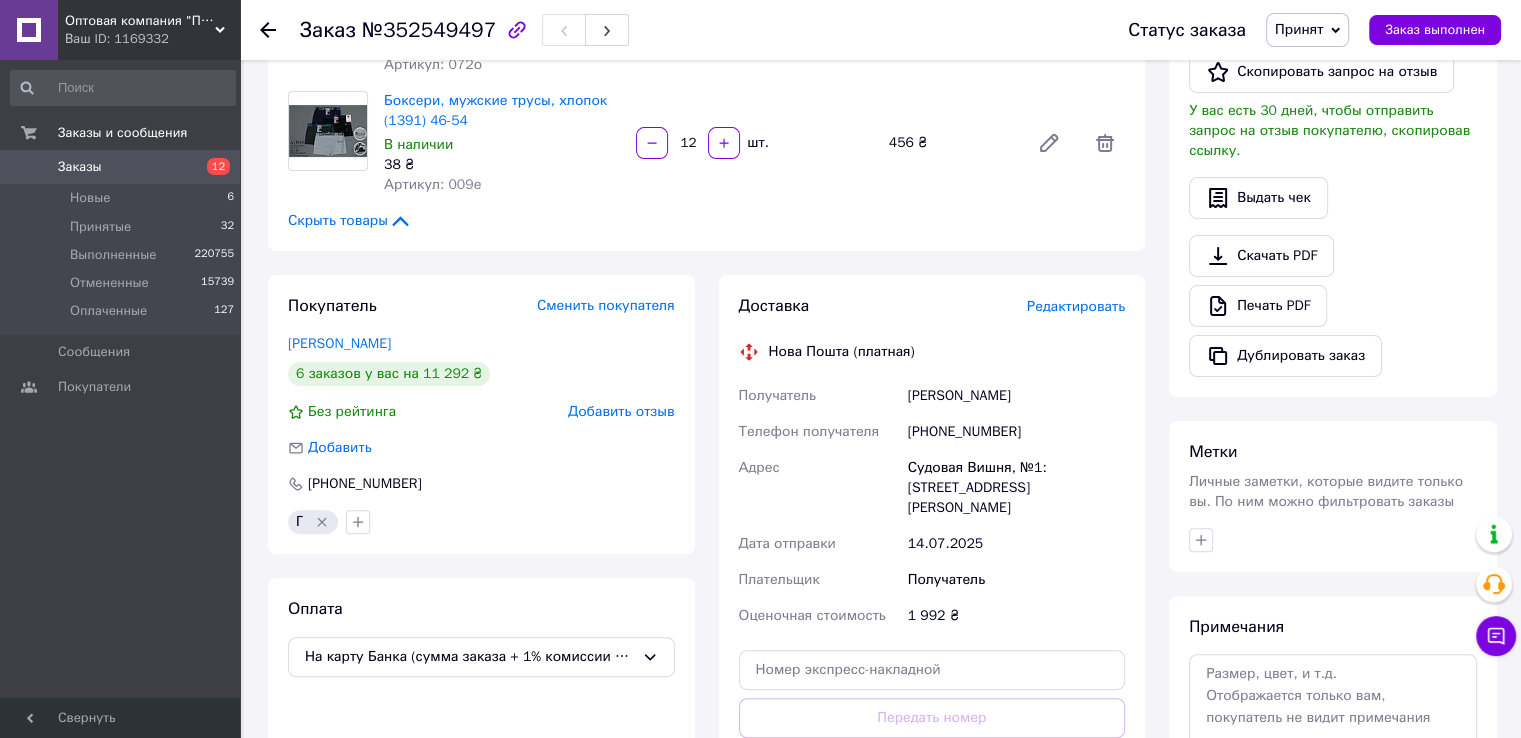 scroll, scrollTop: 0, scrollLeft: 0, axis: both 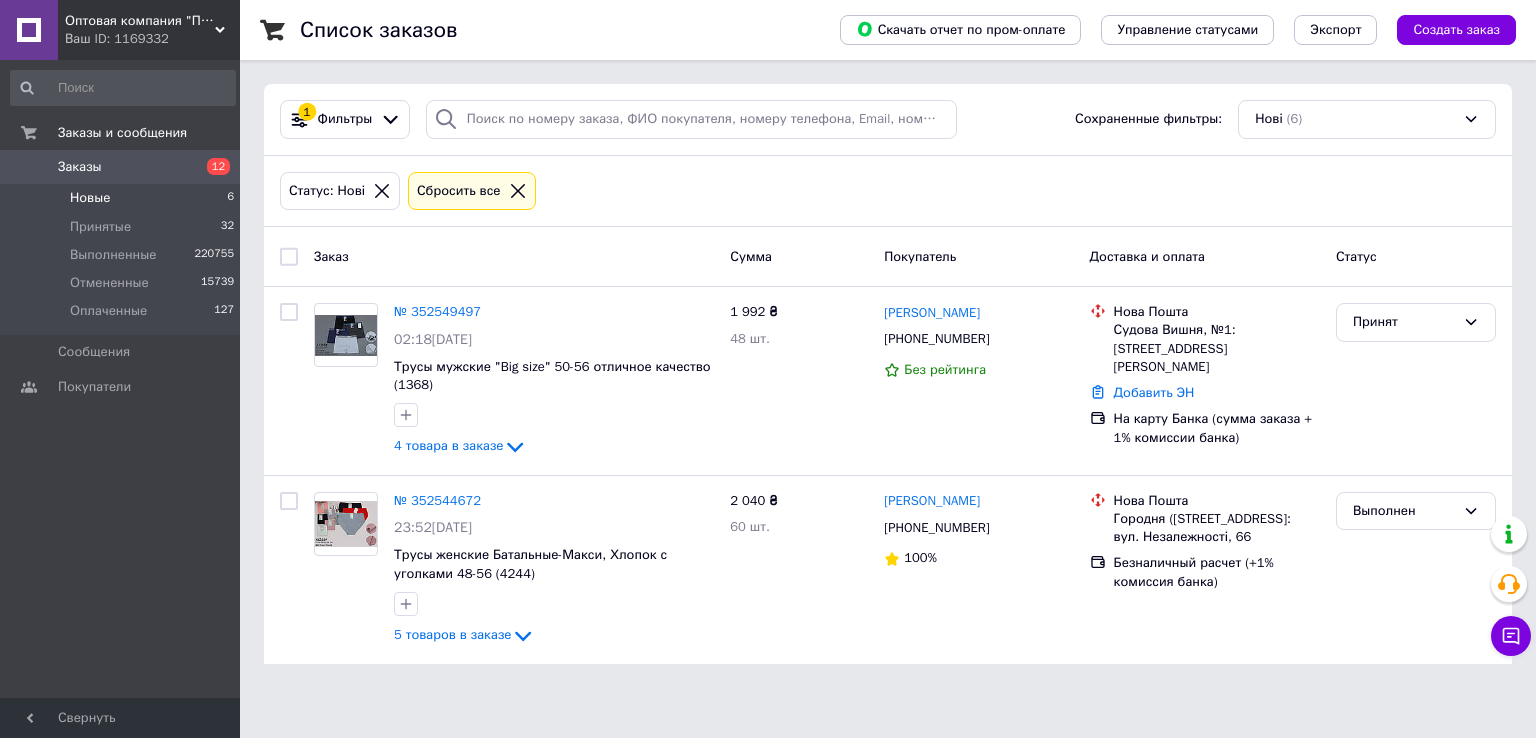 click on "1 Фильтры Сохраненные фильтры: Нові (6)" at bounding box center (888, 120) 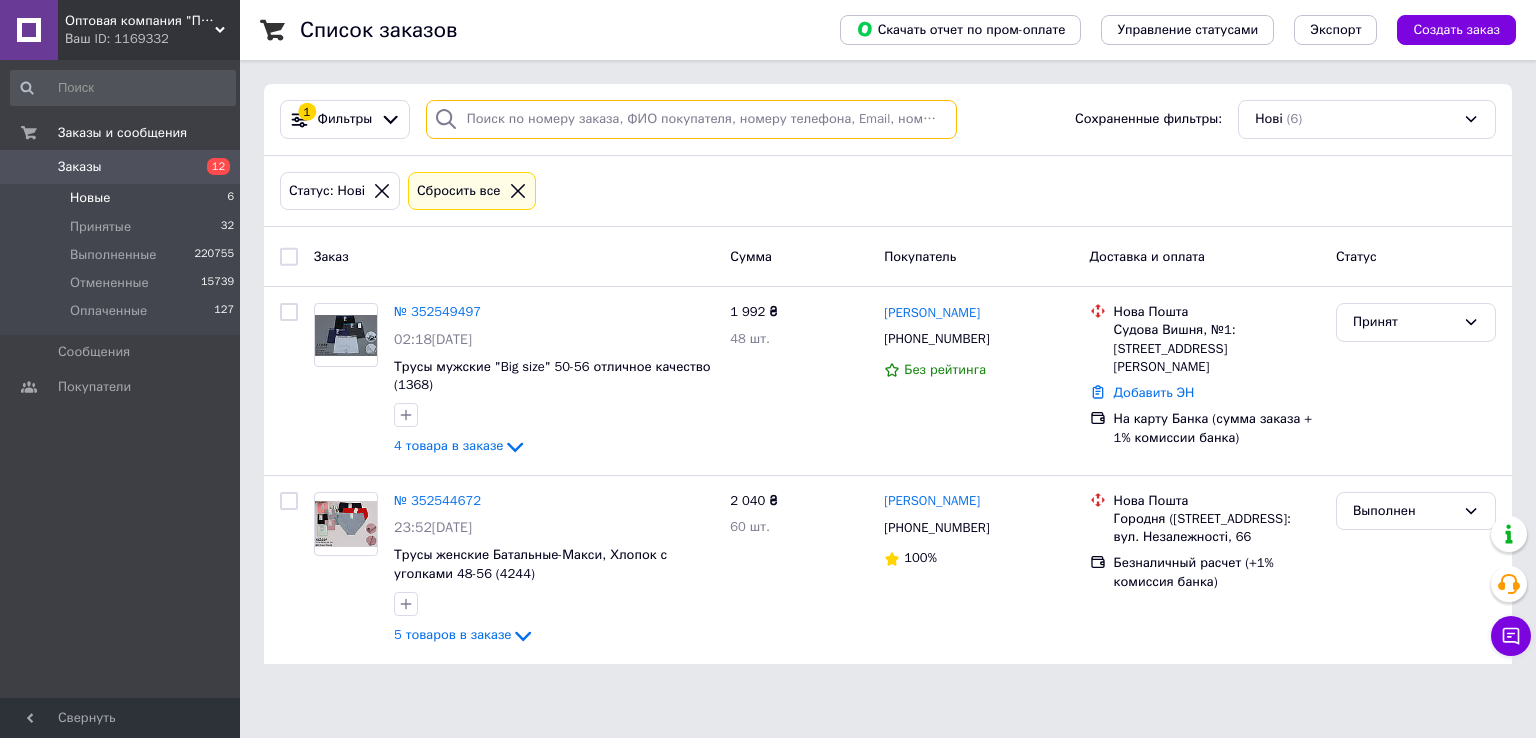 click at bounding box center [692, 119] 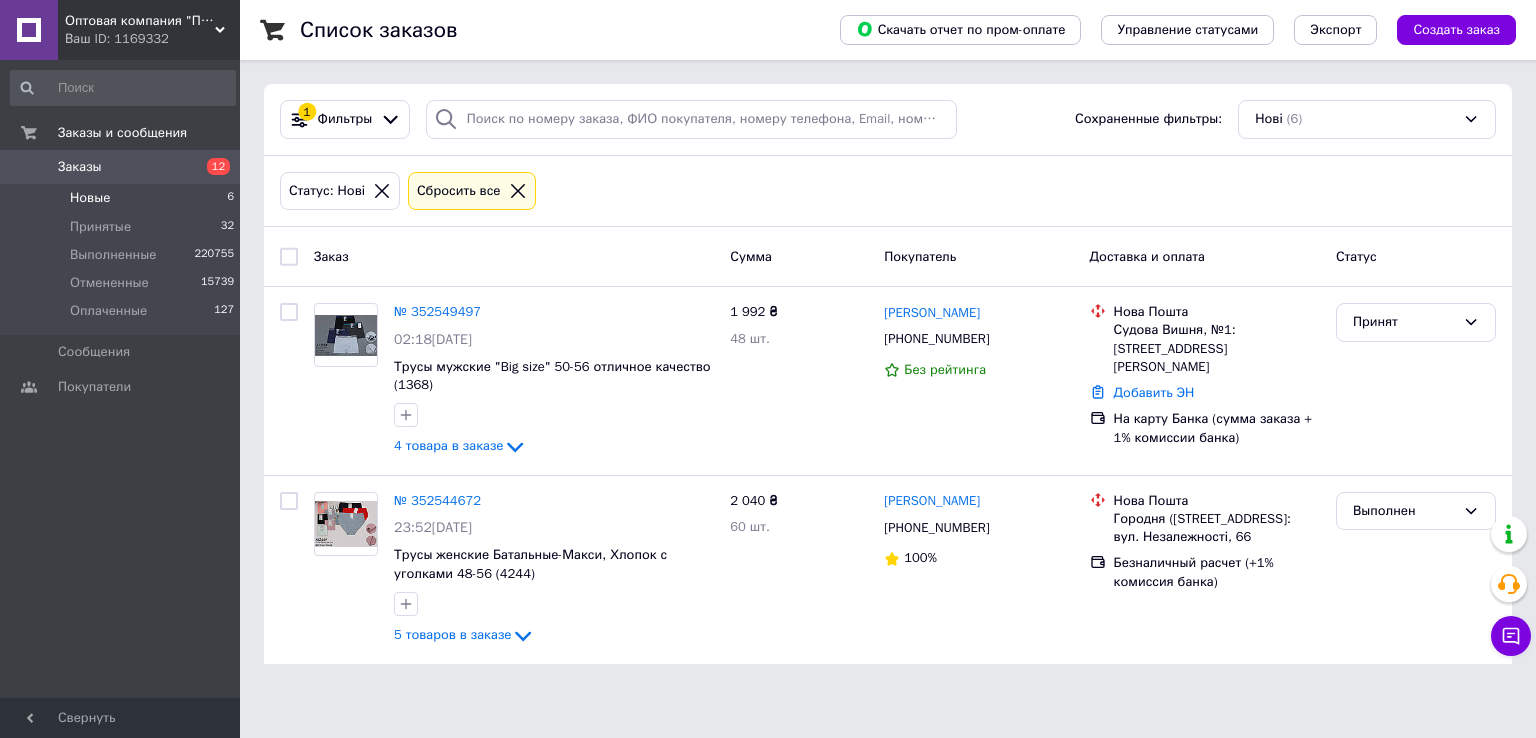 click on "Новые 6" at bounding box center [123, 198] 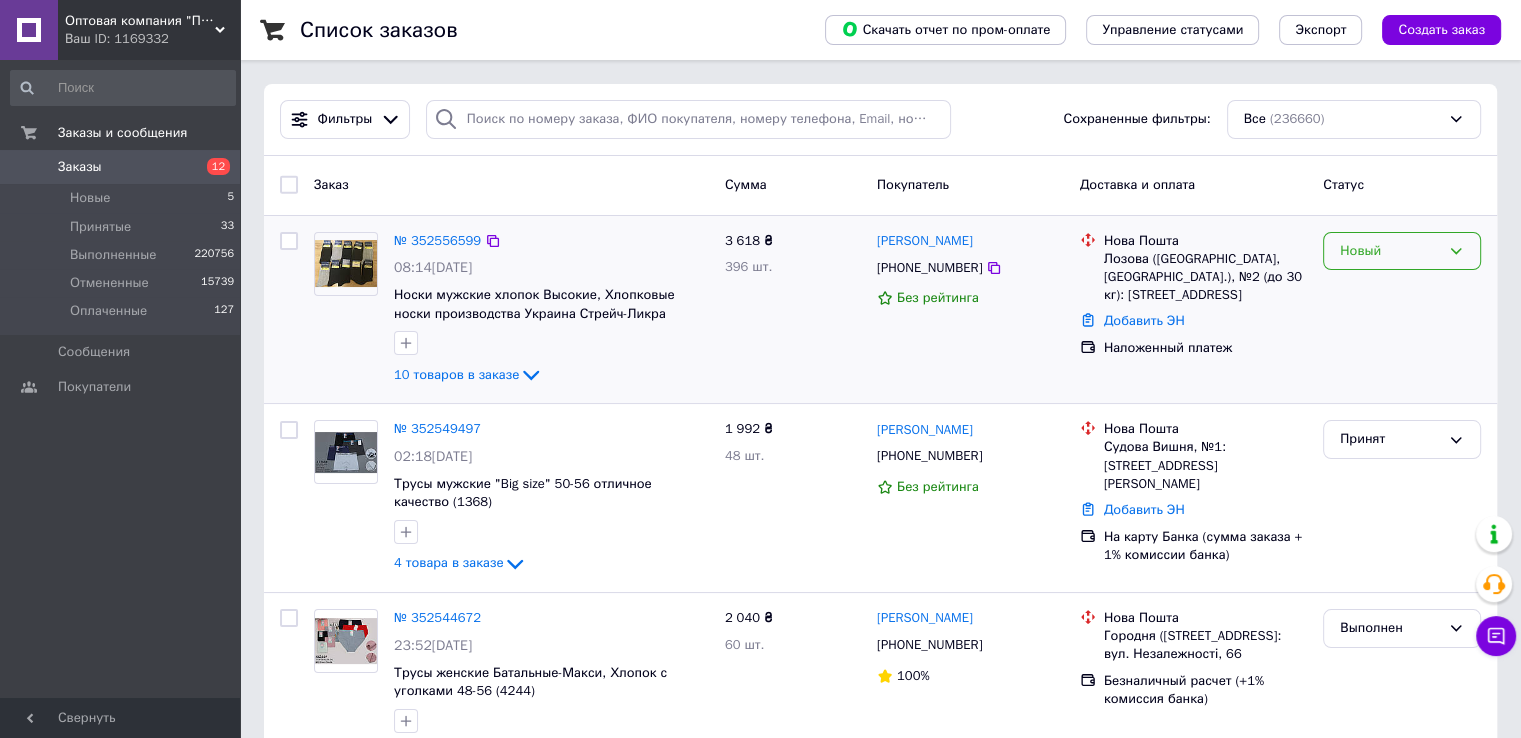 click on "Новый" at bounding box center [1390, 251] 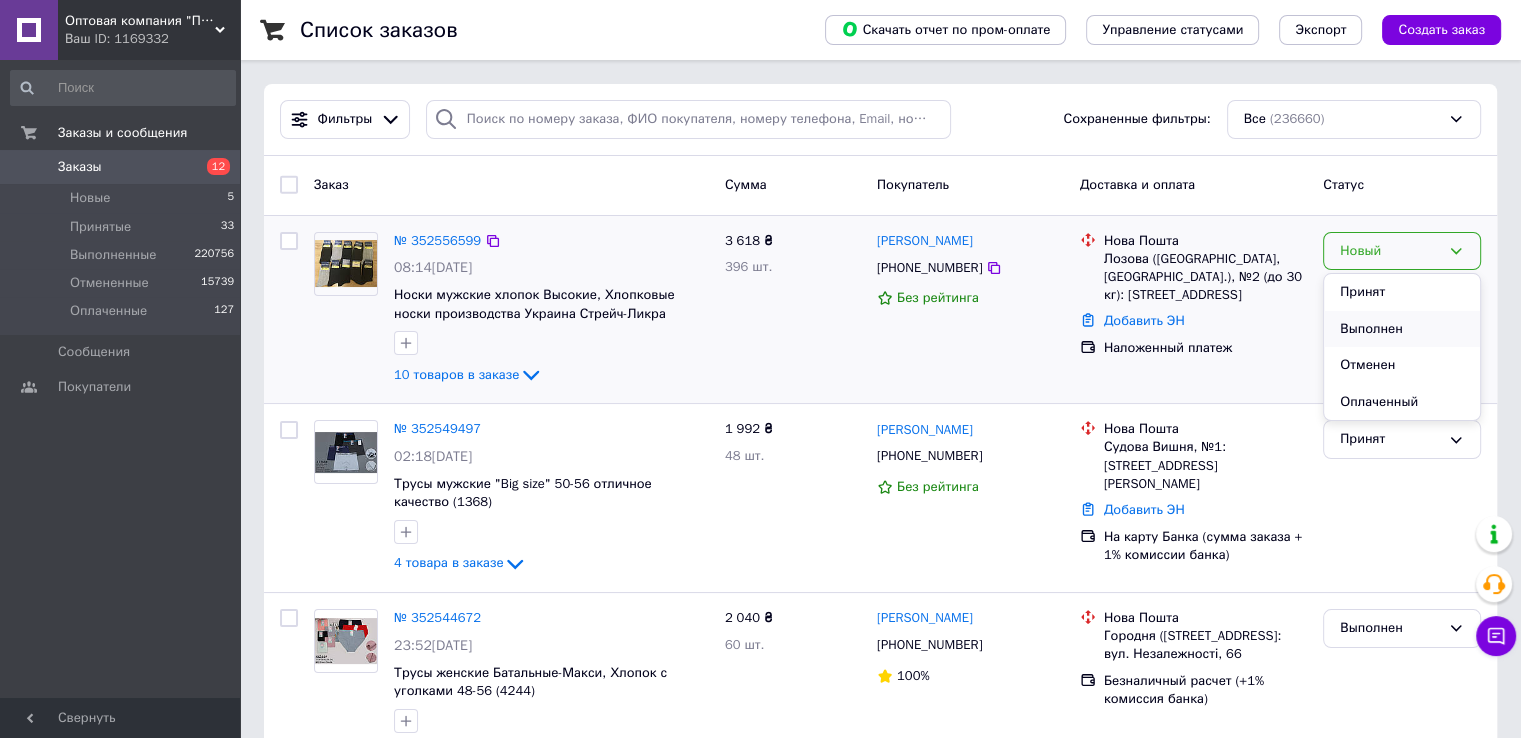 click on "Выполнен" at bounding box center [1402, 329] 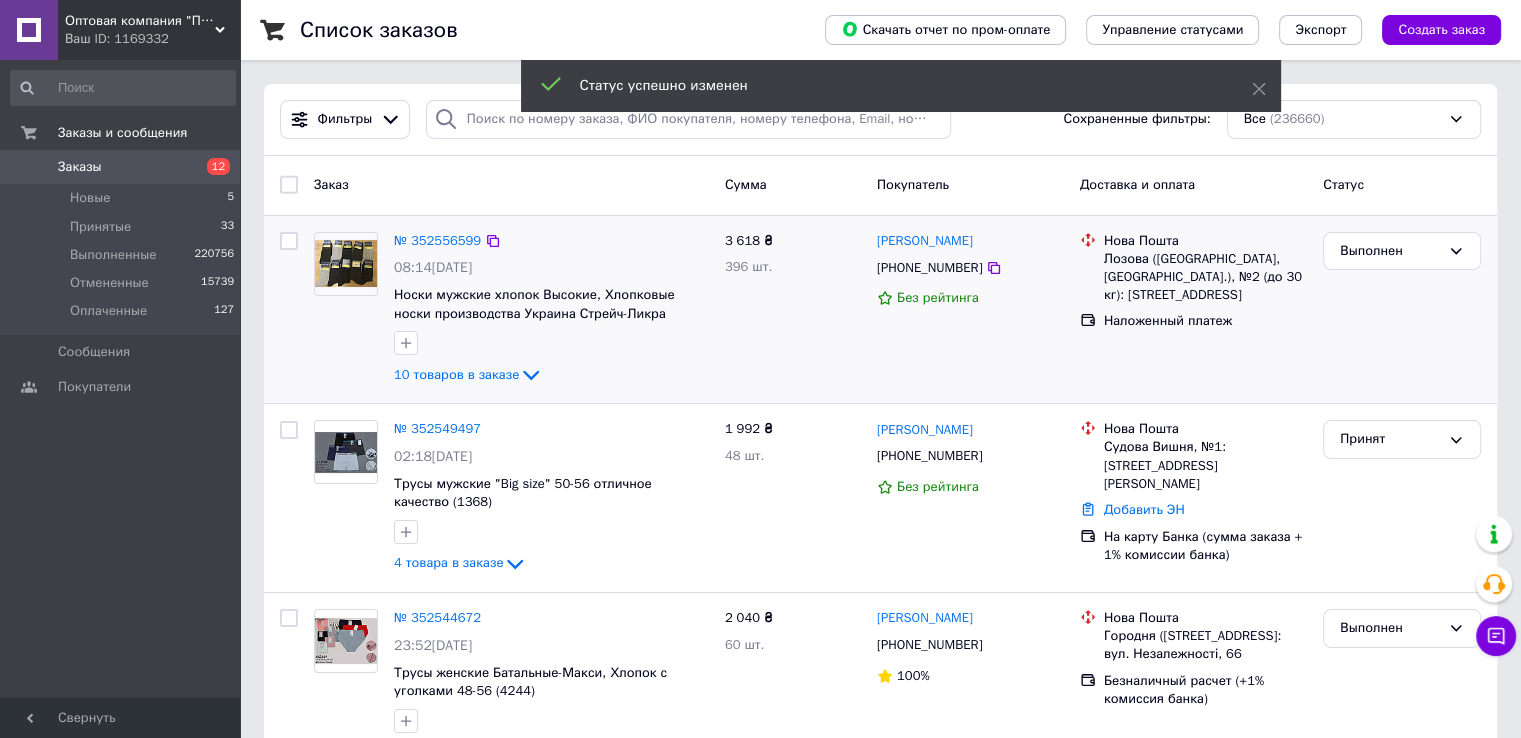 click on "№ 352556599" at bounding box center [437, 240] 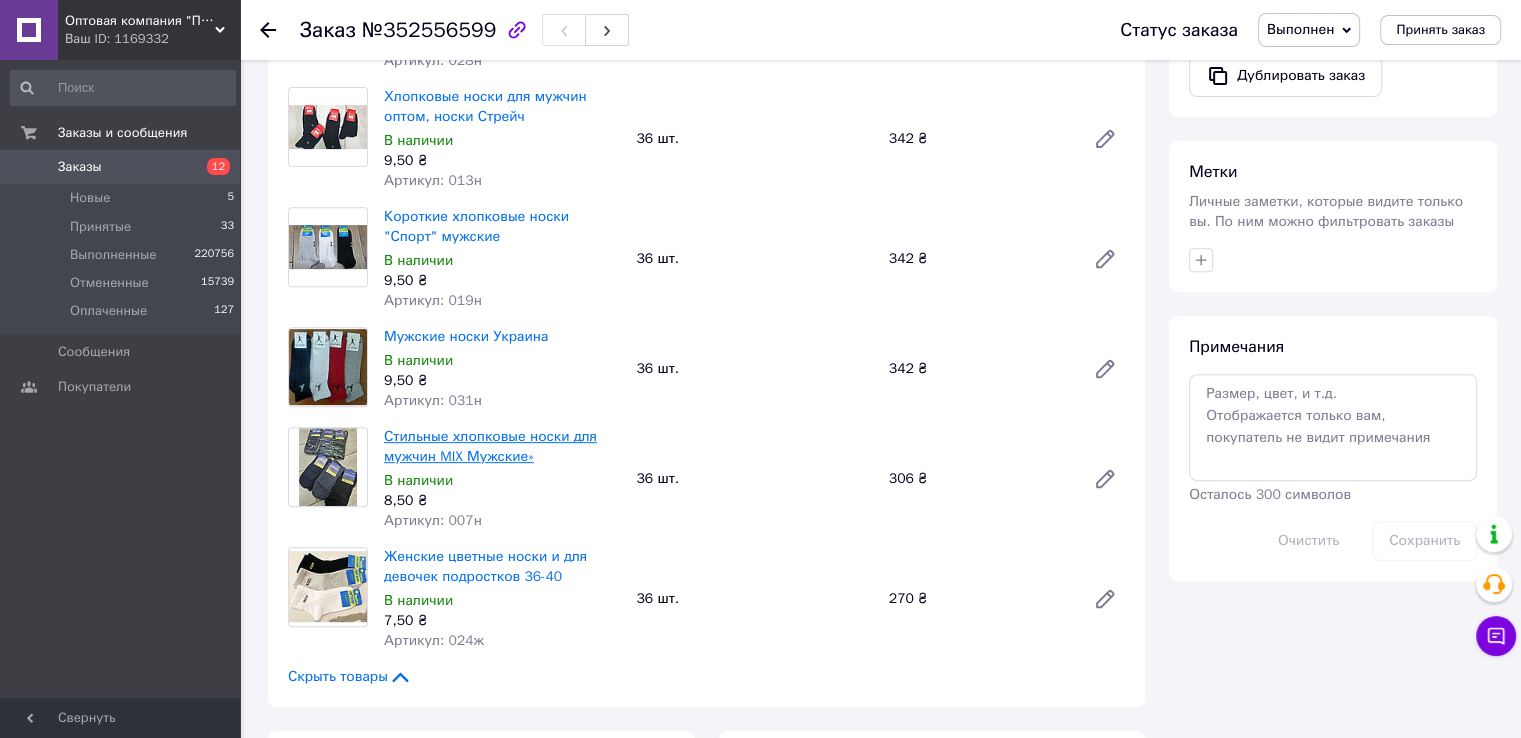 scroll, scrollTop: 400, scrollLeft: 0, axis: vertical 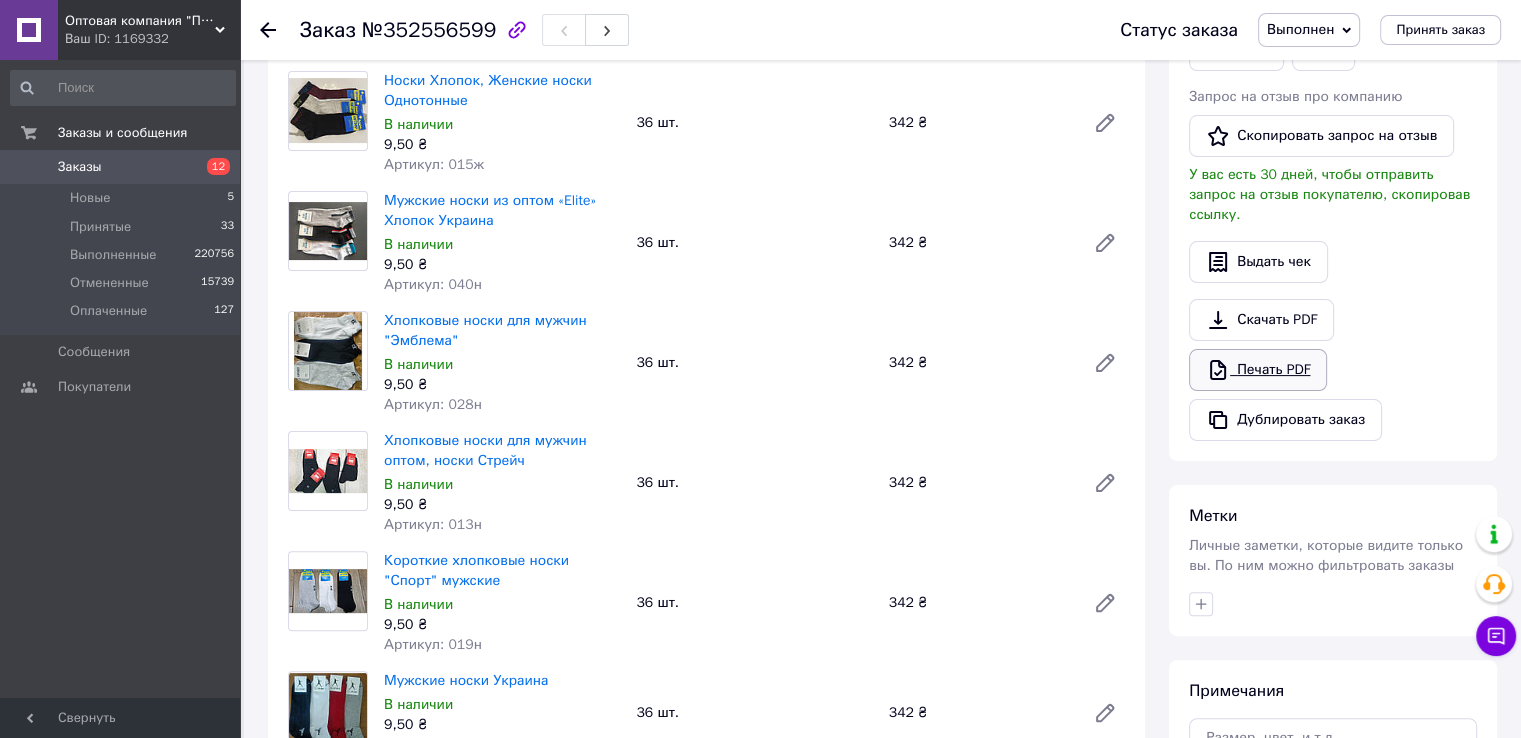 click on "Печать PDF" at bounding box center (1258, 370) 